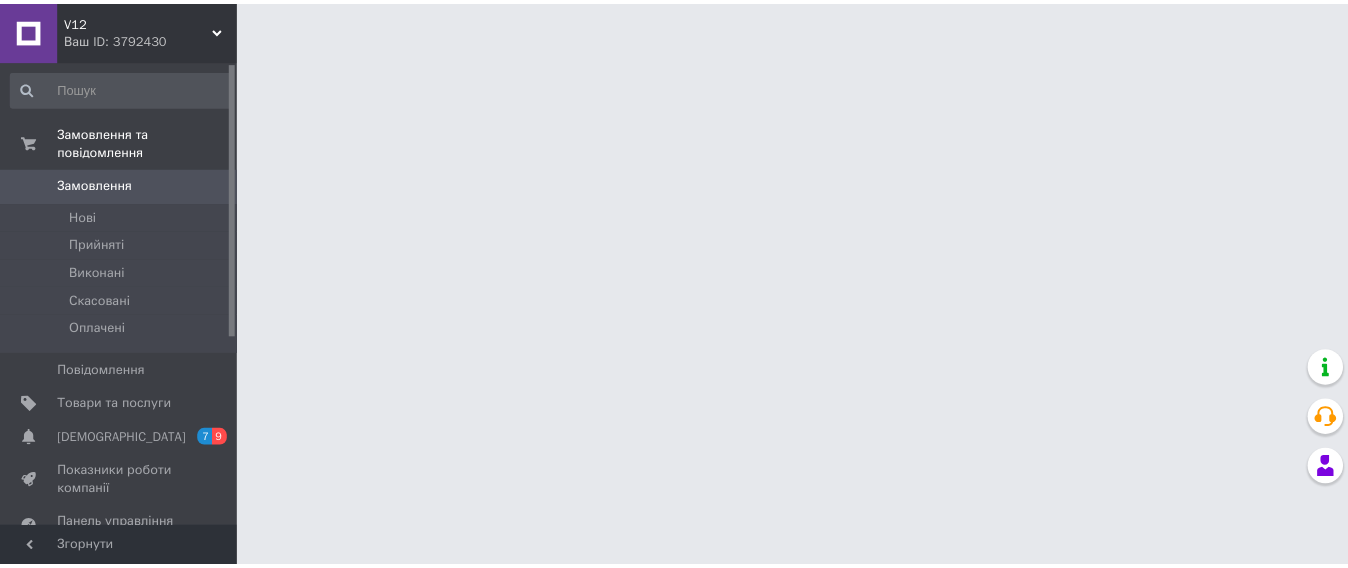 scroll, scrollTop: 0, scrollLeft: 0, axis: both 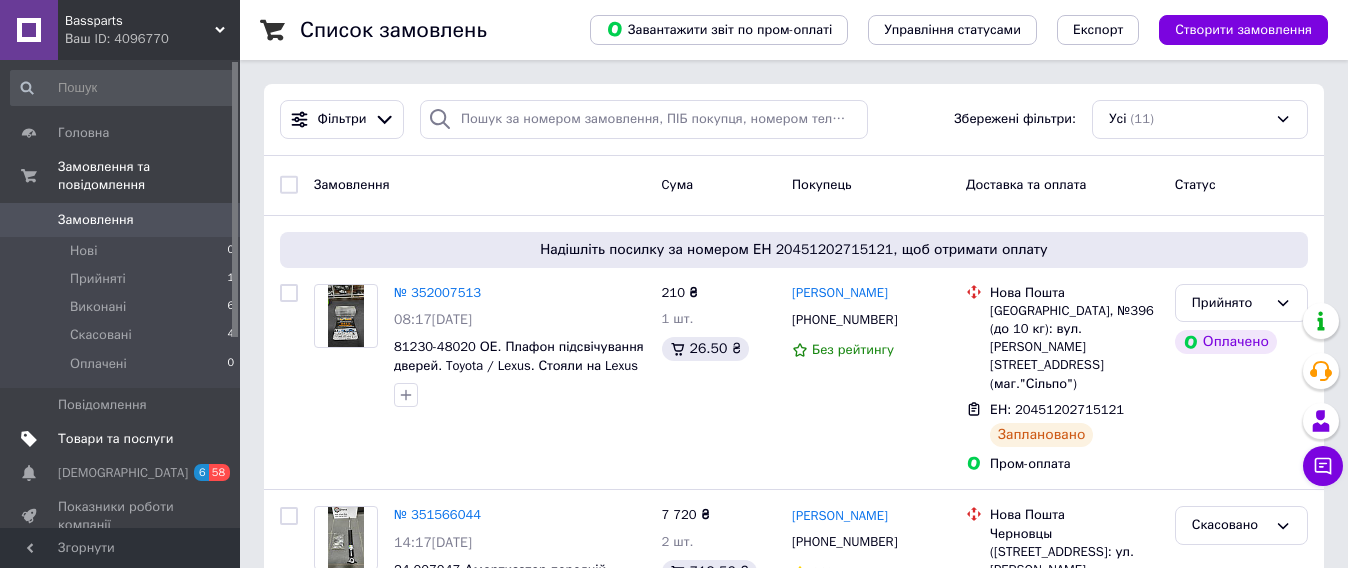 click on "Товари та послуги" at bounding box center (115, 439) 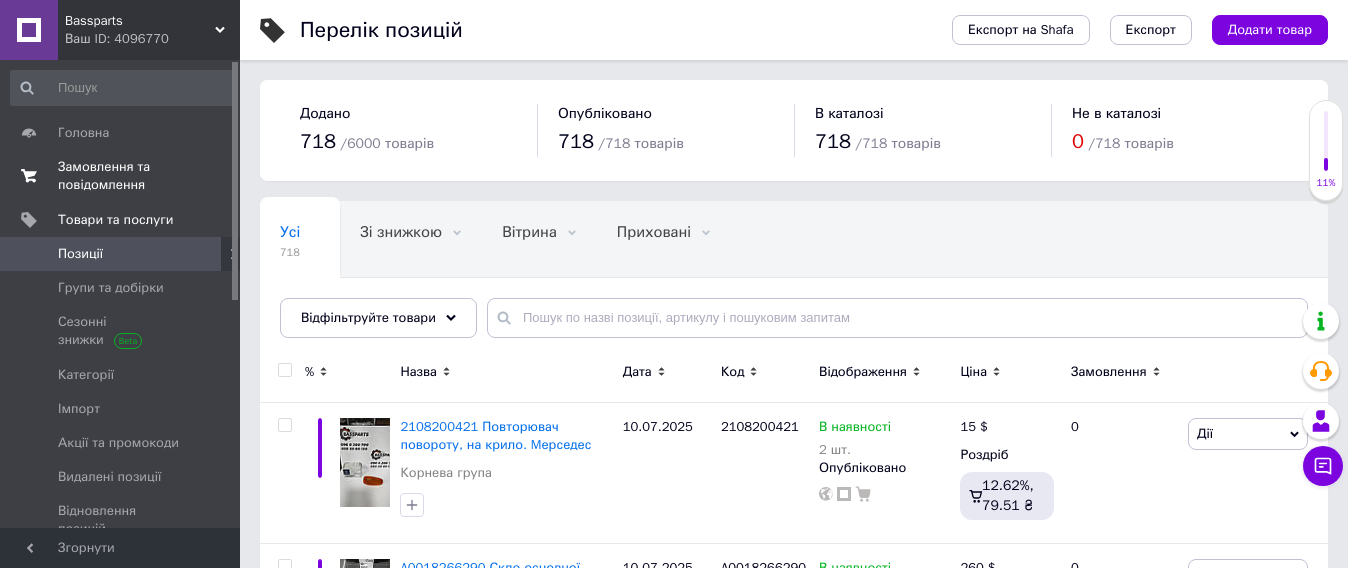 click on "Замовлення та повідомлення" at bounding box center [121, 176] 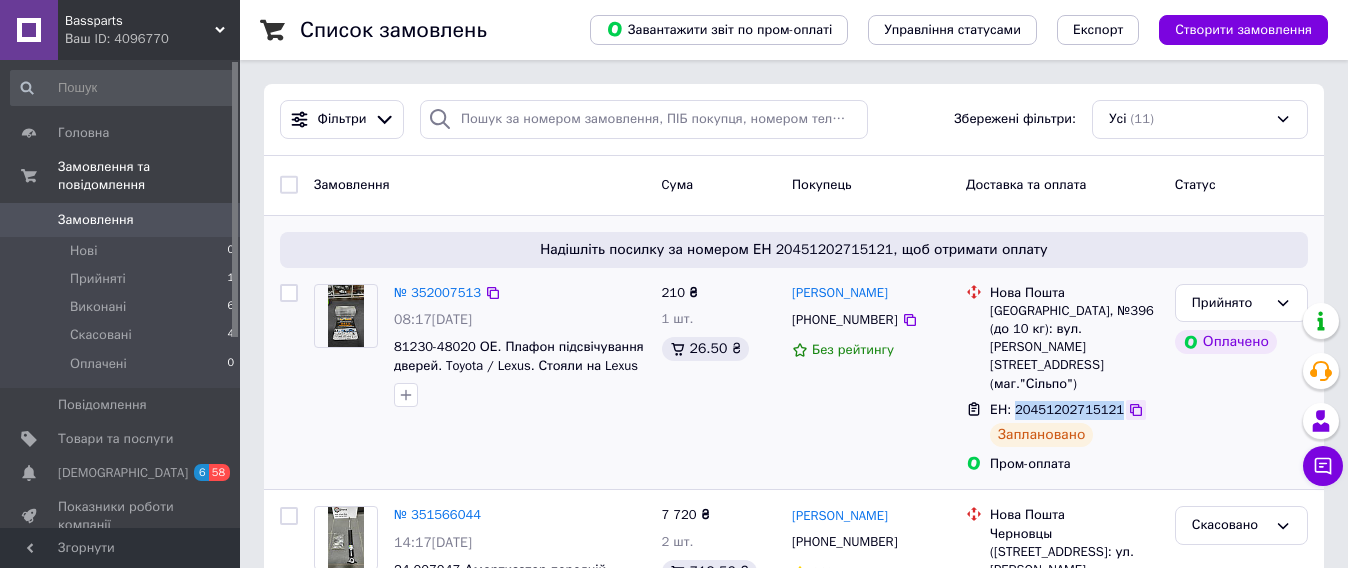 drag, startPoint x: 1015, startPoint y: 374, endPoint x: 1112, endPoint y: 382, distance: 97.32934 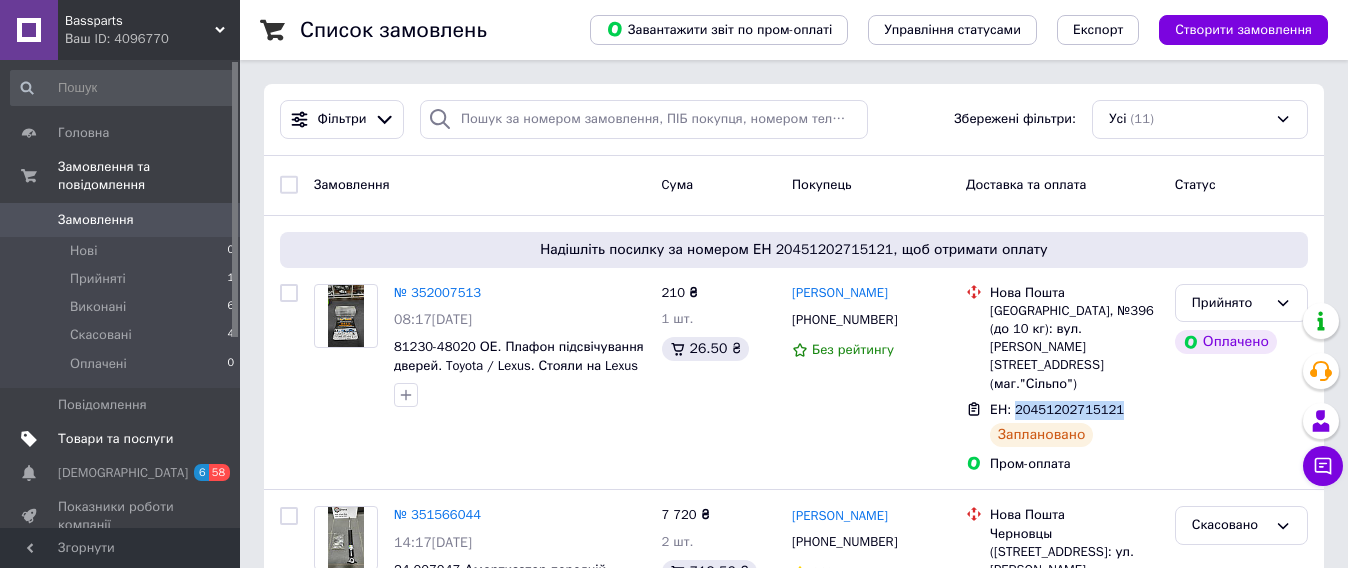 click on "Товари та послуги" at bounding box center (115, 439) 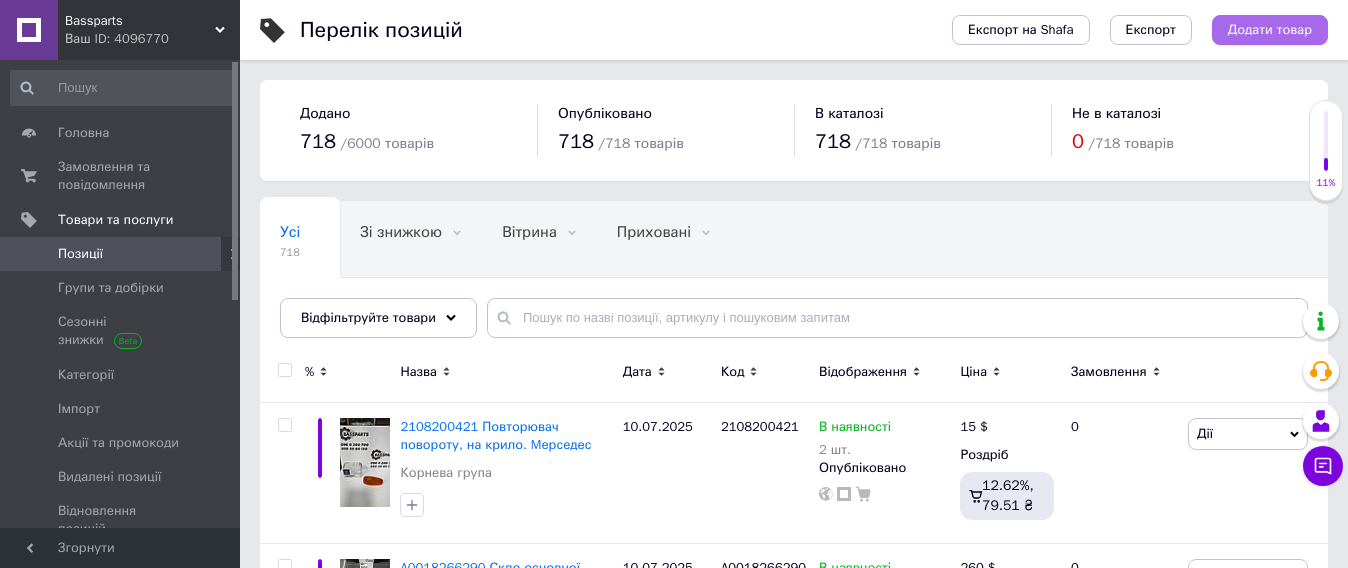 click on "Додати товар" at bounding box center (1270, 30) 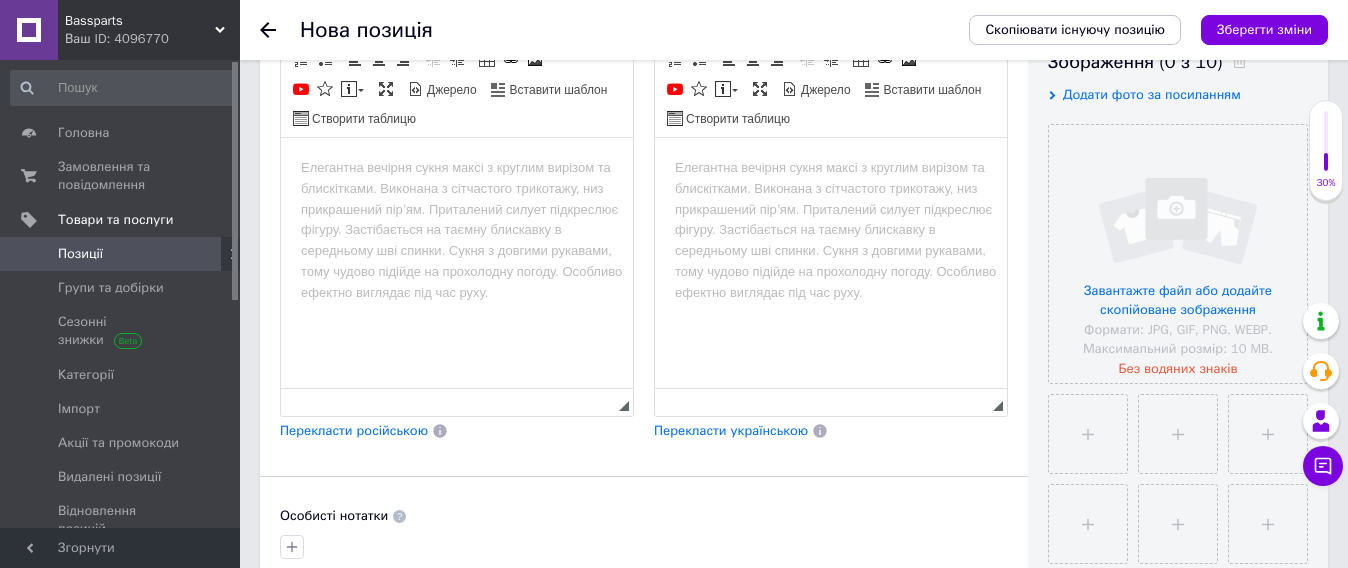 scroll, scrollTop: 375, scrollLeft: 0, axis: vertical 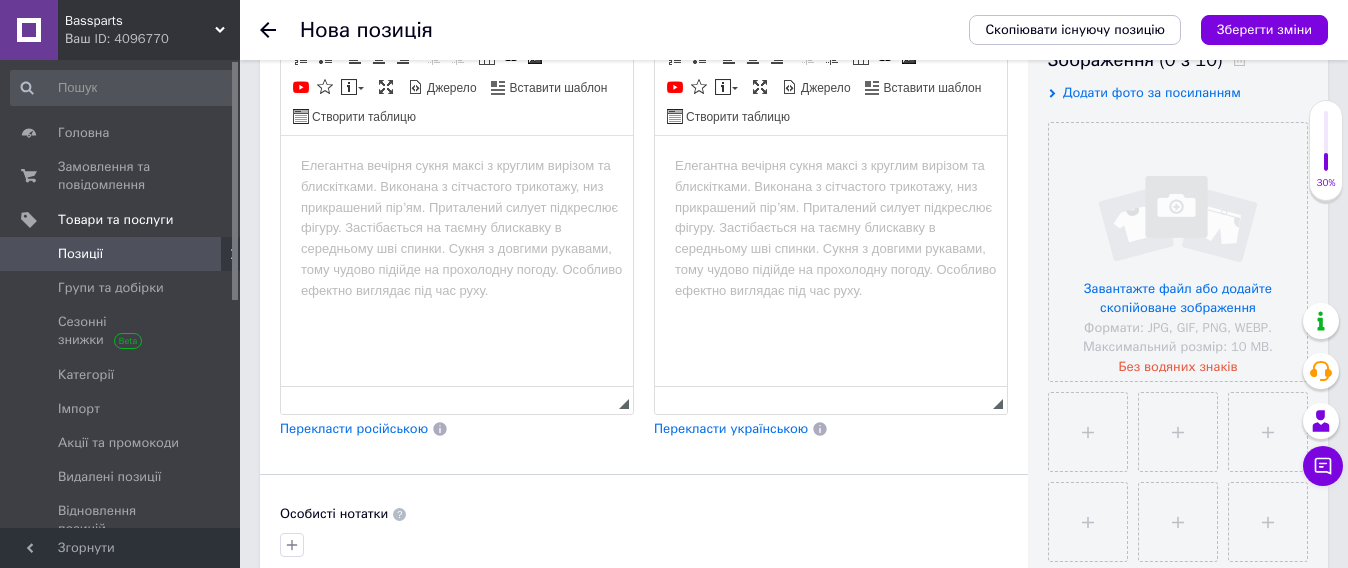 click at bounding box center [457, 165] 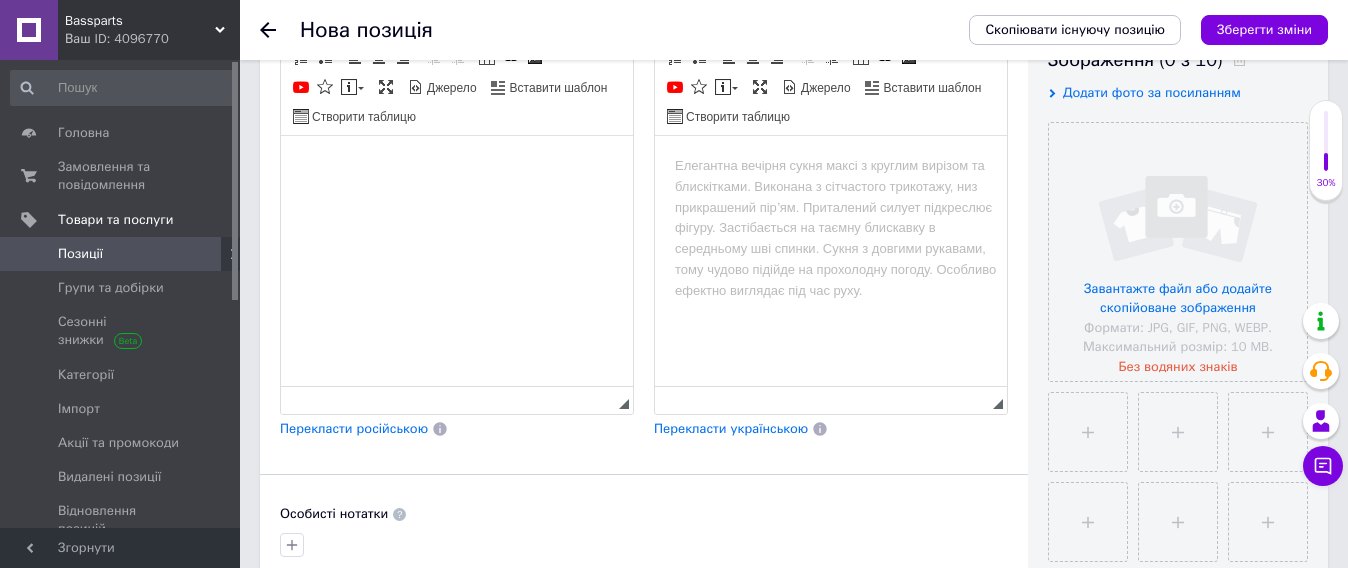 paste 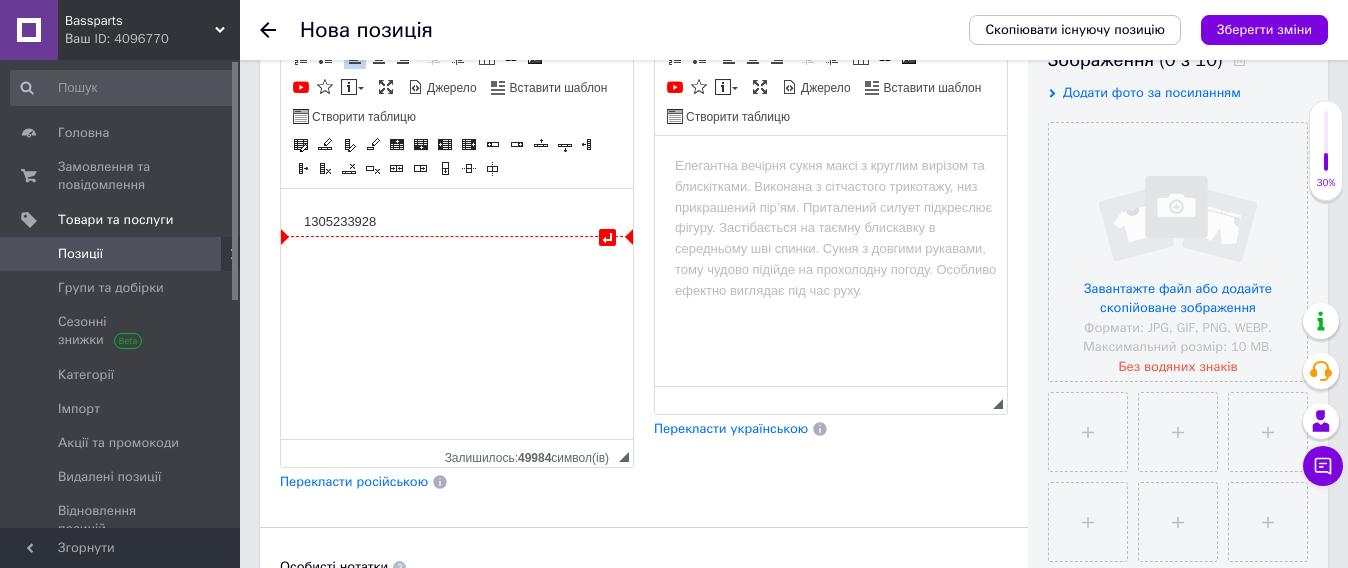 type 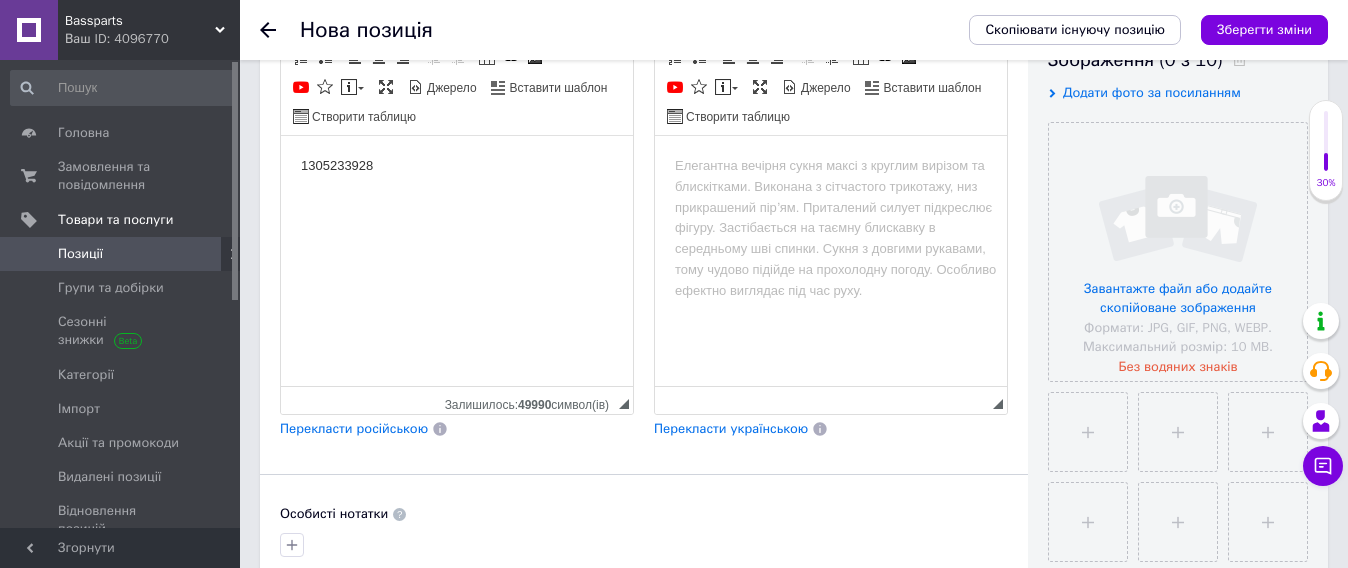 click on "1305233928" at bounding box center [457, 165] 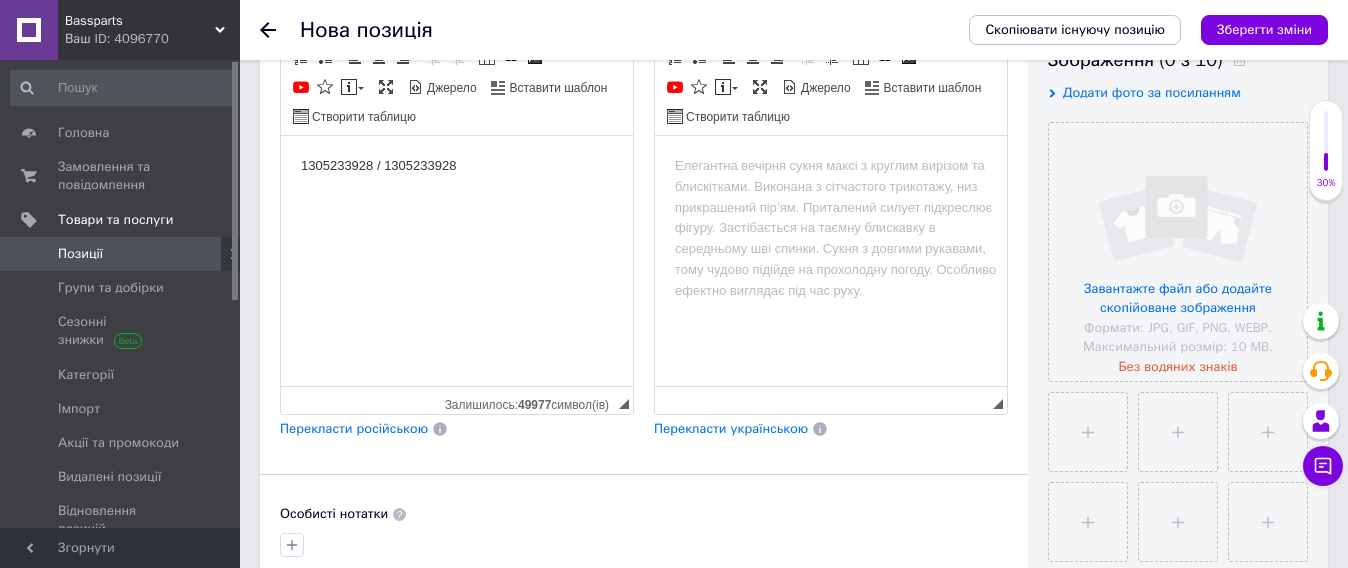 click on "1305233928 / 1305233928" at bounding box center (457, 165) 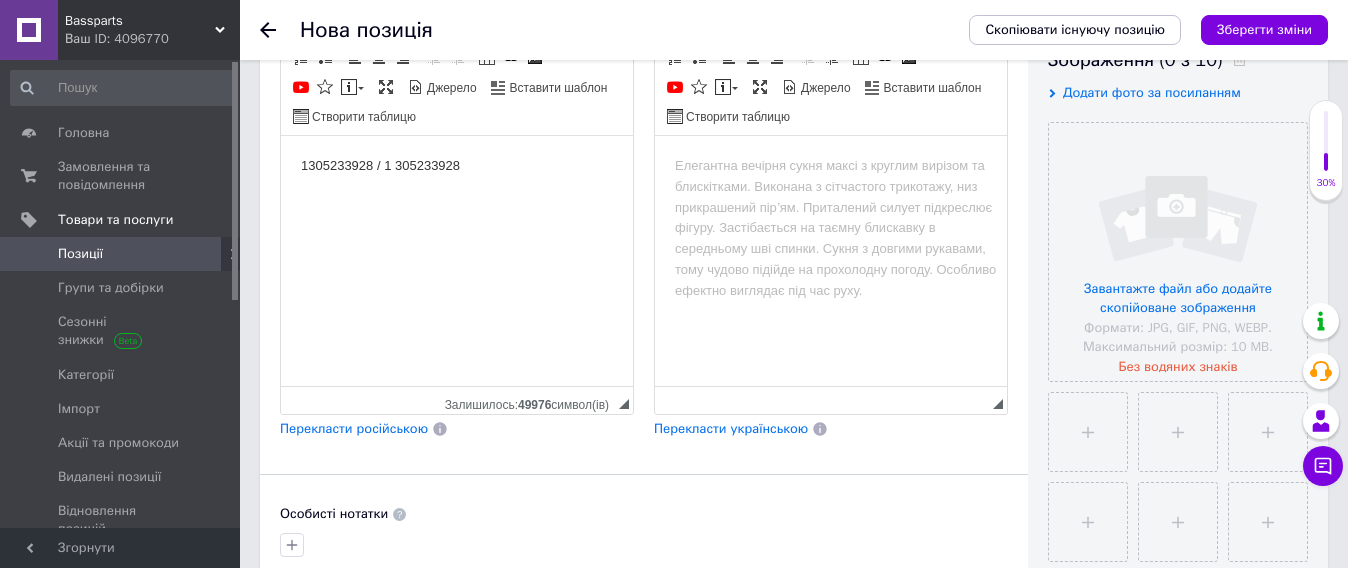 click on "1305233928 / 1 305233928" at bounding box center [457, 165] 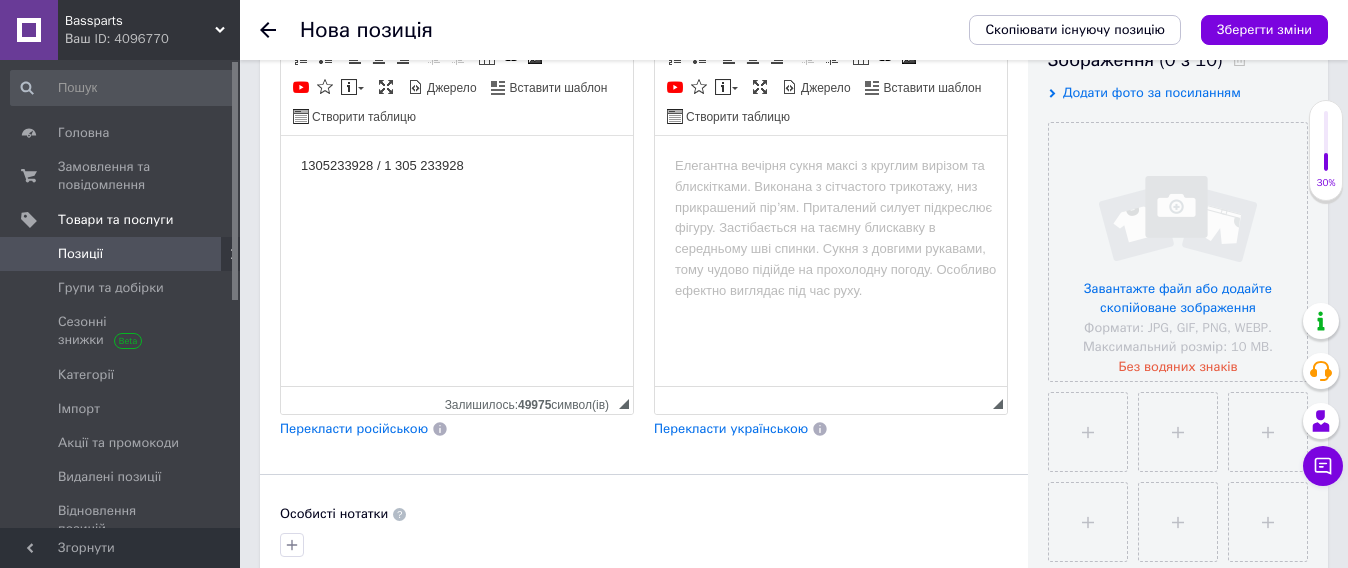 click on "1305233928 / 1 305 233928" at bounding box center (457, 165) 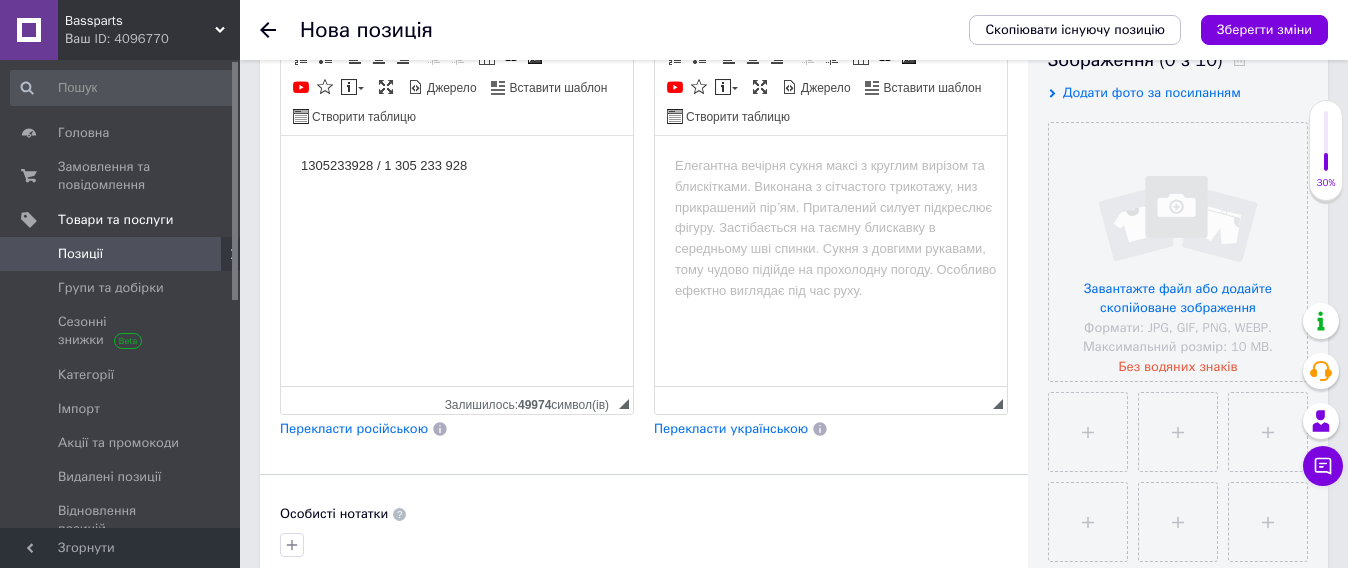 click on "1305233928 / 1 305 233 928" at bounding box center [457, 165] 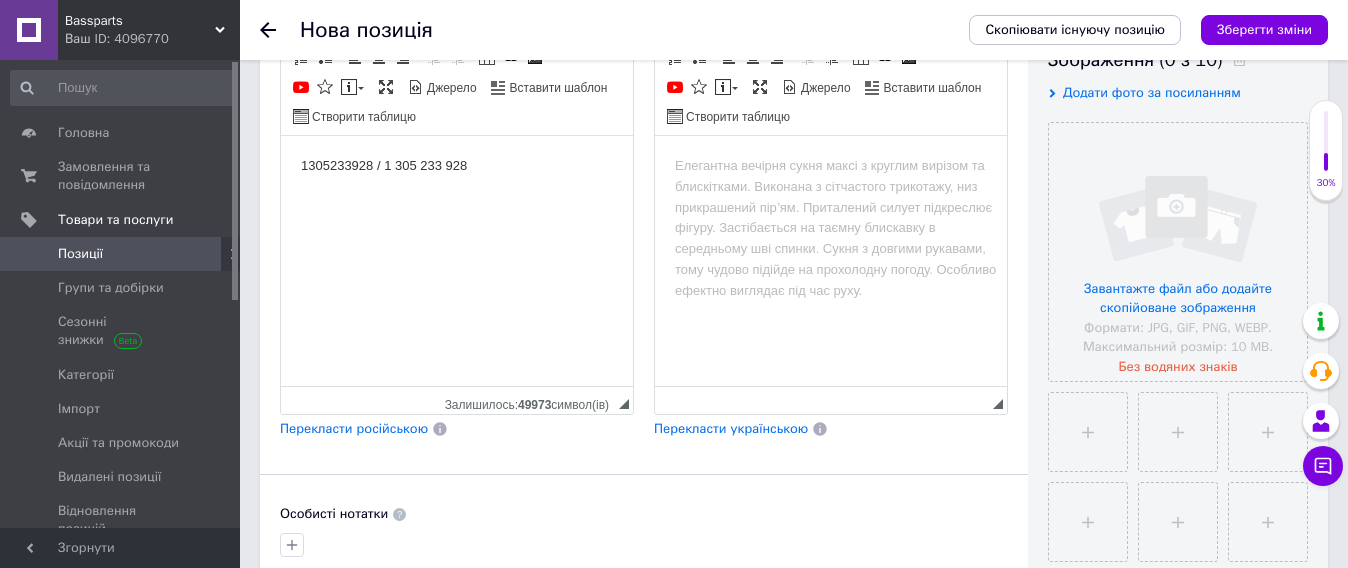 click on "1305233928 / 1 305 233 928" at bounding box center [457, 165] 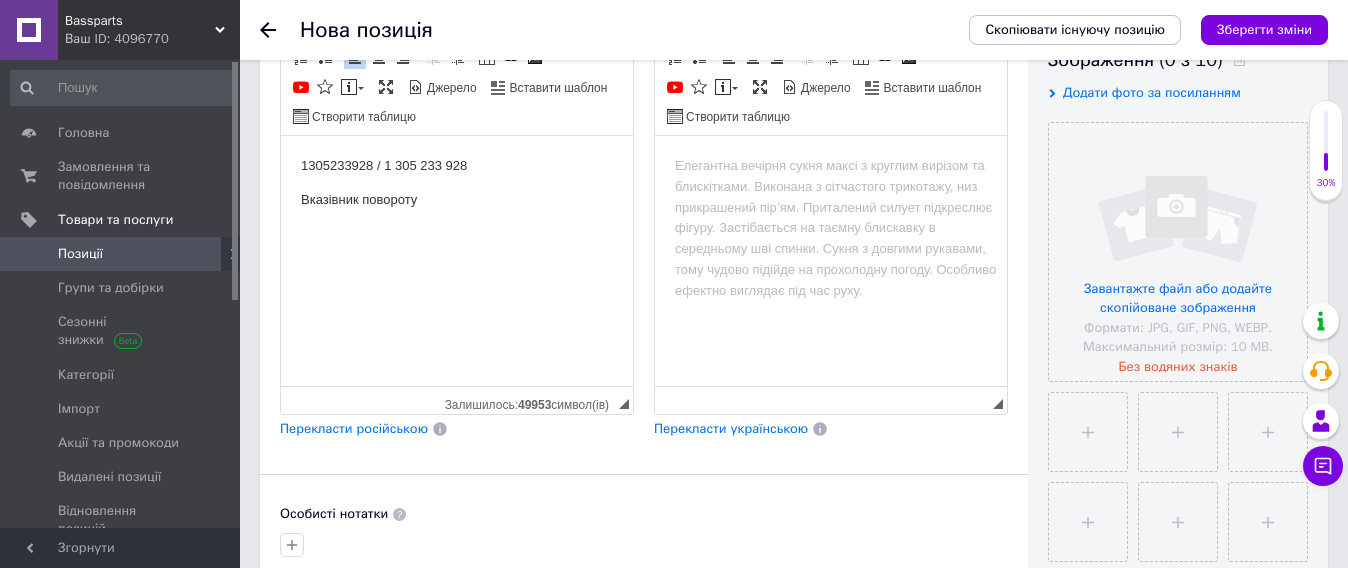 click on "Вказівник повороту" at bounding box center [457, 199] 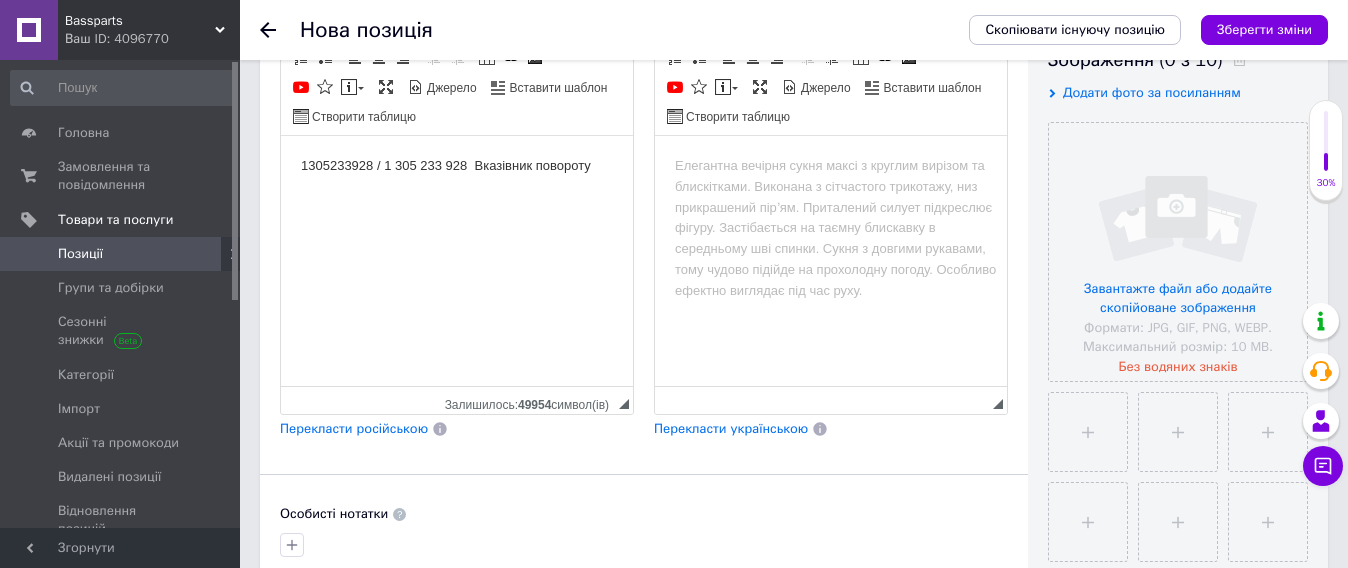 click on "1305233928 / 1 305 233 928  Вказівник повороту" at bounding box center [457, 165] 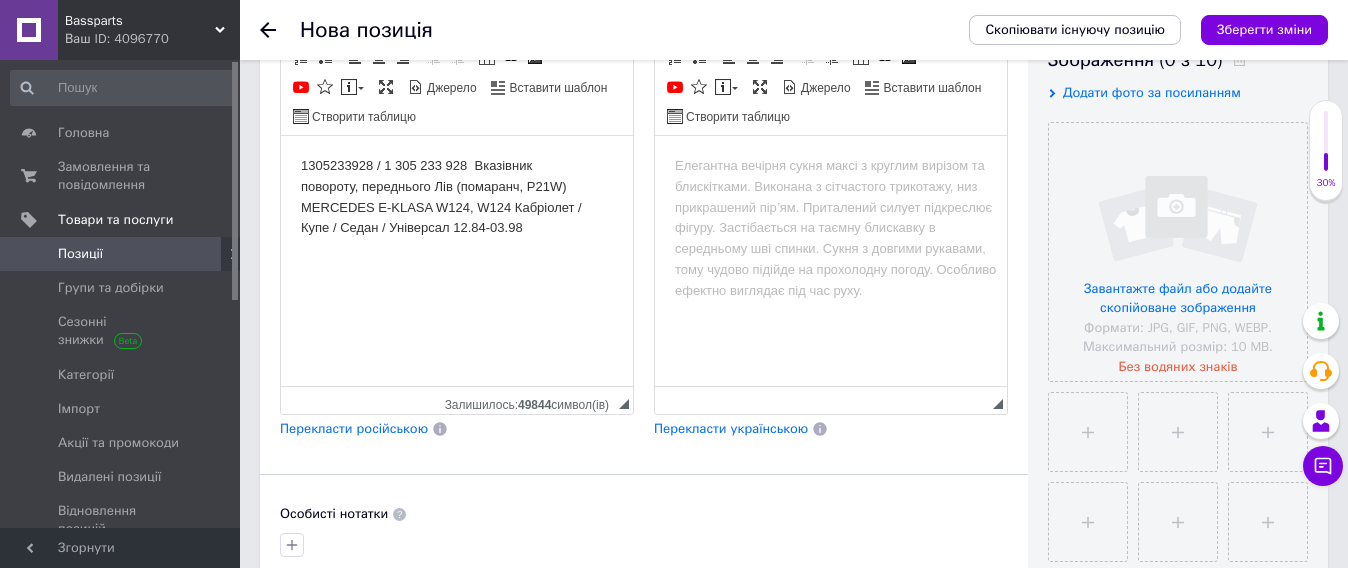 click on "1305233928 / 1 305 233 928  Вказівник повороту, переднього Лів (помаранч, P21W) MERCEDES E-KLASA W124, W124 Кабріолет / Купе / Седан / Універсал 12.84-03.98" at bounding box center (457, 196) 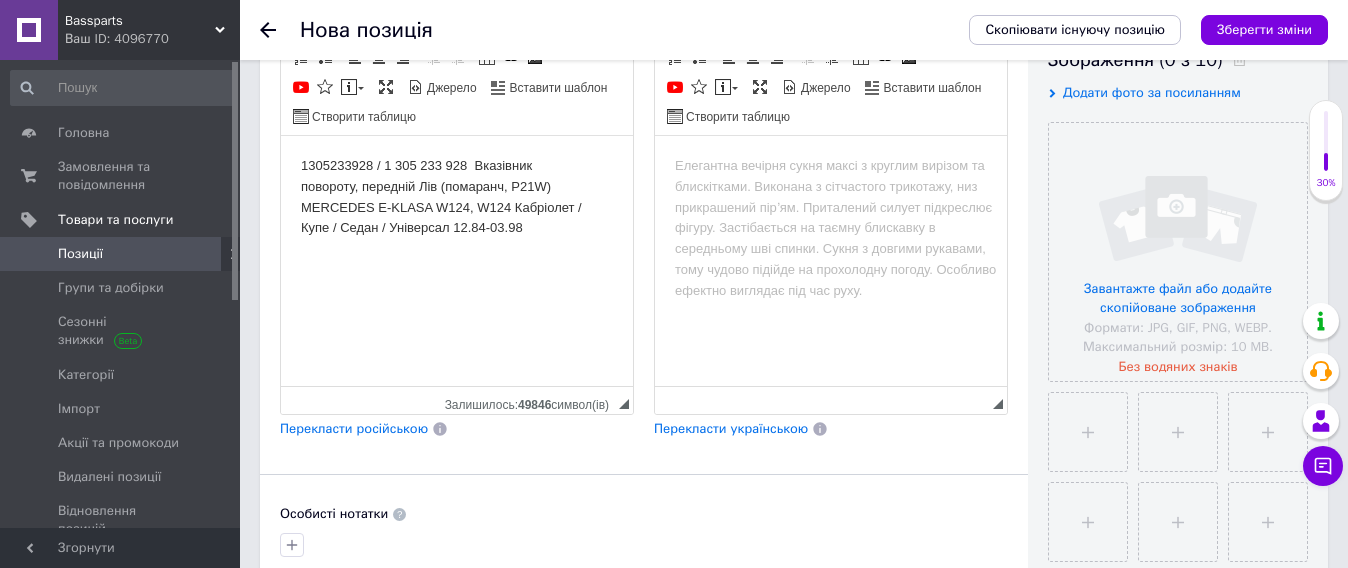 click on "1305233928 / 1 305 233 928  Вказівник повороту, передній Лів (помаранч, P21W) MERCEDES E-KLASA W124, W124 Кабріолет / Купе / Седан / Універсал 12.84-03.98" at bounding box center (457, 196) 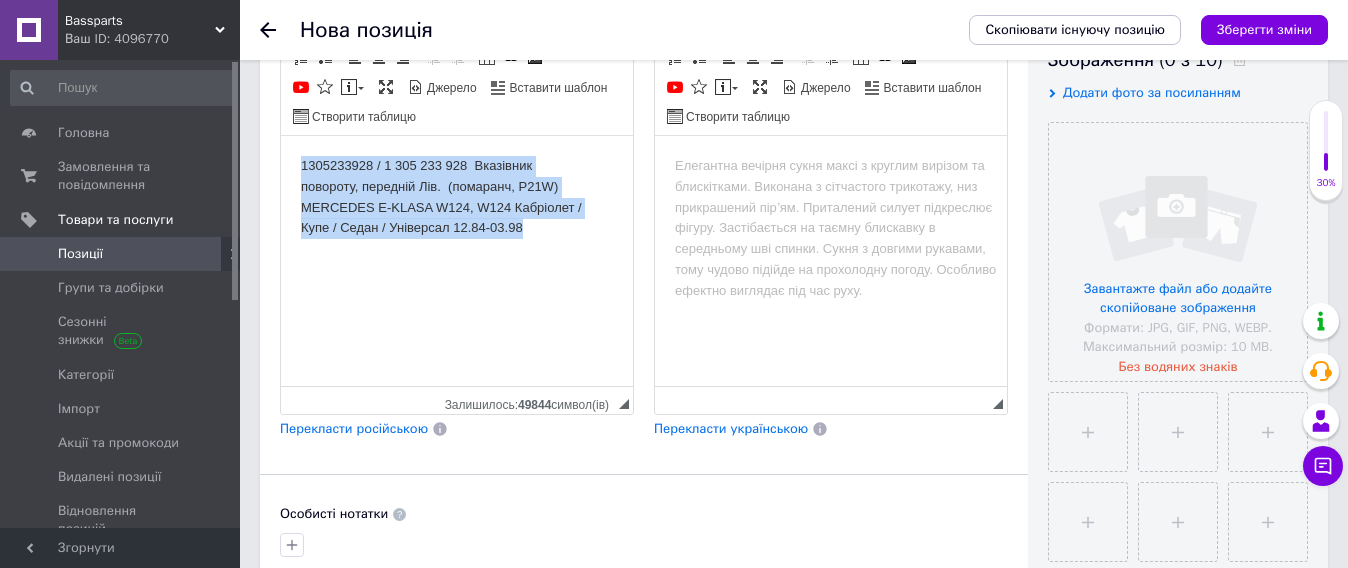 drag, startPoint x: 296, startPoint y: 160, endPoint x: 523, endPoint y: 244, distance: 242.04338 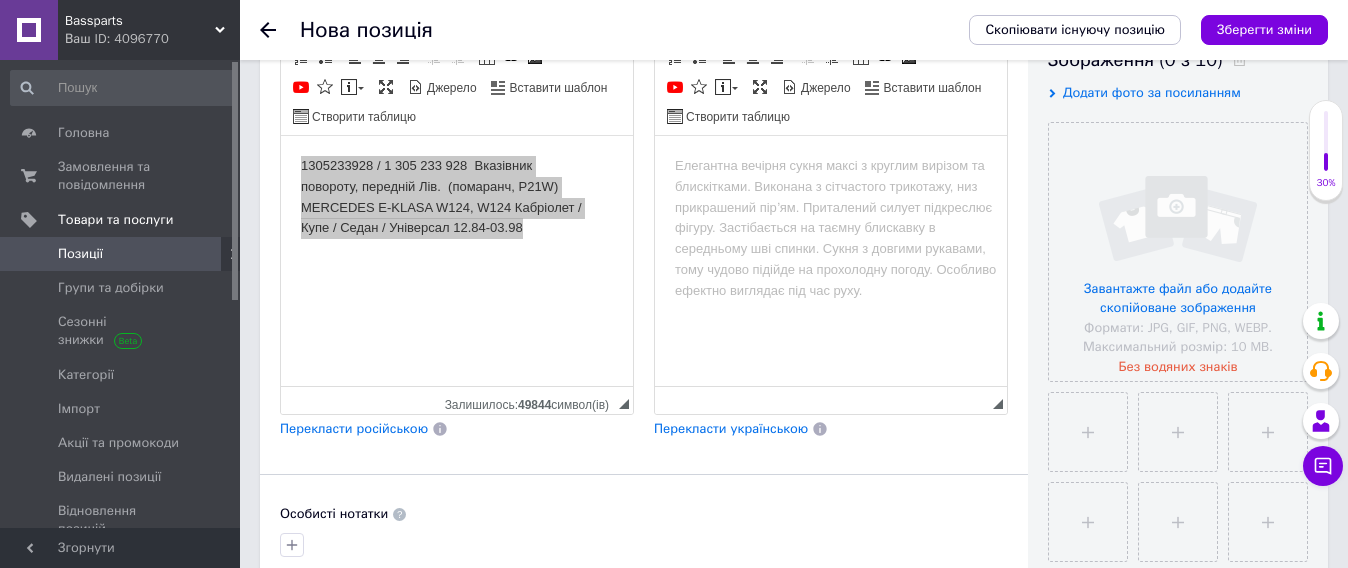 click at bounding box center [831, 165] 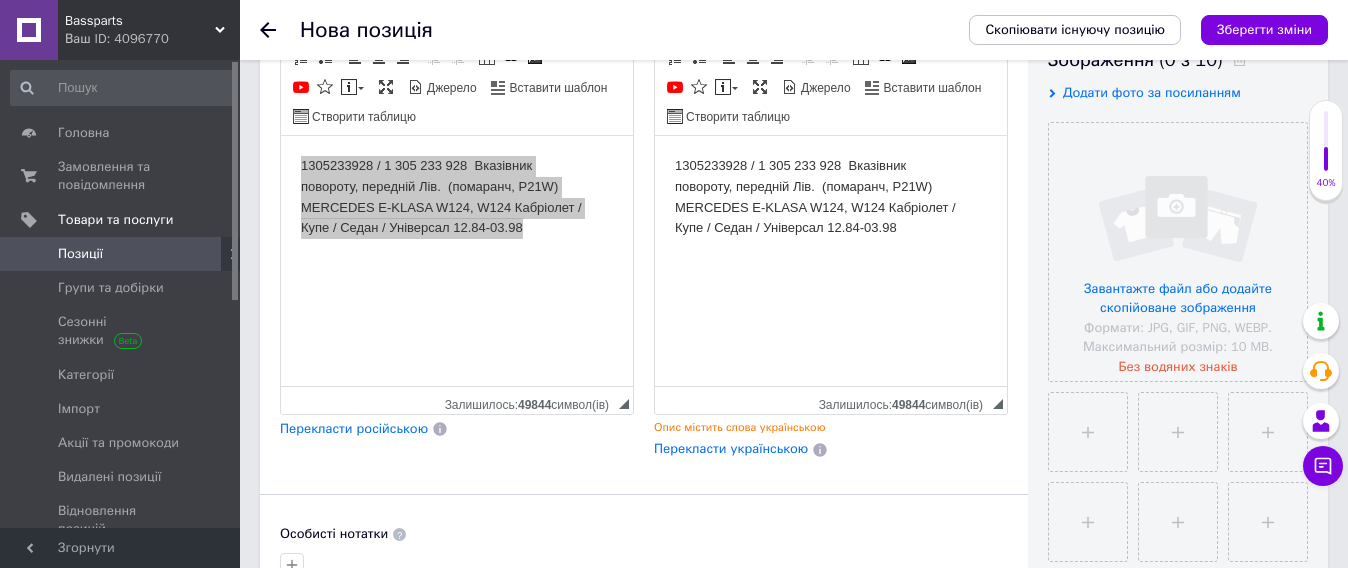 click on "1305233928 / 1 305 233 928  Вказівник повороту, передній Лів.  (помаранч, P21W) MERCEDES E-KLASA W124, W124 Кабріолет / Купе / Седан / Універсал 12.84-03.98" at bounding box center [831, 196] 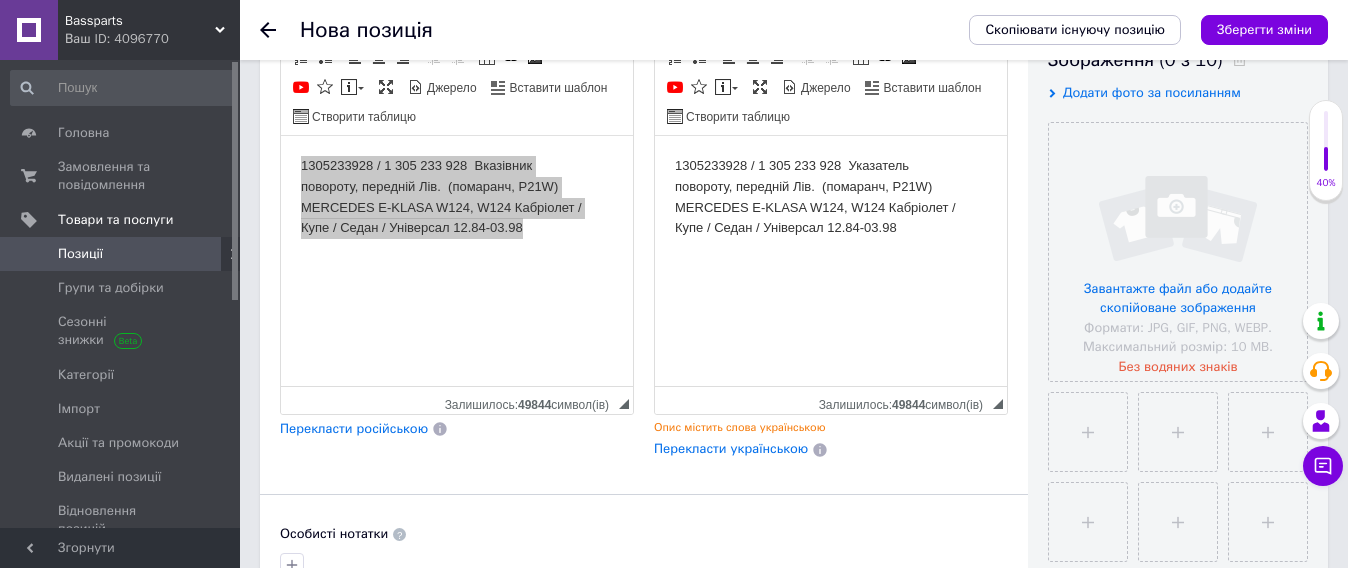 click on "1305233928 / 1 305 233 928  Указатель повороту, передній Лів.  (помаранч, P21W) MERCEDES E-KLASA W124, W124 Кабріолет / Купе / Седан / Універсал 12.84-03.98" at bounding box center [831, 196] 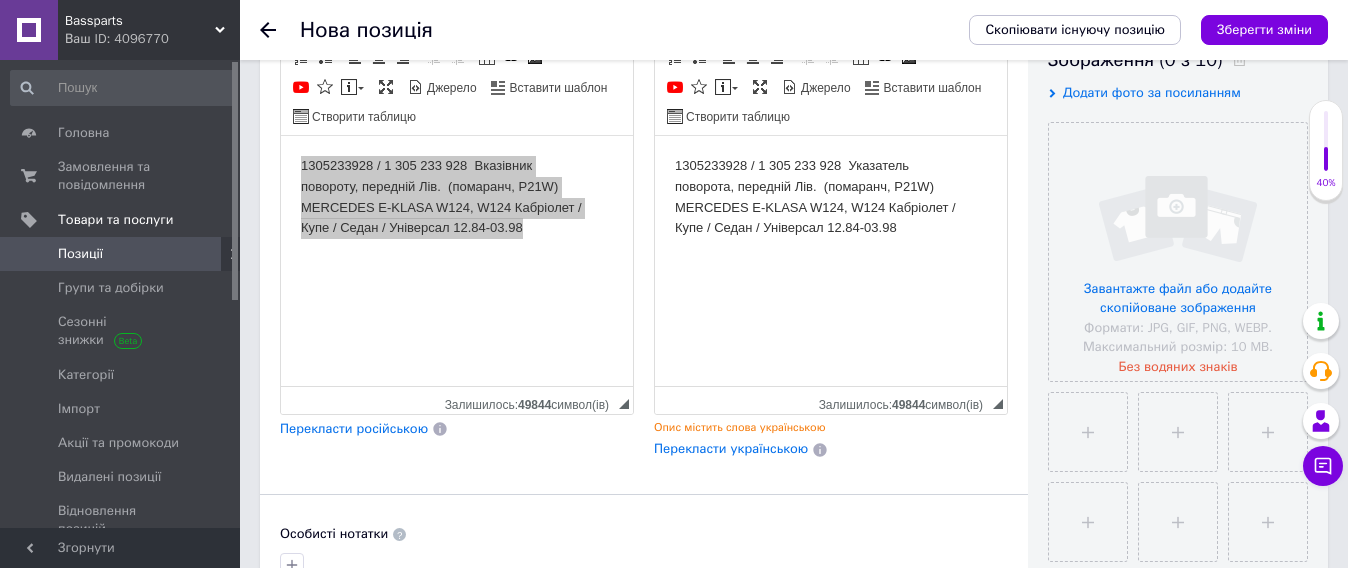 click on "1305233928 / 1 305 233 928  Указатель поворота, передній Лів.  (помаранч, P21W) MERCEDES E-KLASA W124, W124 Кабріолет / Купе / Седан / Універсал 12.84-03.98" at bounding box center [831, 196] 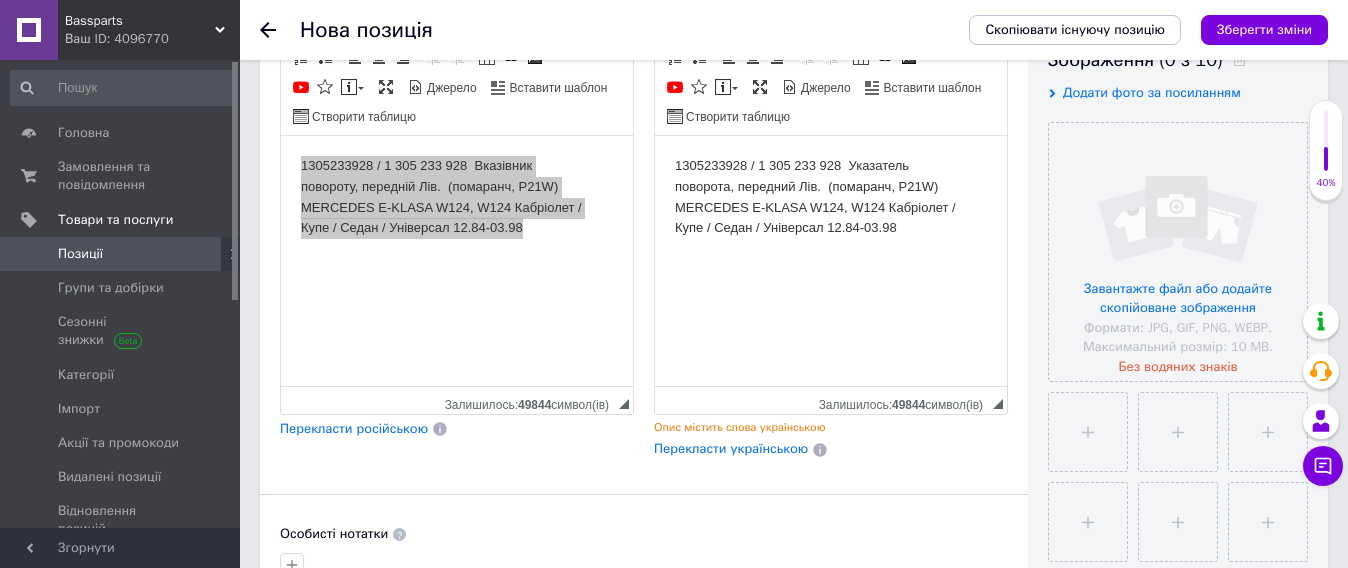 click on "1305233928 / 1 305 233 928  Указатель поворота, передний Лів.  (помаранч, P21W) MERCEDES E-KLASA W124, W124 Кабріолет / Купе / Седан / Універсал 12.84-03.98" at bounding box center (831, 196) 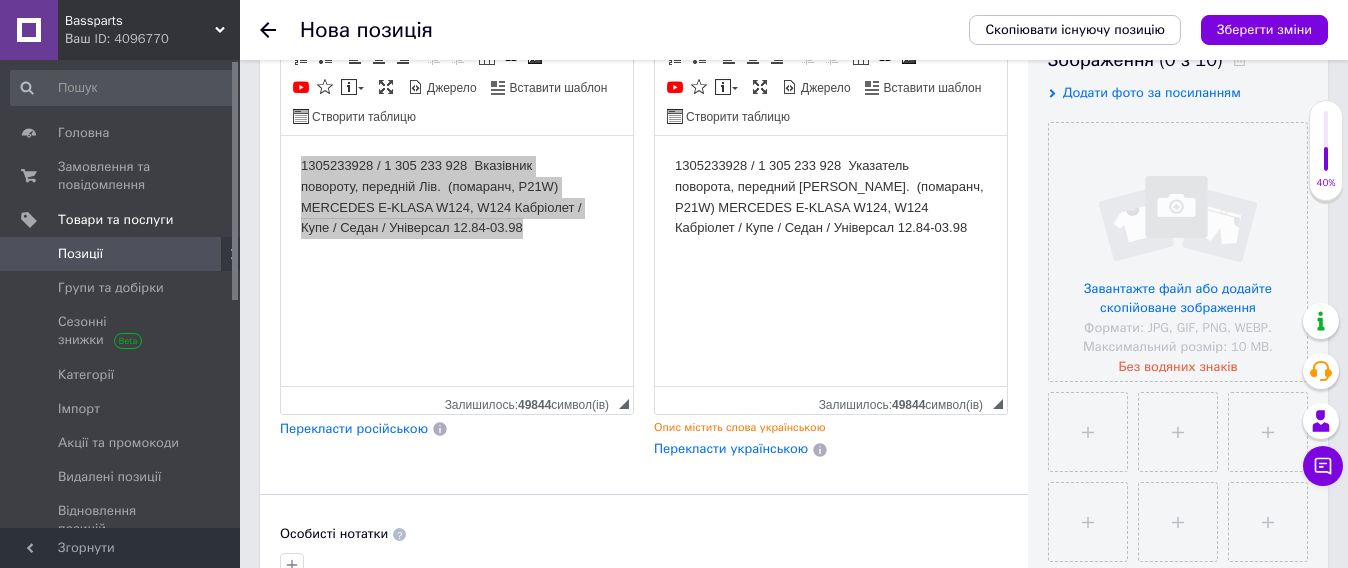 click on "1305233928 / 1 305 233 928  Указатель поворота, передний [PERSON_NAME].  (помаранч, P21W) MERCEDES E-KLASA W124, W124 Кабріолет / Купе / Седан / Універсал 12.84-03.98" at bounding box center [831, 196] 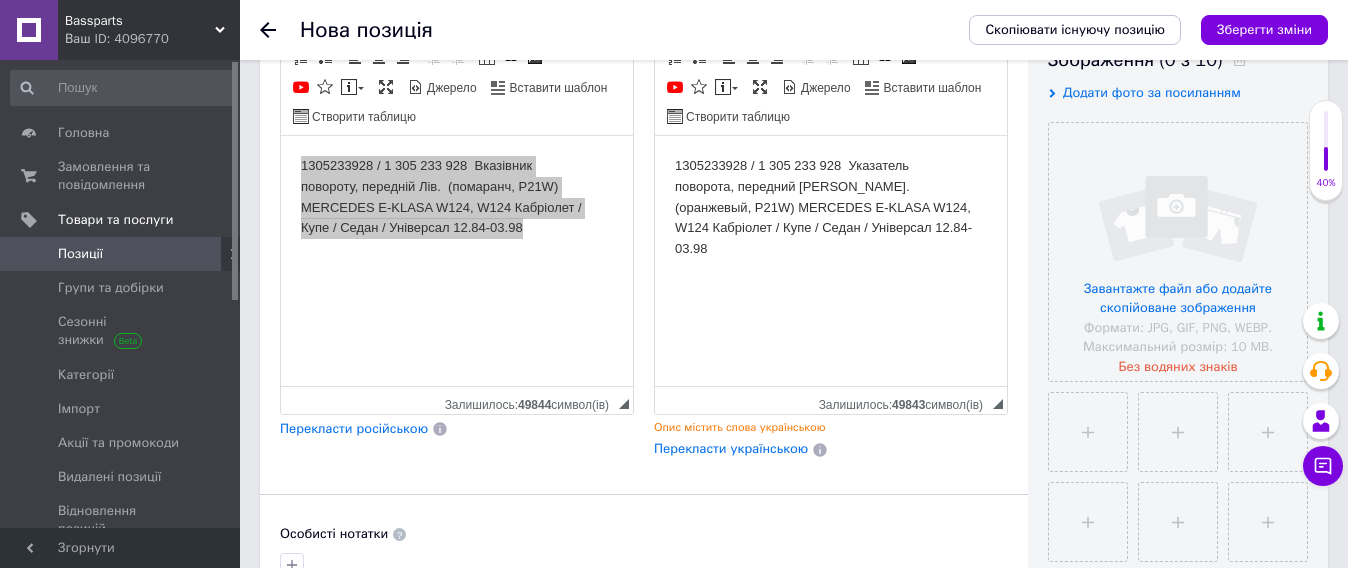 click on "1305233928 / 1 305 233 928  Указатель поворота, передний [PERSON_NAME].  (оранжевый, P21W) MERCEDES E-KLASA W124, W124 Кабріолет / Купе / Седан / Універсал 12.84-03.98" at bounding box center [831, 207] 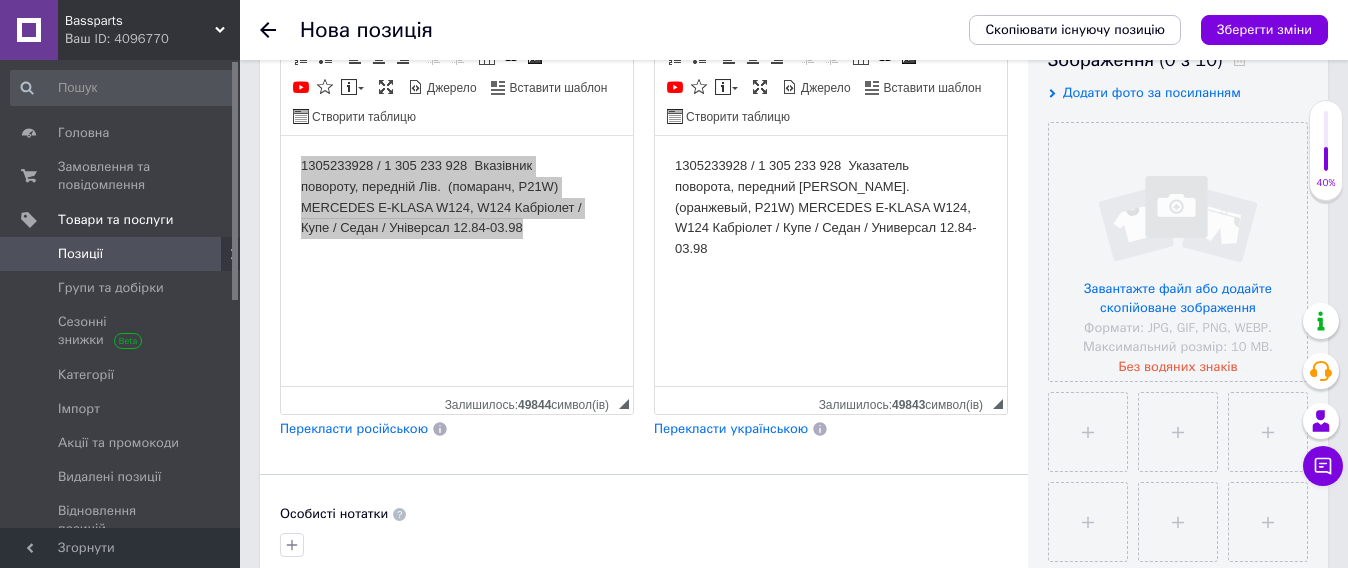 click on "1305233928 / 1 305 233 928  Указатель поворота, передний [PERSON_NAME].  (оранжевый, P21W) MERCEDES E-KLASA W124, W124 Кабріолет / Купе / Седан / Универсал 12.84-03.98" at bounding box center [831, 207] 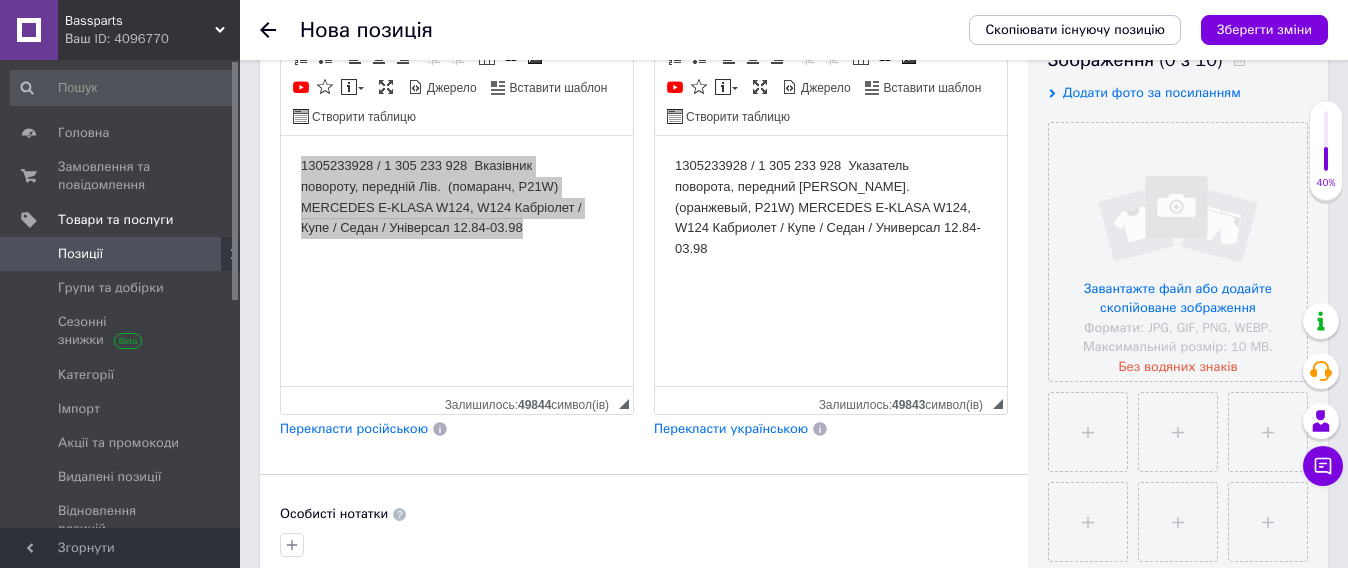 click on "1305233928 / 1 305 233 928  Указатель поворота, передний [PERSON_NAME].  (оранжевый, P21W) MERCEDES E-KLASA W124, W124 Кабриолет / Купе / Седан / Универсал 12.84-03.98" at bounding box center [831, 207] 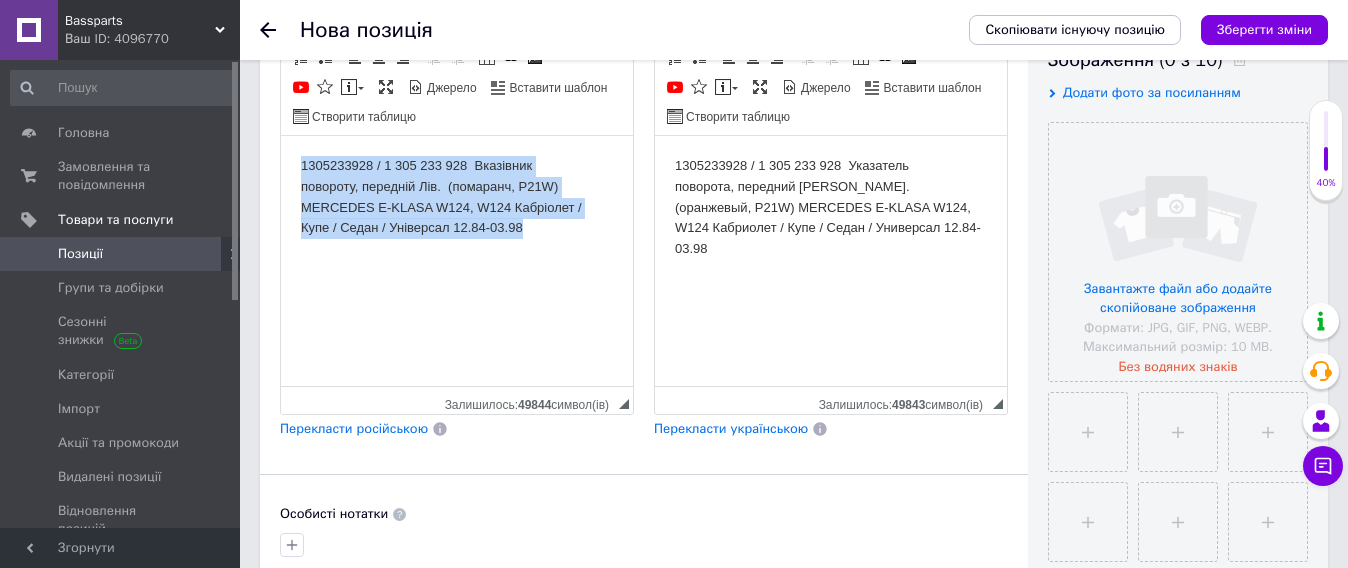 click on "1305233928 / 1 305 233 928  Вказівник повороту, передній Лів.  (помаранч, P21W) MERCEDES E-KLASA W124, W124 Кабріолет / Купе / Седан / Універсал 12.84-03.98" at bounding box center [457, 196] 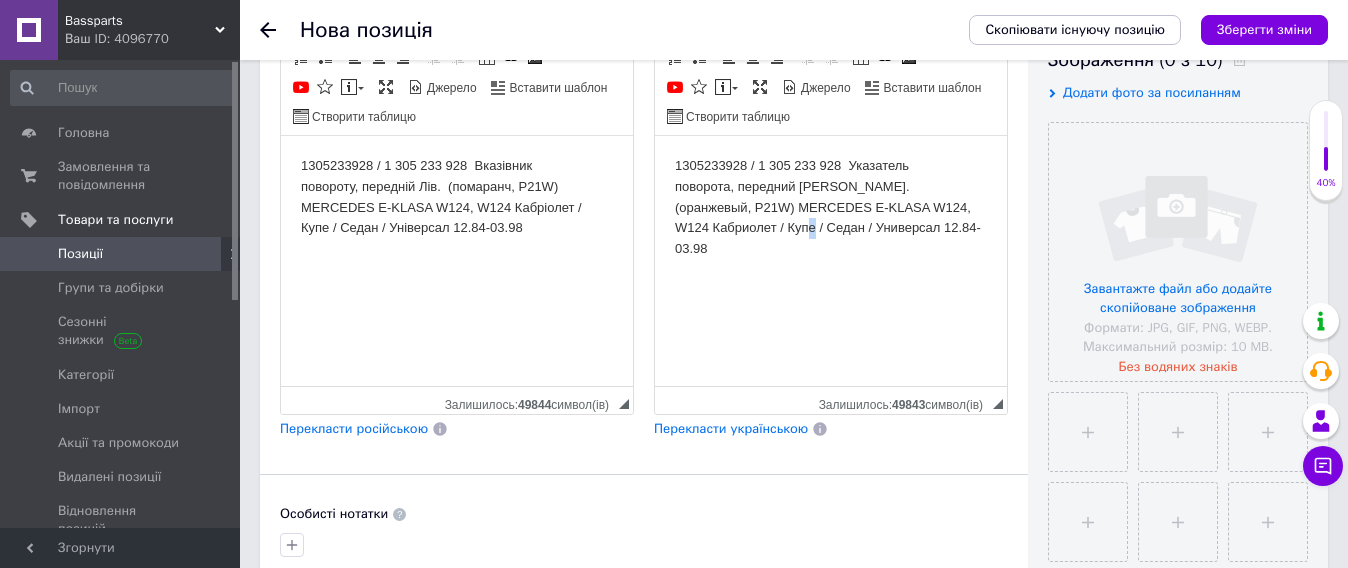 click on "1305233928 / 1 305 233 928  Указатель поворота, передний [PERSON_NAME].  (оранжевый, P21W) MERCEDES E-KLASA W124, W124 Кабриолет / Купе / Седан / Универсал 12.84-03.98" at bounding box center [831, 207] 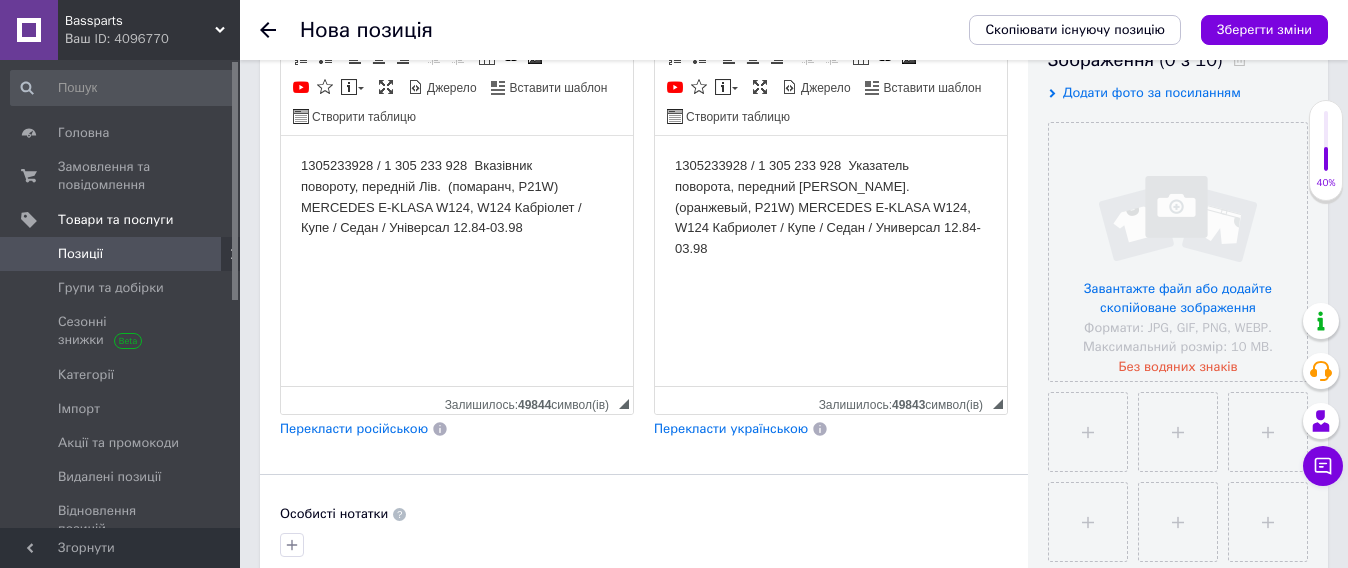 click on "1305233928 / 1 305 233 928  Указатель поворота, передний [PERSON_NAME].  (оранжевый, P21W) MERCEDES E-KLASA W124, W124 Кабриолет / Купе / Седан / Универсал 12.84-03.98" at bounding box center [831, 207] 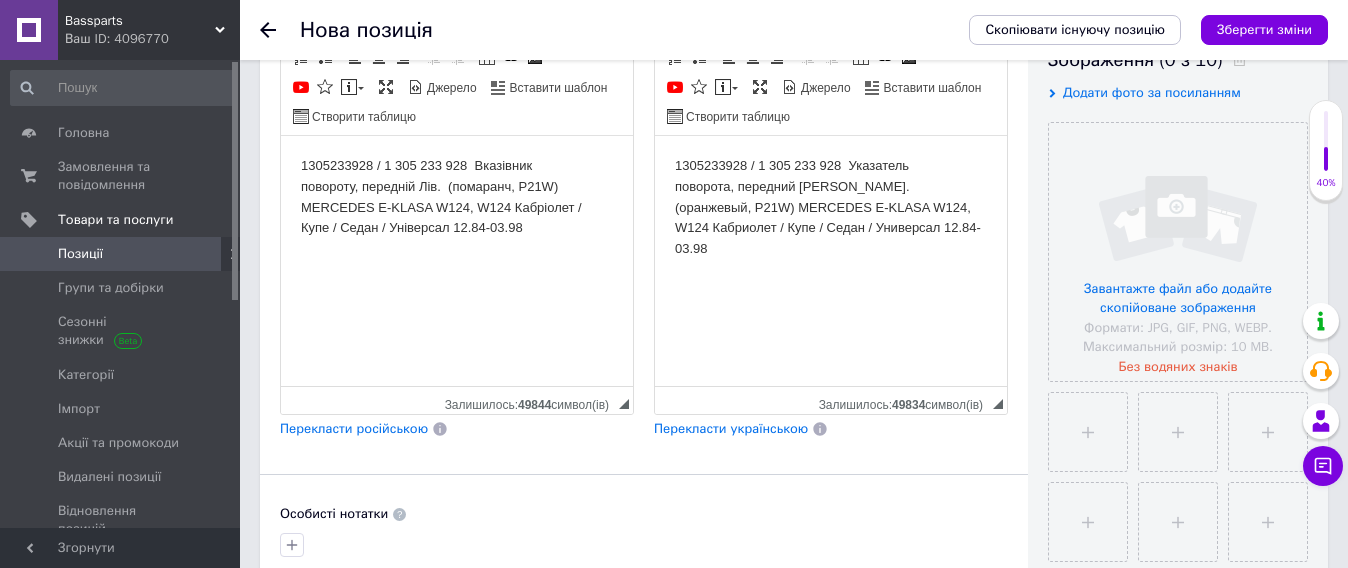 click on "1305233928 / 1 305 233 928  Вказівник повороту, передній Лів.  (помаранч, P21W) MERCEDES E-KLASA W124, W124 Кабріолет / Купе / Седан / Універсал 12.84-03.98" at bounding box center (457, 196) 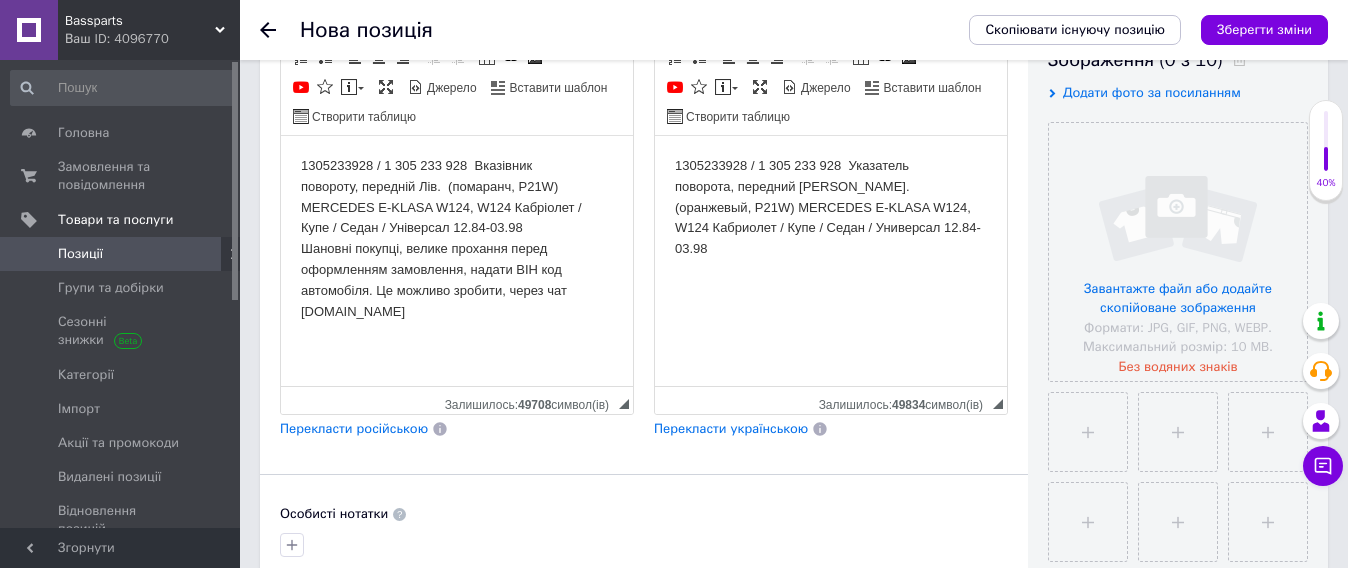 click on "1305233928 / 1 305 233 928  Указатель поворота, передний [PERSON_NAME].  (оранжевый, P21W) MERCEDES E-KLASA W124, W124 Кабриолет / Купе / Седан / Универсал 12.84-03.98 ​​​​​​​" at bounding box center [831, 217] 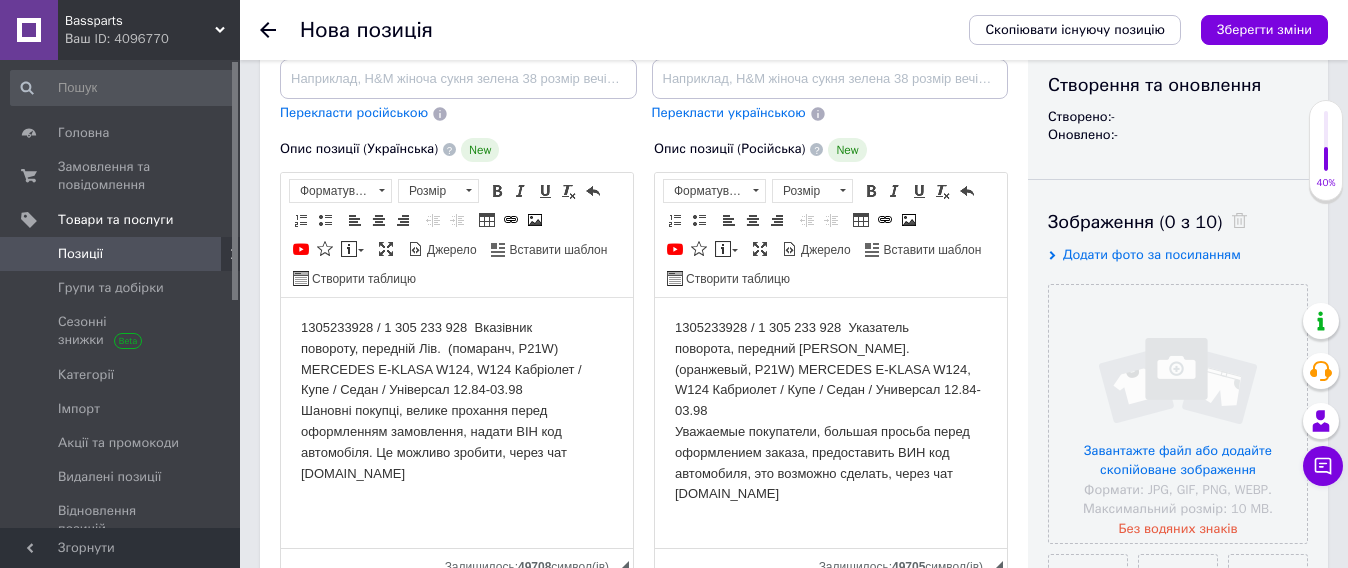 scroll, scrollTop: 250, scrollLeft: 0, axis: vertical 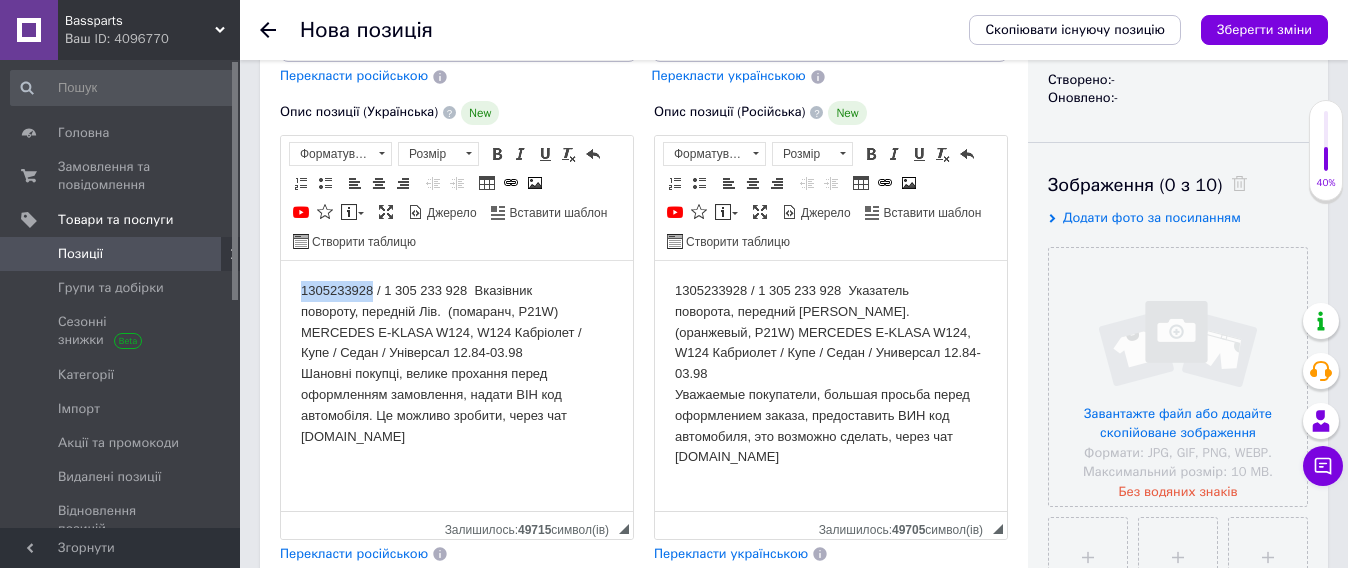 drag, startPoint x: 297, startPoint y: 283, endPoint x: 371, endPoint y: 287, distance: 74.10803 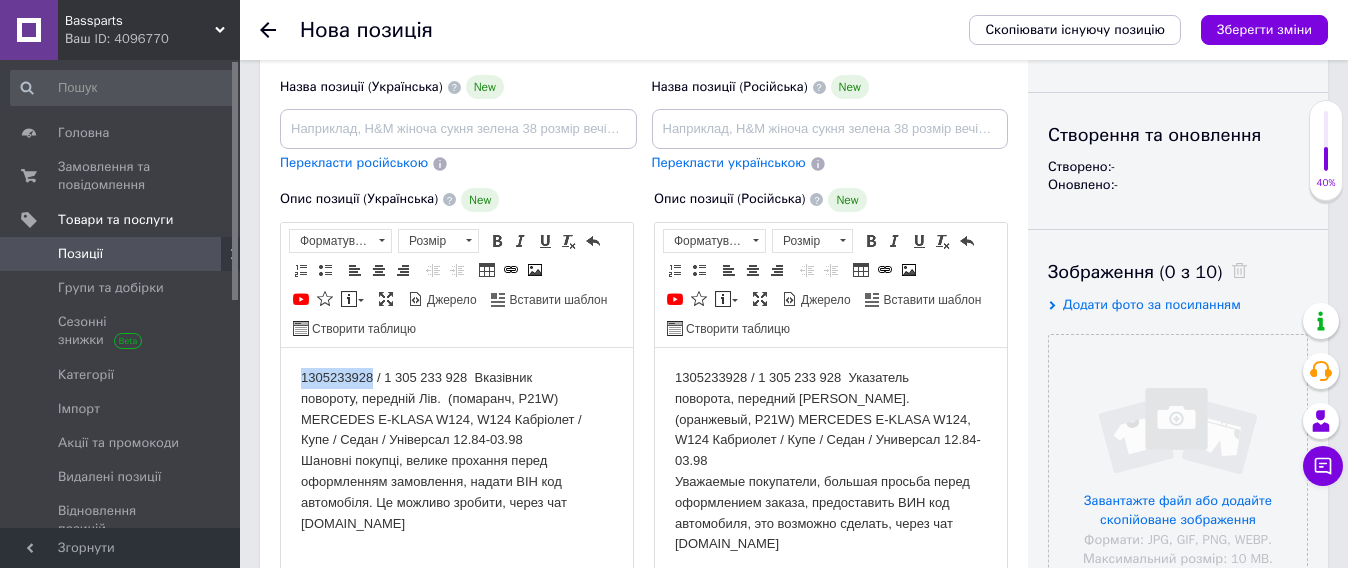 scroll, scrollTop: 125, scrollLeft: 0, axis: vertical 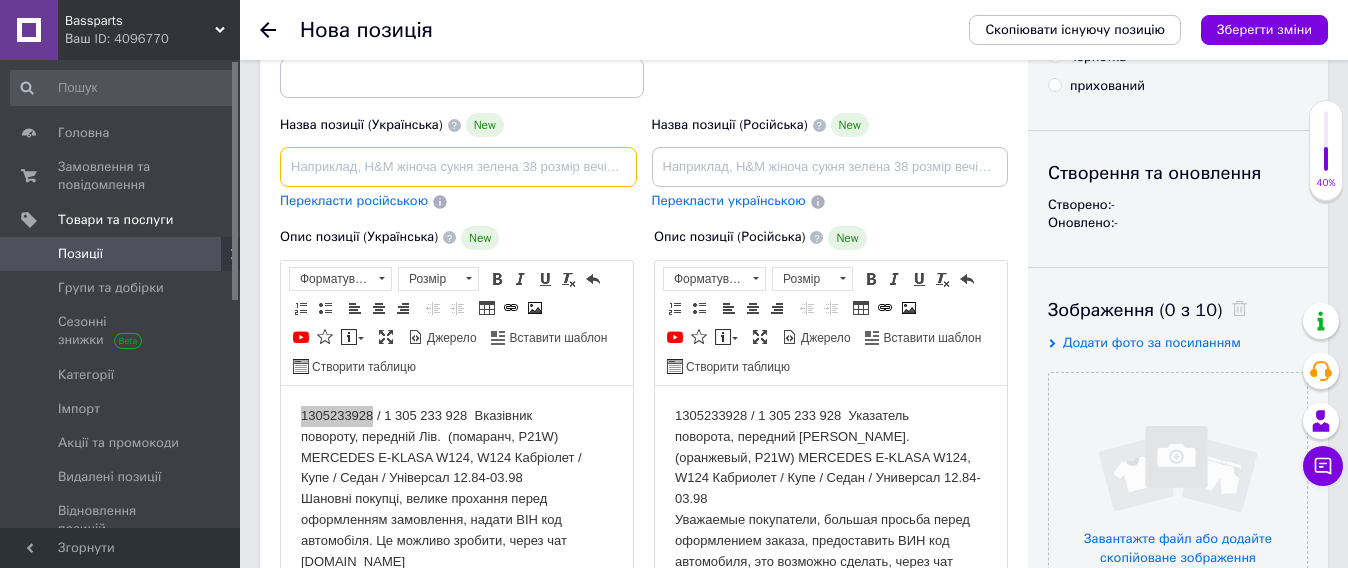 click at bounding box center (458, 167) 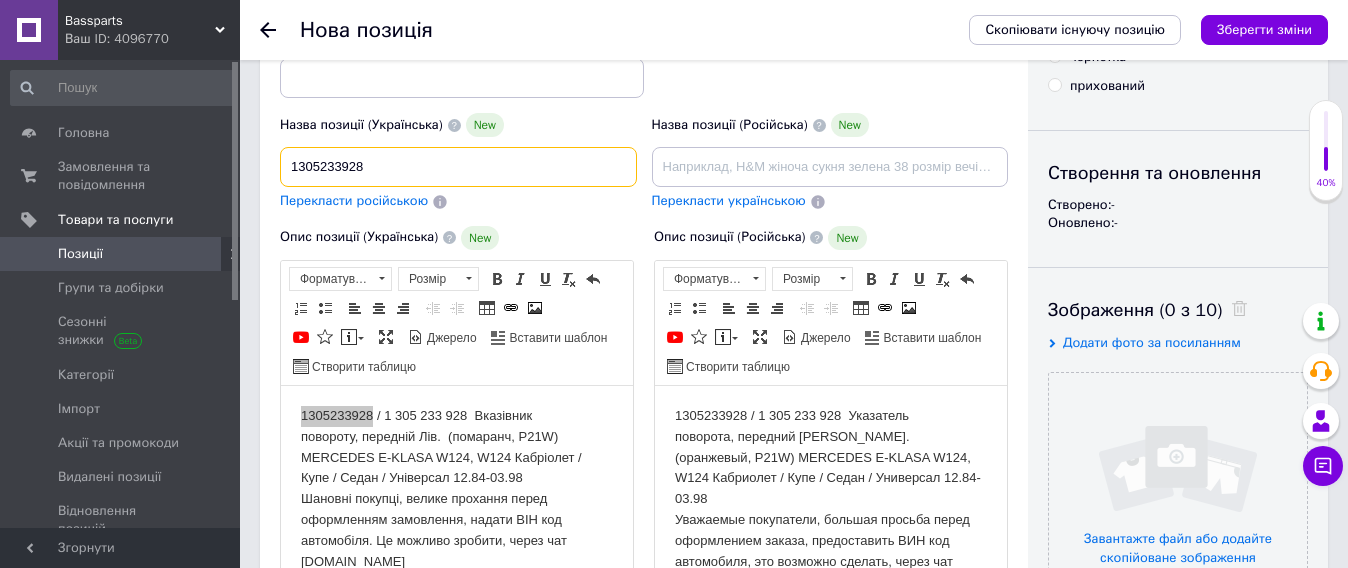 type on "1305233928" 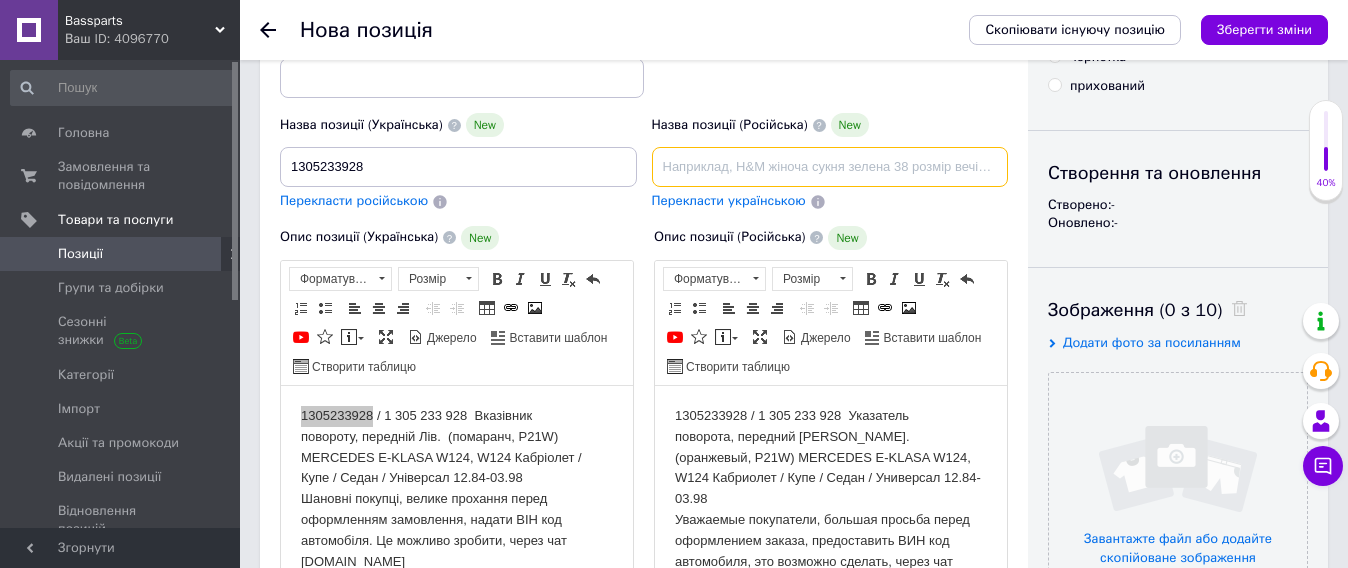 click at bounding box center [830, 167] 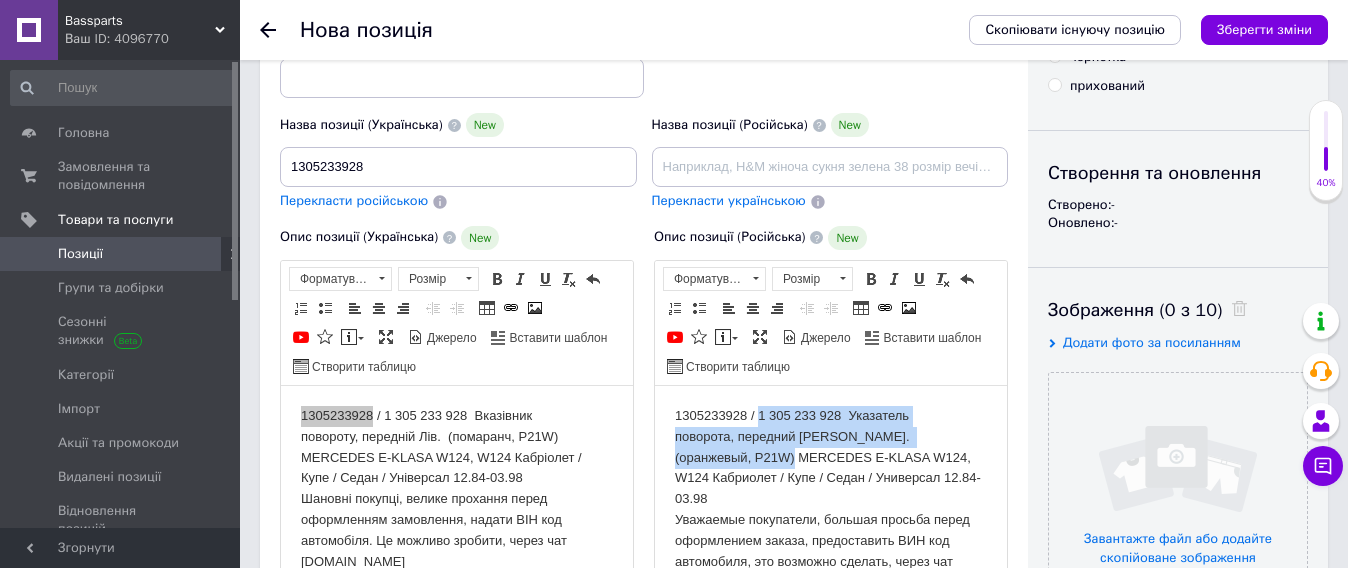 drag, startPoint x: 757, startPoint y: 410, endPoint x: 751, endPoint y: 459, distance: 49.365982 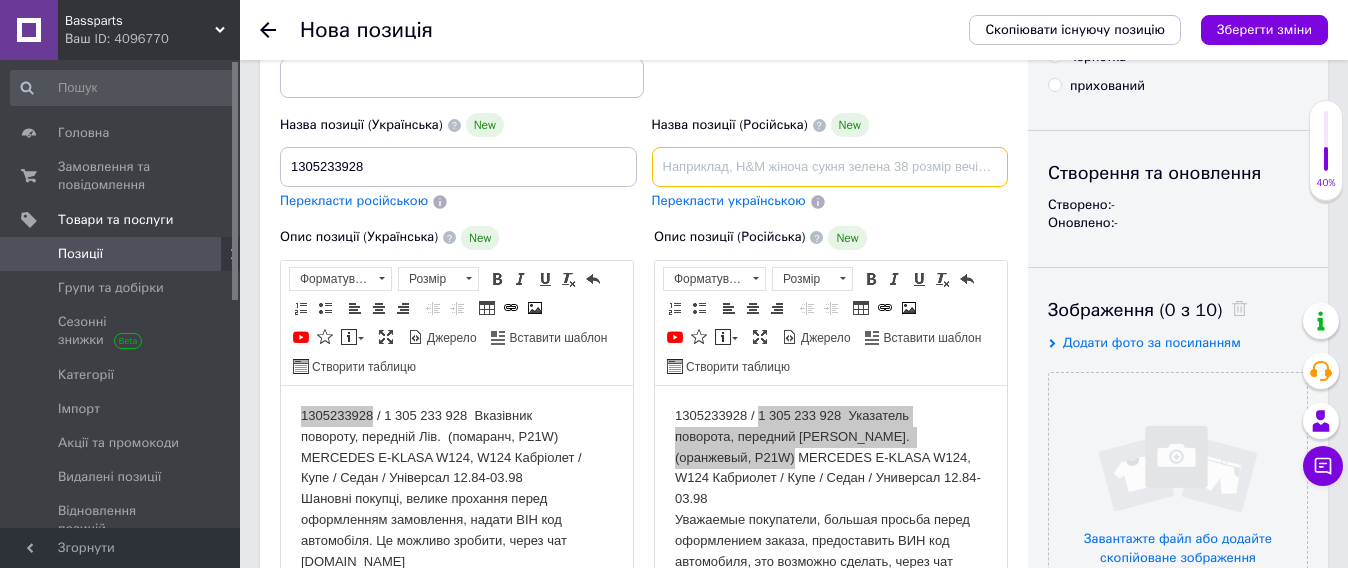 click at bounding box center (830, 167) 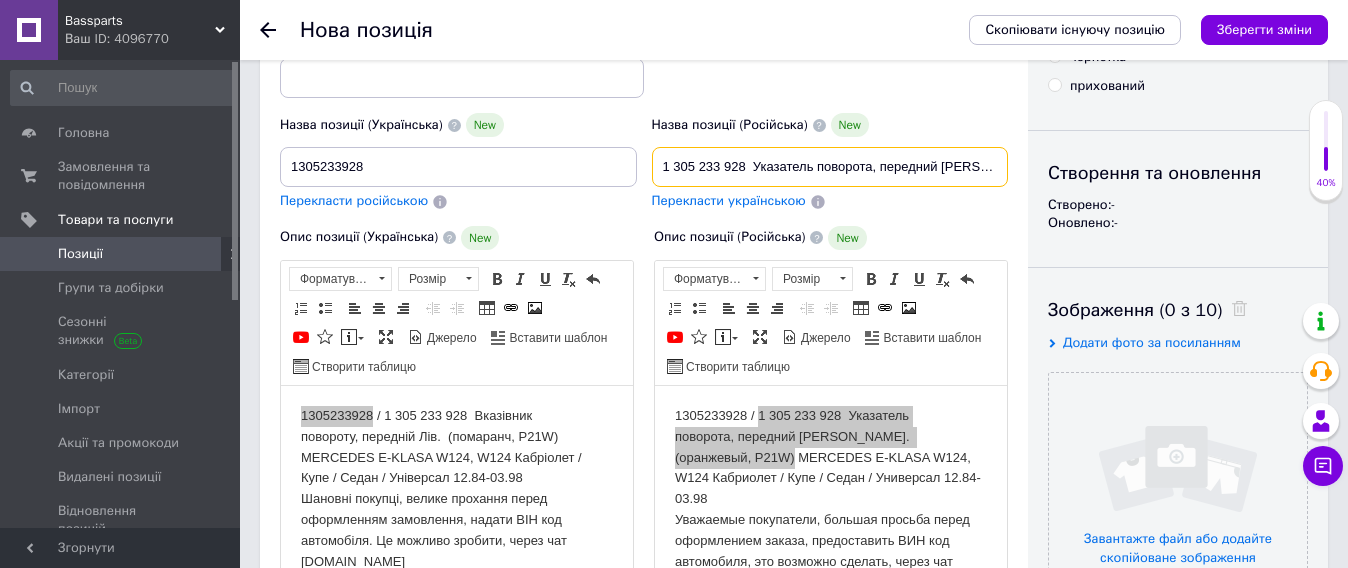 scroll, scrollTop: 0, scrollLeft: 180, axis: horizontal 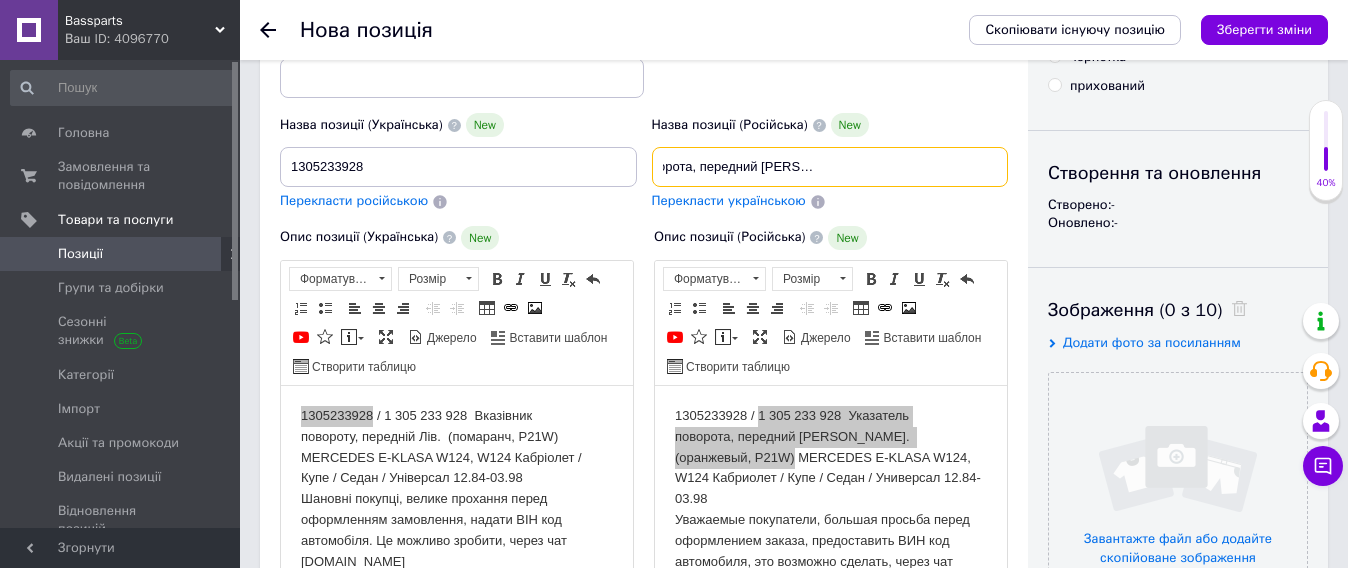type on "1 305 233 928  Указатель поворота, передний [PERSON_NAME].  (оранжевый, P21W) MERCEDES" 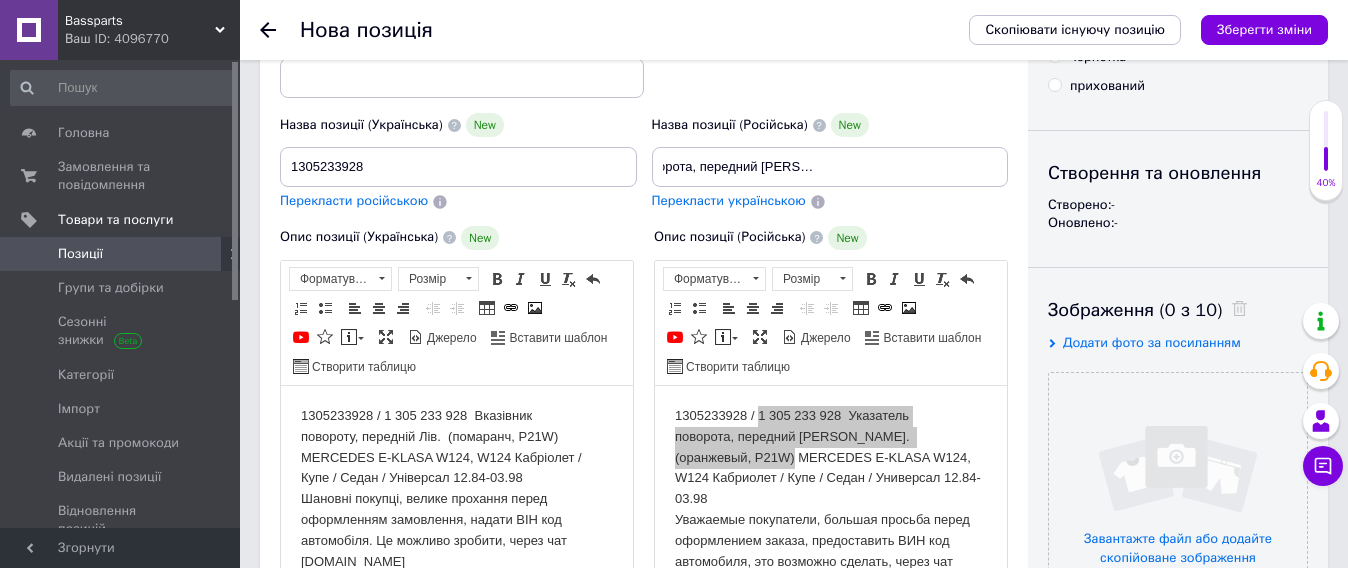 scroll, scrollTop: 0, scrollLeft: 0, axis: both 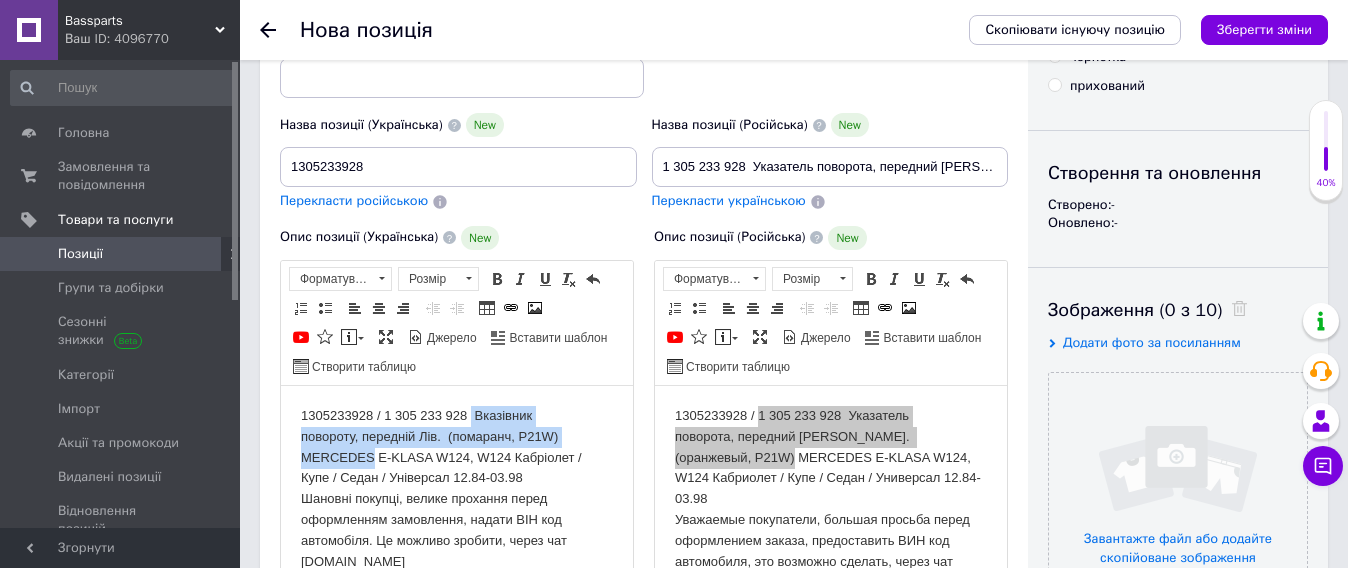 drag, startPoint x: 472, startPoint y: 402, endPoint x: 376, endPoint y: 457, distance: 110.63905 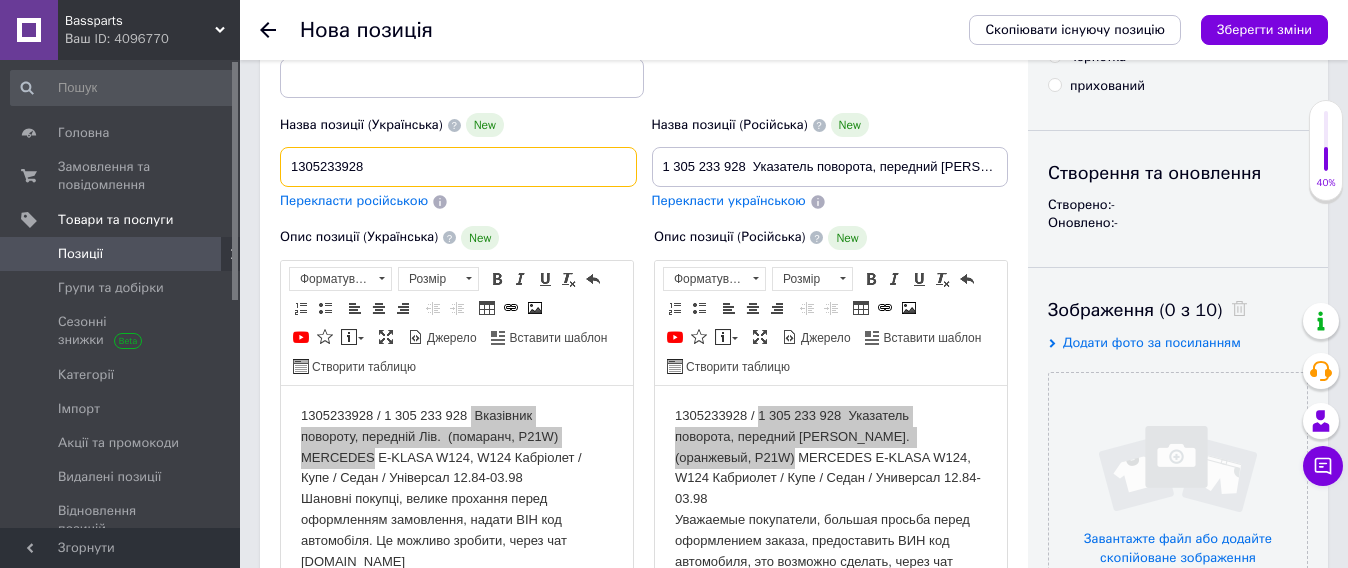 click on "1305233928" at bounding box center (458, 167) 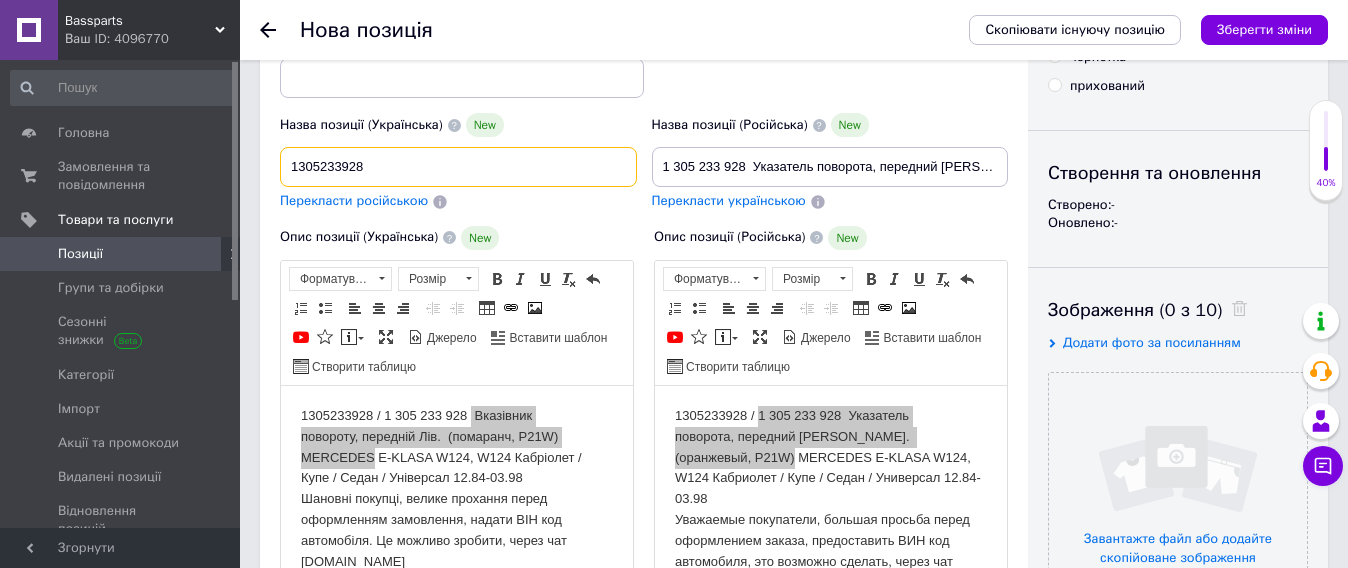 paste on "Вказівник повороту, передній Лів.  (помаранч, P21W) MERCEDES" 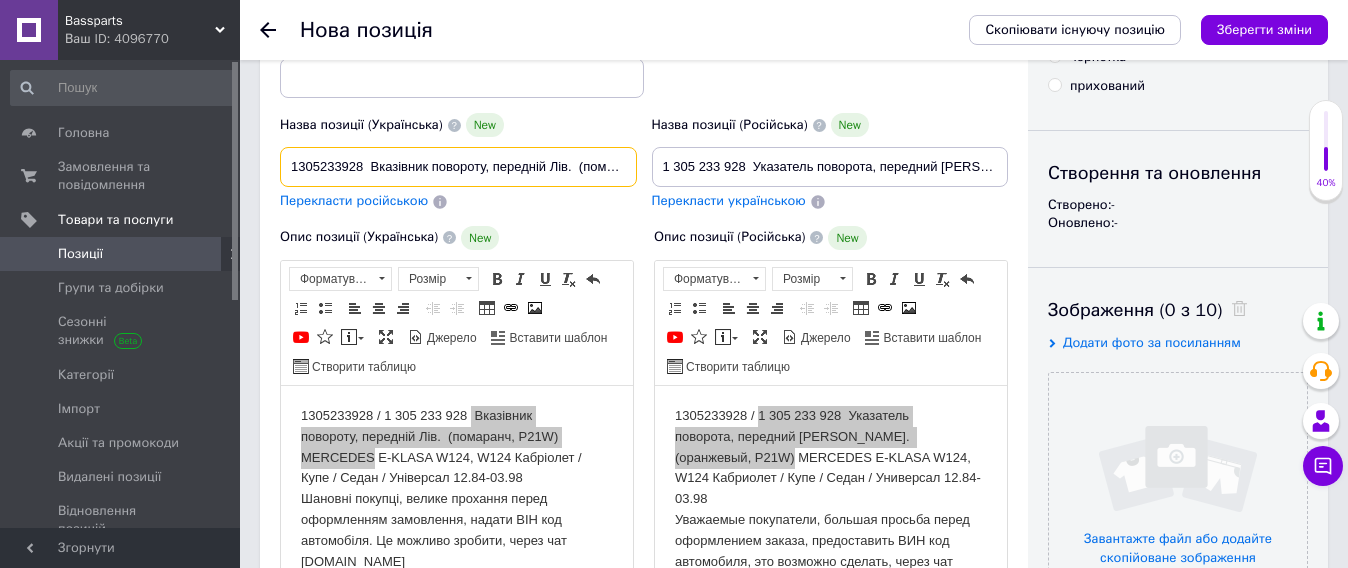 scroll, scrollTop: 0, scrollLeft: 142, axis: horizontal 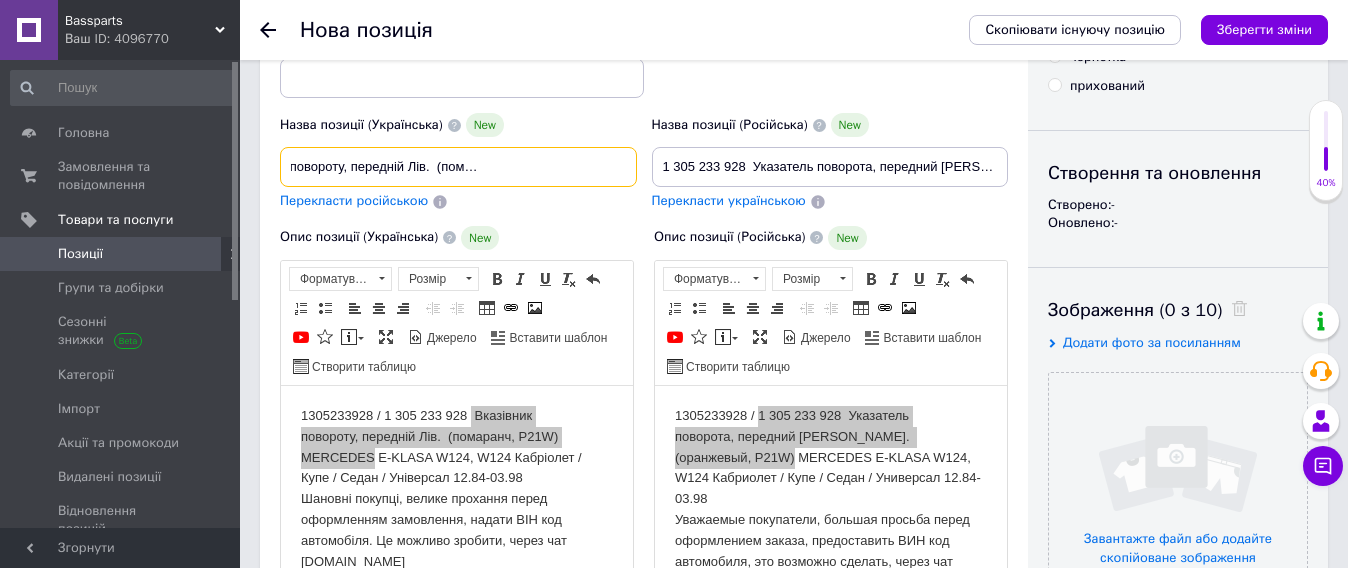 type on "1305233928  Вказівник повороту, передній Лів.  (помаранч, P21W) MERCEDES" 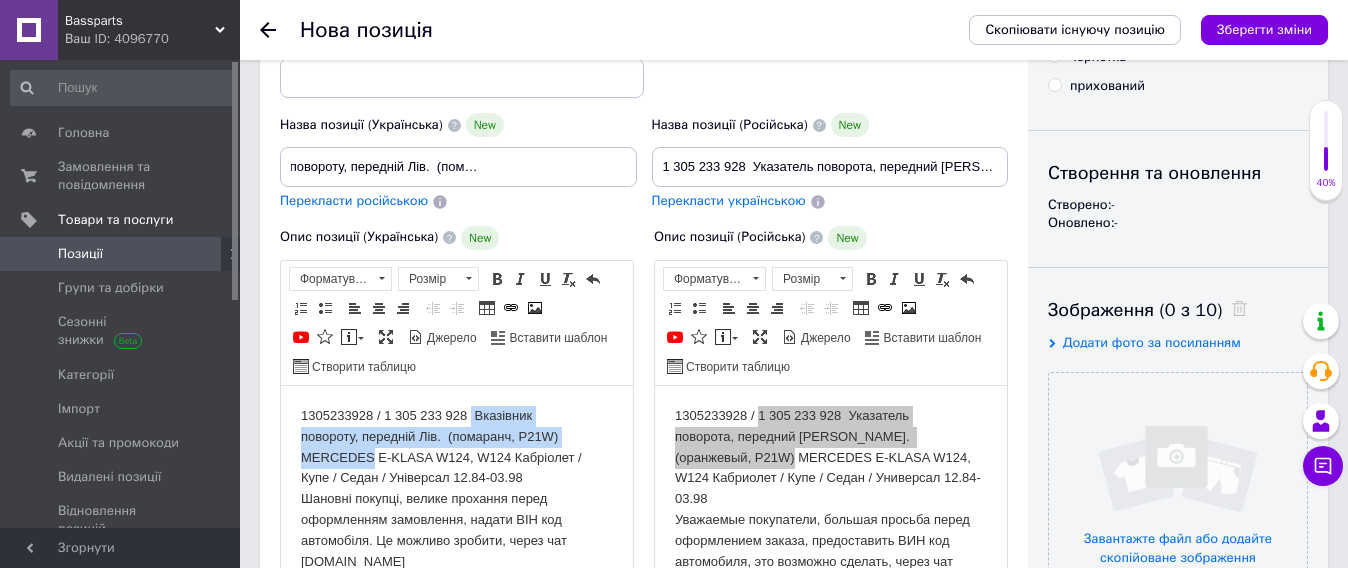 click on "1305233928 / 1 305 233 928  Вказівник повороту, передній Лів.  (помаранч, P21W) MERCEDES E-KLASA W124, W124 Кабріолет / Купе / Седан / Універсал 12.84-03.98 Шановні покупці, велике прохання перед оформленням замовлення, надати ВІН код автомобіля. Це можливо зробити, через чат [DOMAIN_NAME]" at bounding box center [457, 488] 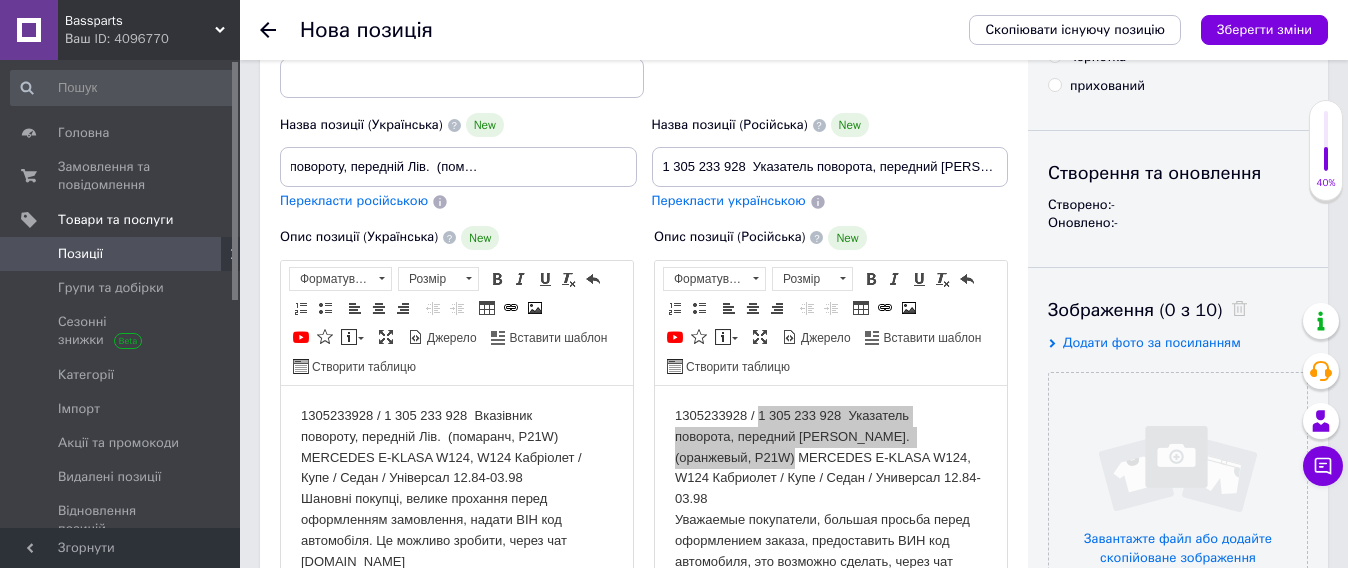 scroll, scrollTop: 0, scrollLeft: 0, axis: both 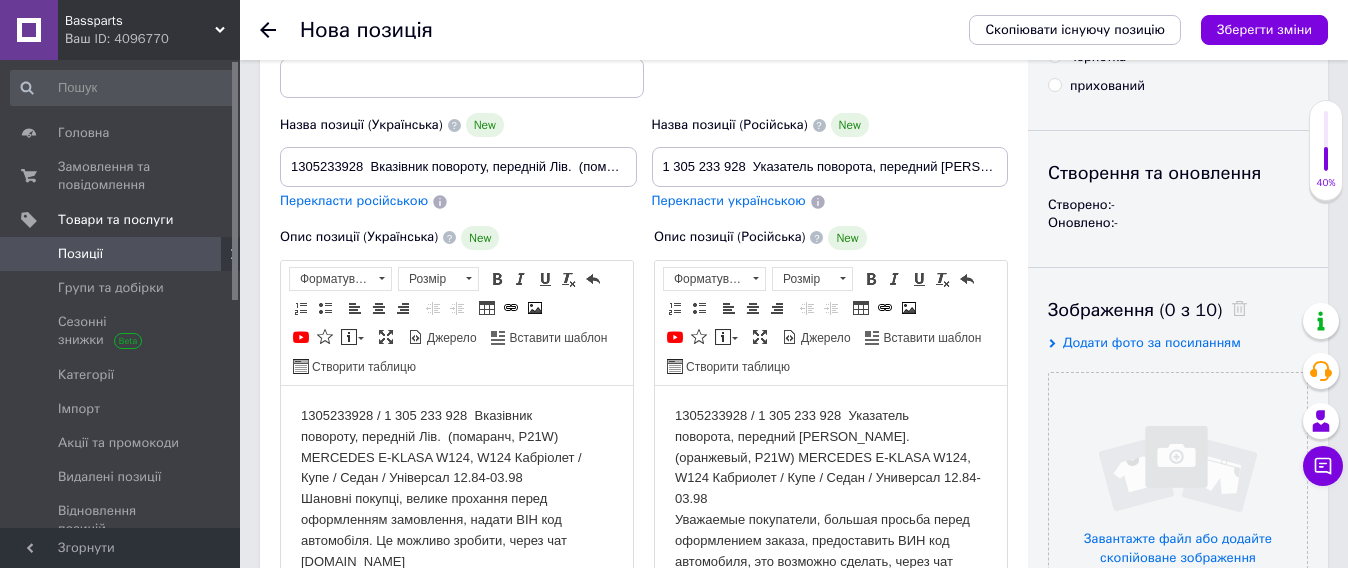 click on "1305233928 / 1 305 233 928  Указатель поворота, передний [PERSON_NAME].  (оранжевый, P21W) MERCEDES E-KLASA W124, W124 Кабриолет / Купе / Седан / Универсал 12.84-03.98 Уважаемые покупатели, большая просьба перед оформлением заказа, предоставить ВИН код автомобиля, это возможно сделать, через чат [DOMAIN_NAME]" at bounding box center [831, 498] 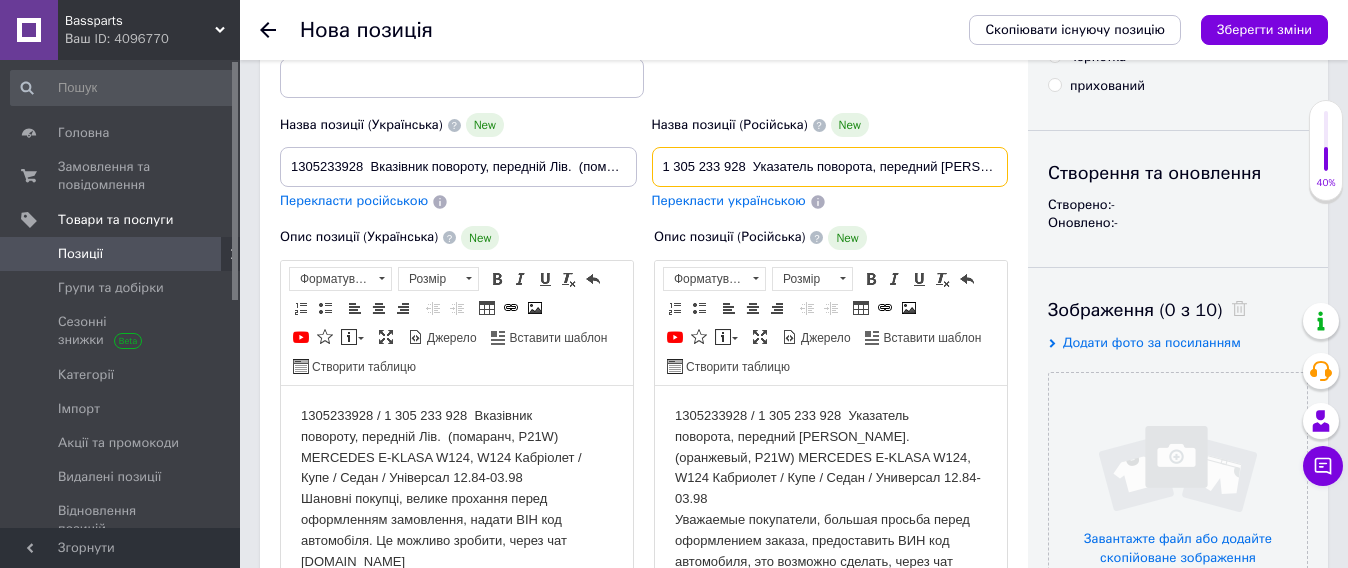 drag, startPoint x: 659, startPoint y: 167, endPoint x: 745, endPoint y: 169, distance: 86.023254 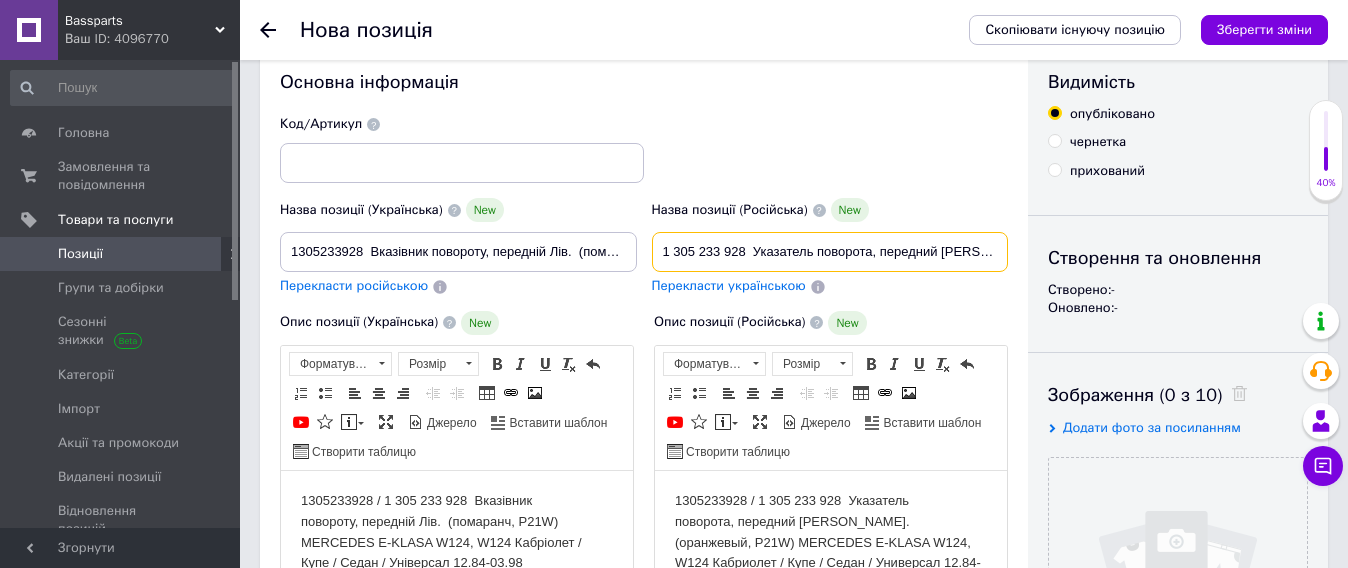 scroll, scrollTop: 0, scrollLeft: 0, axis: both 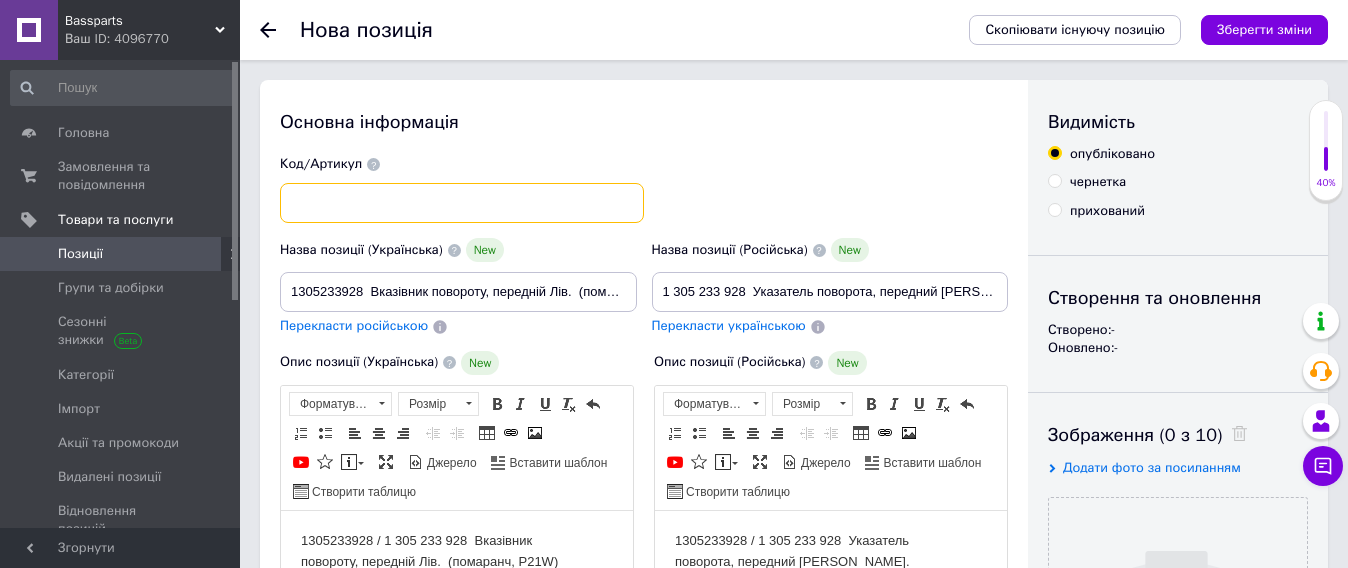click at bounding box center (462, 203) 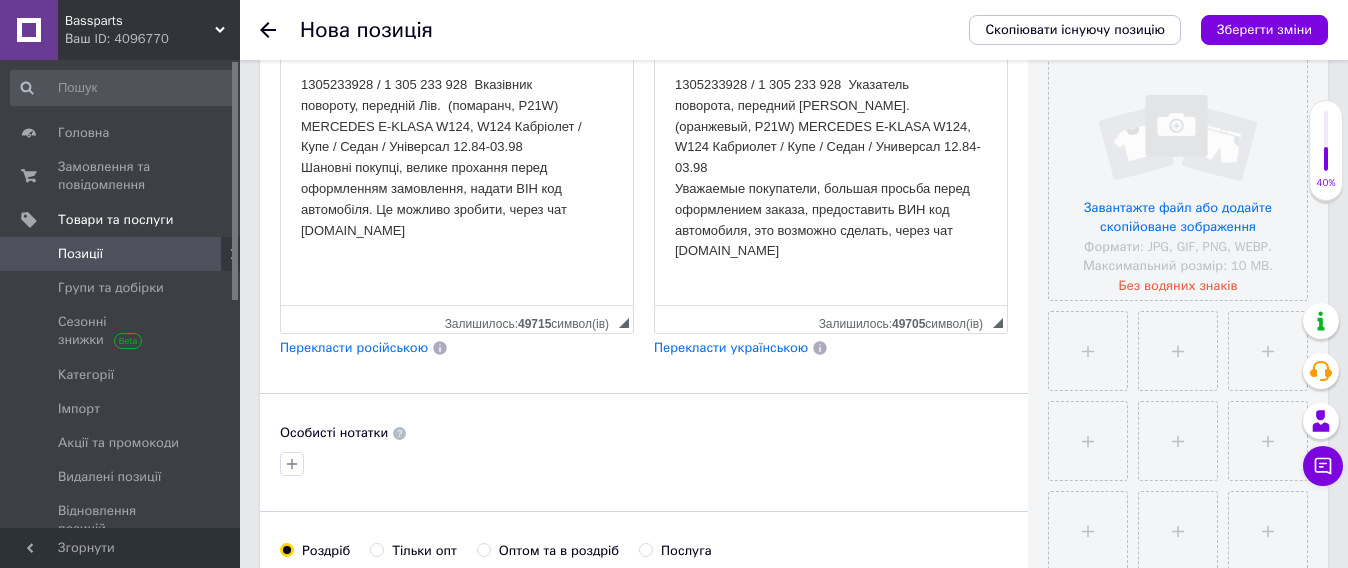 scroll, scrollTop: 500, scrollLeft: 0, axis: vertical 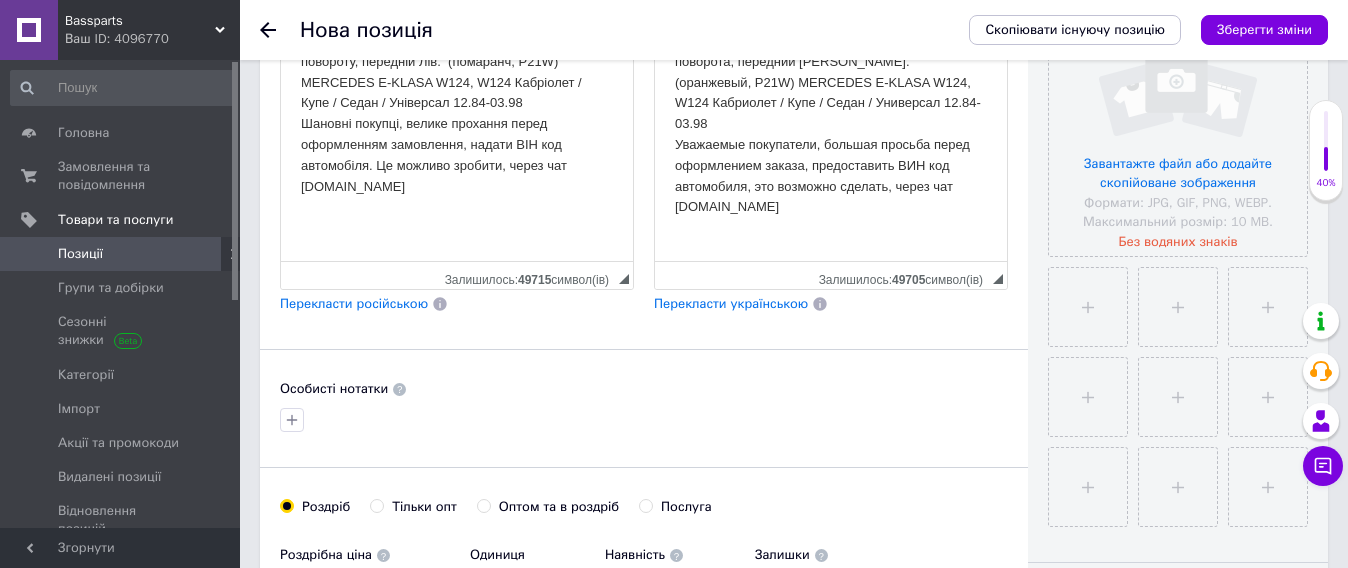 type on "1 305 233 928" 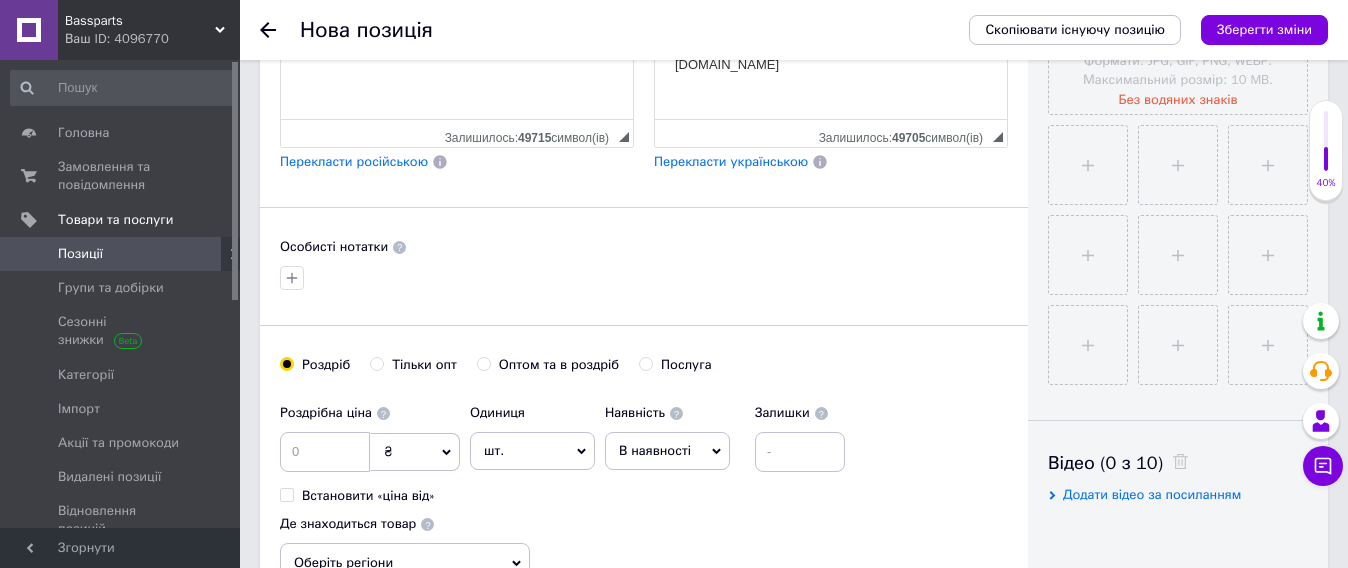 scroll, scrollTop: 750, scrollLeft: 0, axis: vertical 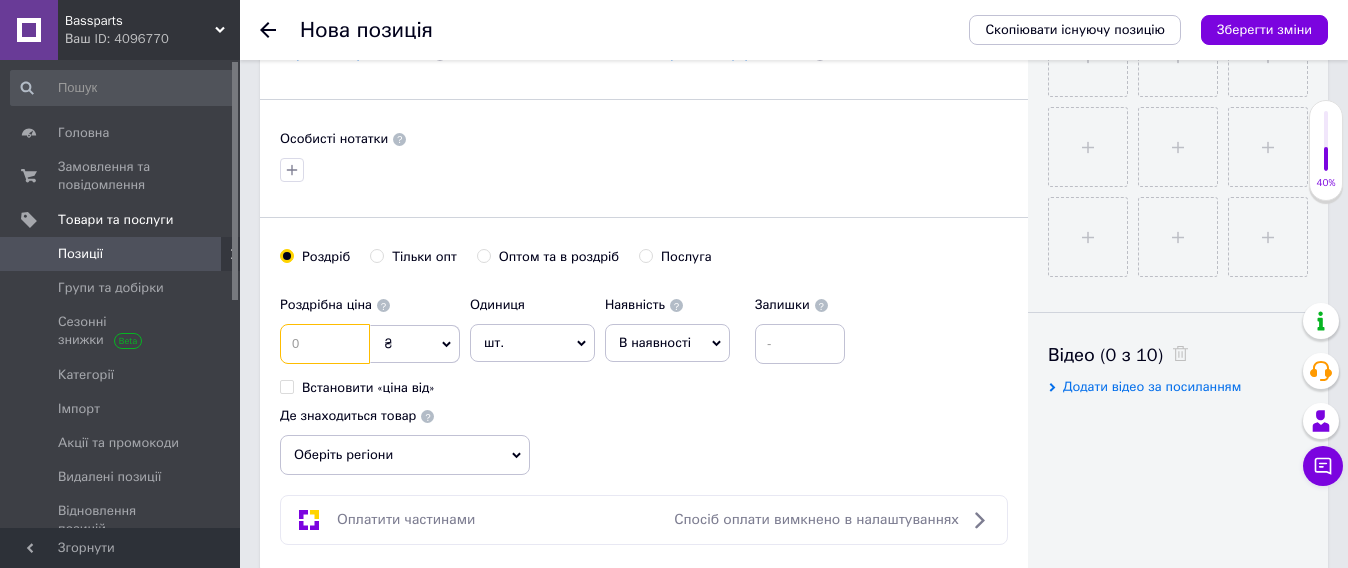 click at bounding box center (325, 344) 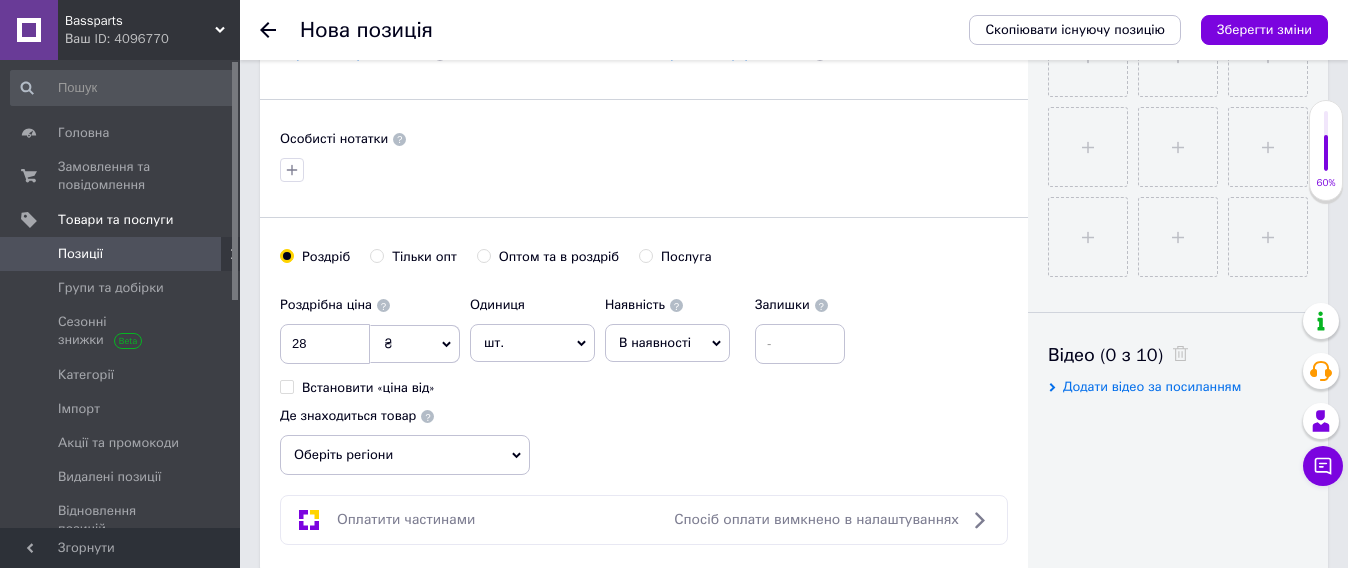 click on "₴" at bounding box center [415, 344] 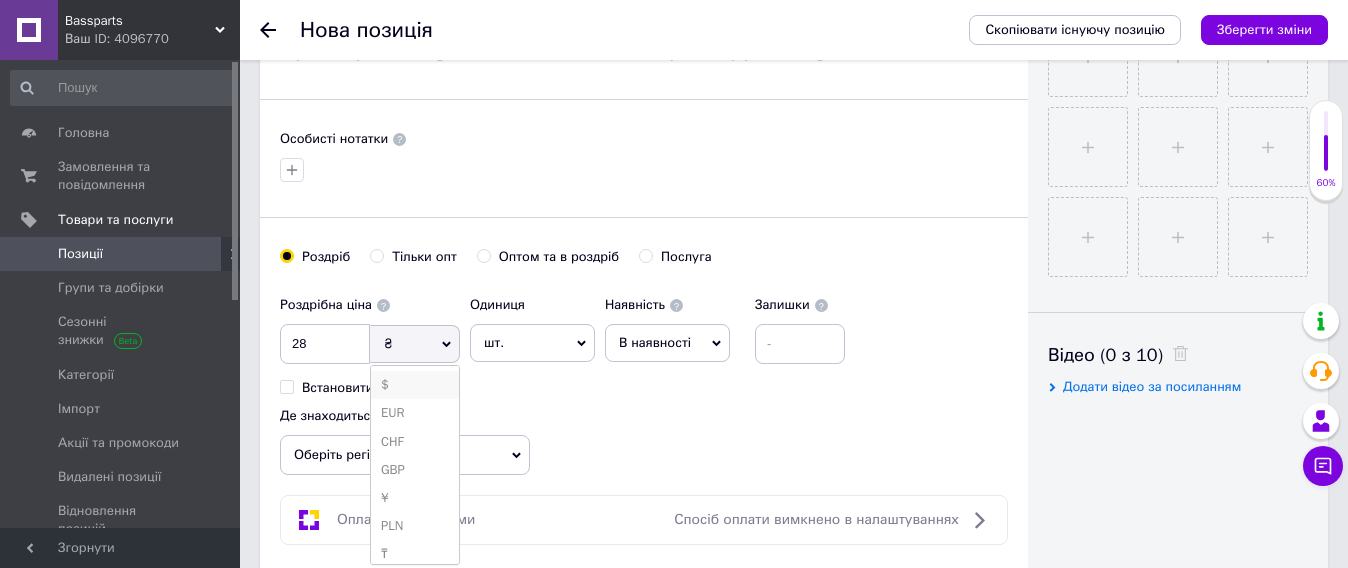 click on "$" at bounding box center [415, 385] 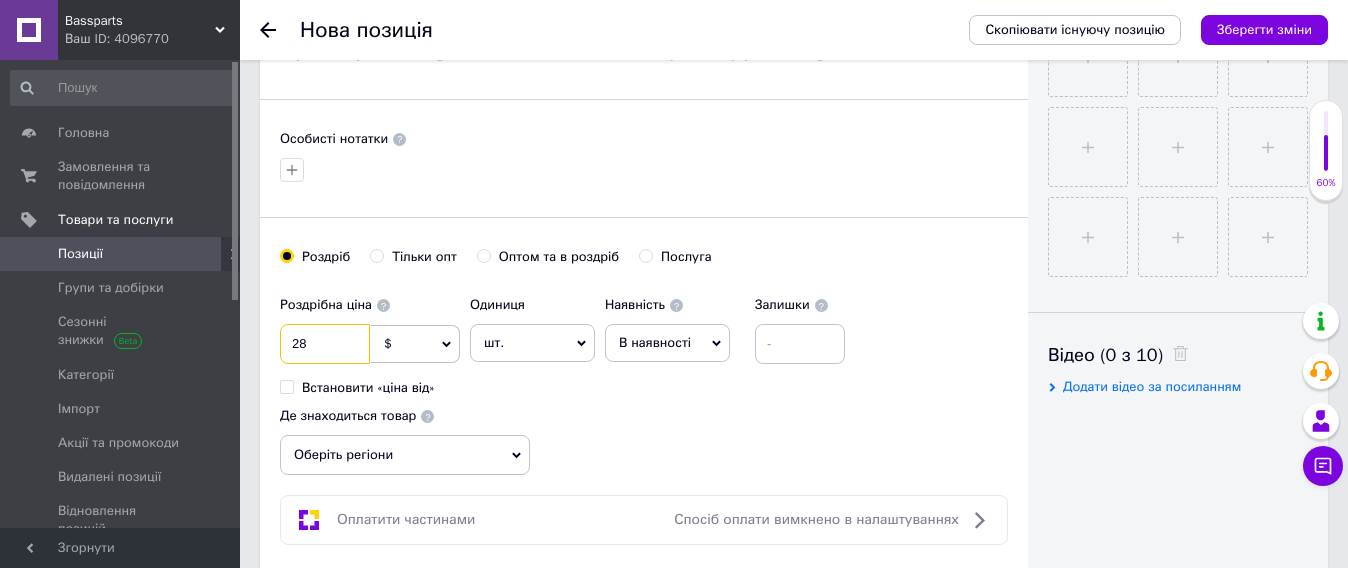 click on "28" at bounding box center (325, 344) 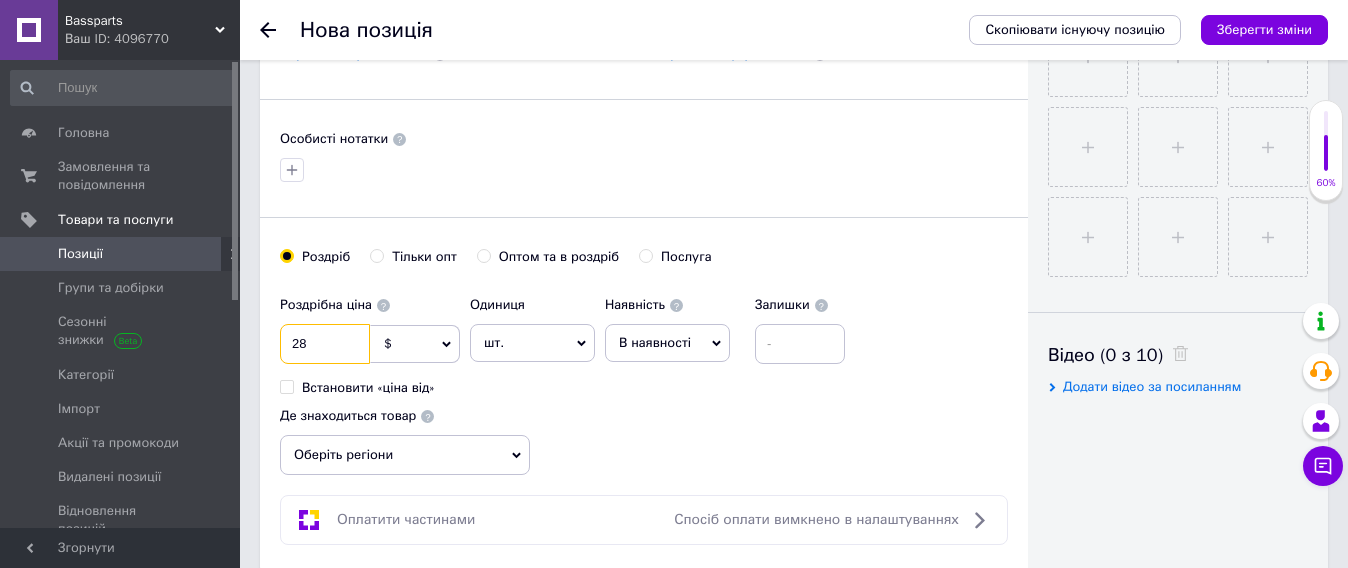 type on "2" 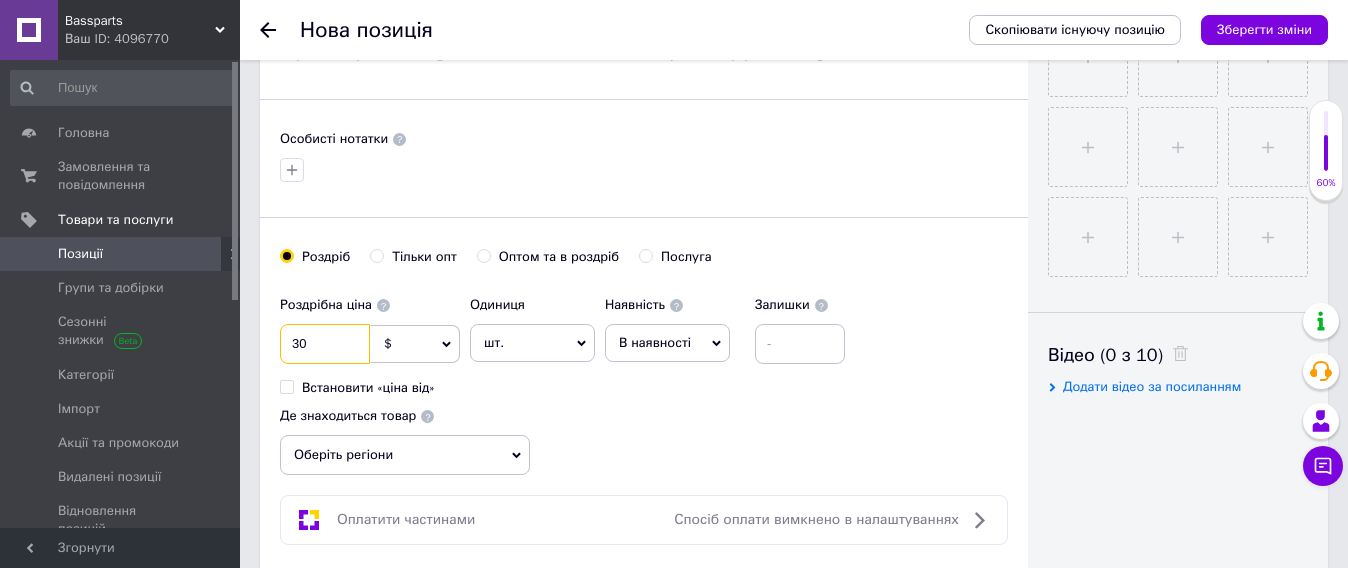 type on "30" 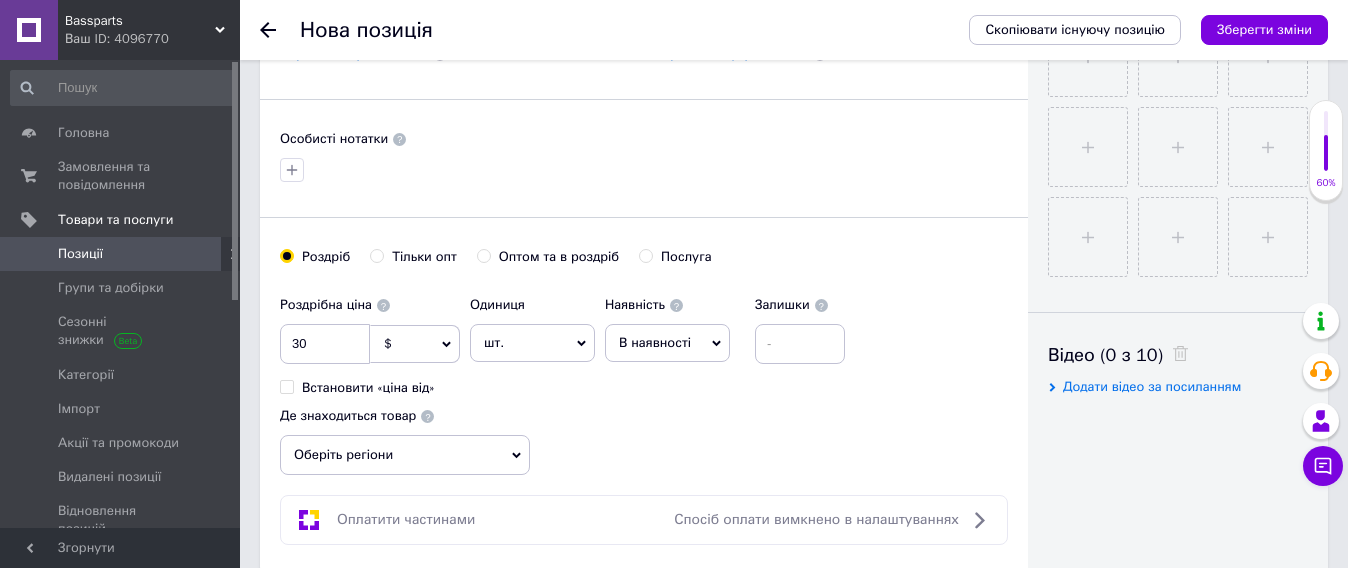 click on "$" at bounding box center (415, 344) 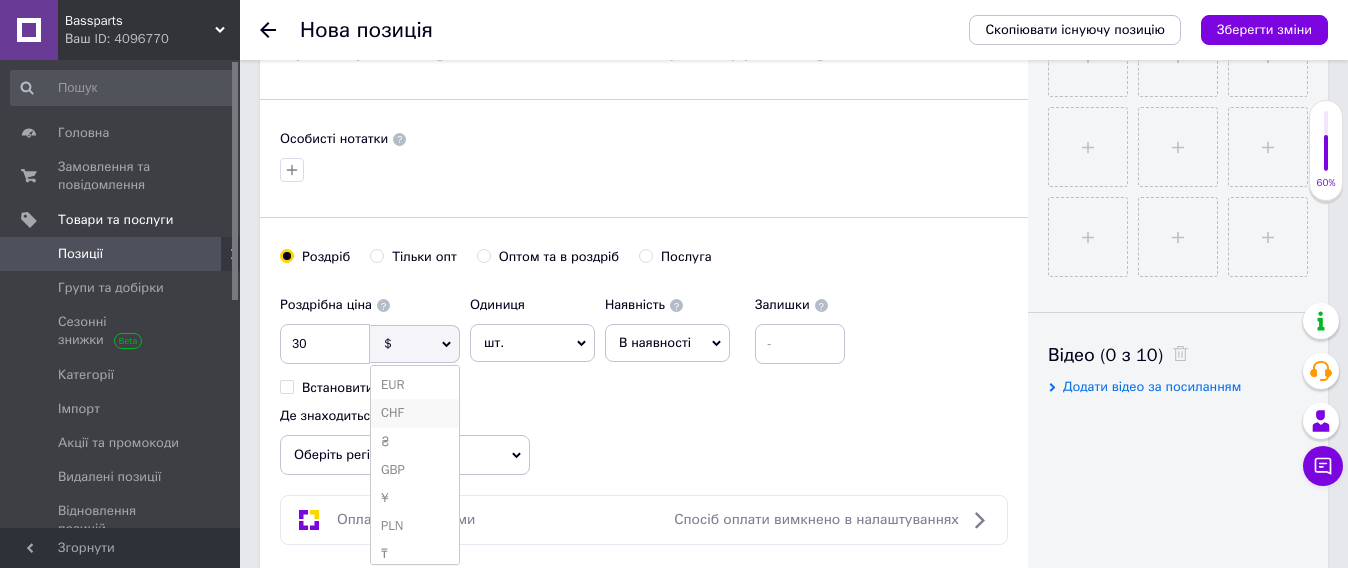 scroll, scrollTop: 625, scrollLeft: 0, axis: vertical 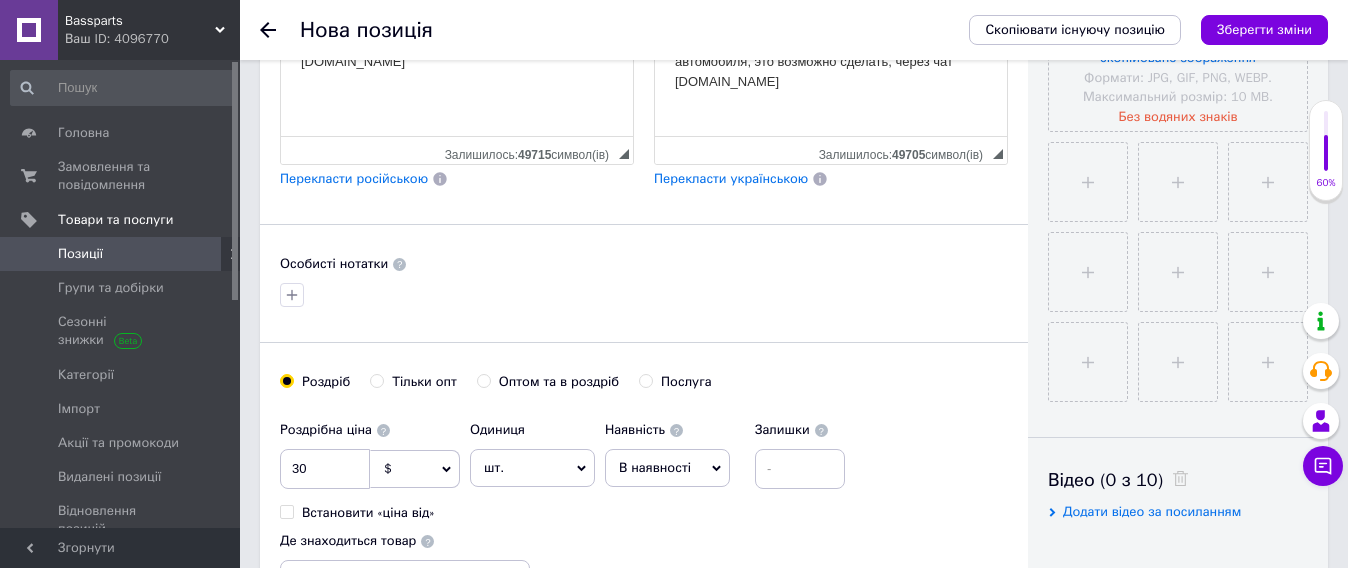click on "Роздрібна ціна 30 $ EUR CHF ₴ GBP ¥ PLN ₸ MDL HUF KGS CNY TRY KRW lei Встановити «ціна від» Одиниця шт. Популярне комплект упаковка кв.м пара м кг пог.м послуга т а автоцистерна ампула б балон банка блістер бобіна бочка бут бухта в ват виїзд відро г г га година гр/кв.м гігакалорія д дав два місяці день доба доза є єврокуб з зміна к кВт каністра карат кв.дм кв.м кв.см кв.фут квартал кг кг/кв.м км колесо комплект коробка куб.дм куб.м л л лист м м мВт мл мм моток місяць мішок н набір номер о об'єкт од. п палетомісце пара партія пач пог.м послуга посівна одиниця птахомісце півроку пігулка 1" at bounding box center (644, 506) 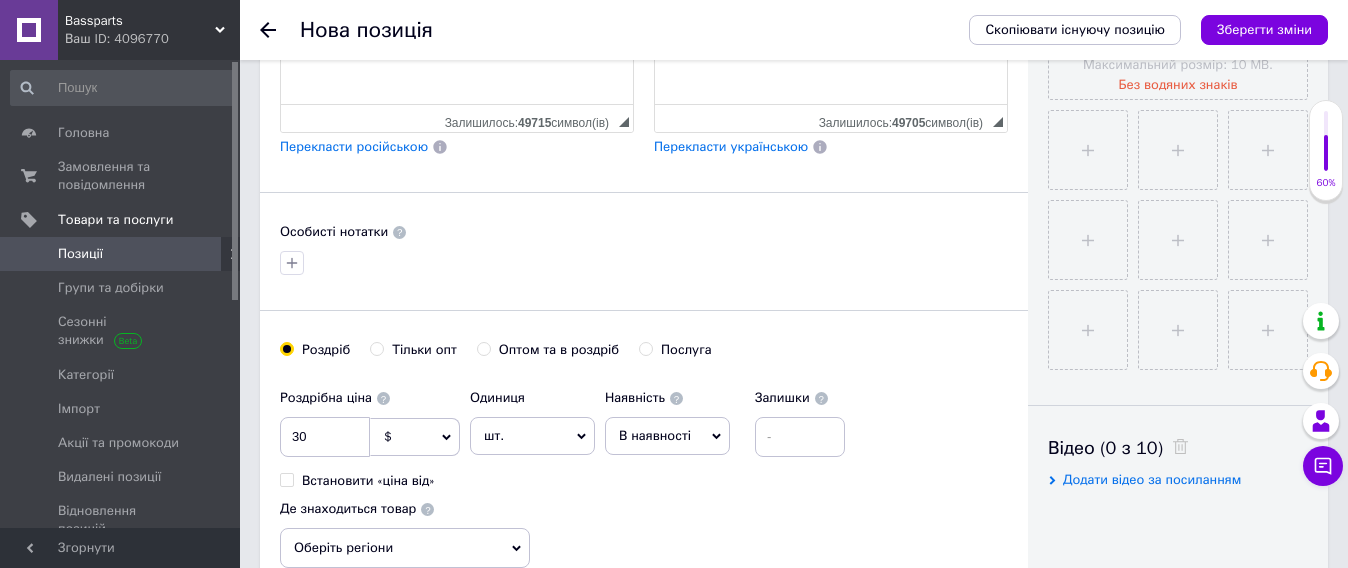 scroll, scrollTop: 750, scrollLeft: 0, axis: vertical 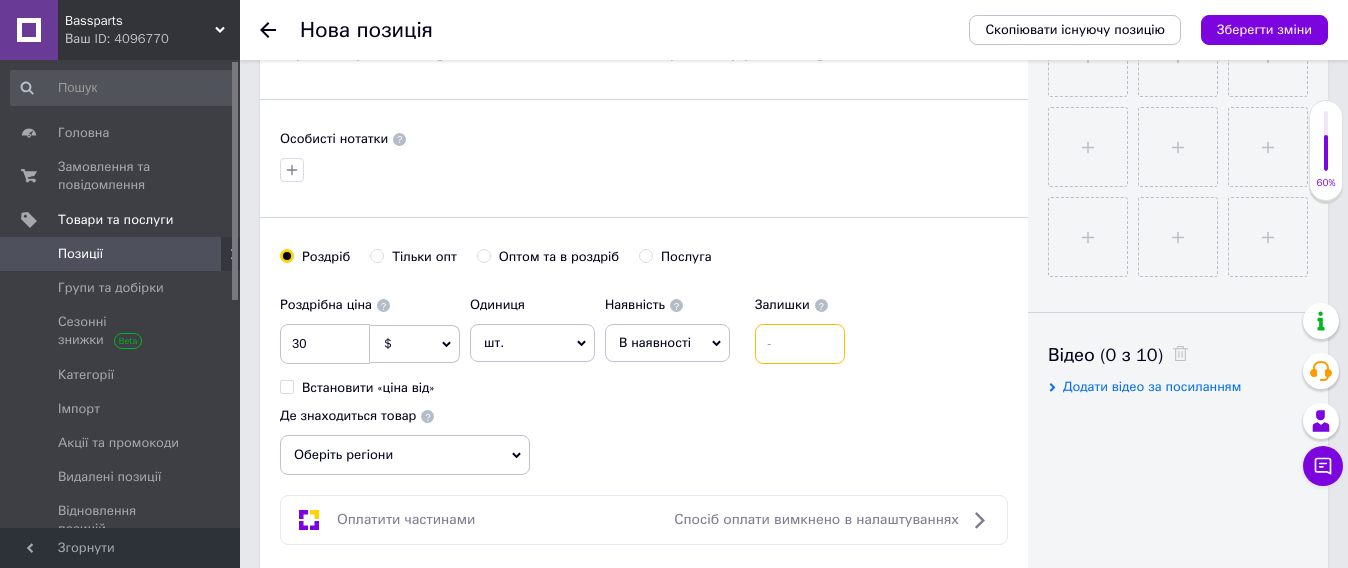 drag, startPoint x: 794, startPoint y: 324, endPoint x: 793, endPoint y: 336, distance: 12.0415945 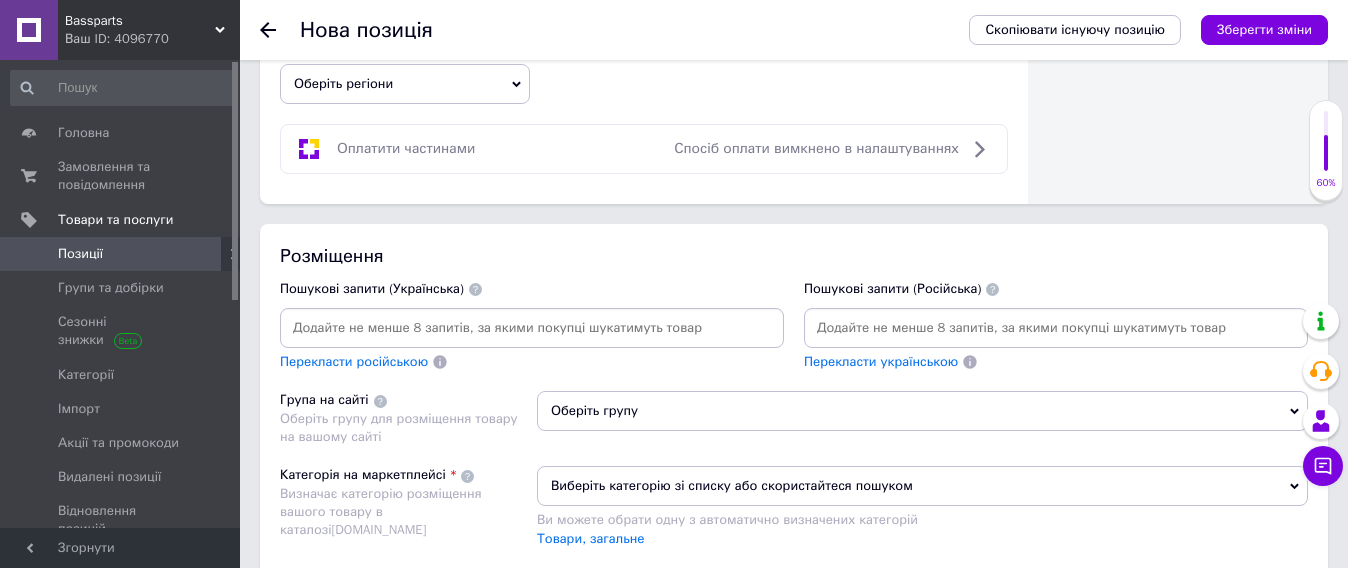 scroll, scrollTop: 1125, scrollLeft: 0, axis: vertical 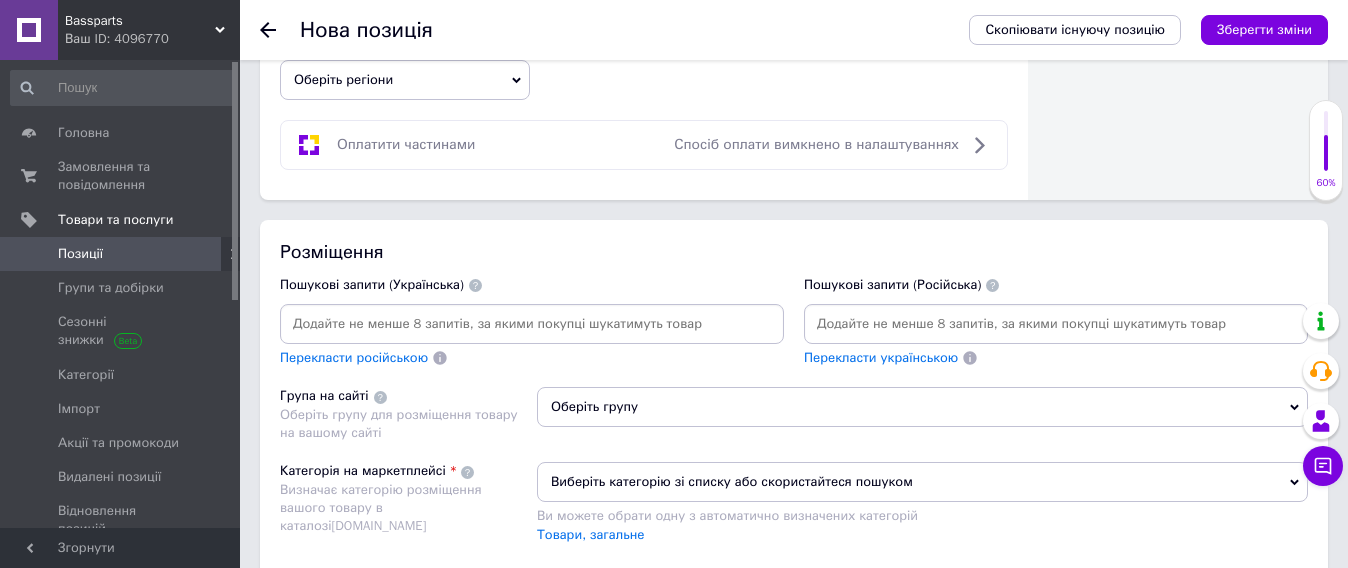 type on "1" 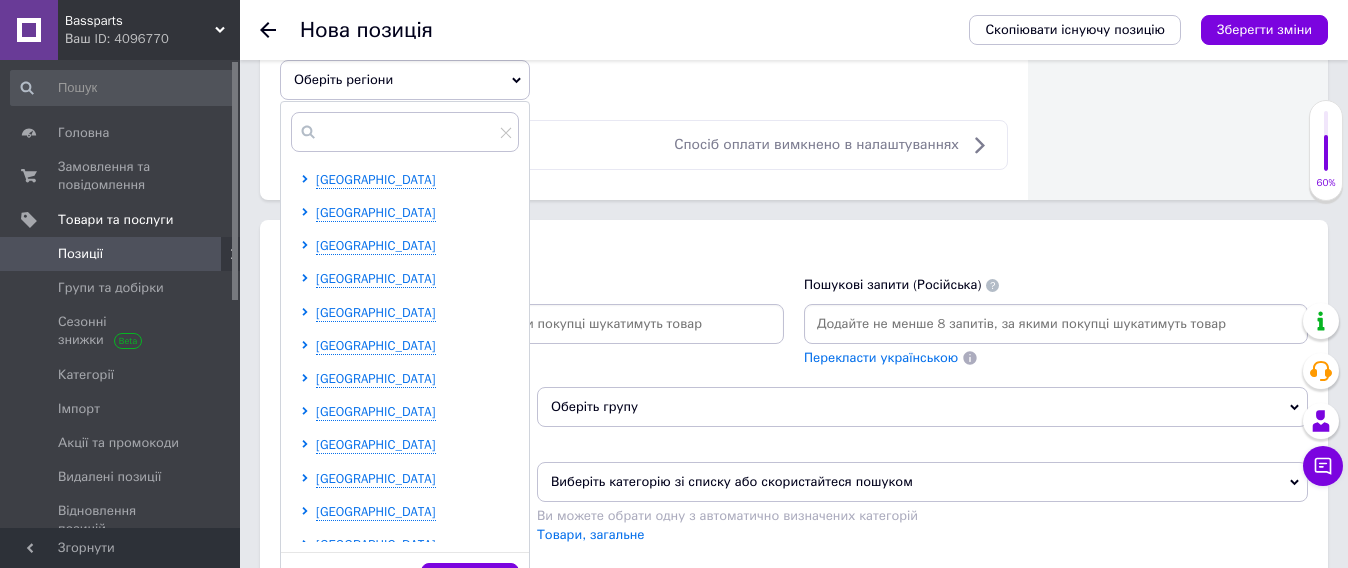 scroll, scrollTop: 125, scrollLeft: 0, axis: vertical 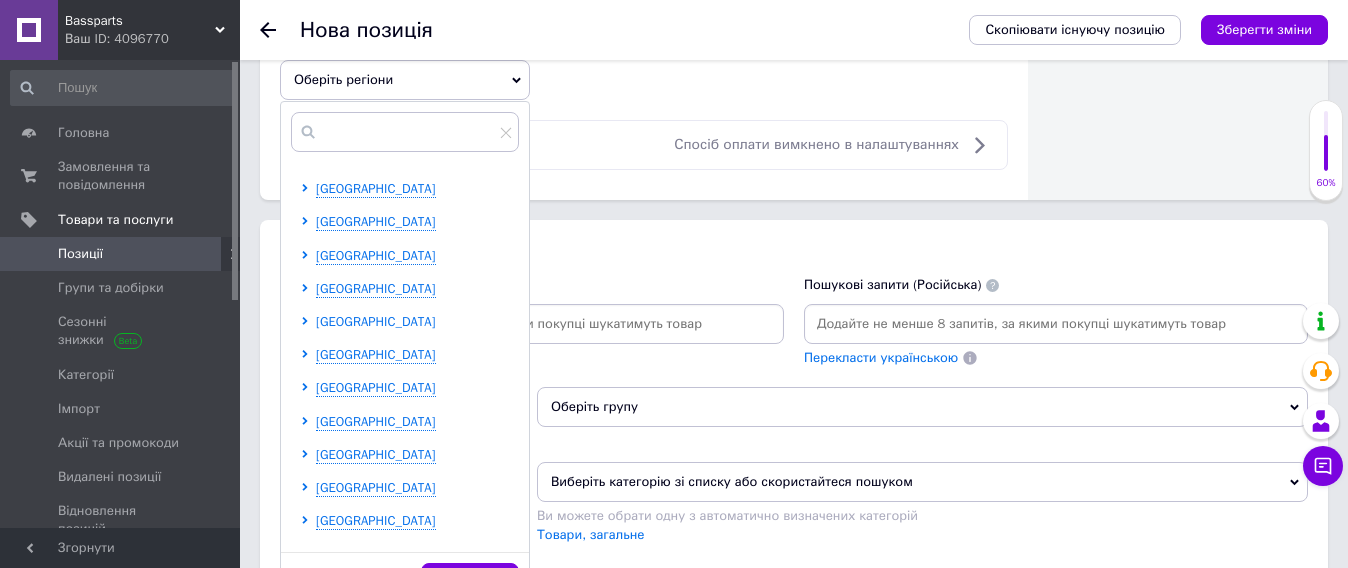 click on "[GEOGRAPHIC_DATA]" at bounding box center (376, 321) 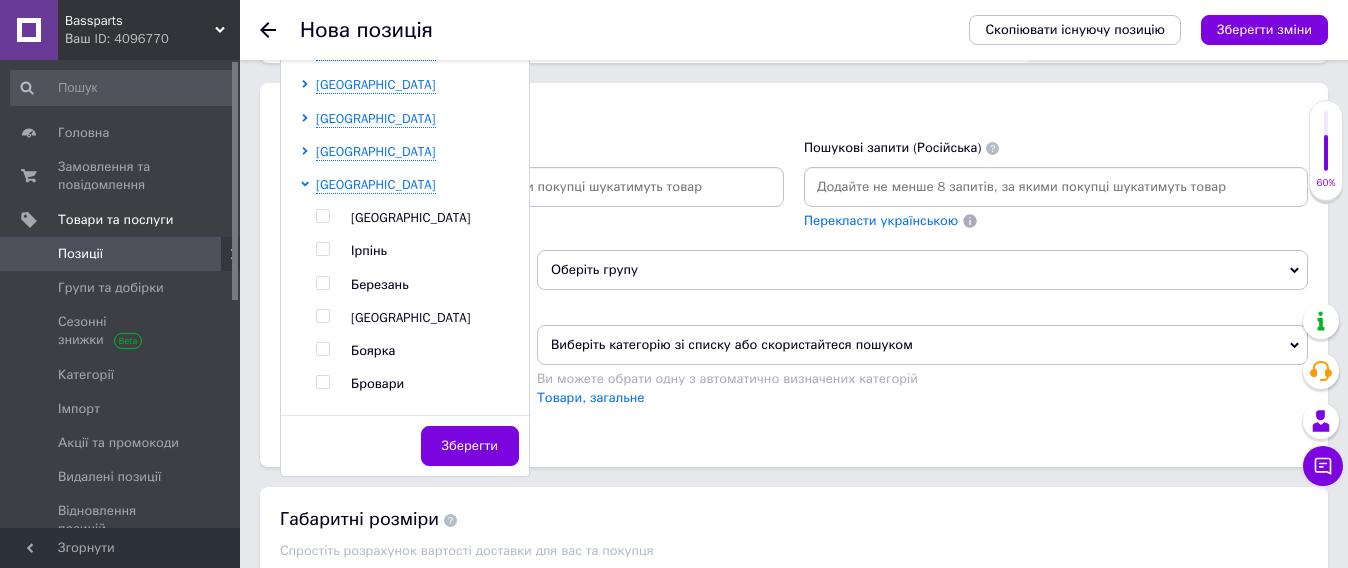 scroll, scrollTop: 1375, scrollLeft: 0, axis: vertical 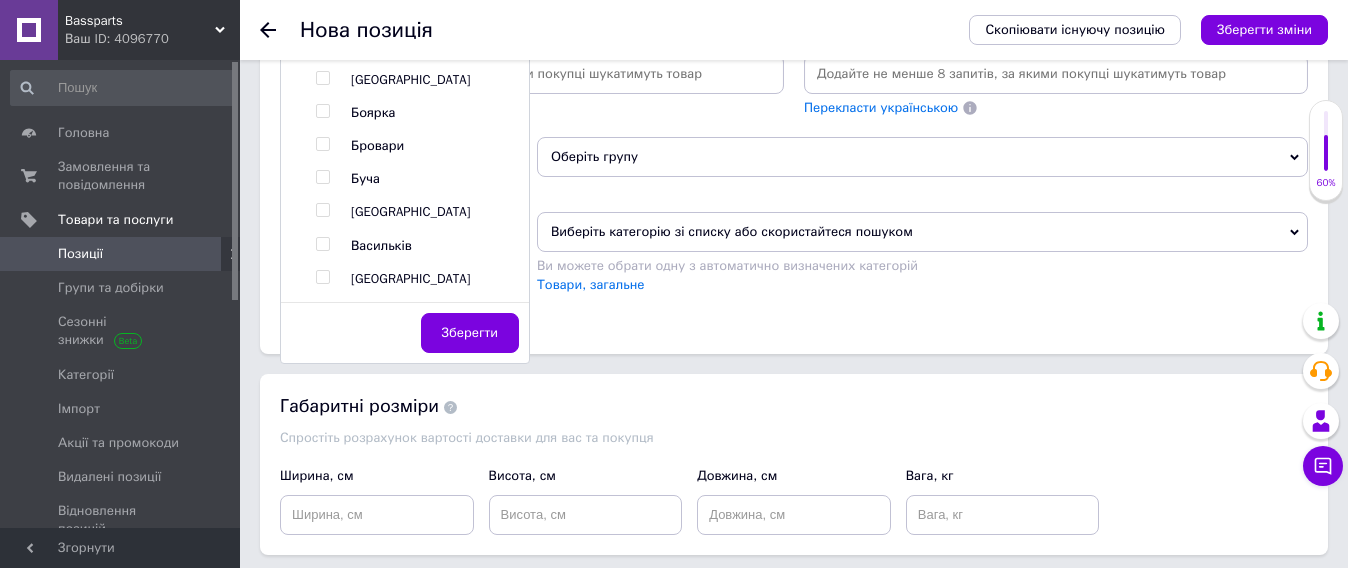 click at bounding box center [322, 210] 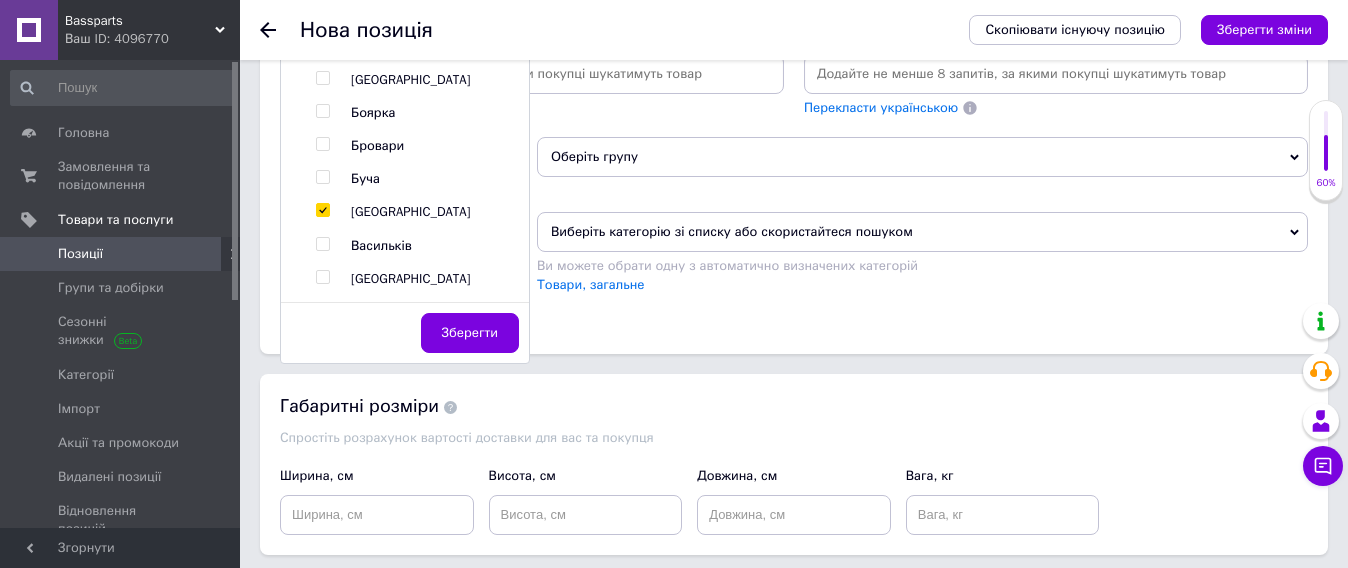 checkbox on "true" 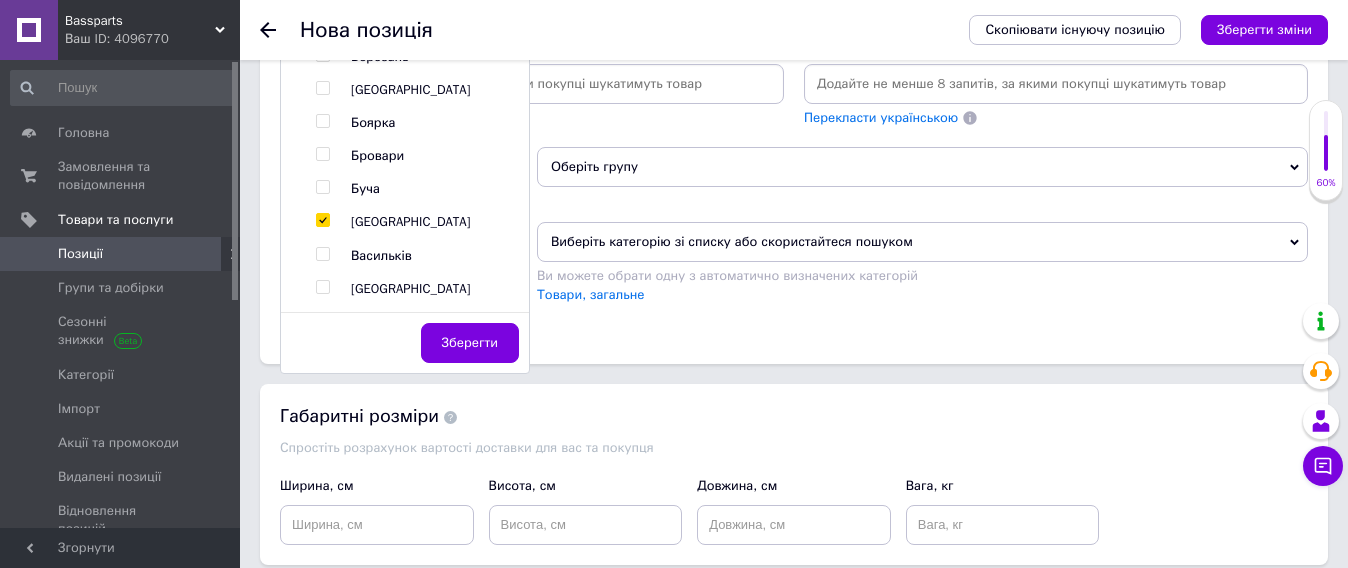 scroll, scrollTop: 1385, scrollLeft: 0, axis: vertical 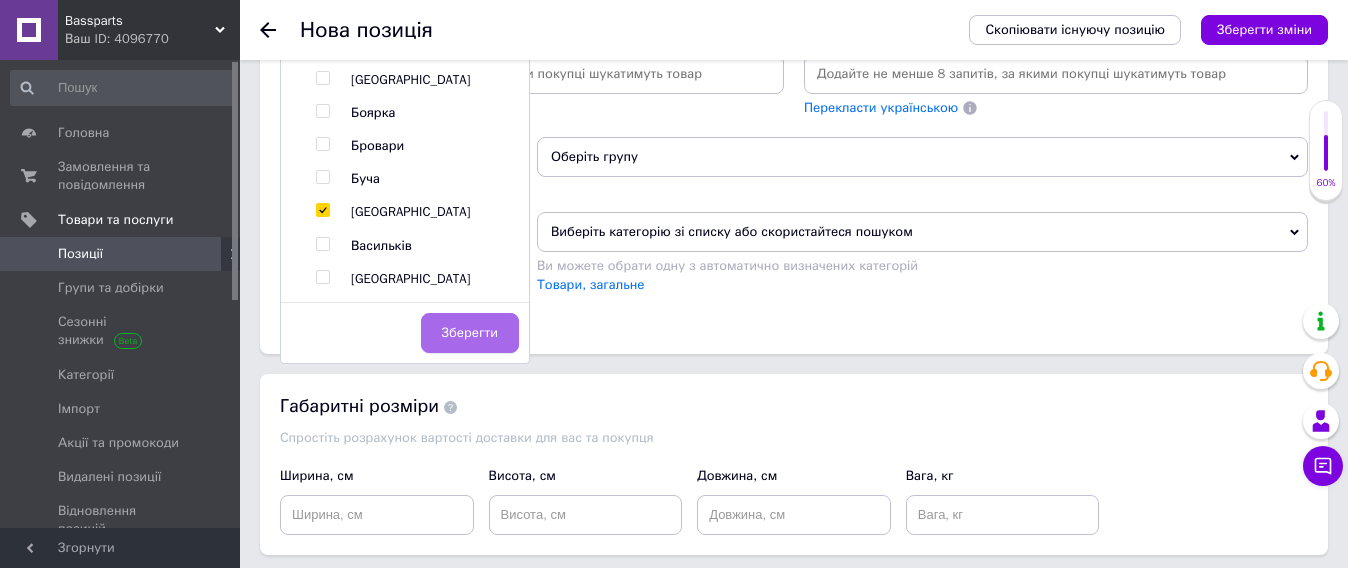 click on "Зберегти" at bounding box center [470, 333] 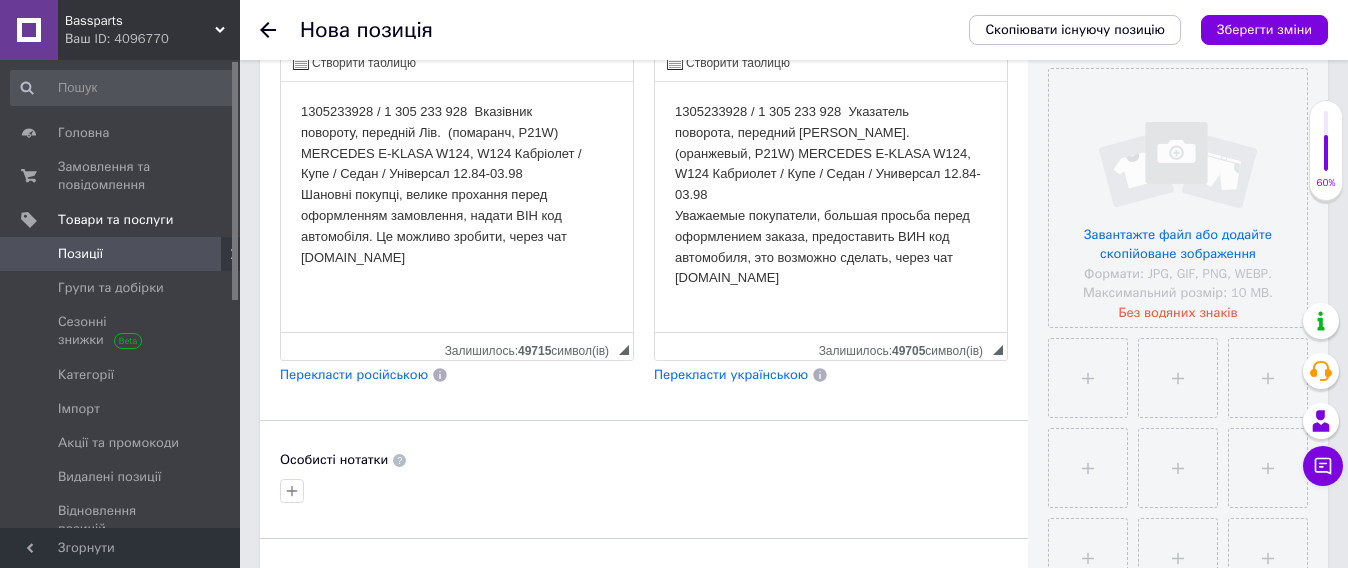 scroll, scrollTop: 385, scrollLeft: 0, axis: vertical 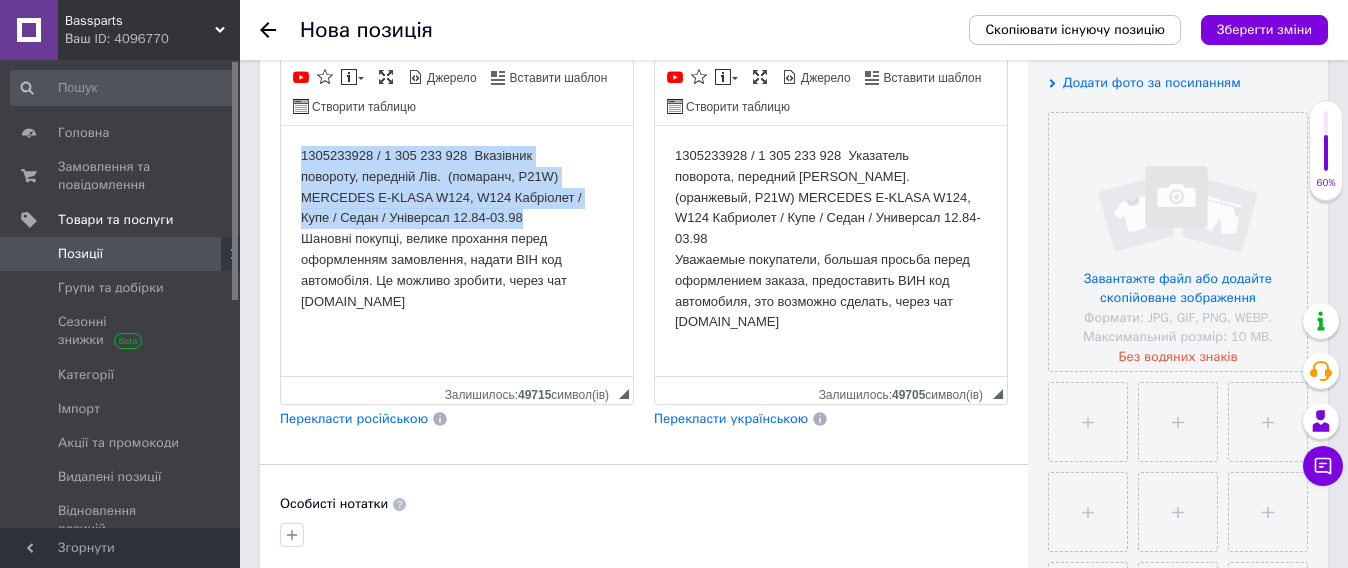 drag, startPoint x: 311, startPoint y: 149, endPoint x: 537, endPoint y: 218, distance: 236.29854 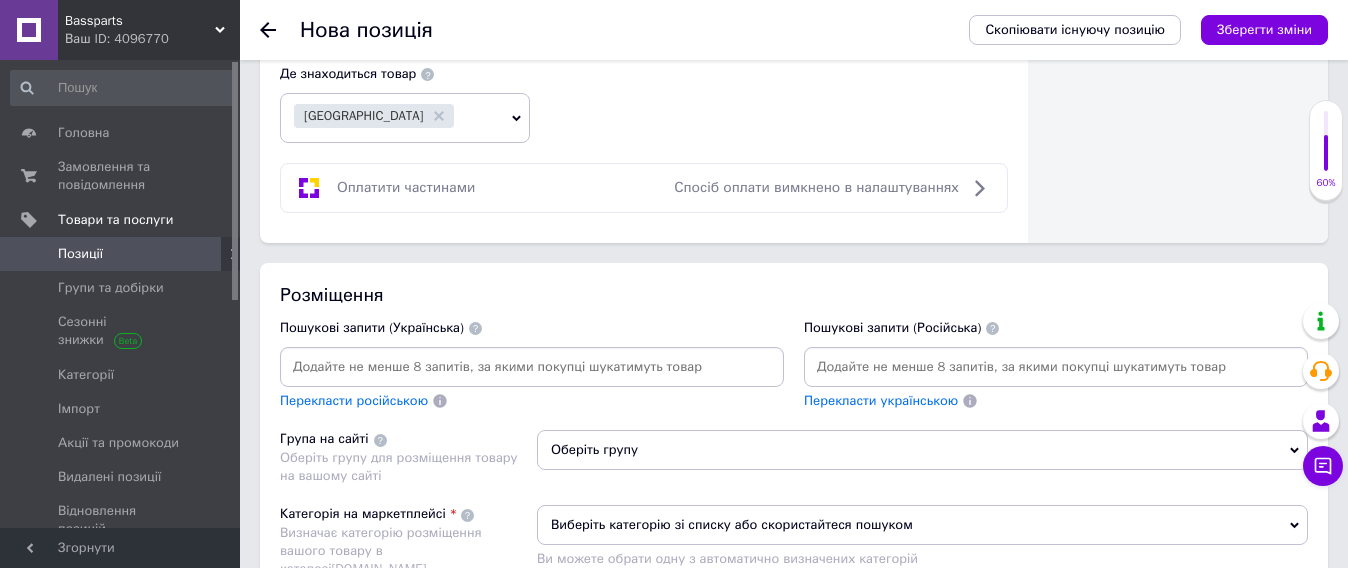 scroll, scrollTop: 1135, scrollLeft: 0, axis: vertical 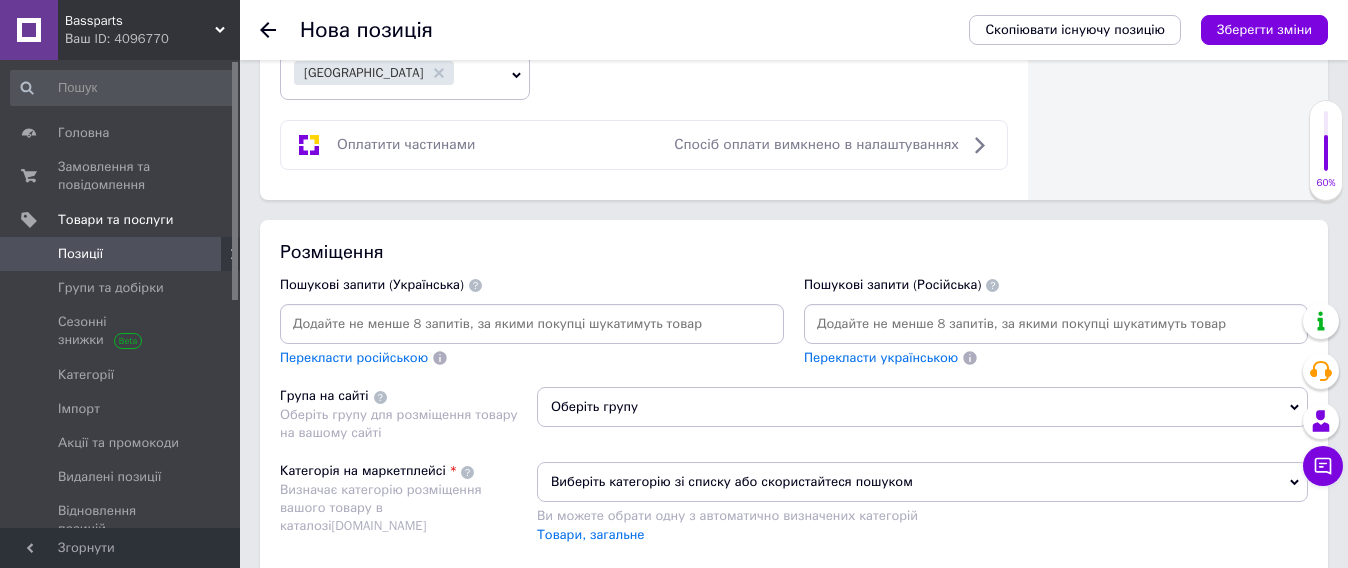click at bounding box center (532, 324) 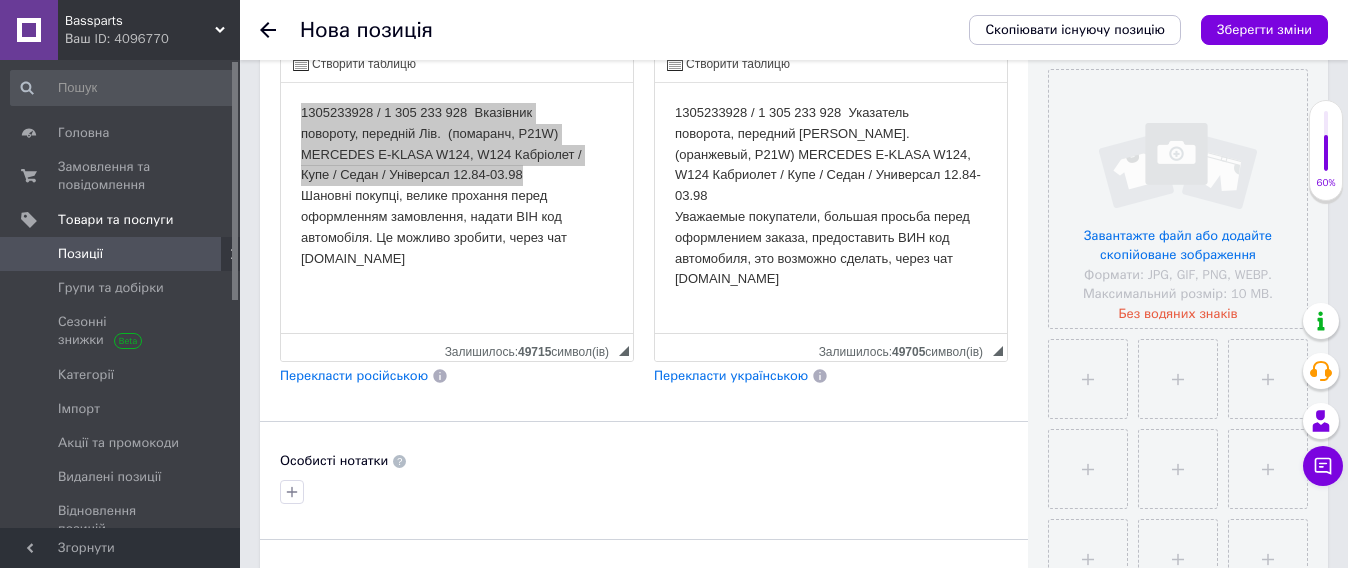 scroll, scrollTop: 385, scrollLeft: 0, axis: vertical 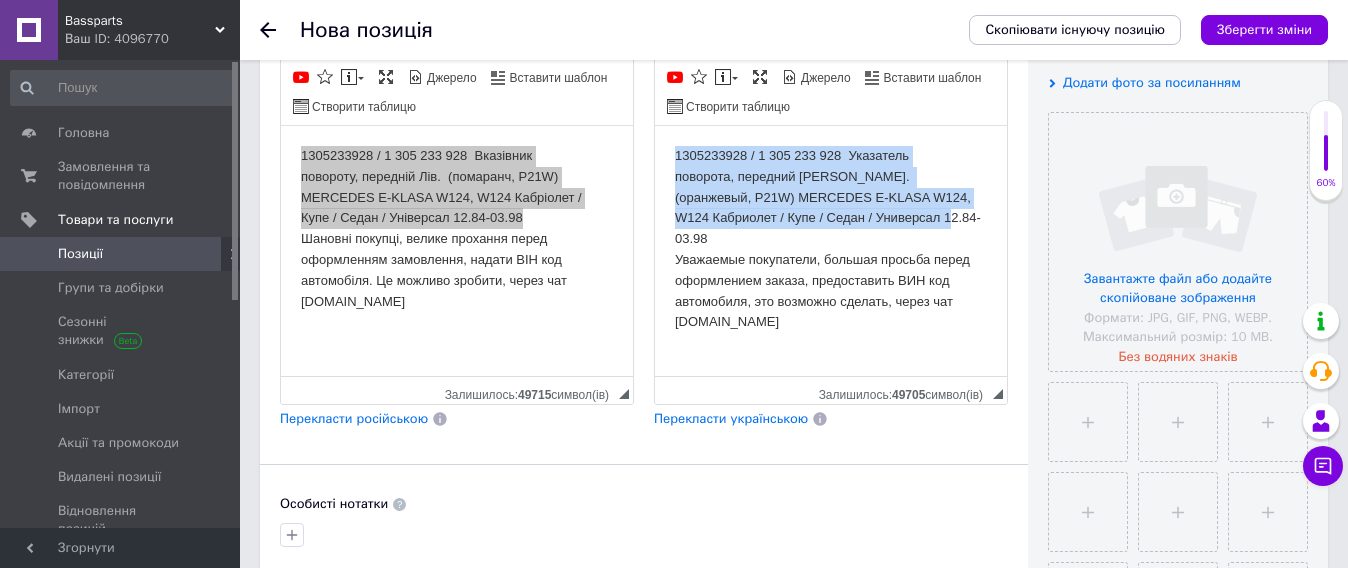 drag, startPoint x: 682, startPoint y: 156, endPoint x: 909, endPoint y: 218, distance: 235.31468 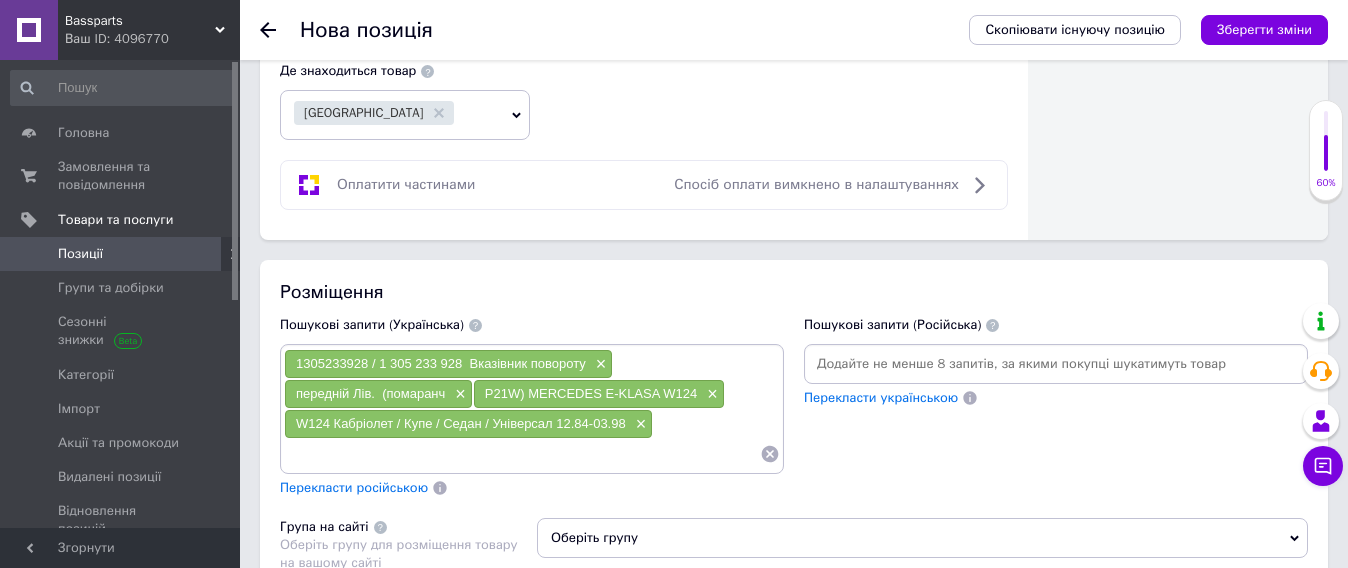 scroll, scrollTop: 1135, scrollLeft: 0, axis: vertical 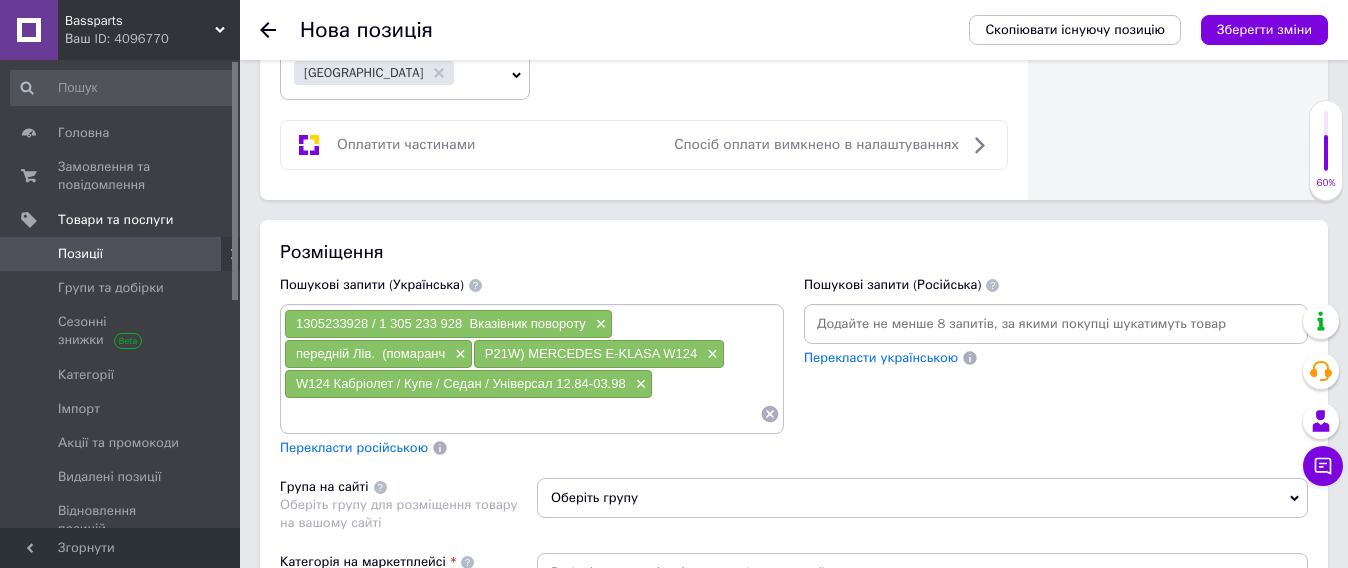 click at bounding box center [1056, 324] 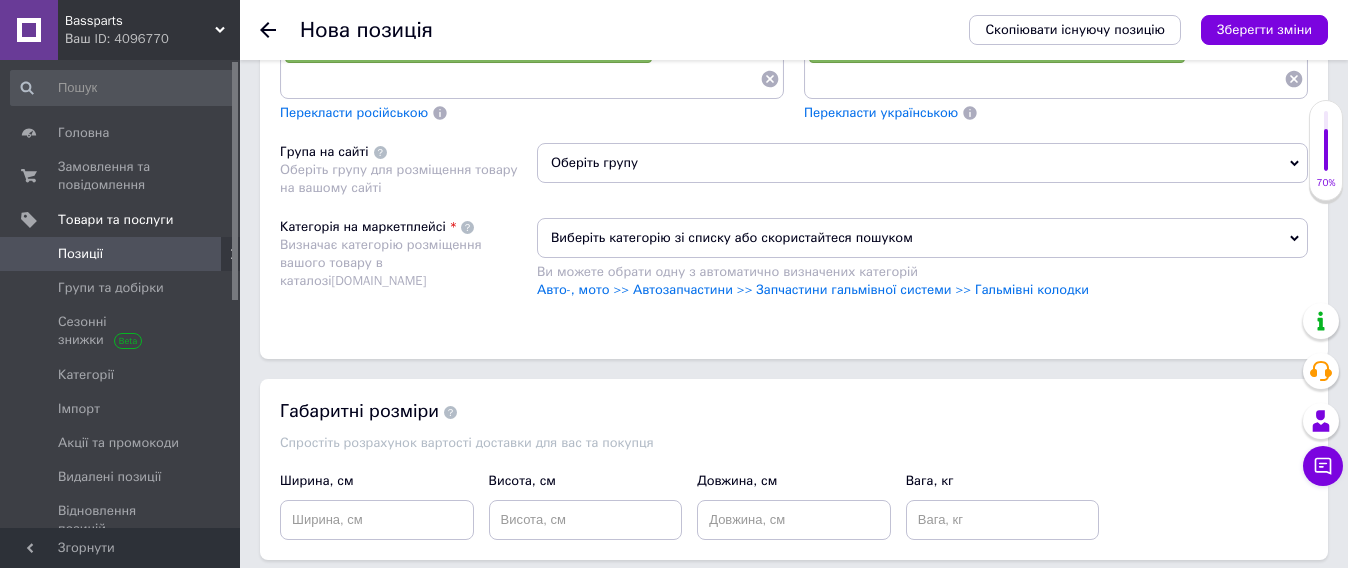 scroll, scrollTop: 1510, scrollLeft: 0, axis: vertical 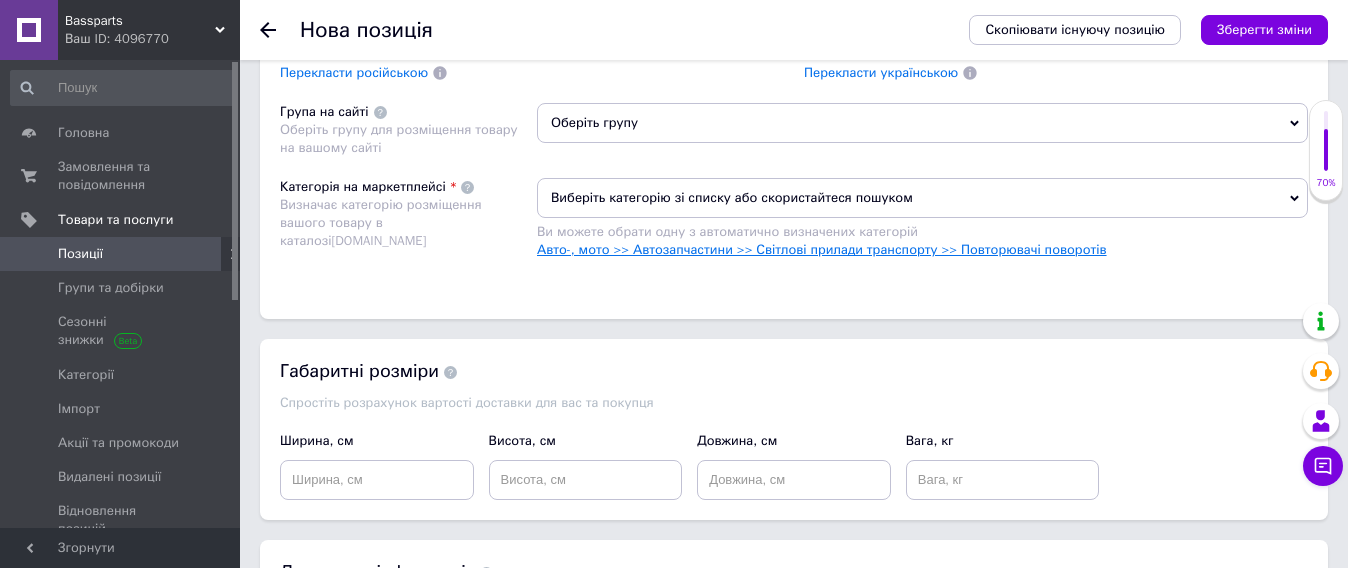 click on "Авто-, мото >> Автозапчастини >> Світлові прилади транспорту >> Повторювачі поворотів" at bounding box center [822, 249] 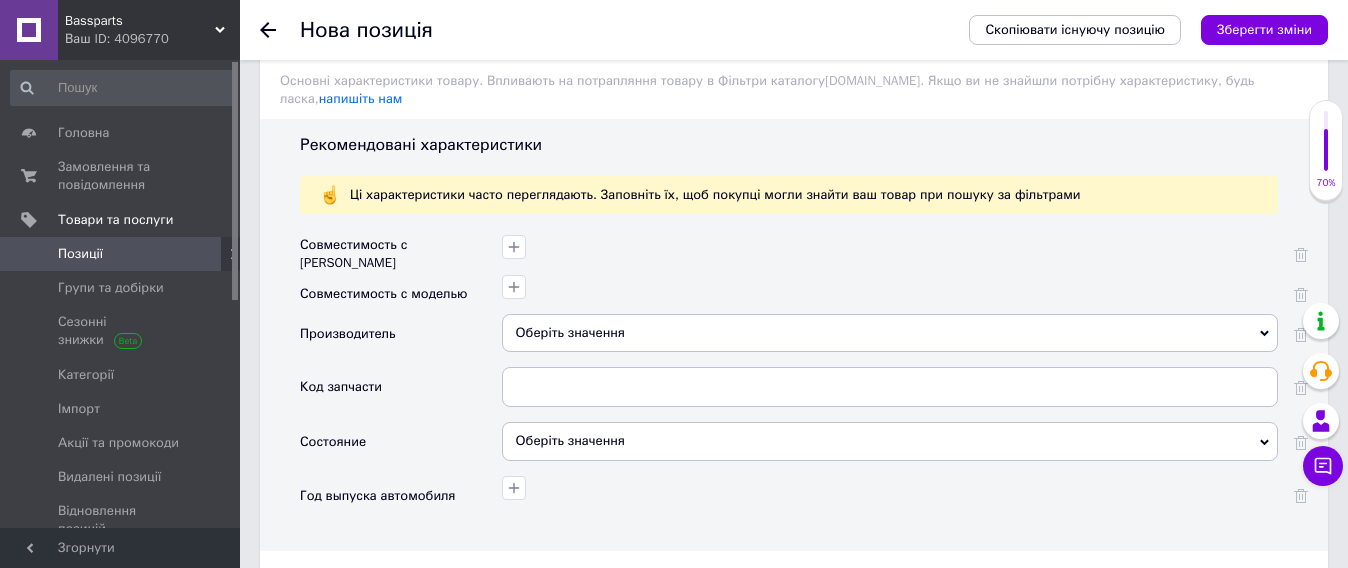 scroll, scrollTop: 1885, scrollLeft: 0, axis: vertical 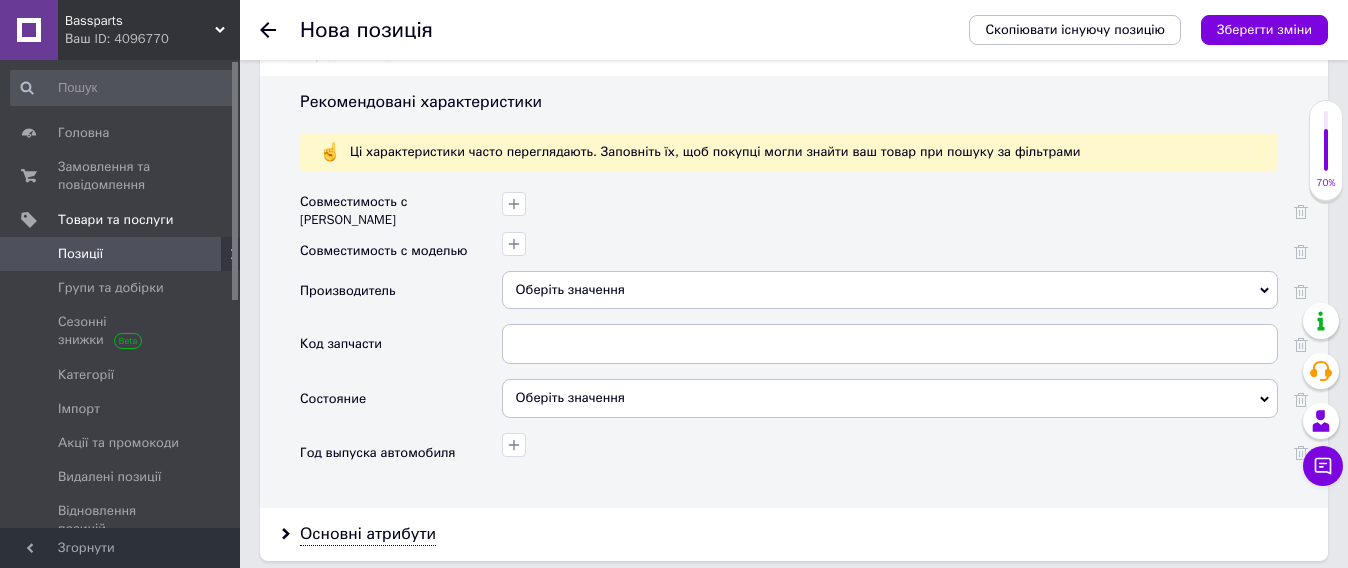 click on "Оберіть значення" at bounding box center [890, 290] 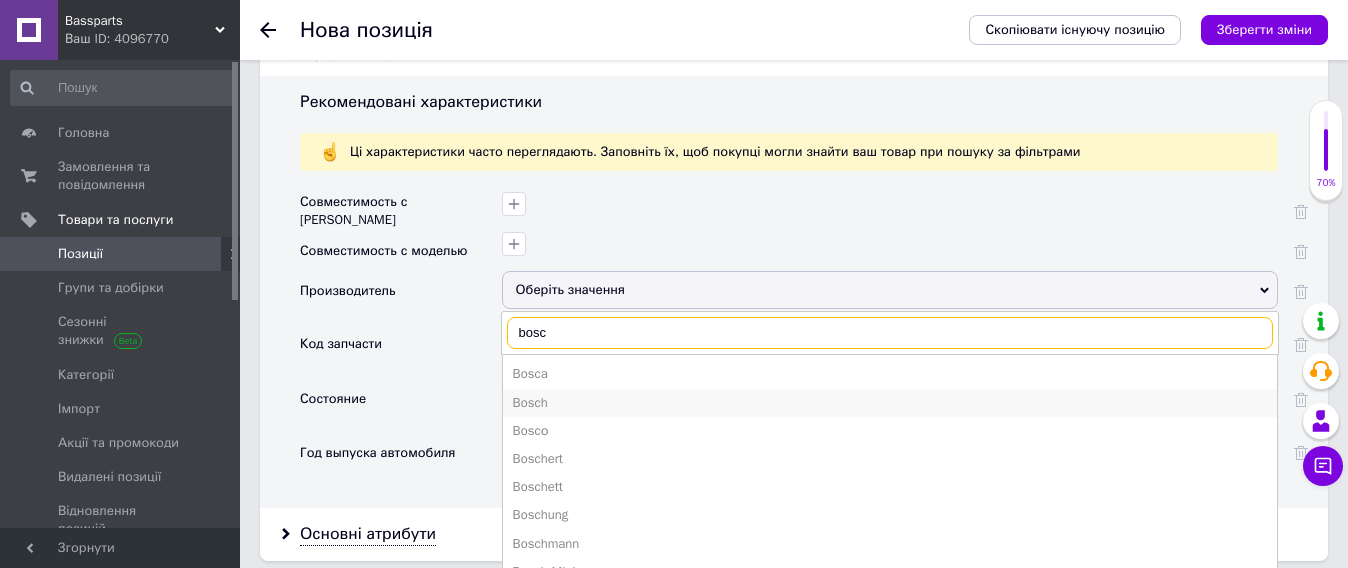 type on "bosc" 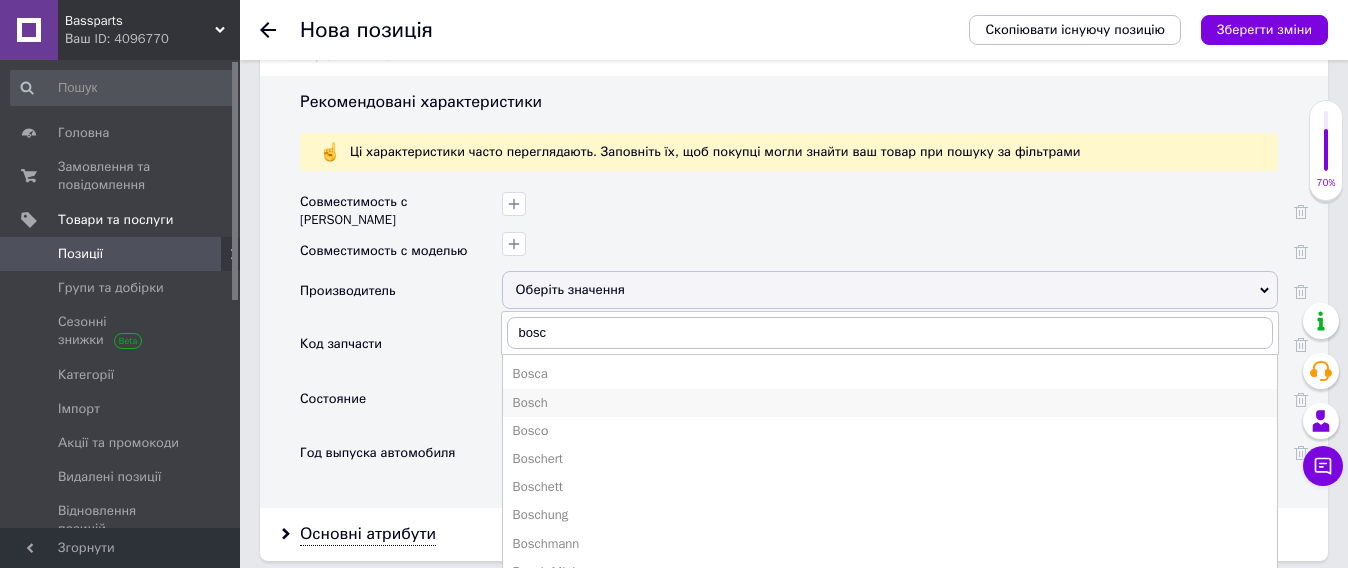 click on "Bosch" at bounding box center (890, 403) 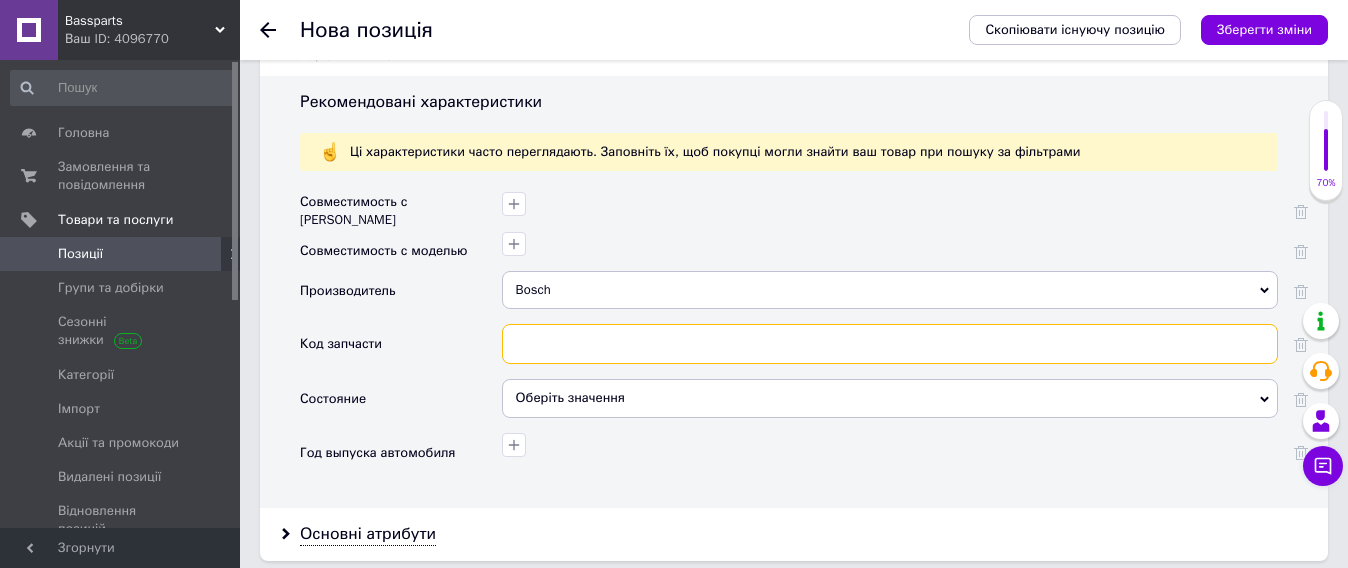 click at bounding box center (890, 344) 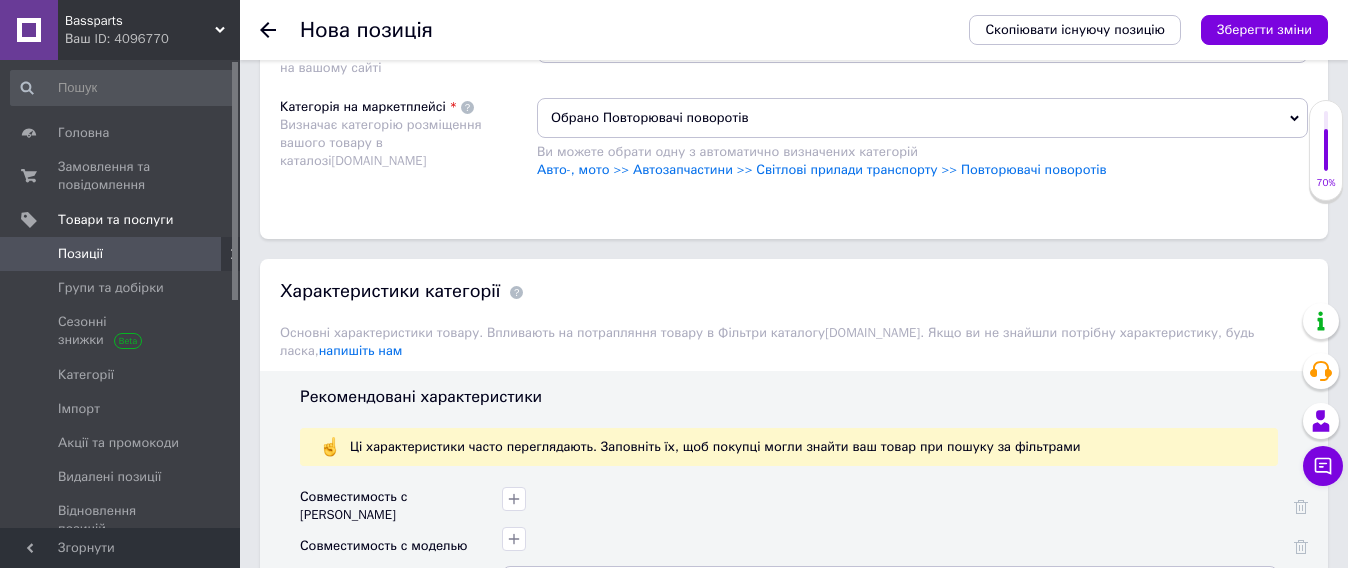 scroll, scrollTop: 1260, scrollLeft: 0, axis: vertical 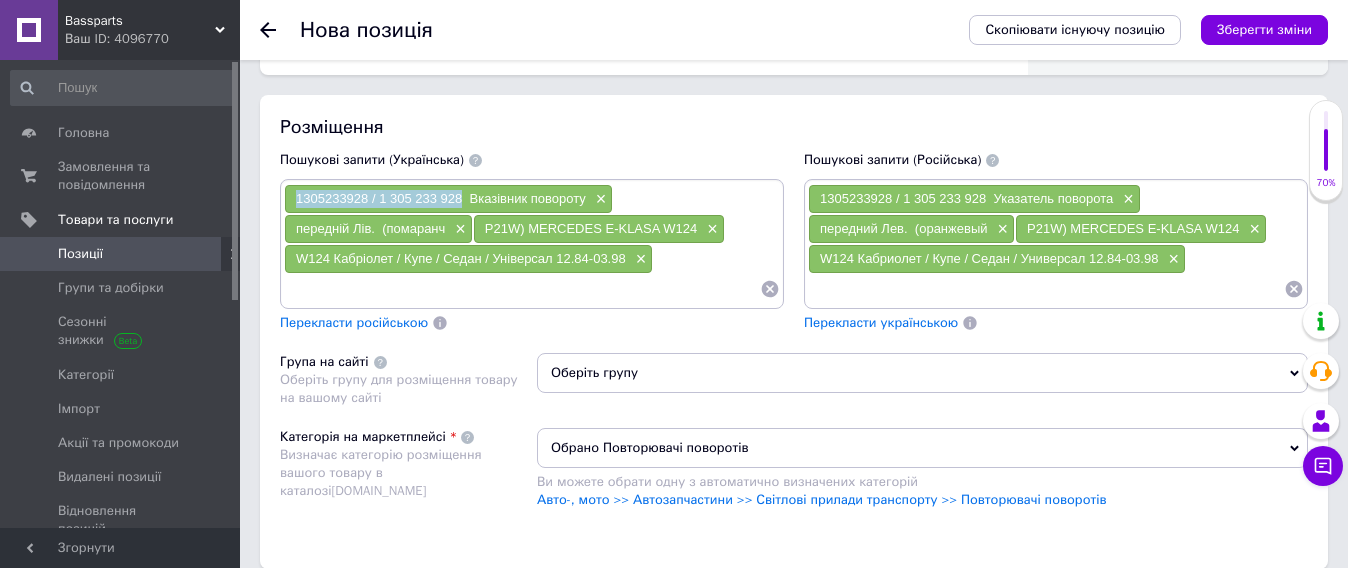 drag, startPoint x: 293, startPoint y: 200, endPoint x: 461, endPoint y: 202, distance: 168.0119 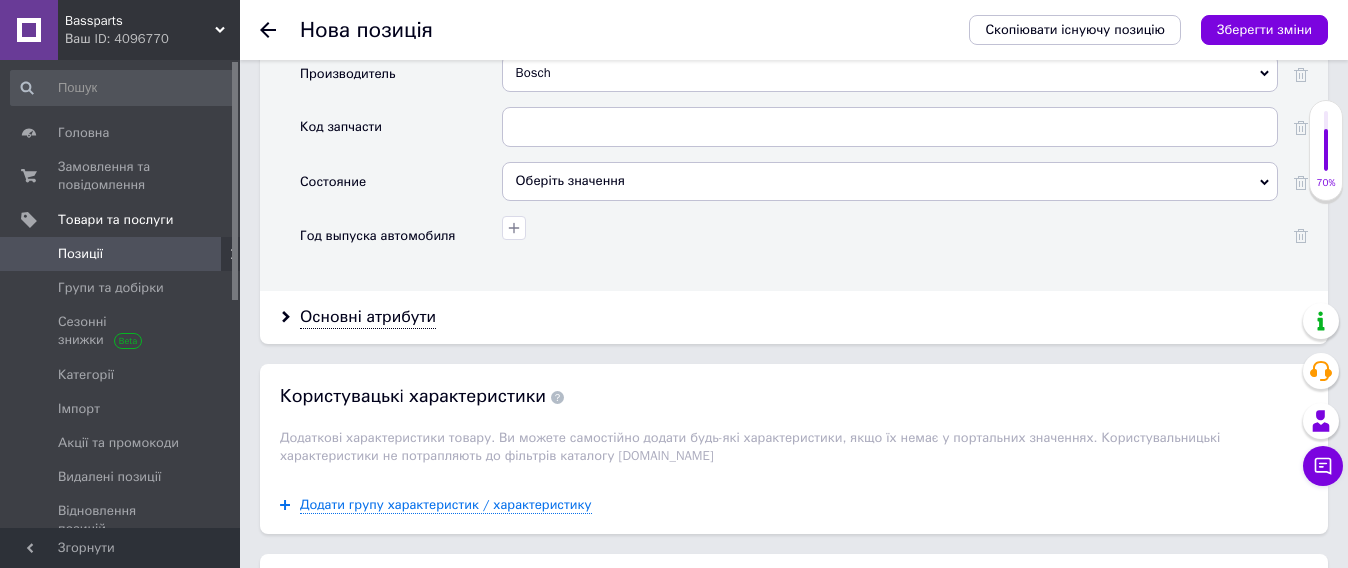 scroll, scrollTop: 2010, scrollLeft: 0, axis: vertical 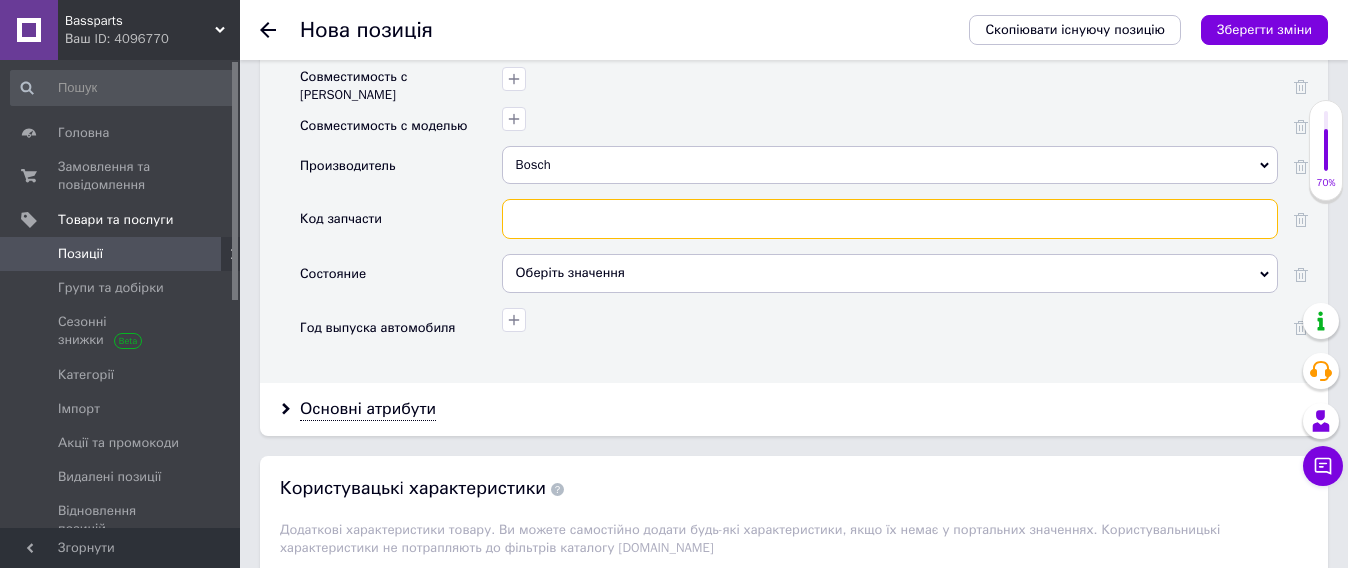 click at bounding box center [890, 219] 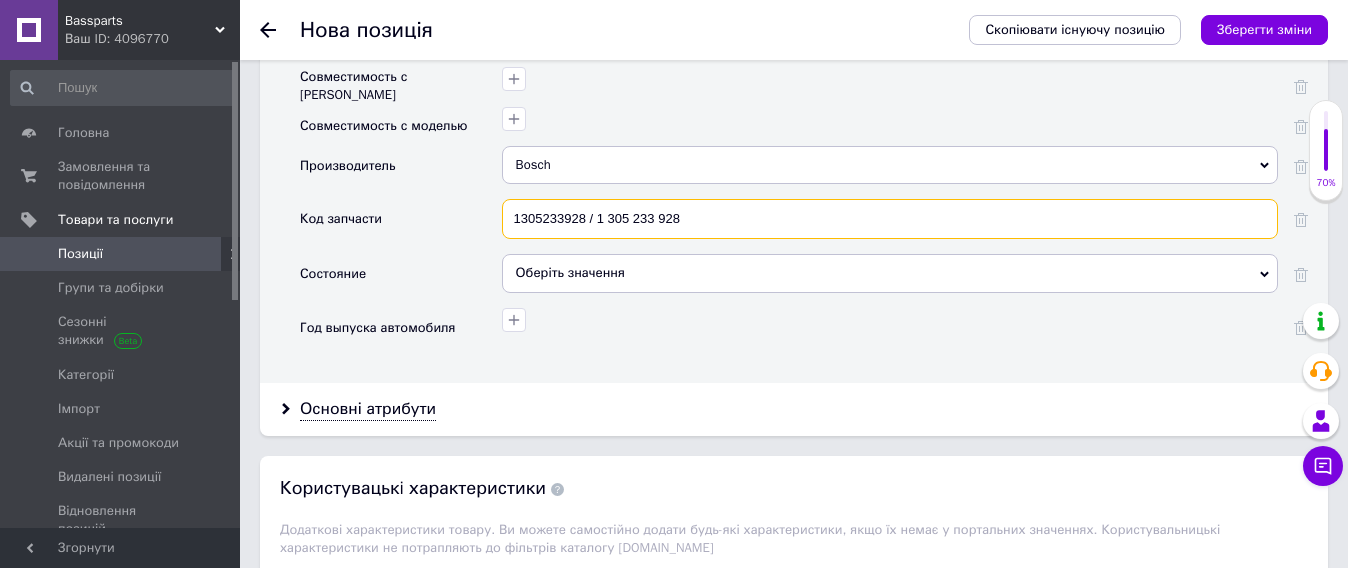 type on "1305233928 / 1 305 233 928" 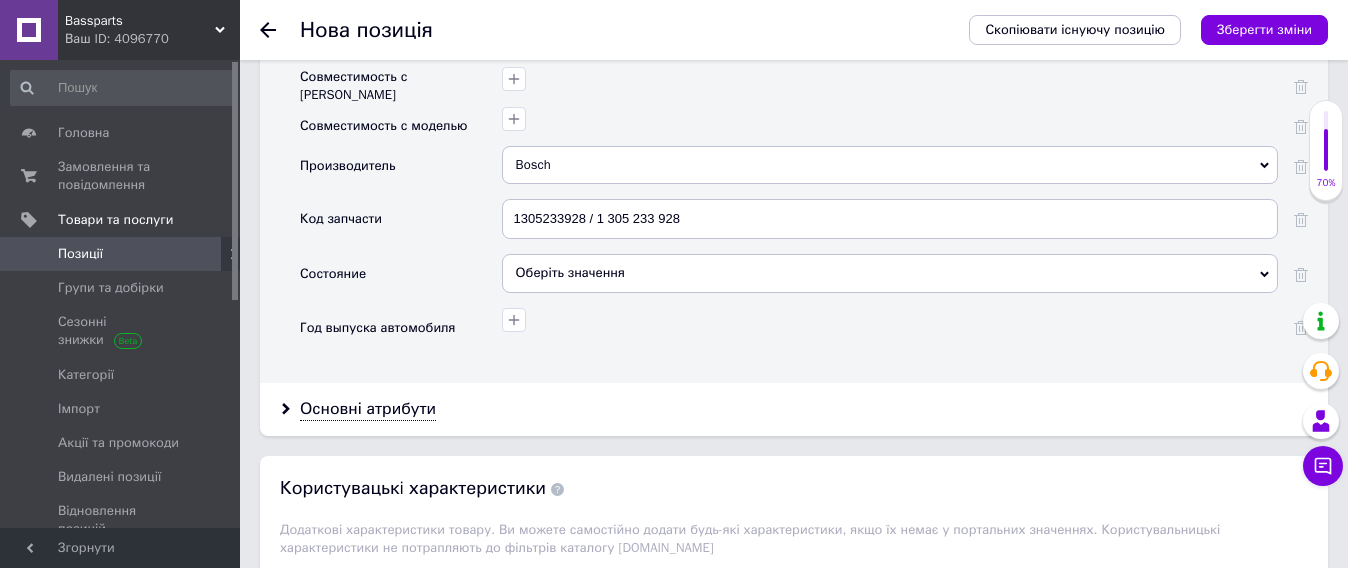 click on "Оберіть значення" at bounding box center [890, 273] 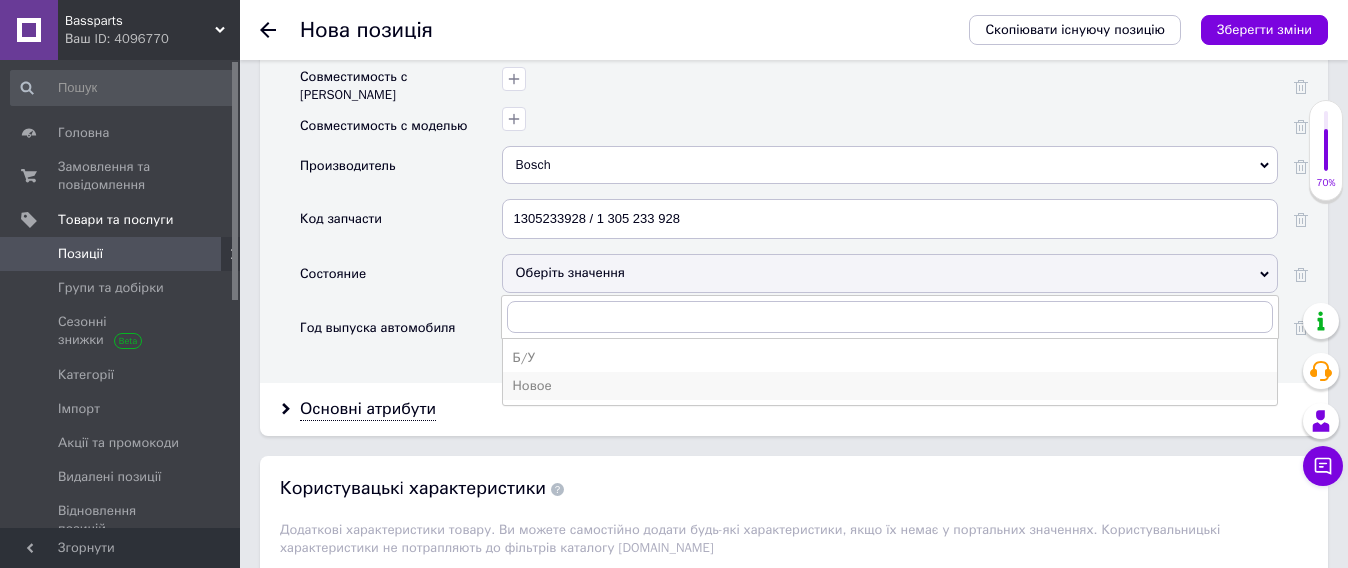 click on "Новое" at bounding box center (890, 386) 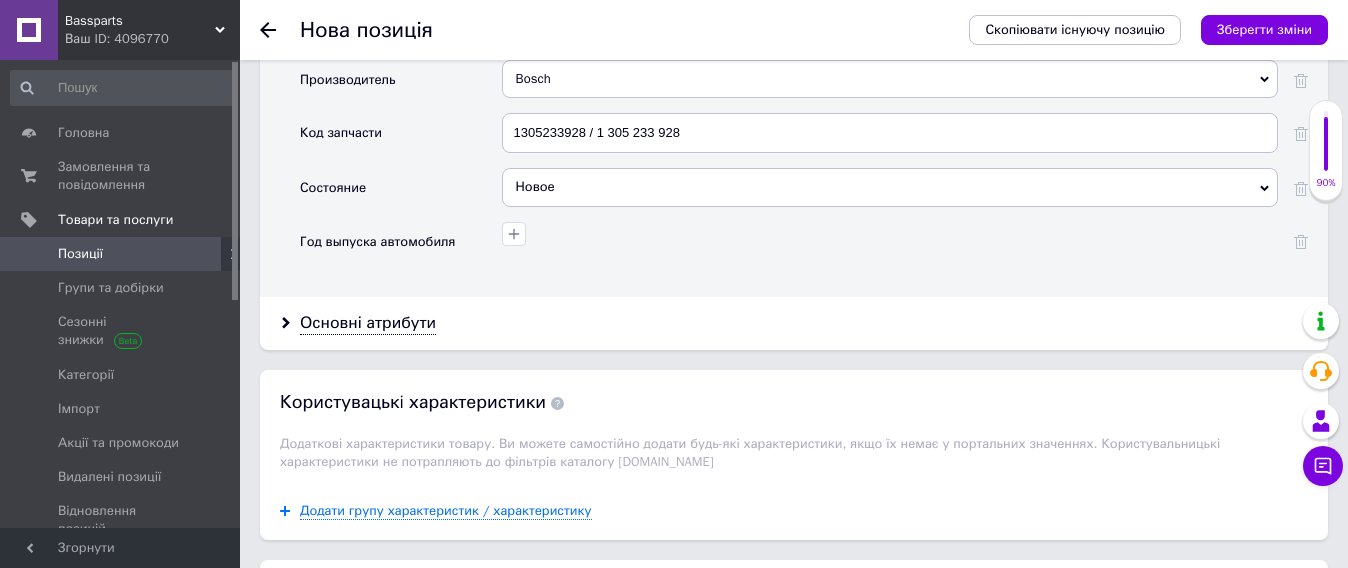 scroll, scrollTop: 2135, scrollLeft: 0, axis: vertical 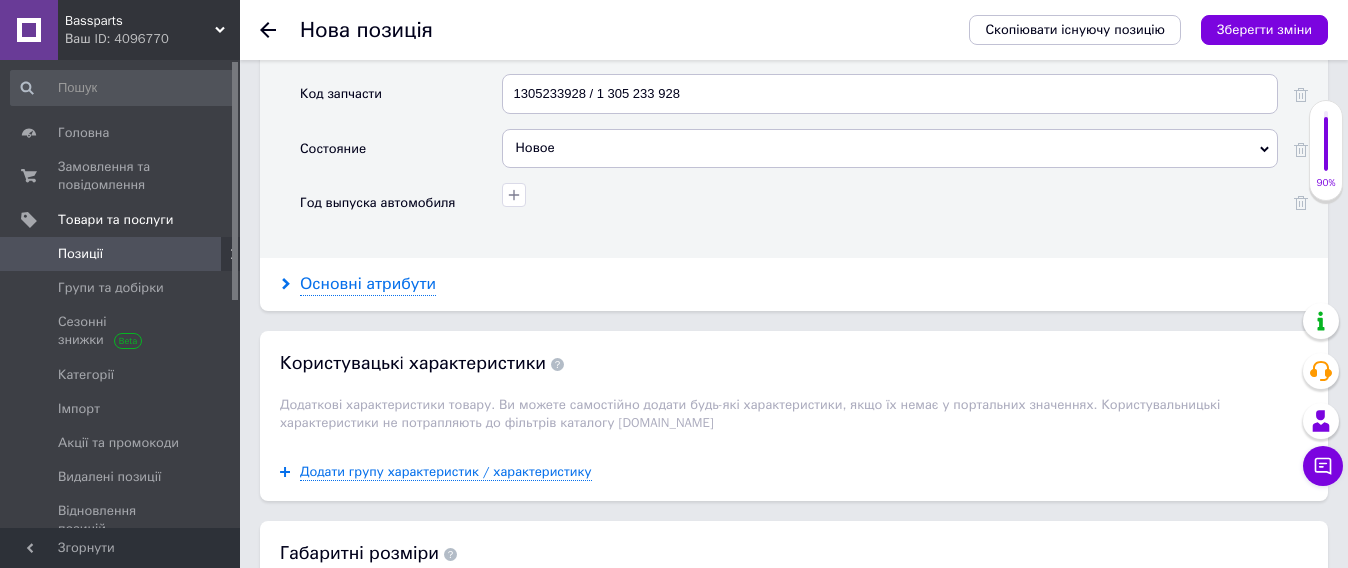 click on "Основні атрибути" at bounding box center [368, 284] 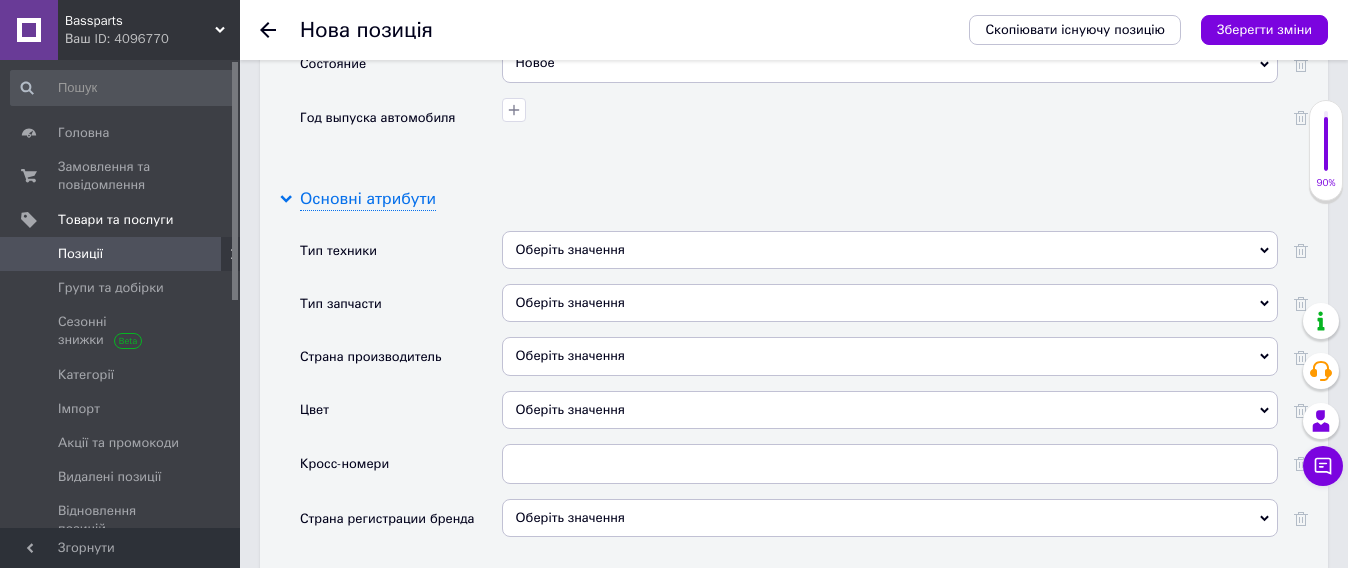 scroll, scrollTop: 2260, scrollLeft: 0, axis: vertical 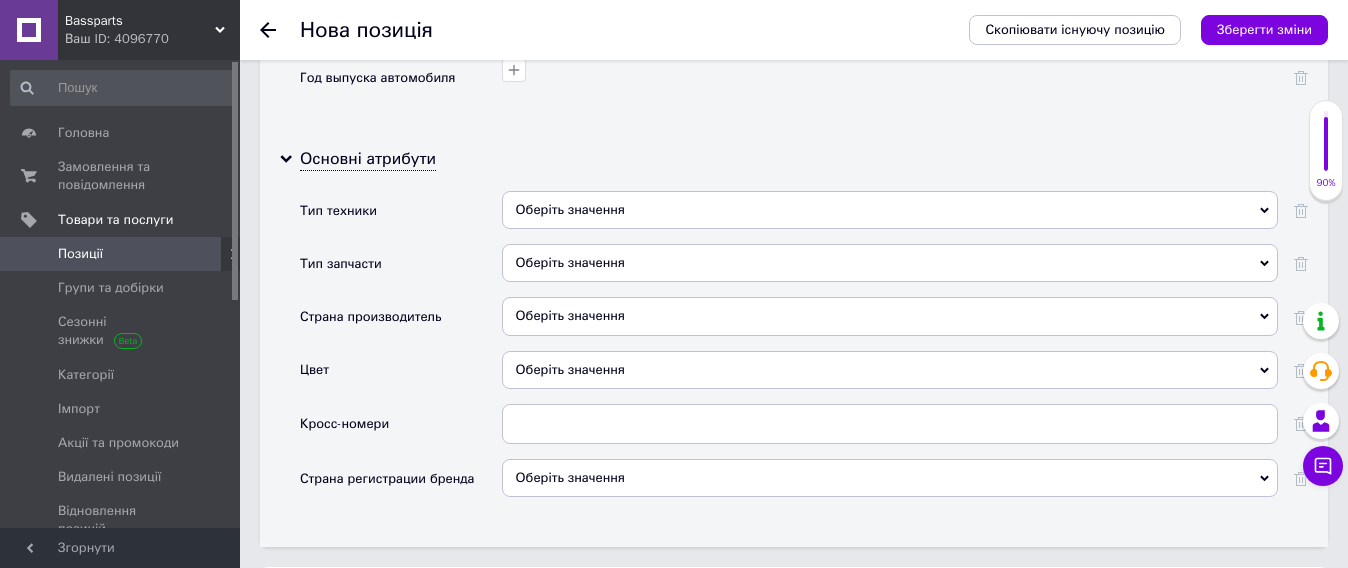 click on "Оберіть значення" at bounding box center [890, 210] 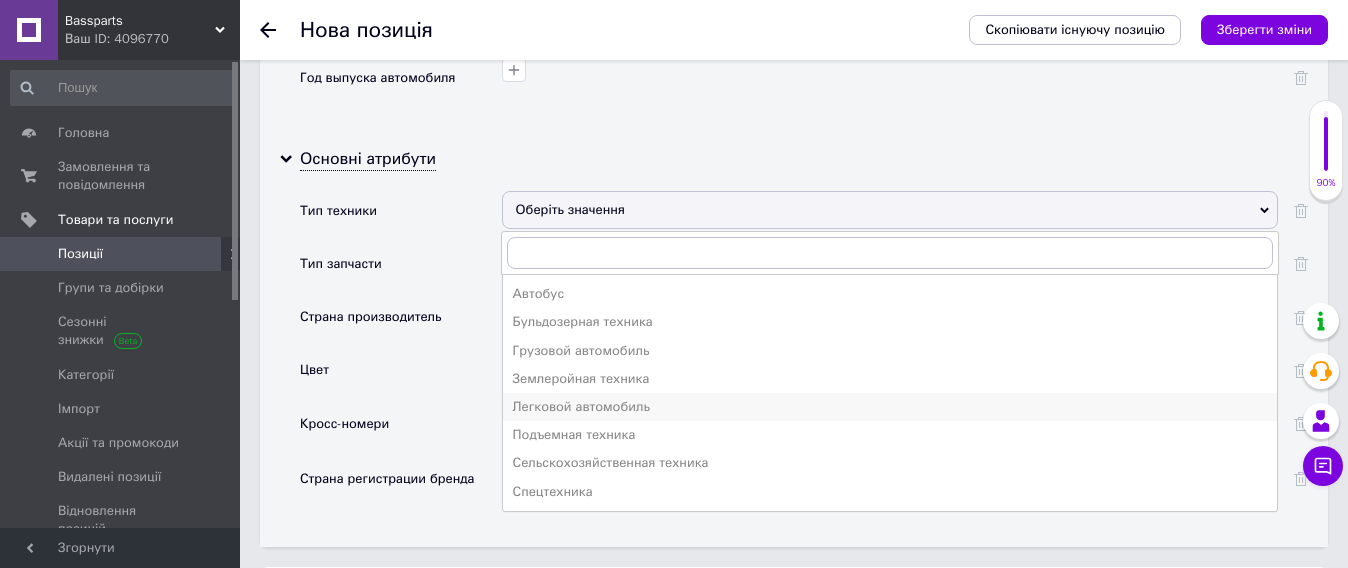 click on "Легковой автомобиль" at bounding box center (890, 407) 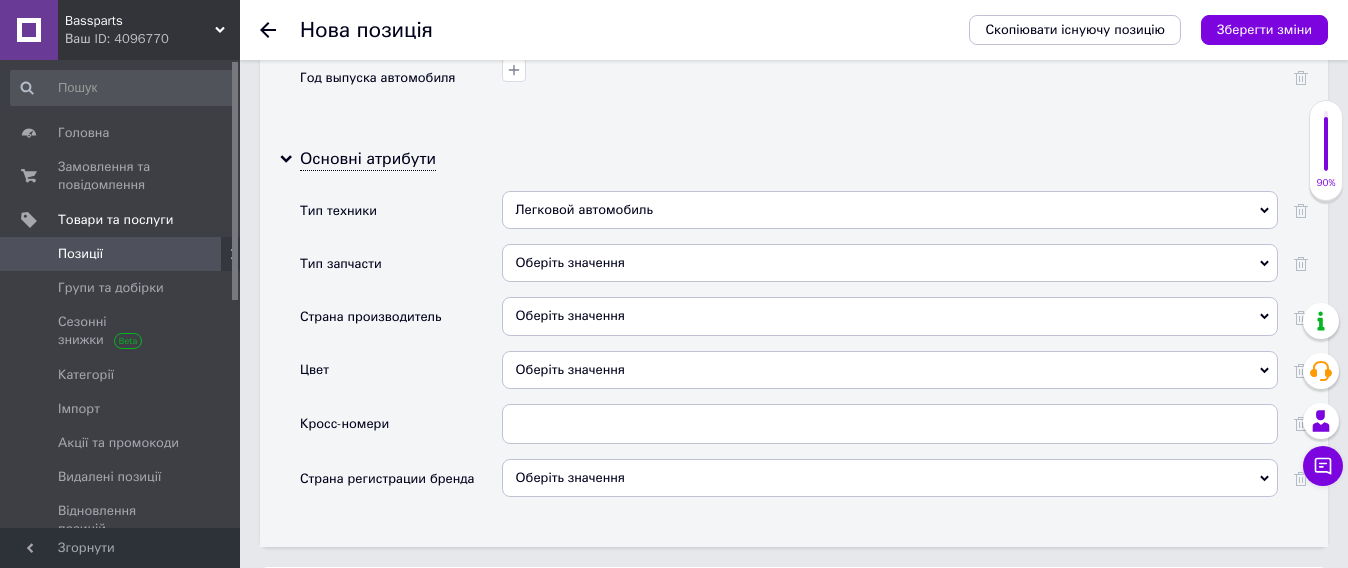 click on "Оберіть значення" at bounding box center [890, 263] 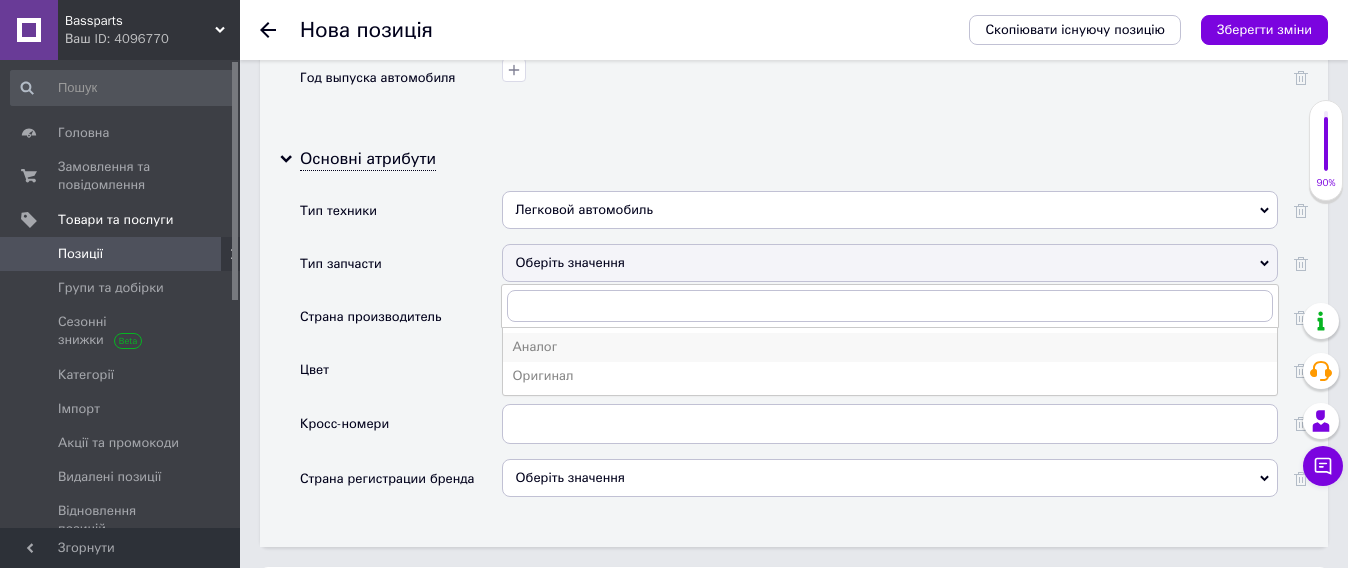 click on "Аналог" at bounding box center (890, 347) 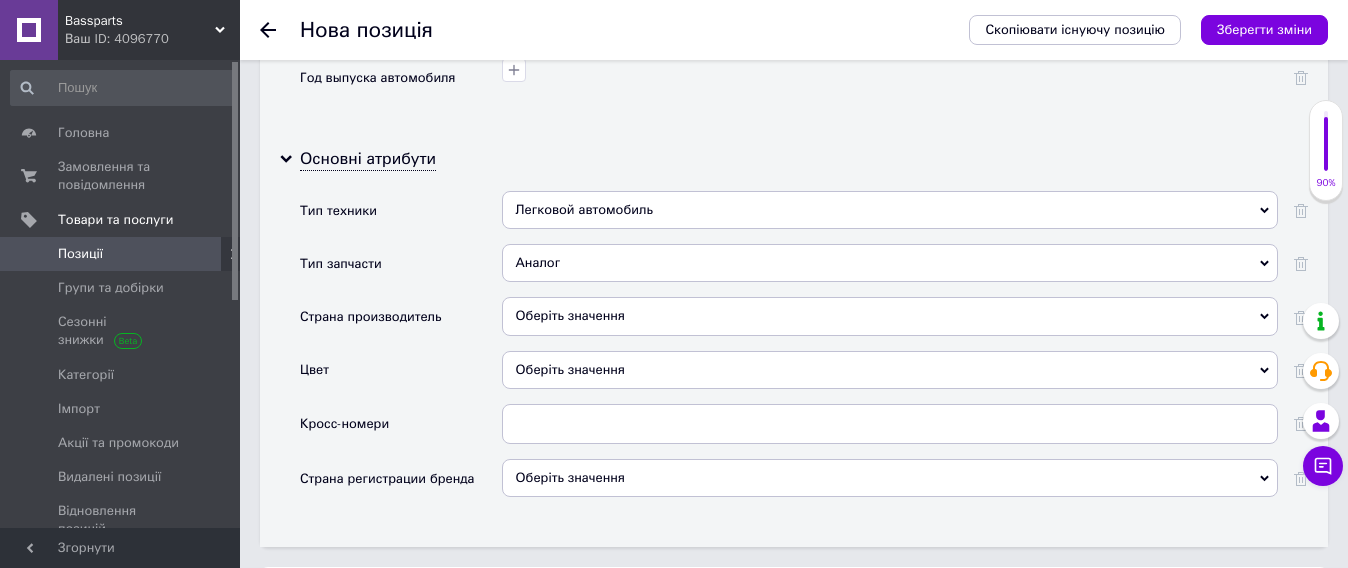 click on "Оберіть значення" at bounding box center (890, 316) 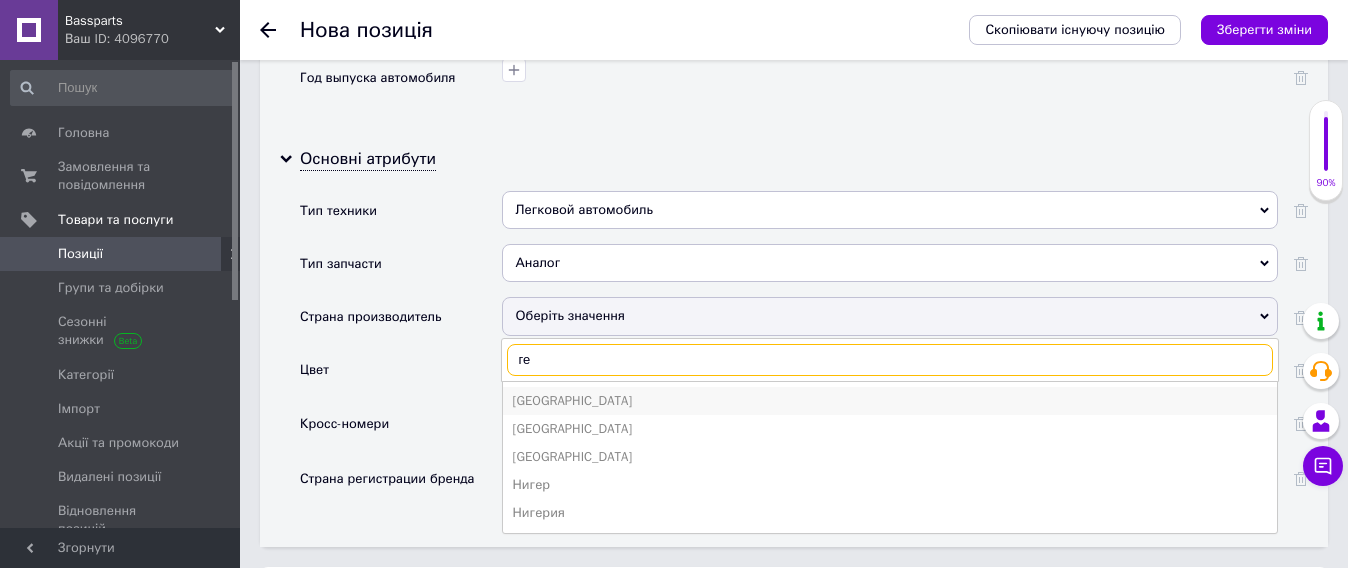 type on "ге" 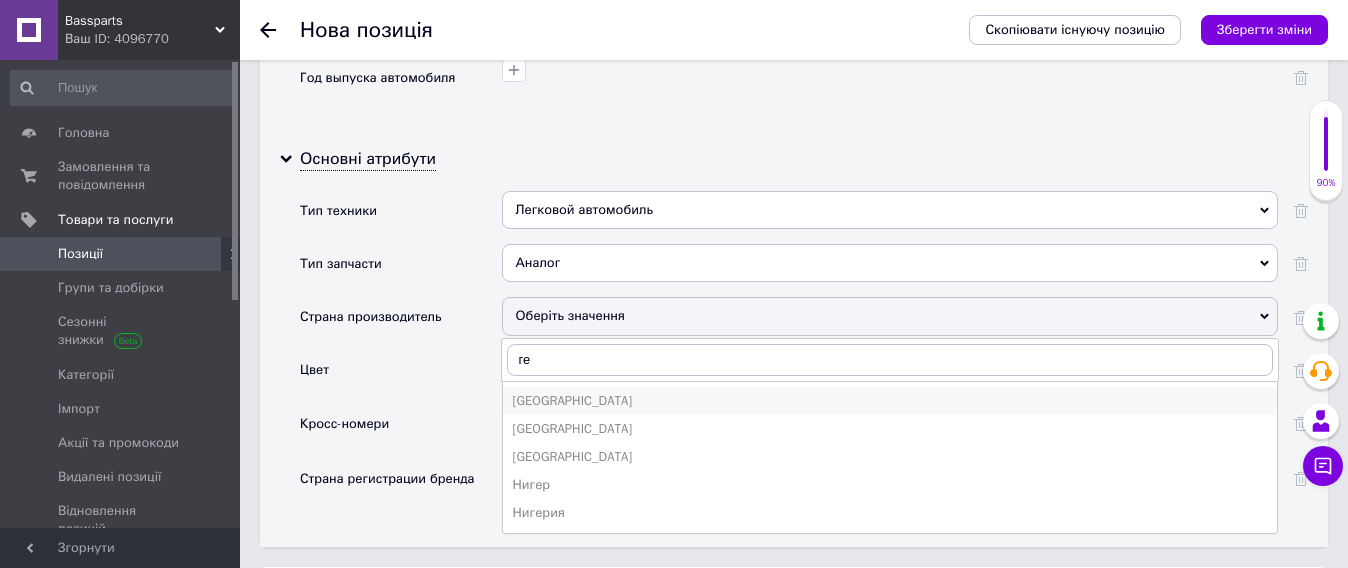 click on "[GEOGRAPHIC_DATA]" at bounding box center (890, 401) 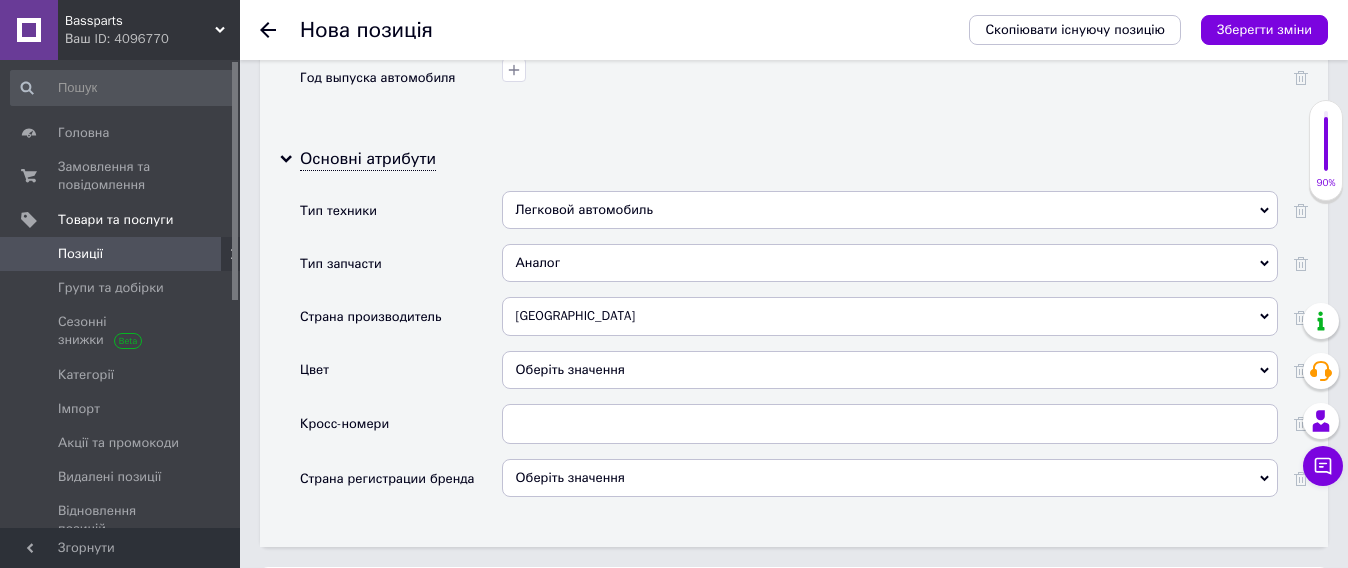 click on "Оберіть значення" at bounding box center (890, 370) 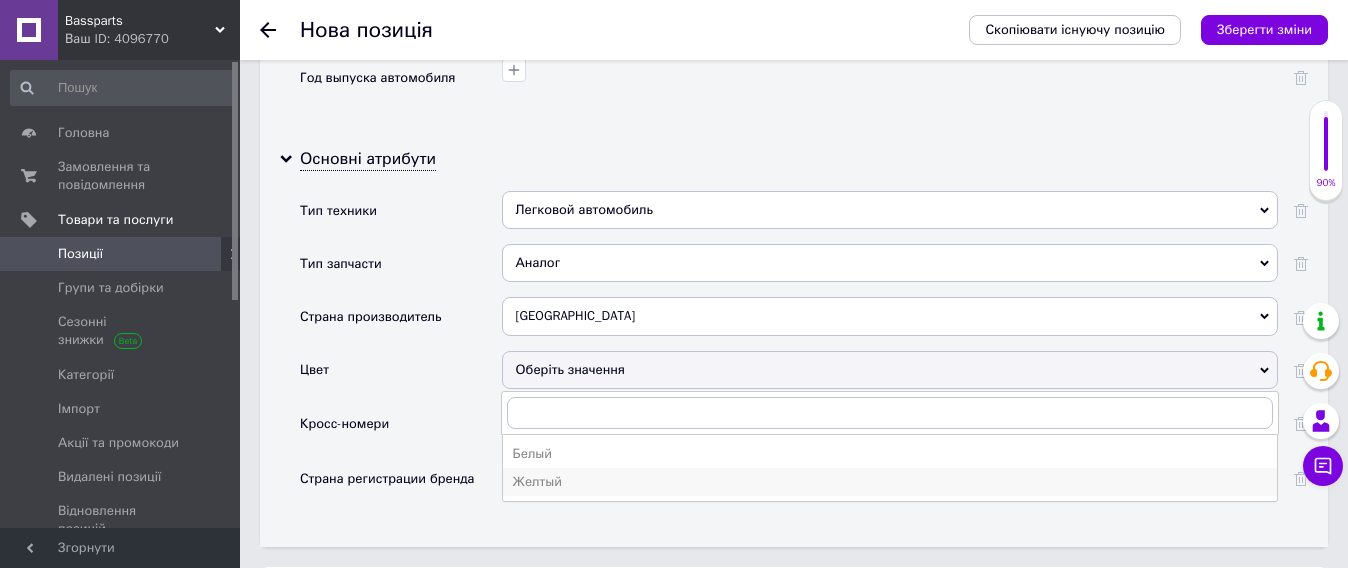 click on "Желтый" at bounding box center [890, 482] 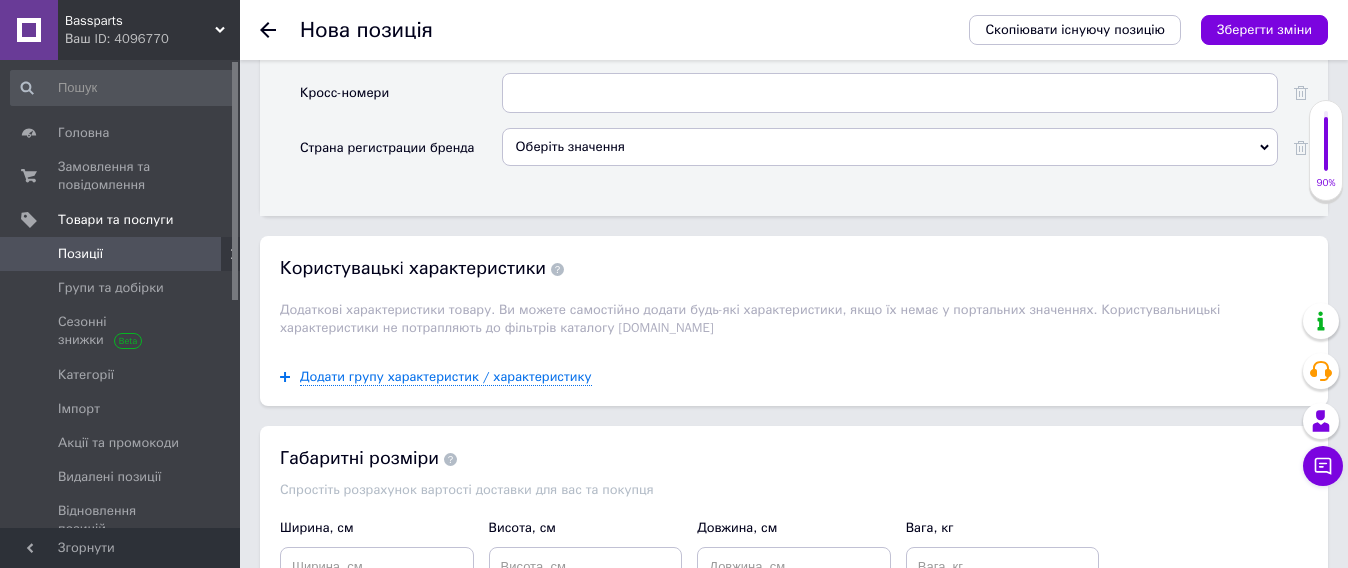 scroll, scrollTop: 2635, scrollLeft: 0, axis: vertical 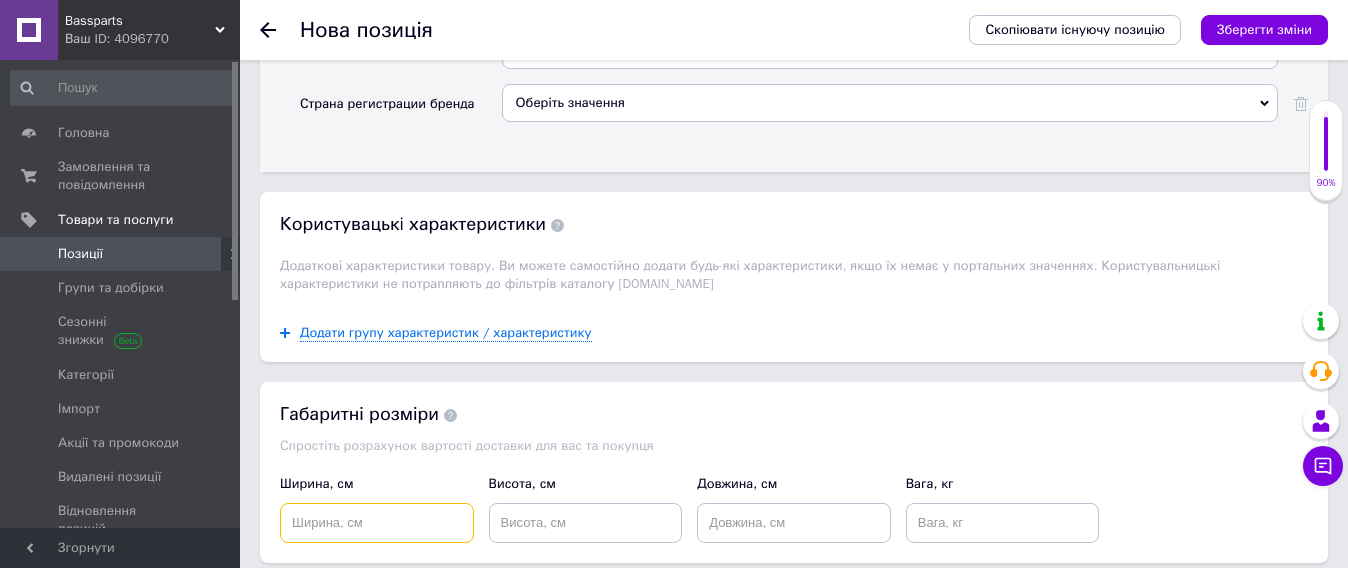 click at bounding box center [377, 523] 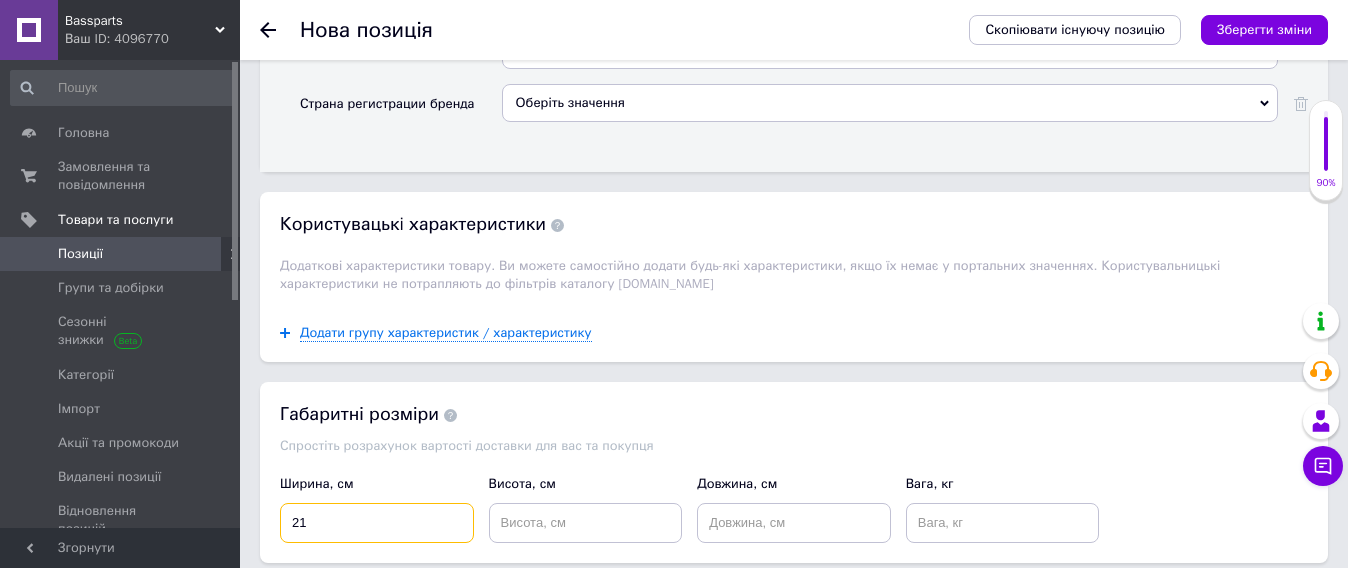 type on "21" 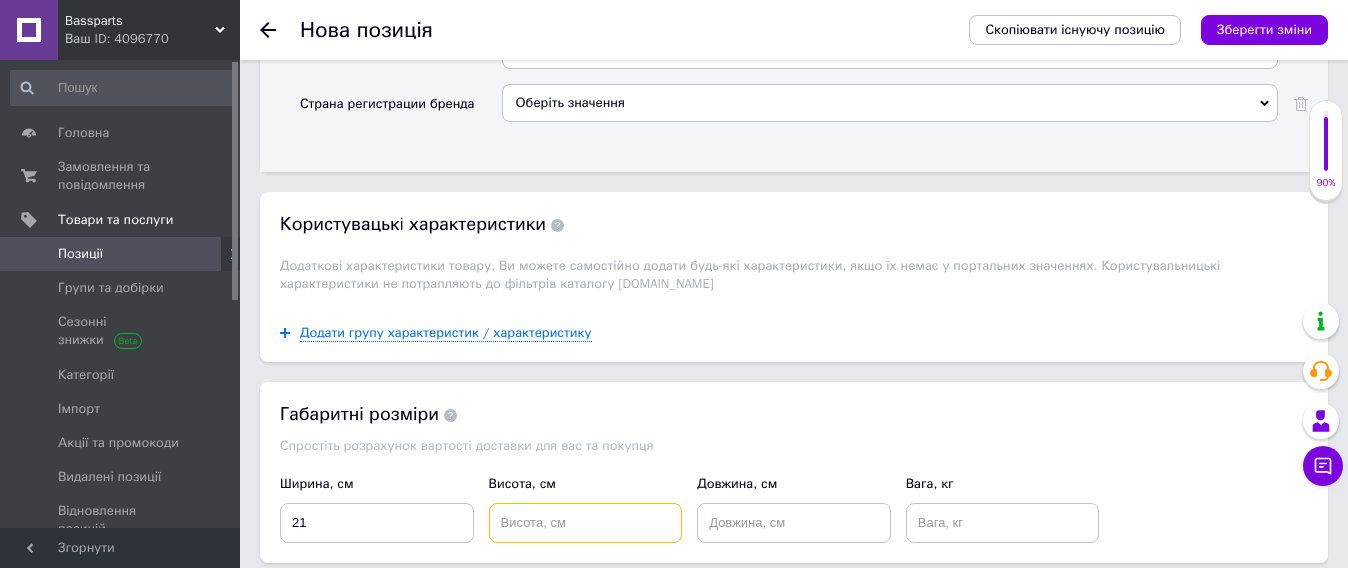 click at bounding box center [586, 523] 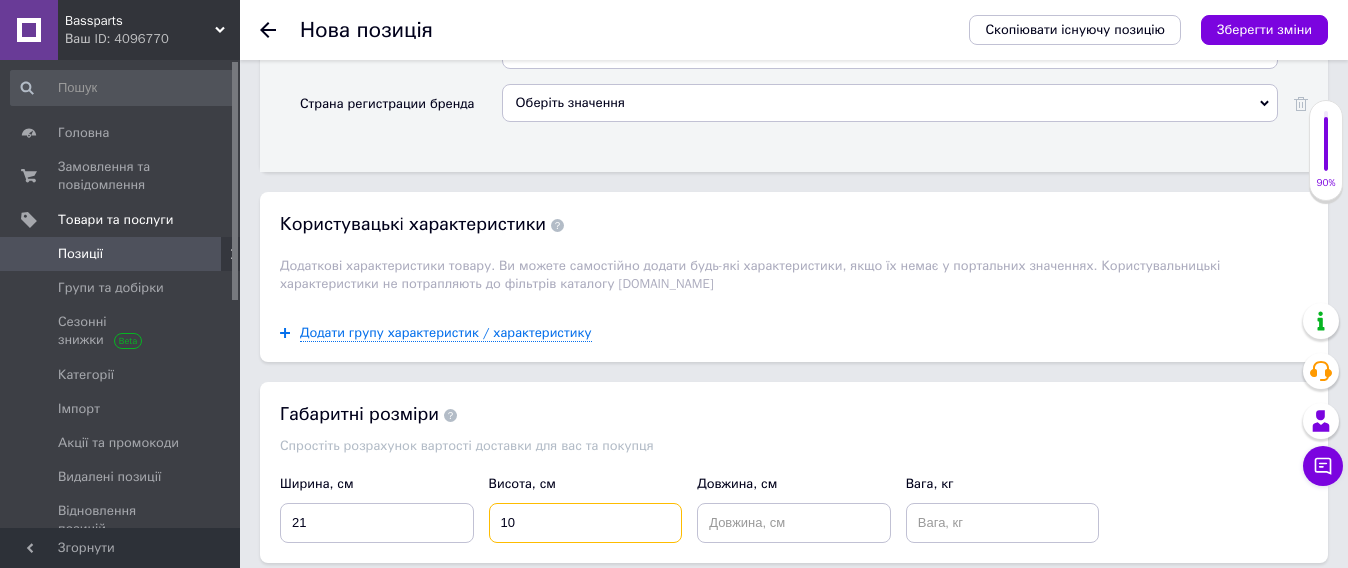 type on "10" 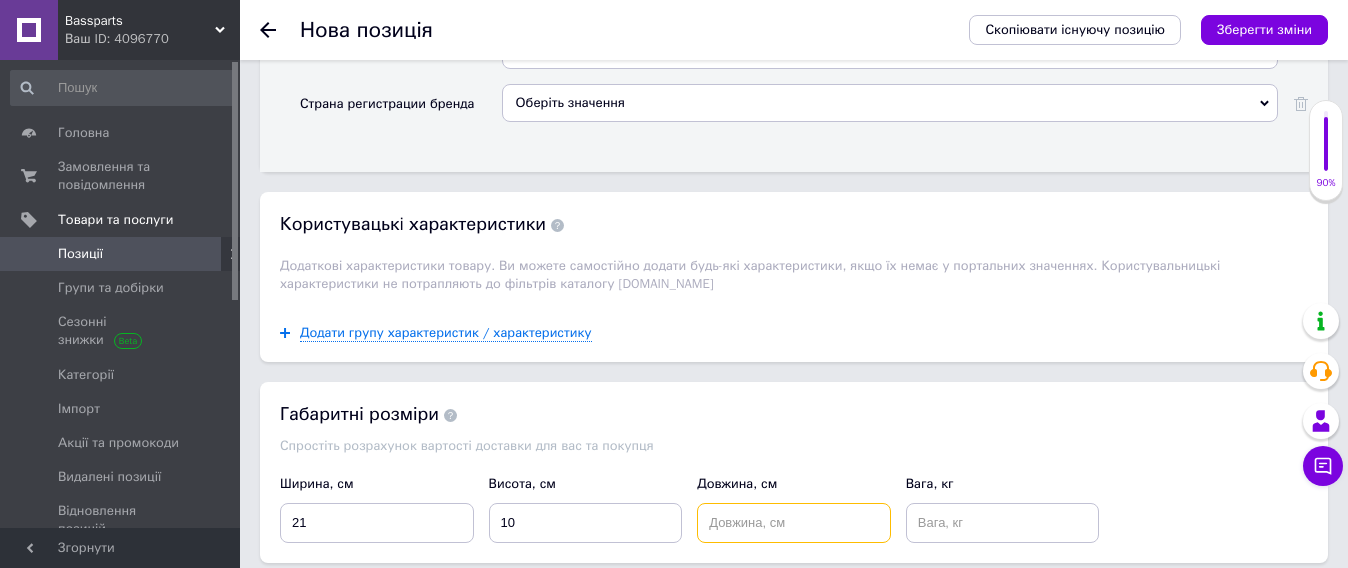 drag, startPoint x: 719, startPoint y: 495, endPoint x: 726, endPoint y: 487, distance: 10.630146 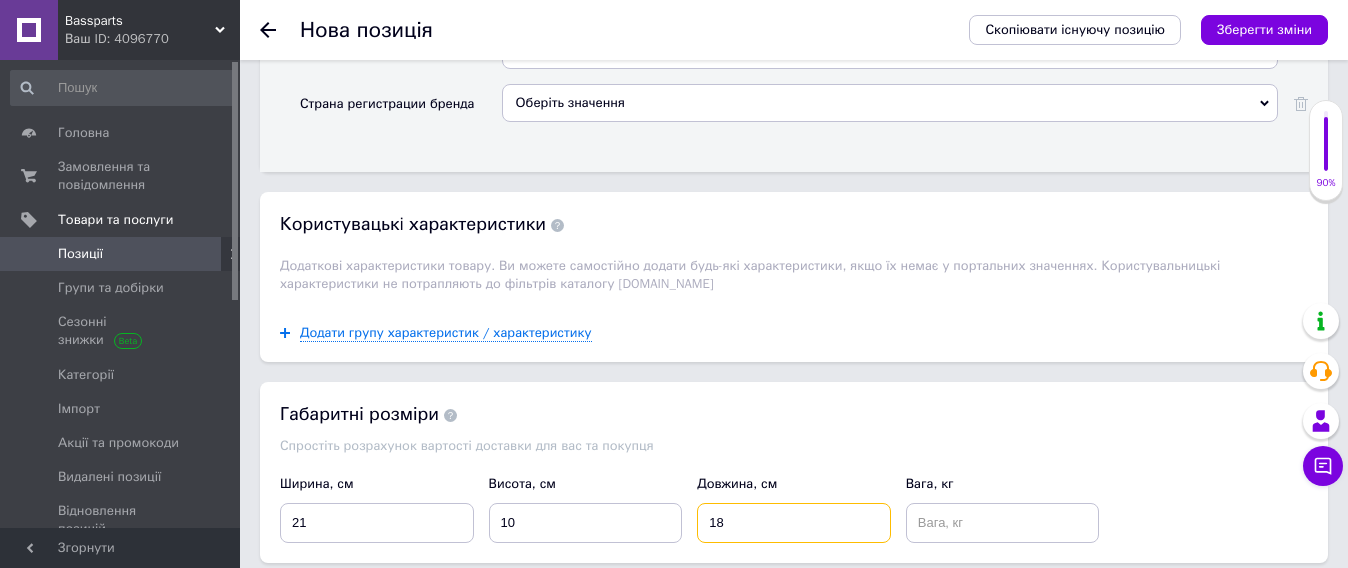 type on "18" 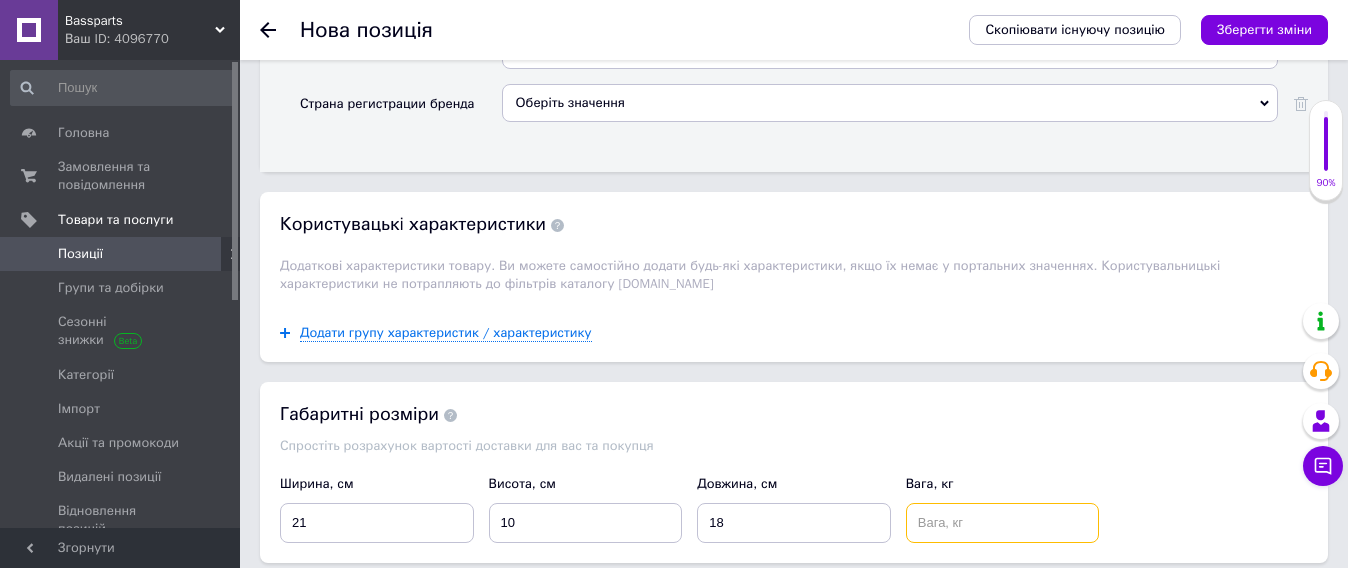click at bounding box center (1003, 523) 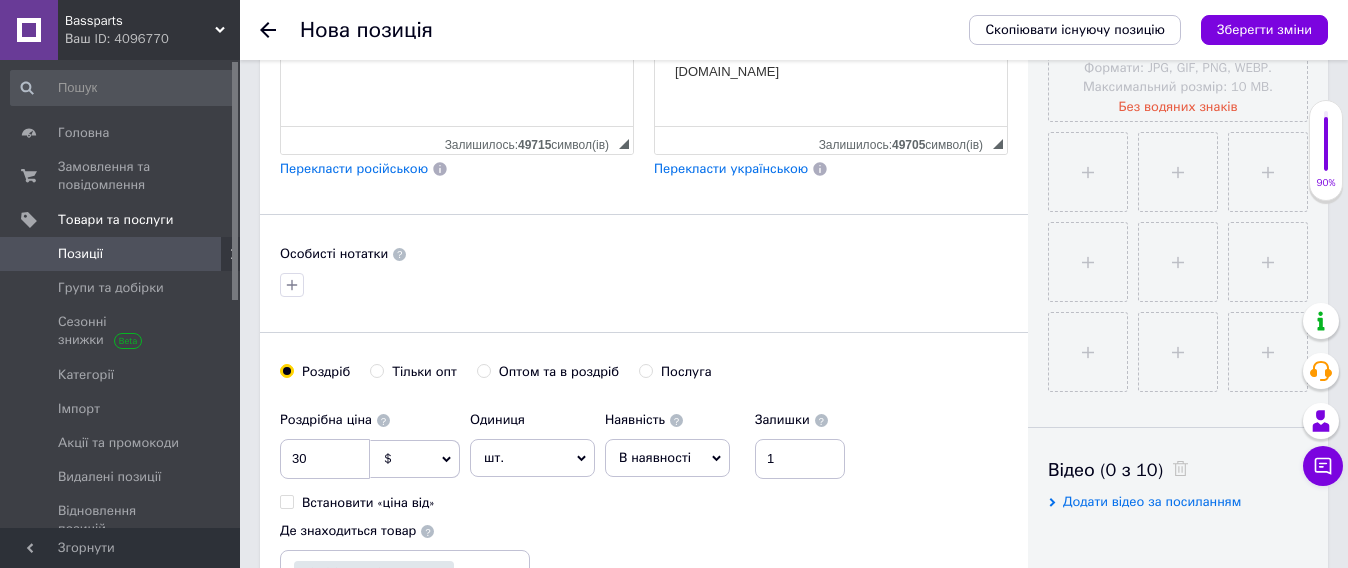 scroll, scrollTop: 510, scrollLeft: 0, axis: vertical 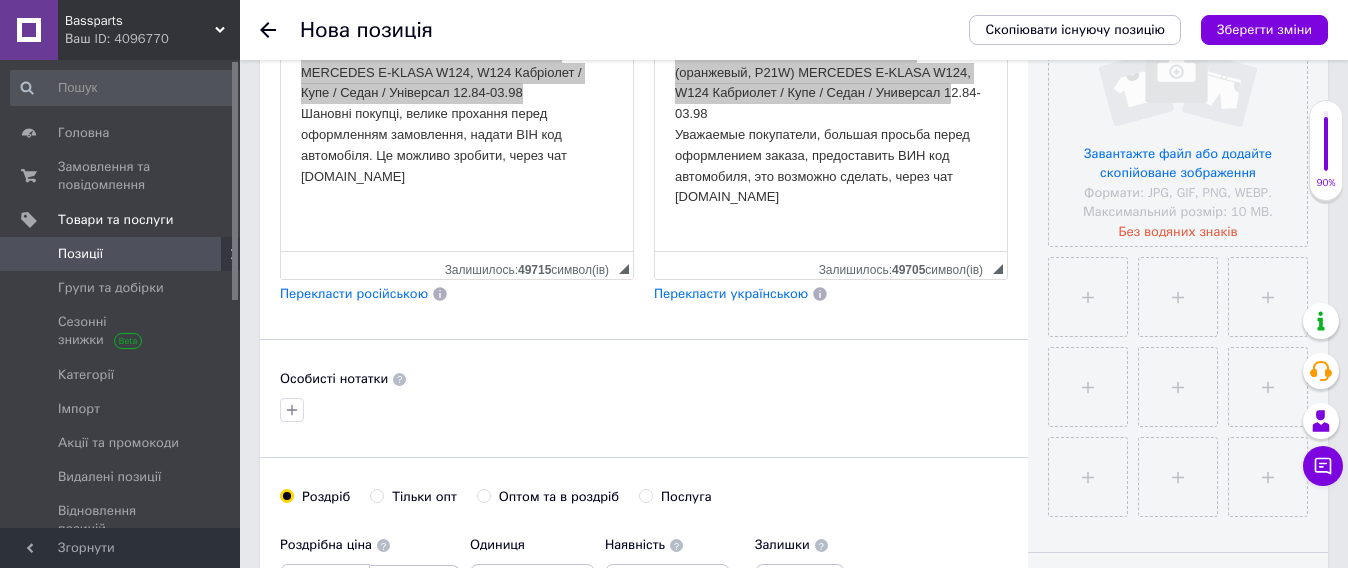 type on "0.5" 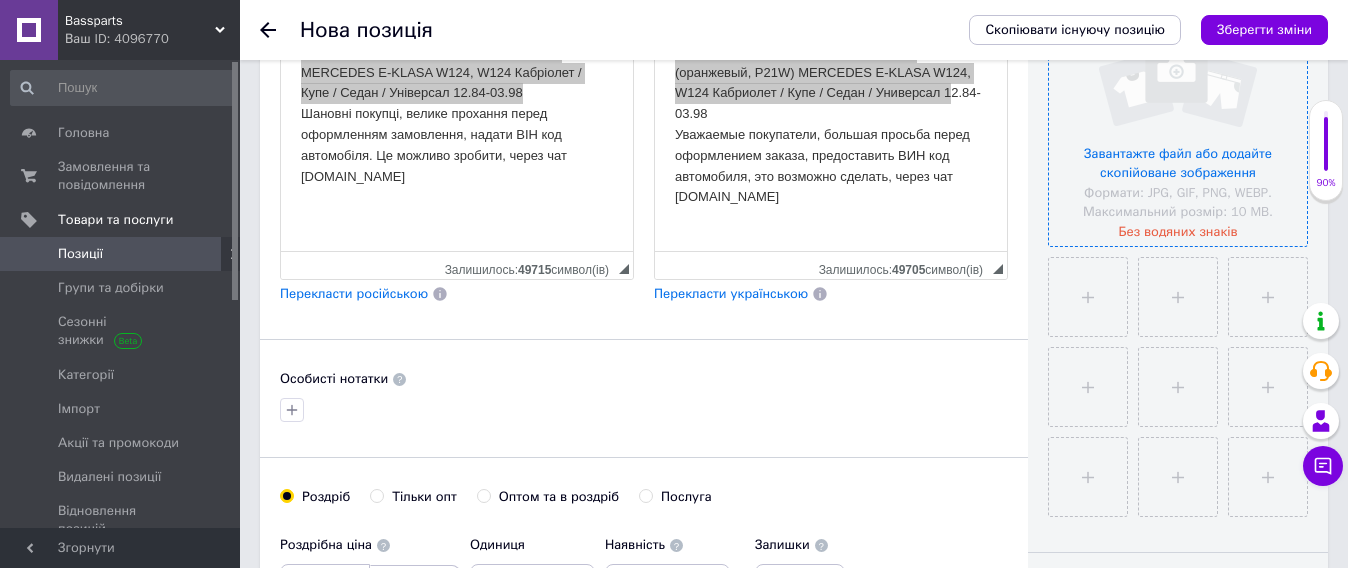 click at bounding box center [1178, 117] 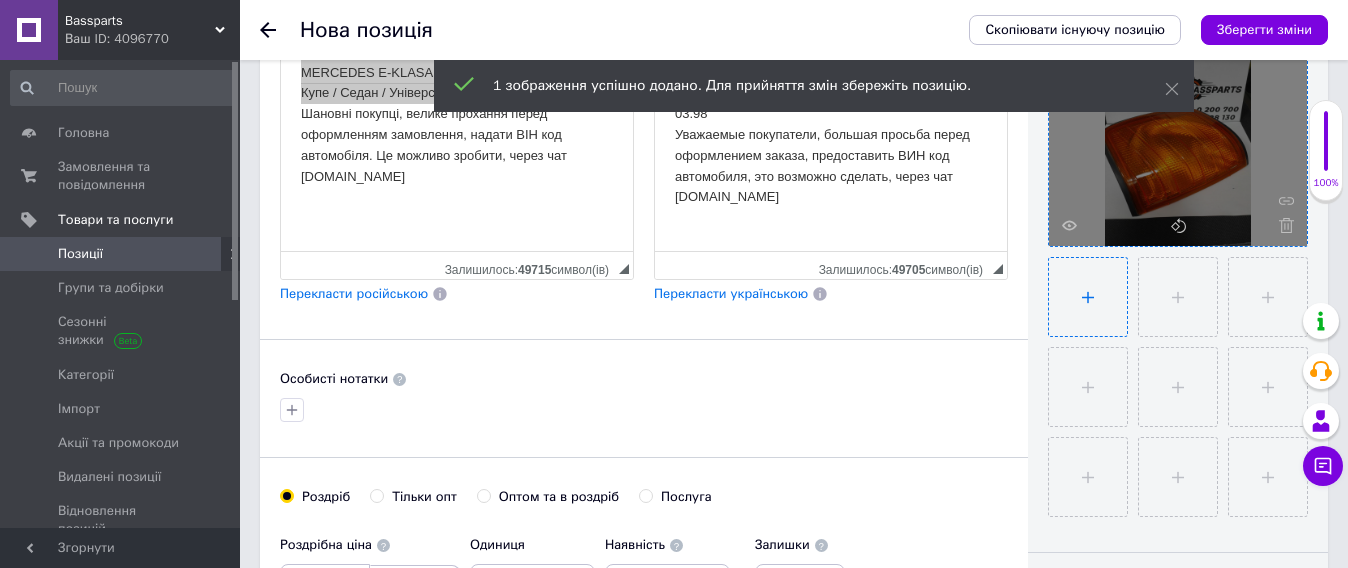 click at bounding box center (1088, 297) 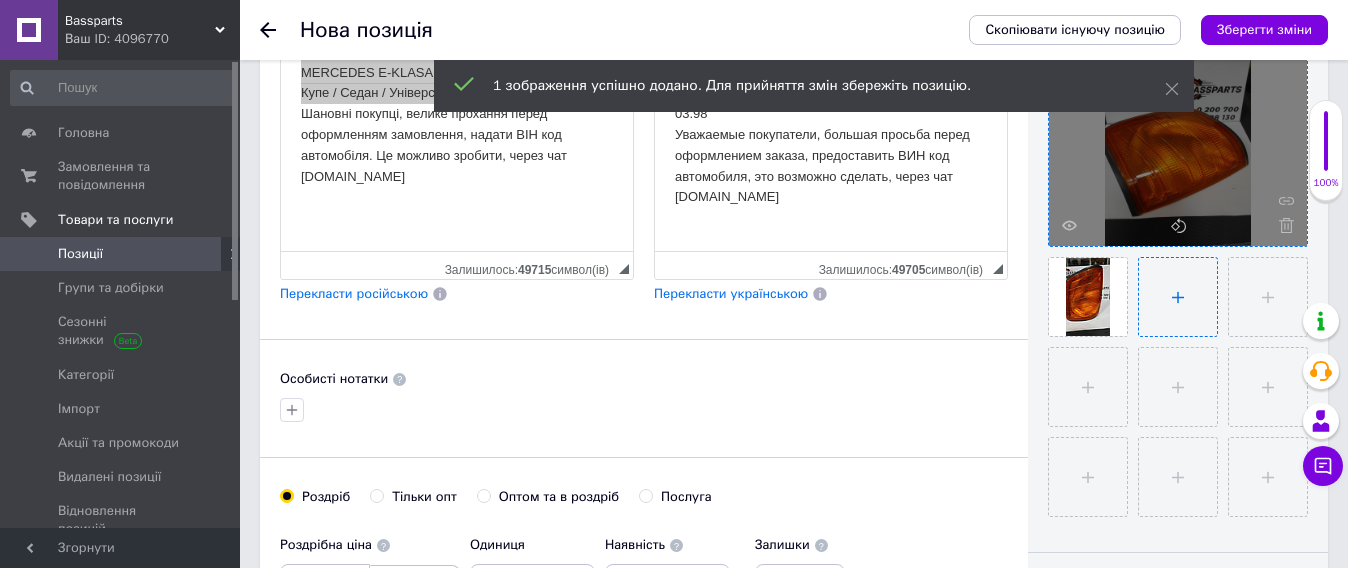 click at bounding box center [1178, 297] 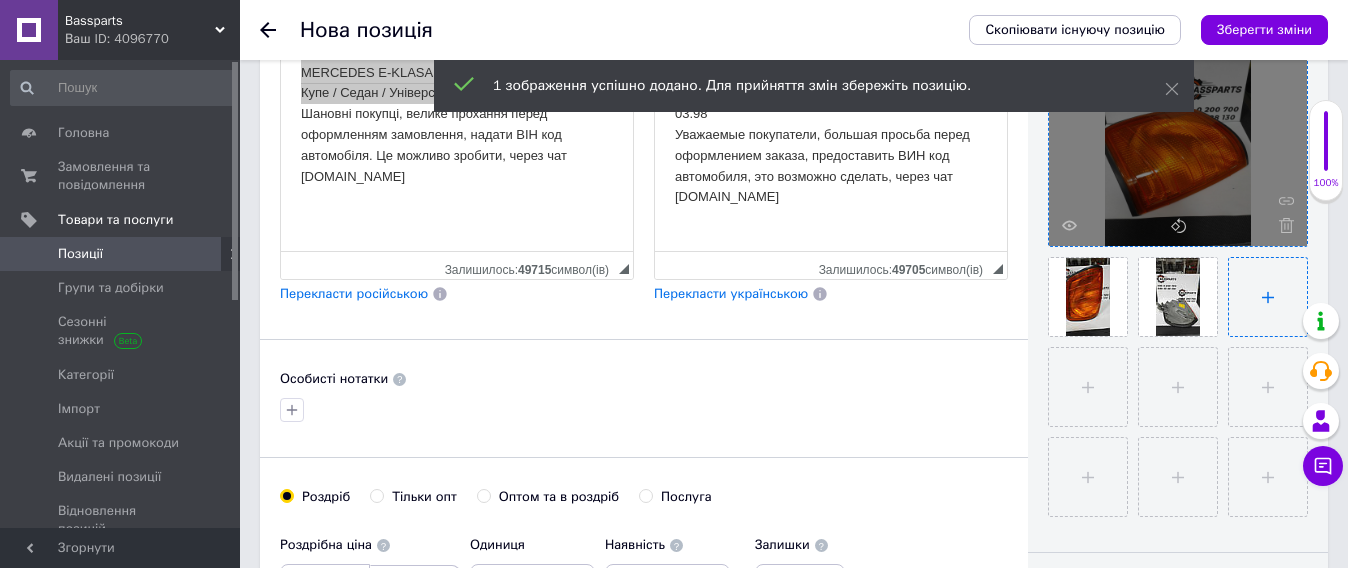 click at bounding box center (1268, 297) 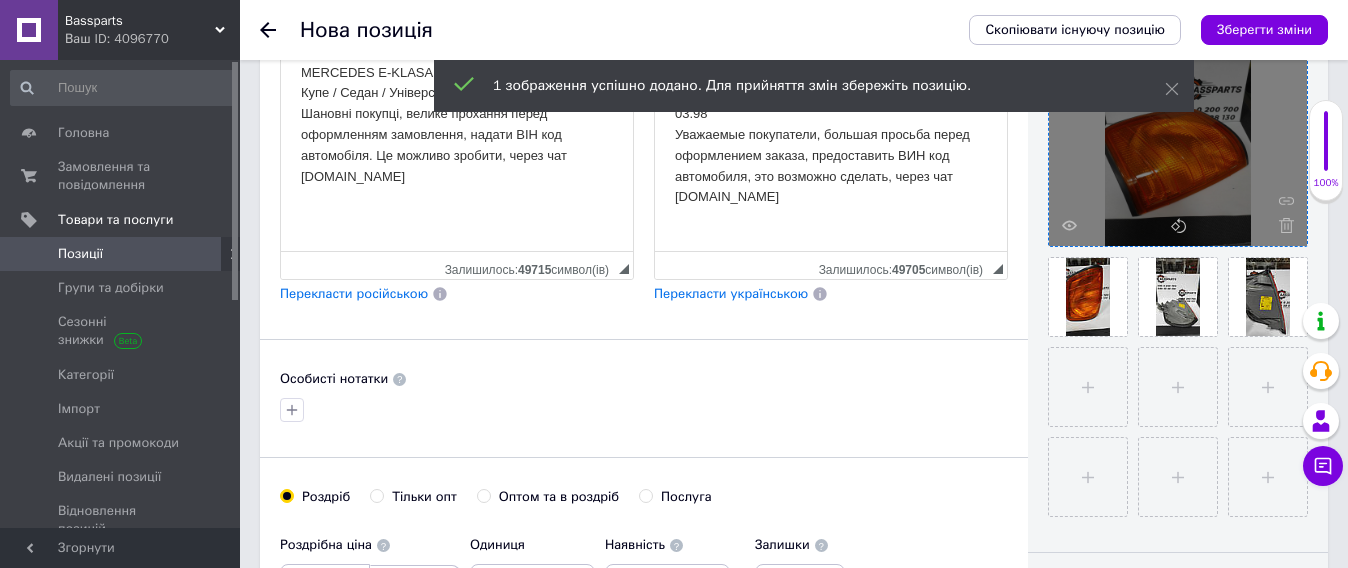click on "1305233928 / 1 305 233 928  Вказівник повороту, передній Лів.  (помаранч, P21W) MERCEDES E-KLASA W124, W124 Кабріолет / Купе / Седан / Універсал 12.84-03.98 Шановні покупці, велике прохання перед оформленням замовлення, надати ВІН код автомобіля. Це можливо зробити, через чат [DOMAIN_NAME]" at bounding box center [457, 103] 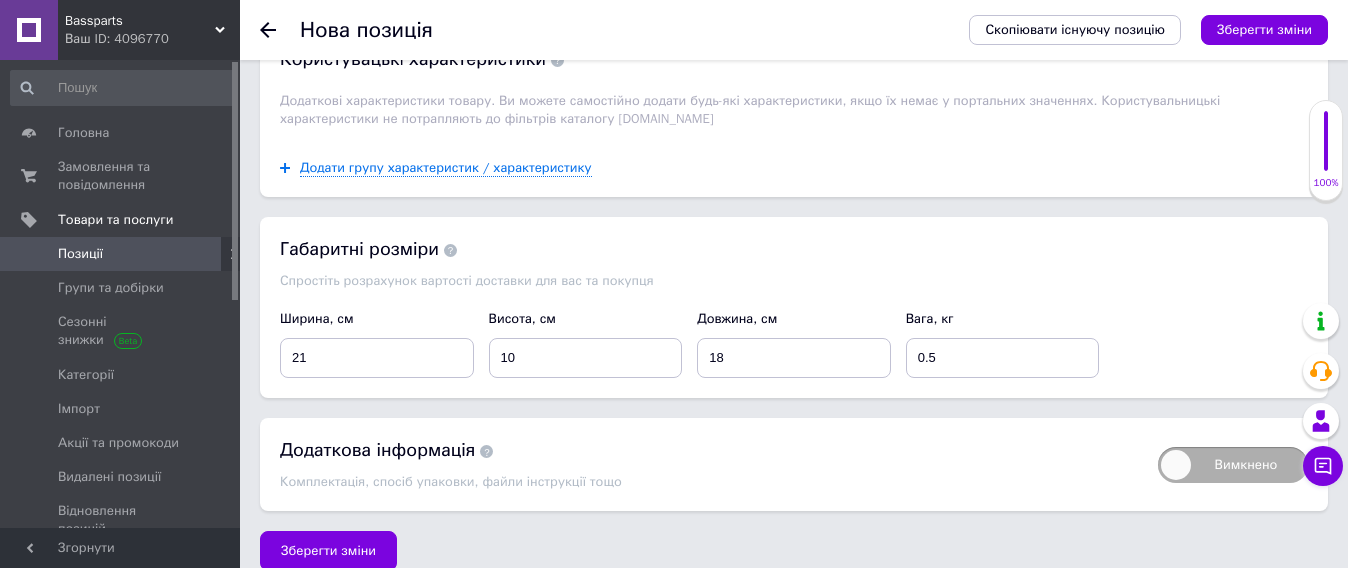 scroll, scrollTop: 2803, scrollLeft: 0, axis: vertical 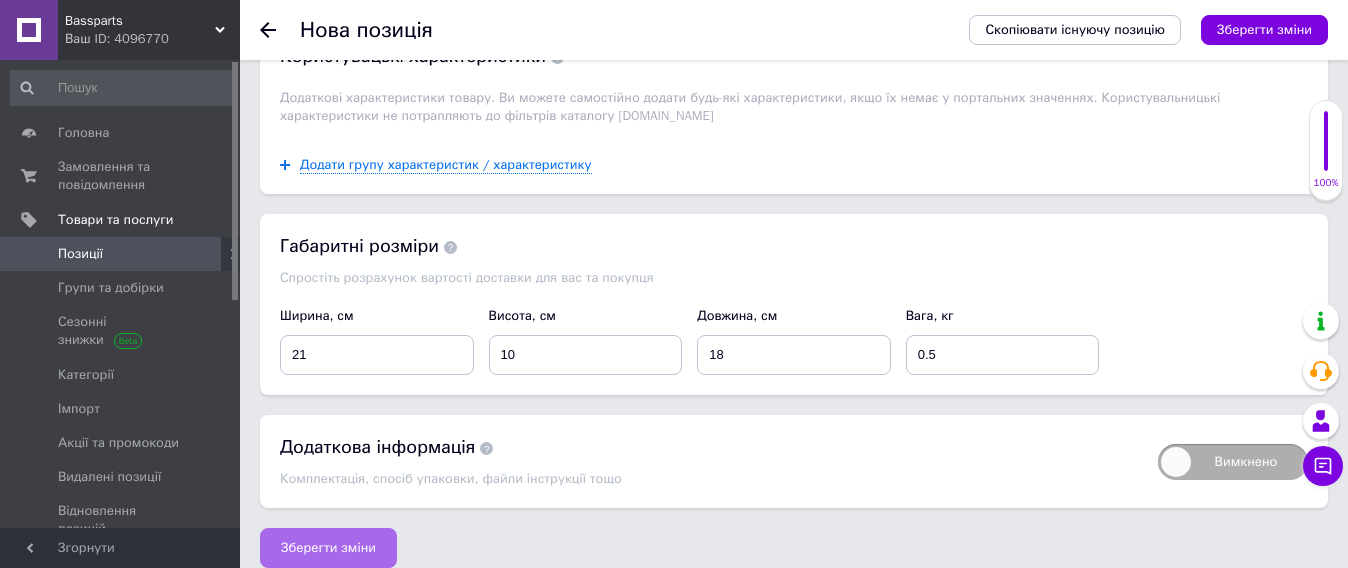 click on "Зберегти зміни" at bounding box center (328, 548) 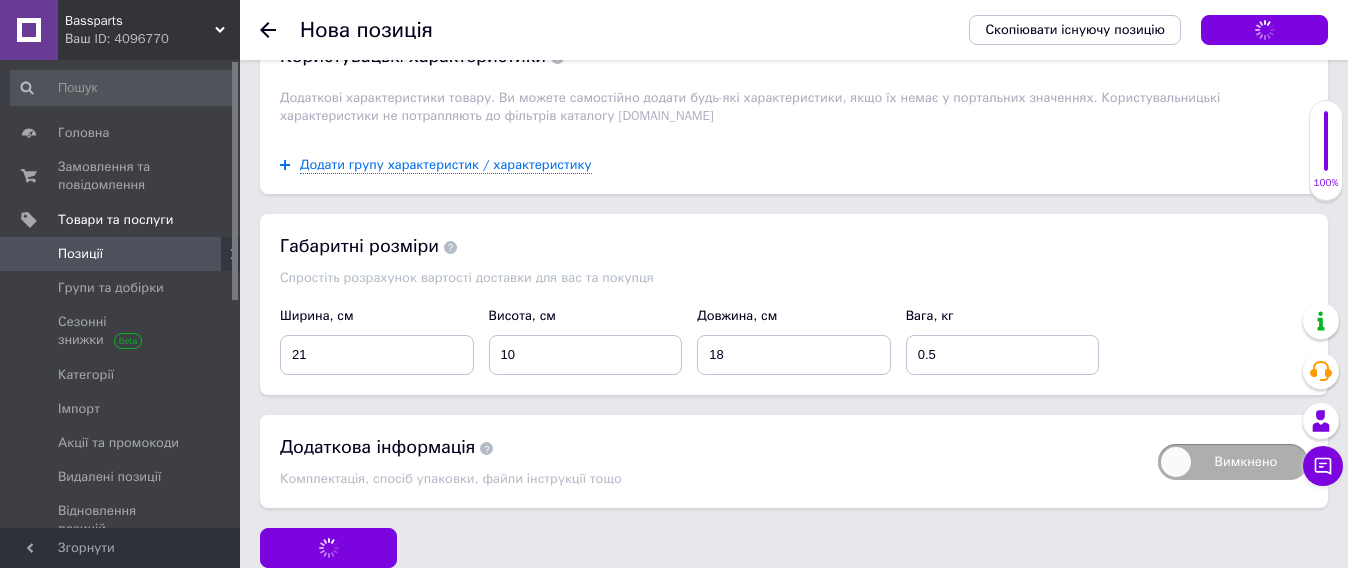 scroll, scrollTop: 0, scrollLeft: 0, axis: both 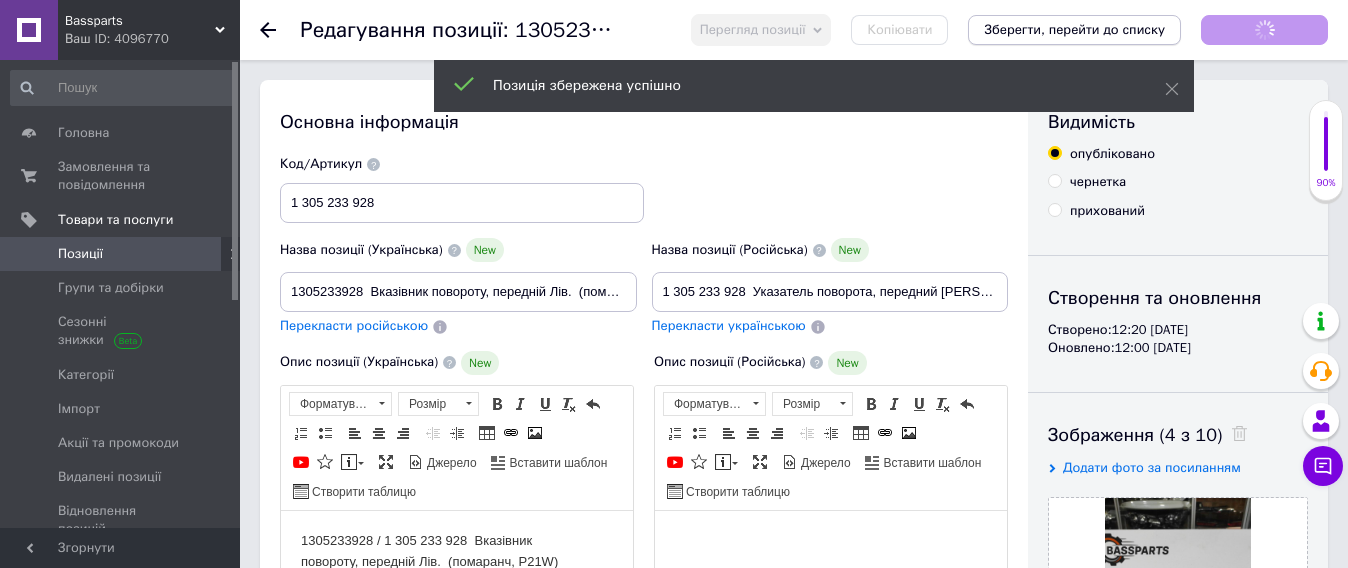 click on "Зберегти, перейти до списку" at bounding box center [1074, 29] 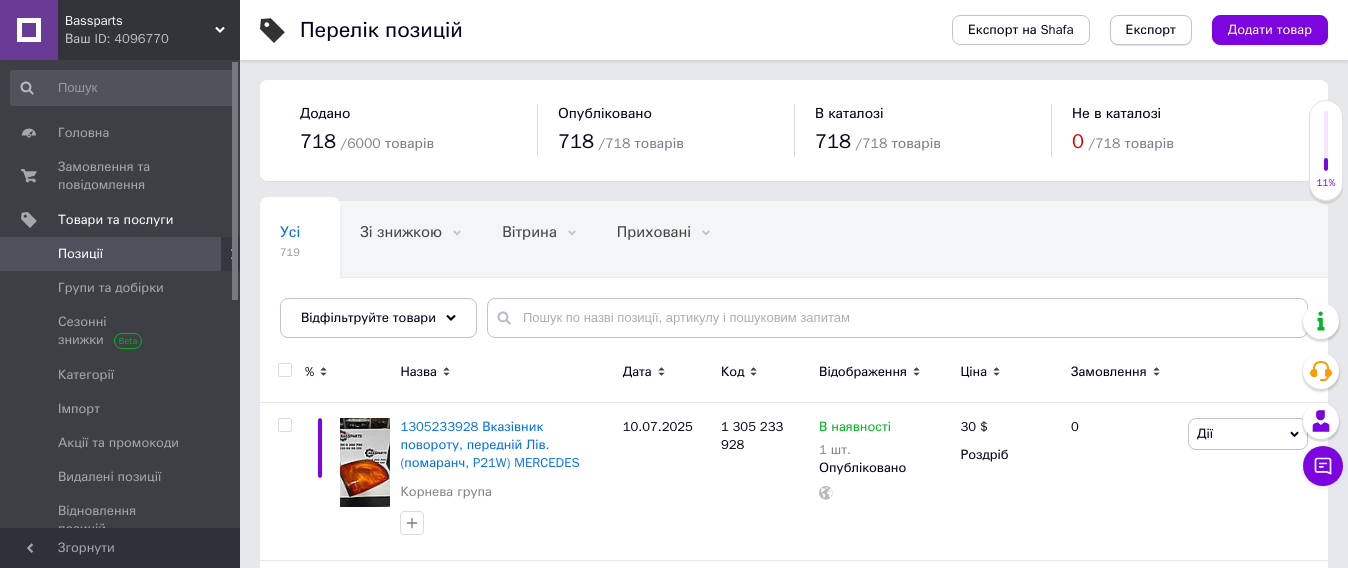 click on "Експорт" at bounding box center (1151, 30) 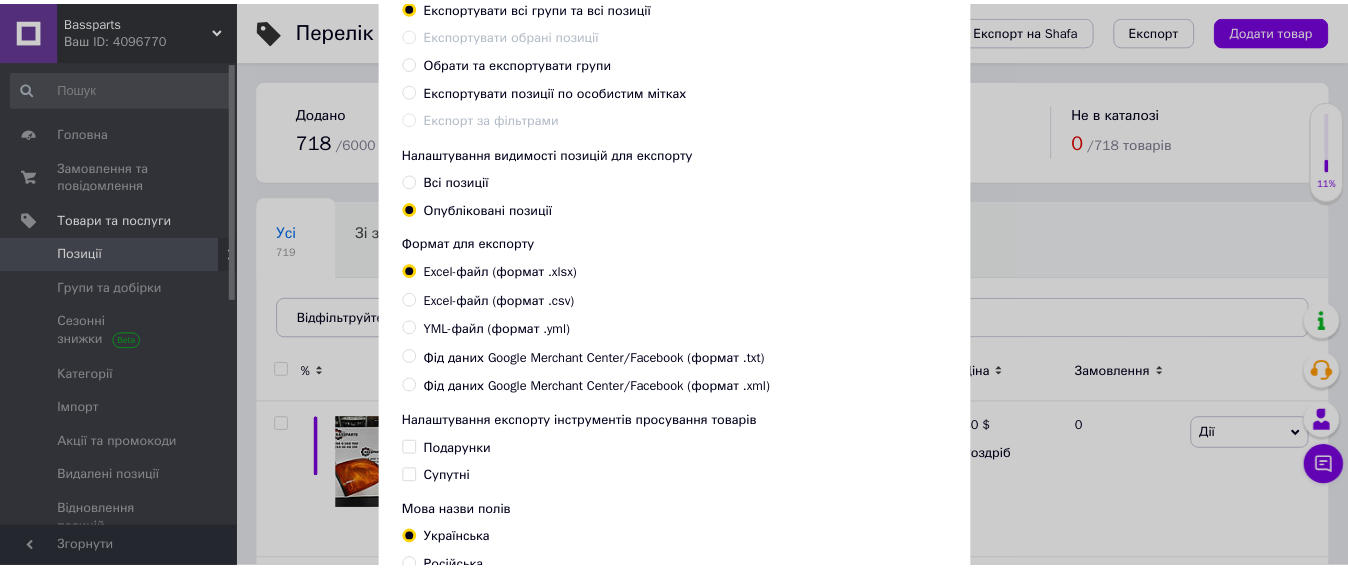 scroll, scrollTop: 304, scrollLeft: 0, axis: vertical 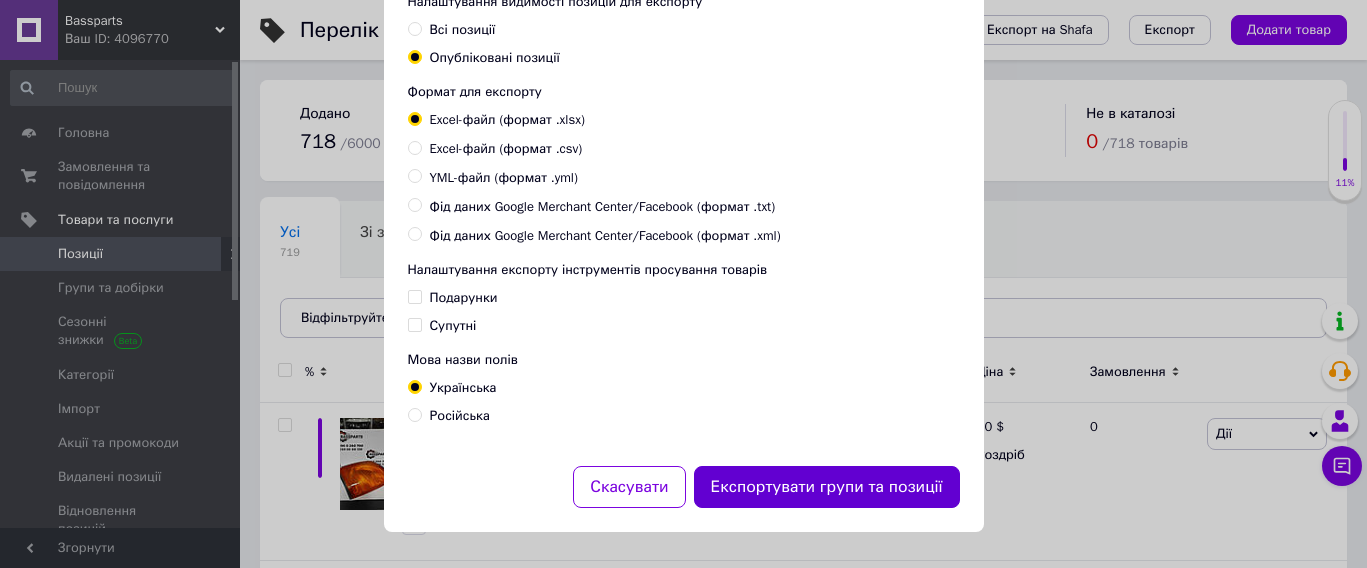 click on "Експортувати групи та позиції" at bounding box center [827, 487] 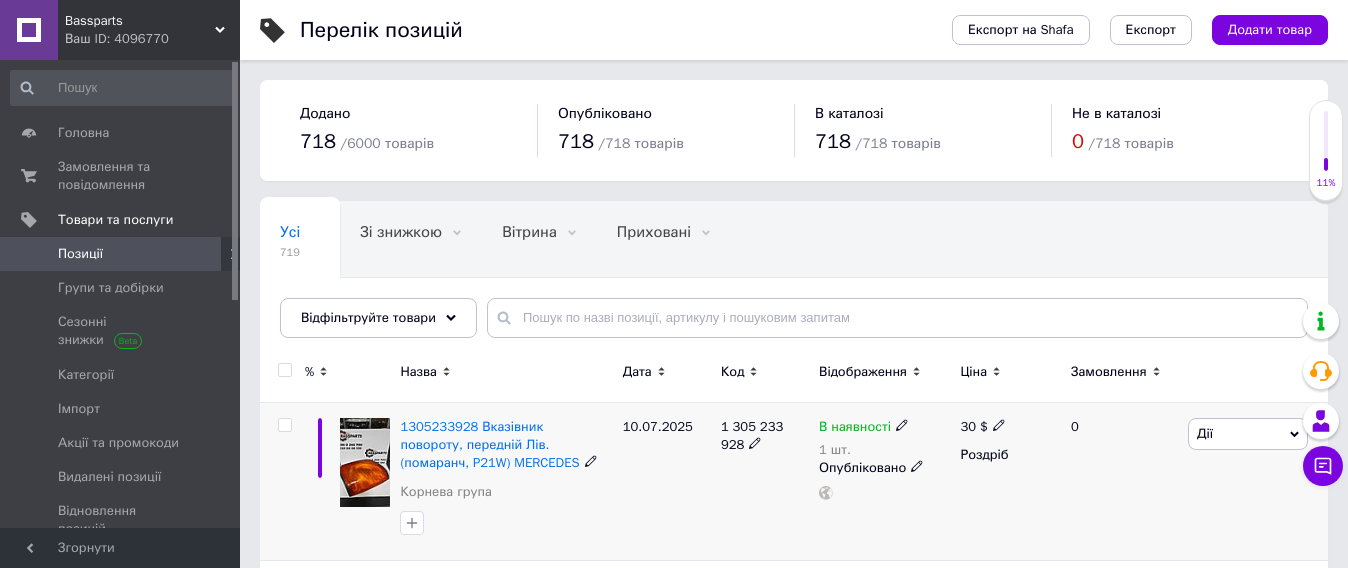 click on "1 305 233 928" at bounding box center (765, 482) 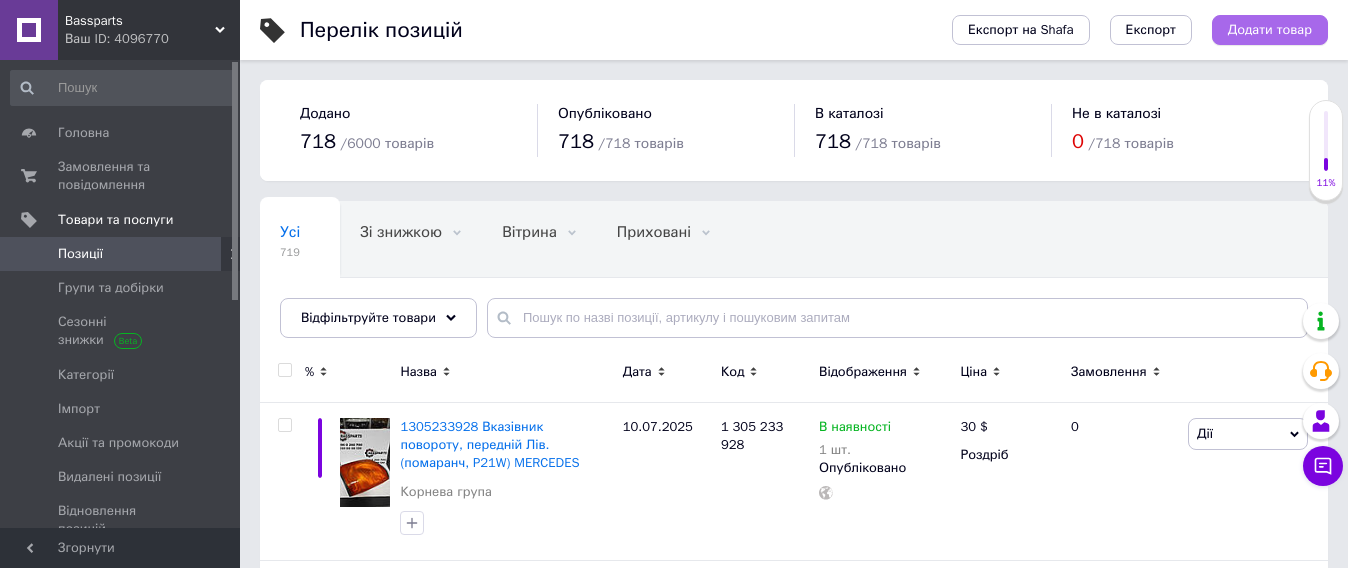 click on "Додати товар" at bounding box center [1270, 30] 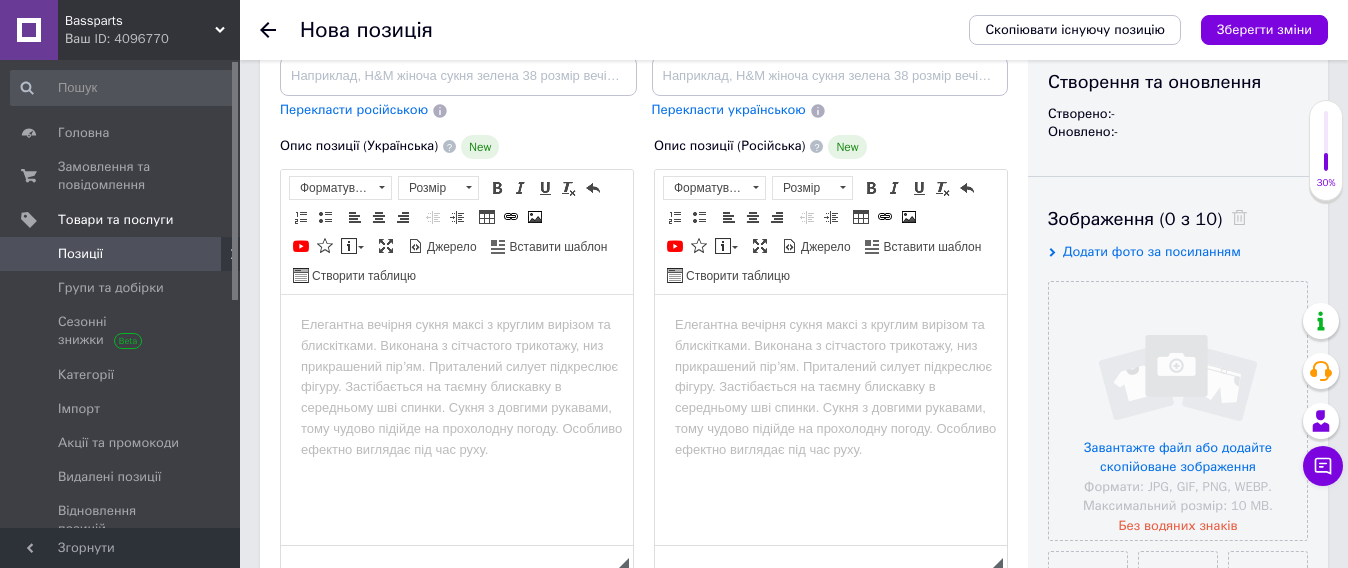 scroll, scrollTop: 250, scrollLeft: 0, axis: vertical 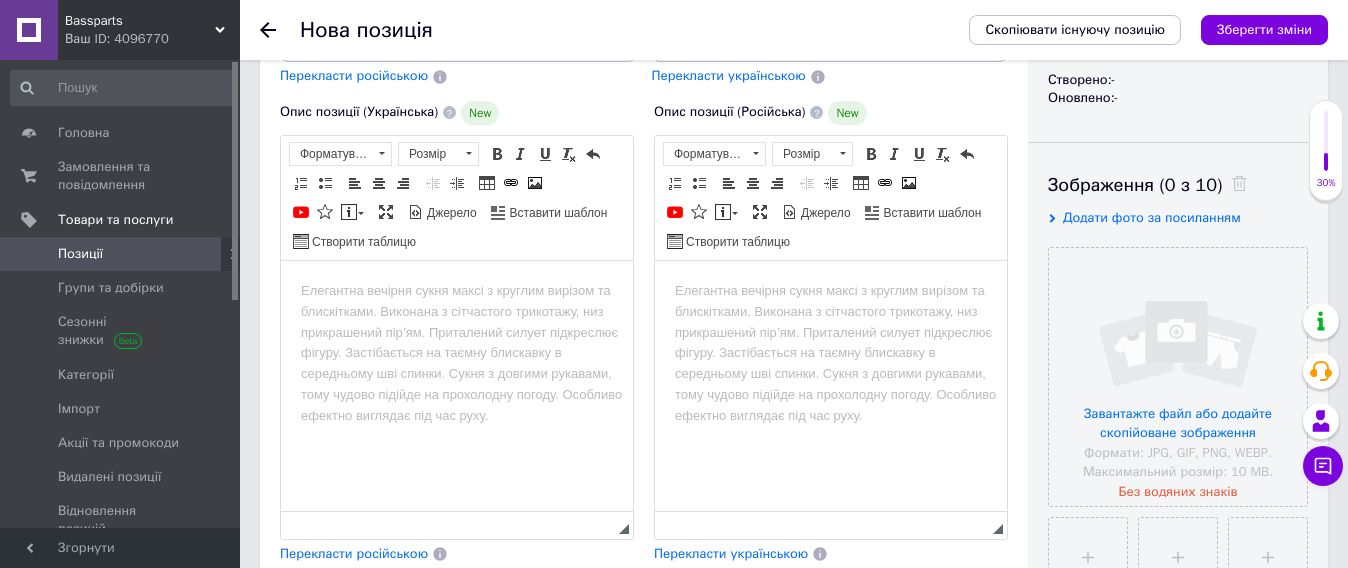 click at bounding box center [457, 290] 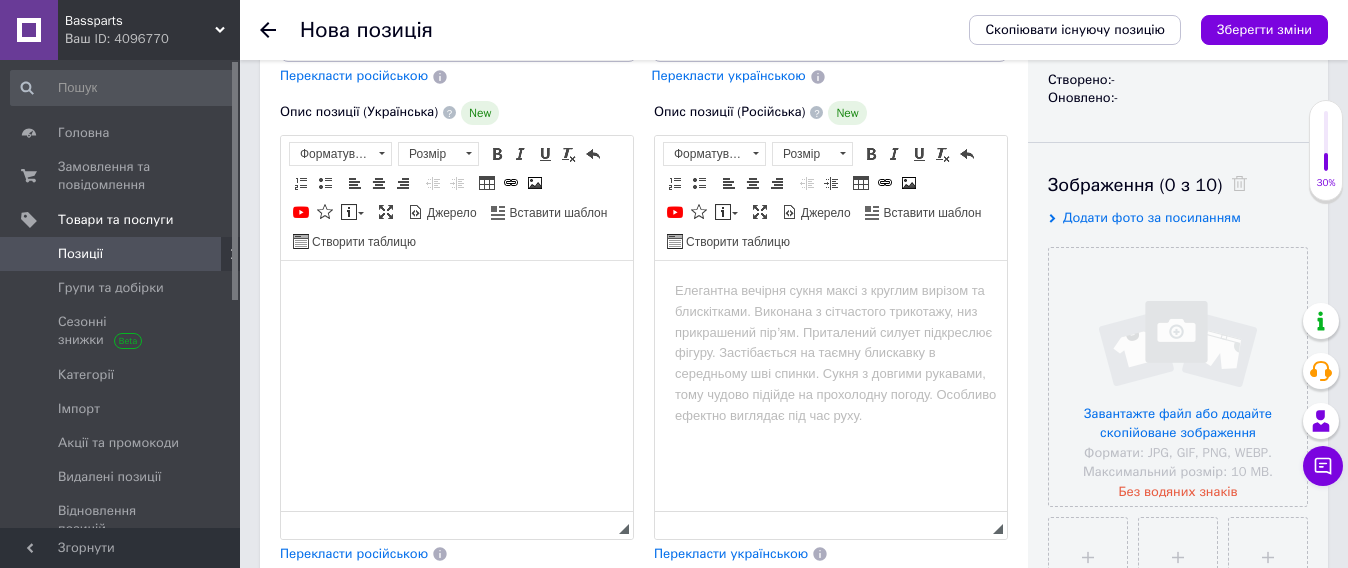 paste 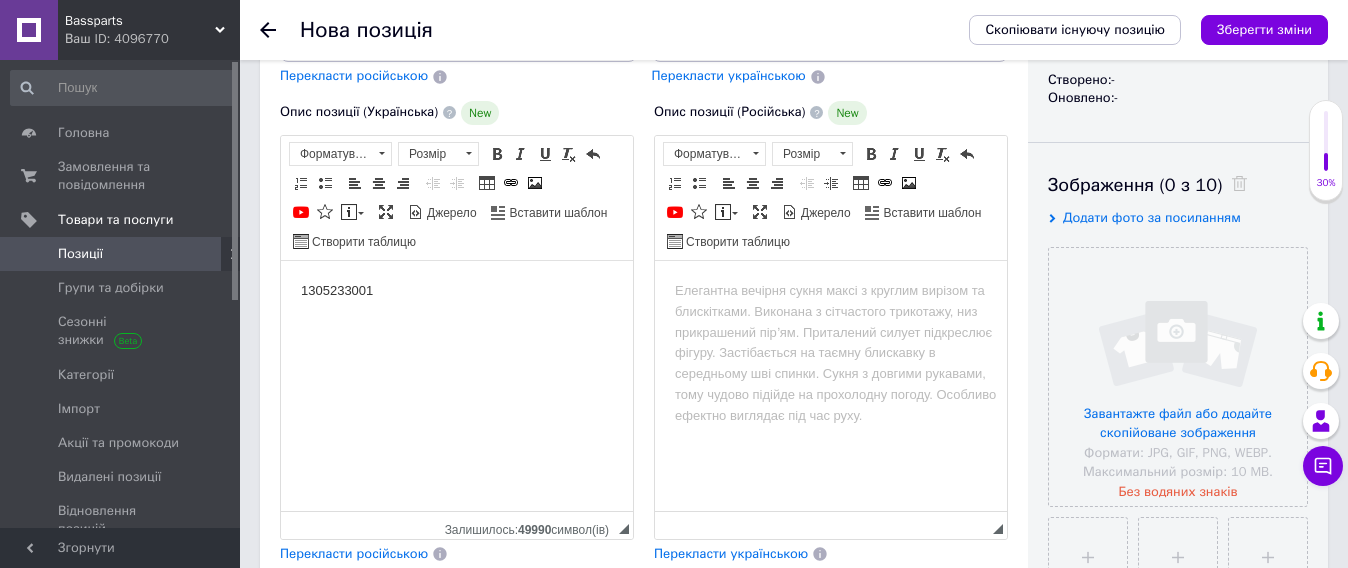 type 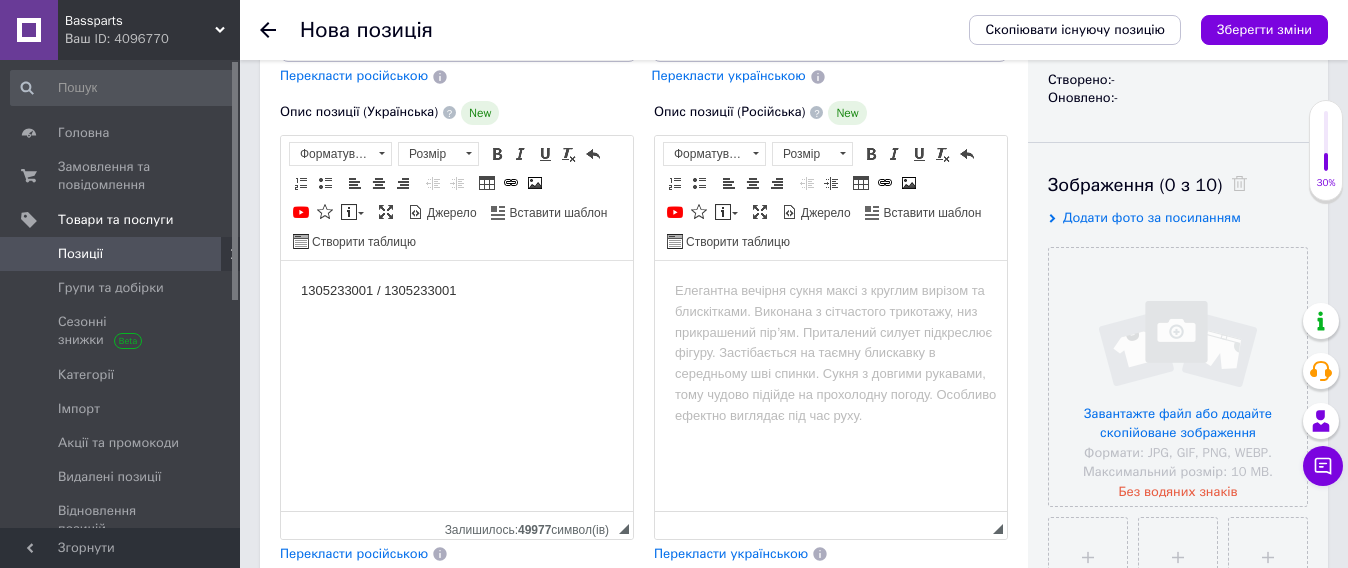 click on "1305233001 / 1305233001" at bounding box center [457, 290] 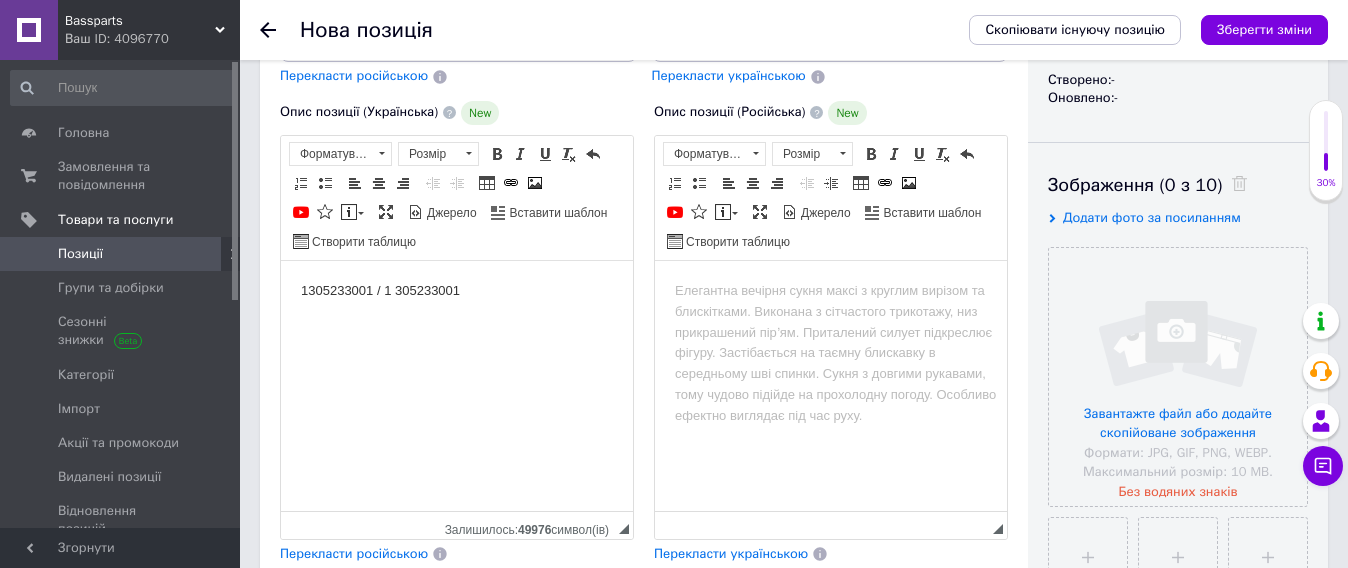 click on "1305233001 / 1 305233001" at bounding box center [457, 290] 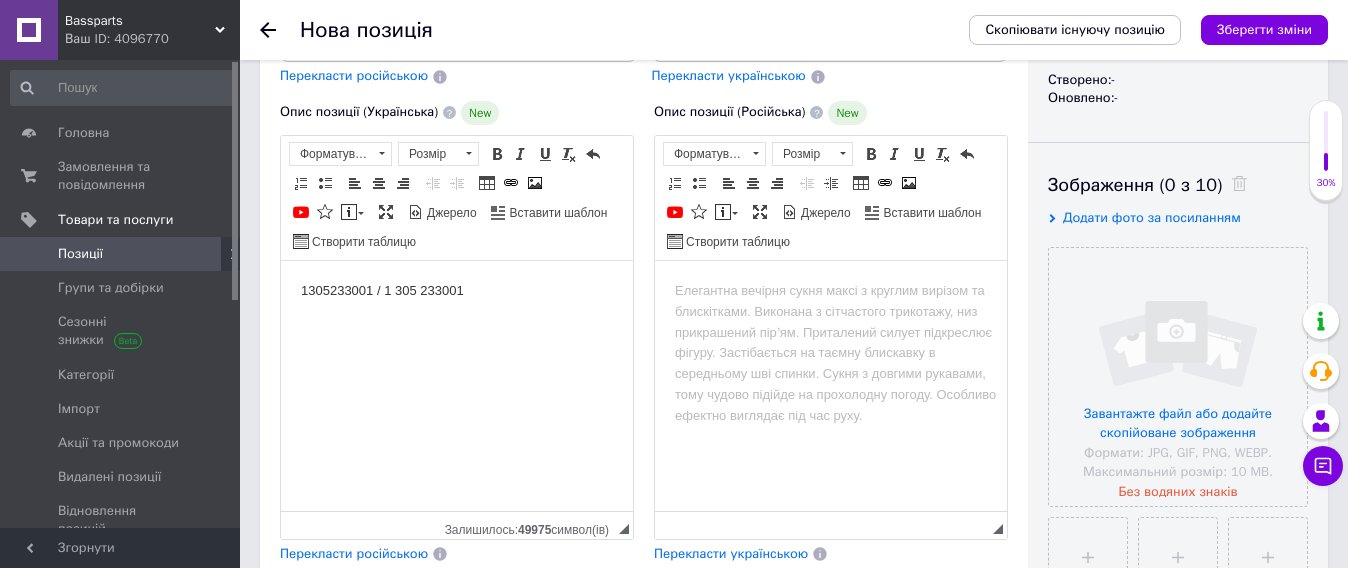 click on "1305233001 / 1 305 233001" at bounding box center (457, 290) 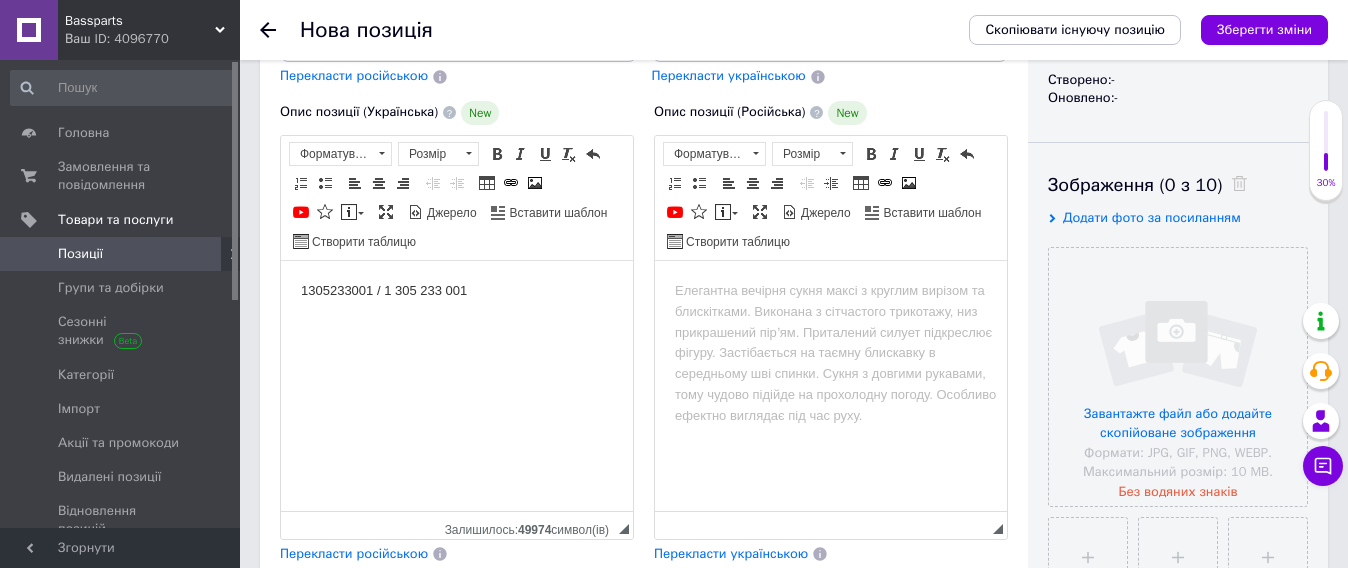 click on "1305233001 / 1 305 233 001" at bounding box center (457, 290) 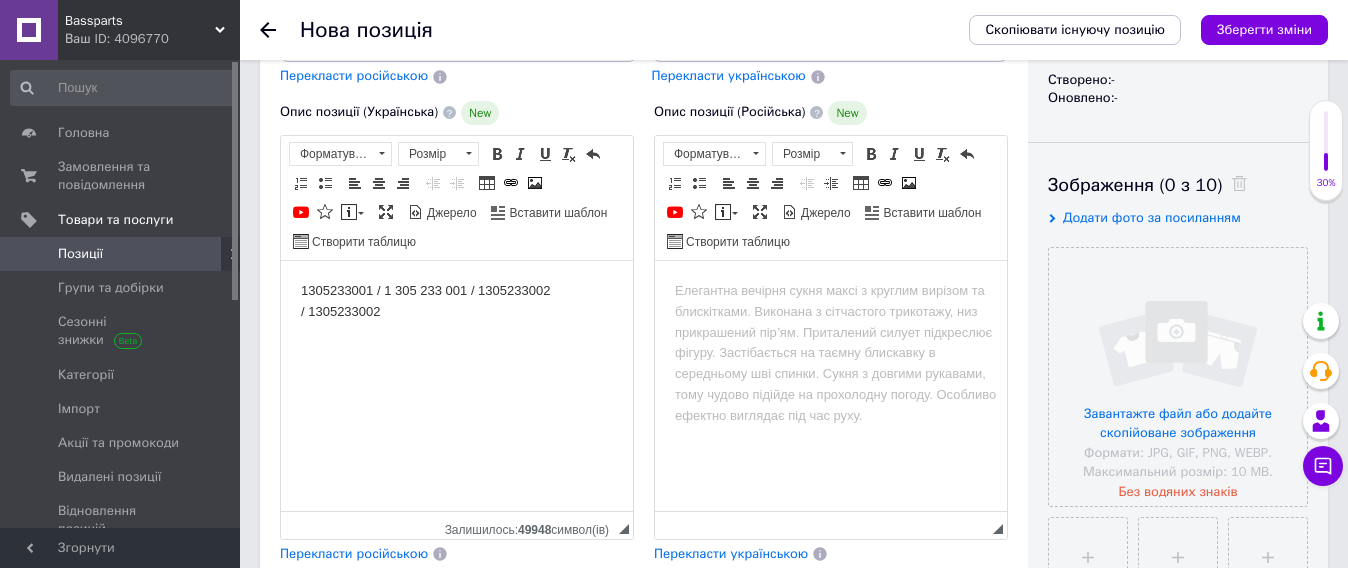 click on "1305233001 / 1 305 233 001 / 1305233002 / 1305233002" at bounding box center (457, 301) 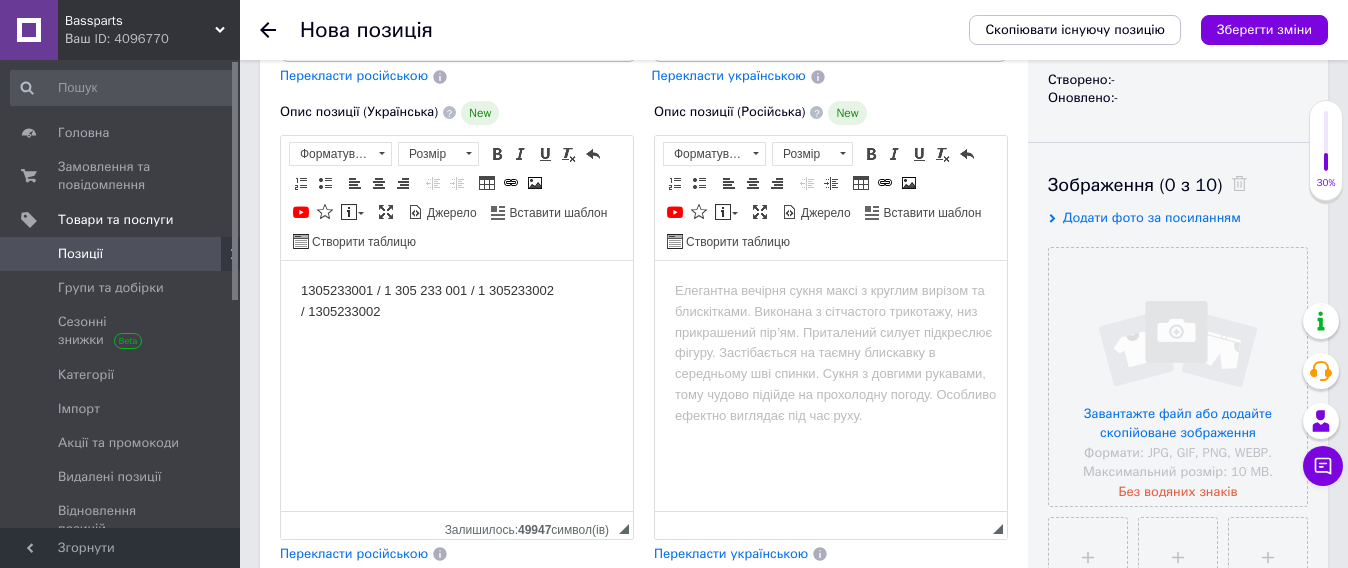 click on "1305233001 / 1 305 233 001 / 1 305233002 / 1305233002" at bounding box center [457, 301] 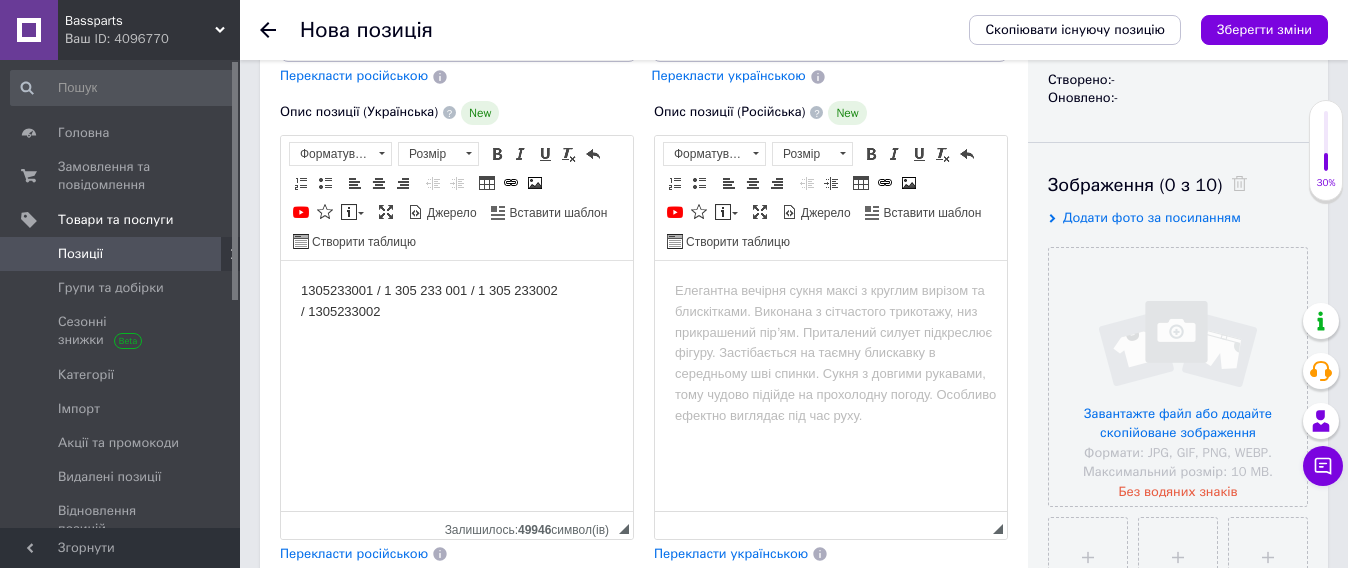 click on "1305233001 / 1 305 233 001 / 1 305 233002 / 1305233002" at bounding box center [457, 301] 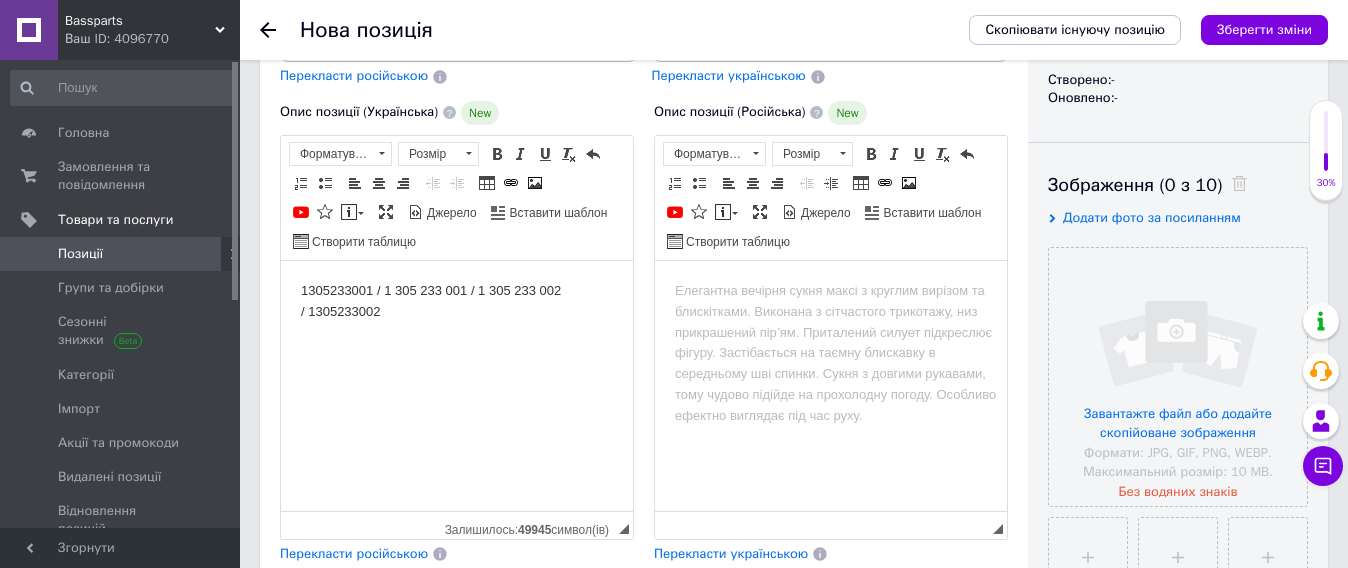 click on "1305233001 / 1 305 233 001 / 1 305 233 002 / 1305233002" at bounding box center [457, 301] 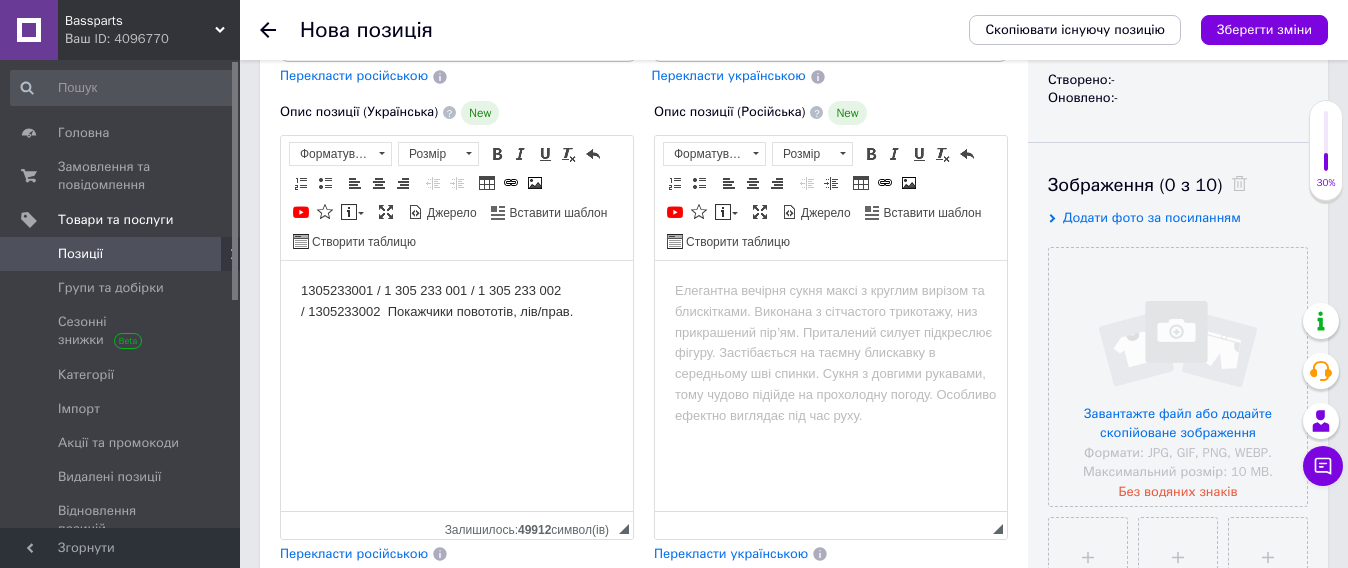 click on "1305233001 / 1 305 233 001 / 1 305 233 002 / 1305233002  Покажчики повототів, лів/прав." at bounding box center [457, 301] 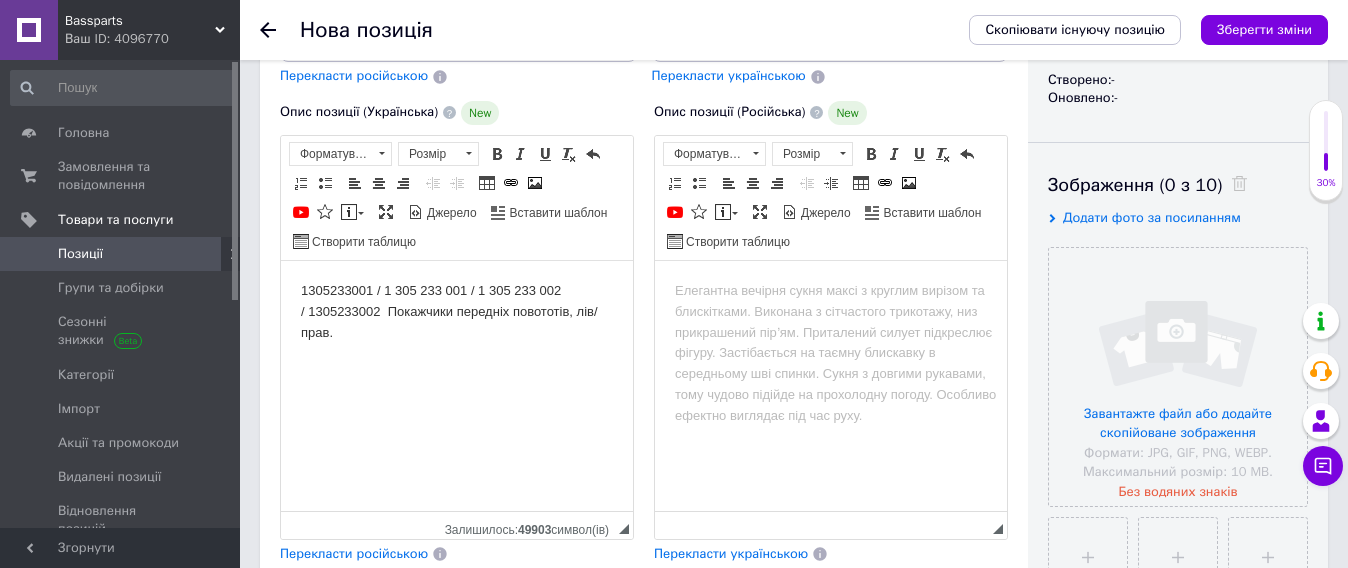 click on "1305233001 / 1 305 233 001 / 1 305 233 002 / 1305233002  Покажчики передніх повототів, лів/прав." at bounding box center (457, 311) 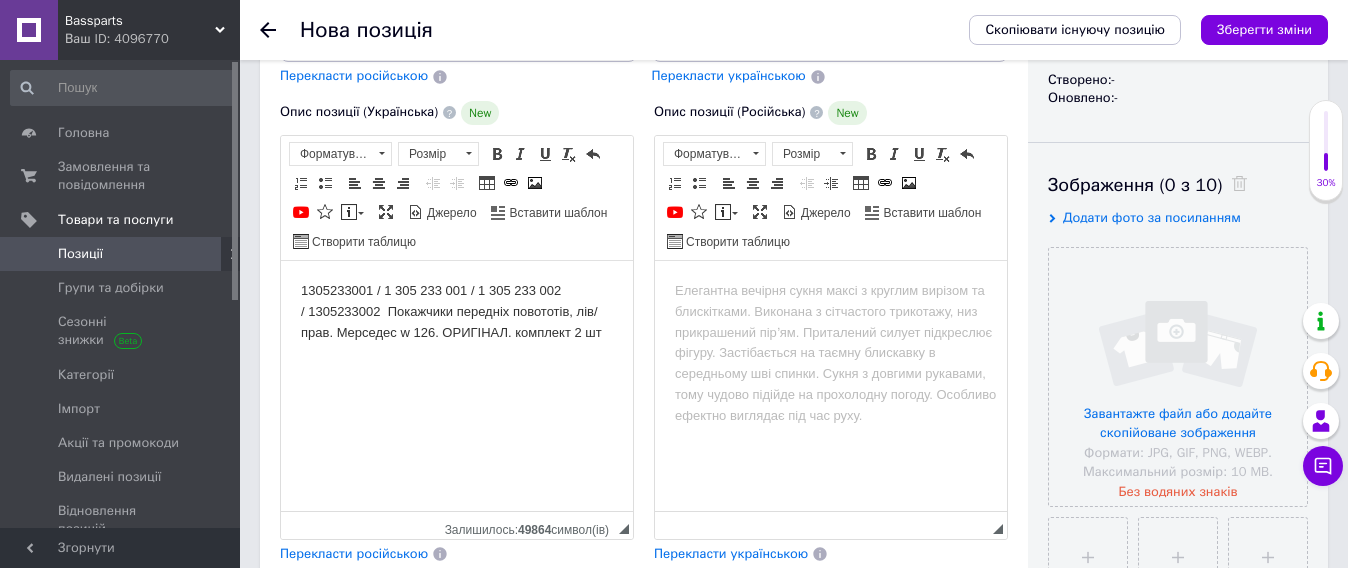 click on "1305233001 / 1 305 233 001 / 1 305 233 002 / 1305233002  Покажчики передніх повототів, лів/прав. Мерседес w 126. ОРИГІНАЛ. комплект 2 шт" at bounding box center (457, 311) 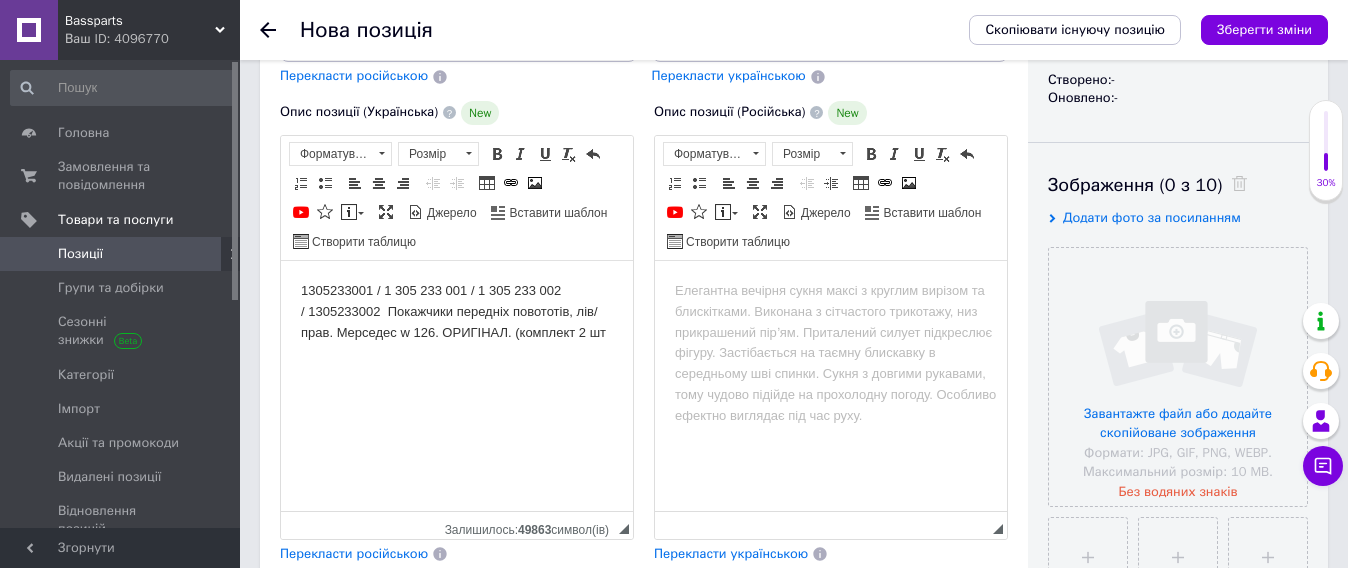 click on "1305233001 / 1 305 233 001 / 1 305 233 002 / 1305233002  Покажчики передніх повототів, лів/прав. Мерседес w 126. ОРИГІНАЛ. (комплект 2 шт" at bounding box center (457, 311) 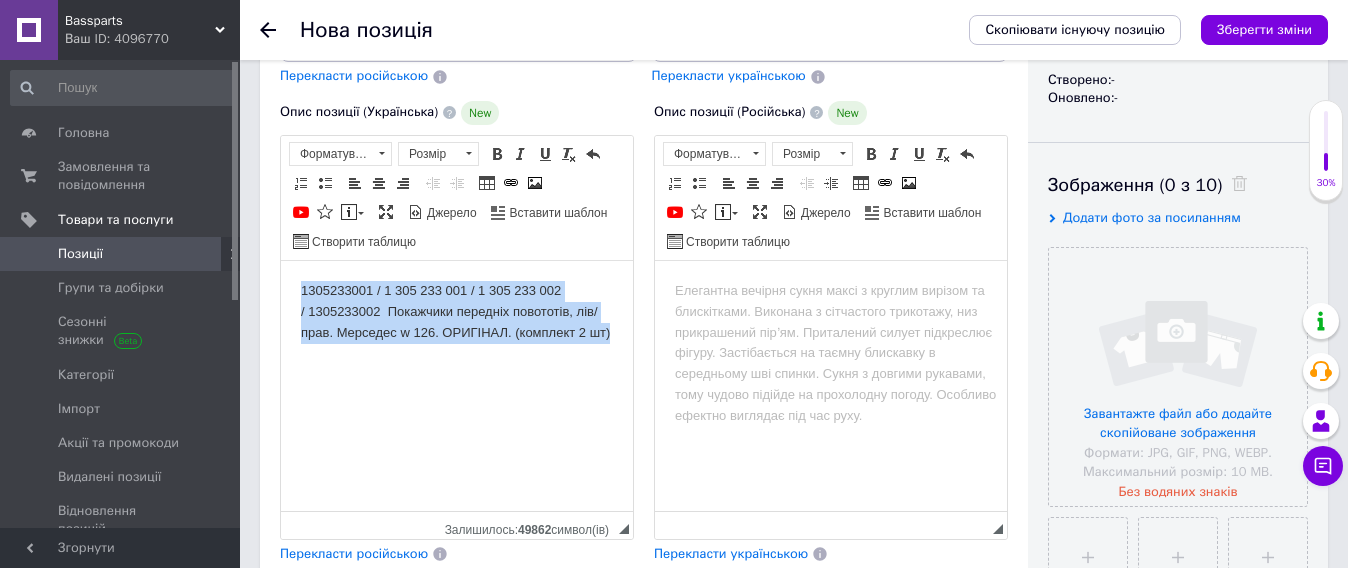 drag, startPoint x: 301, startPoint y: 282, endPoint x: 616, endPoint y: 346, distance: 321.43585 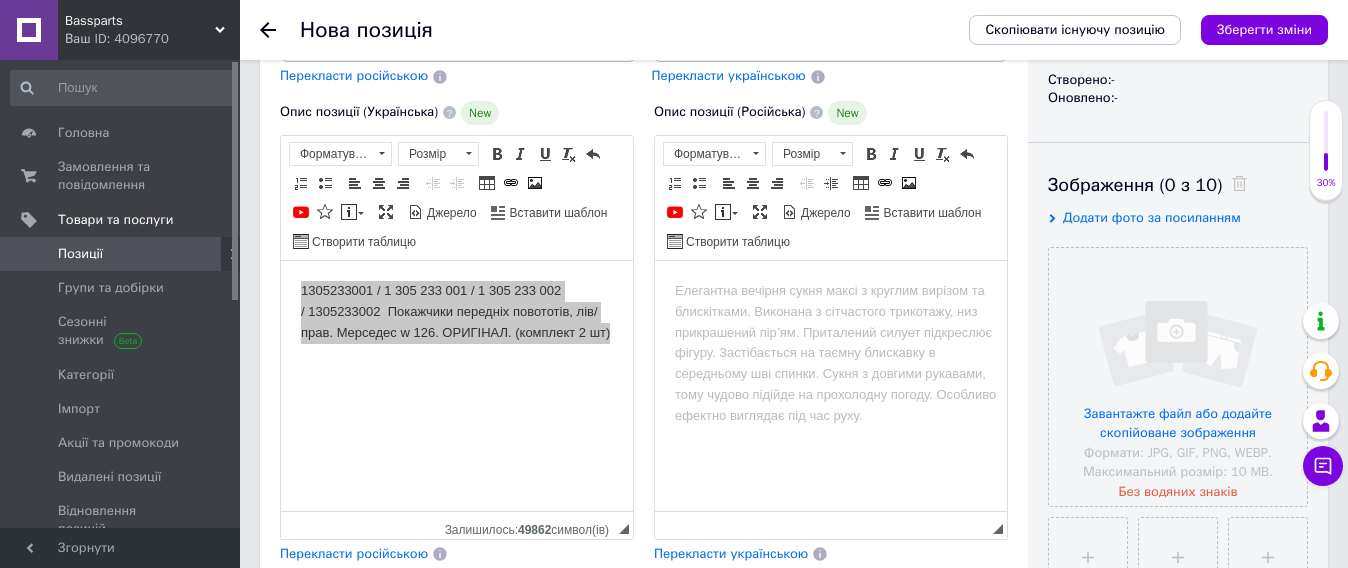 click at bounding box center (831, 290) 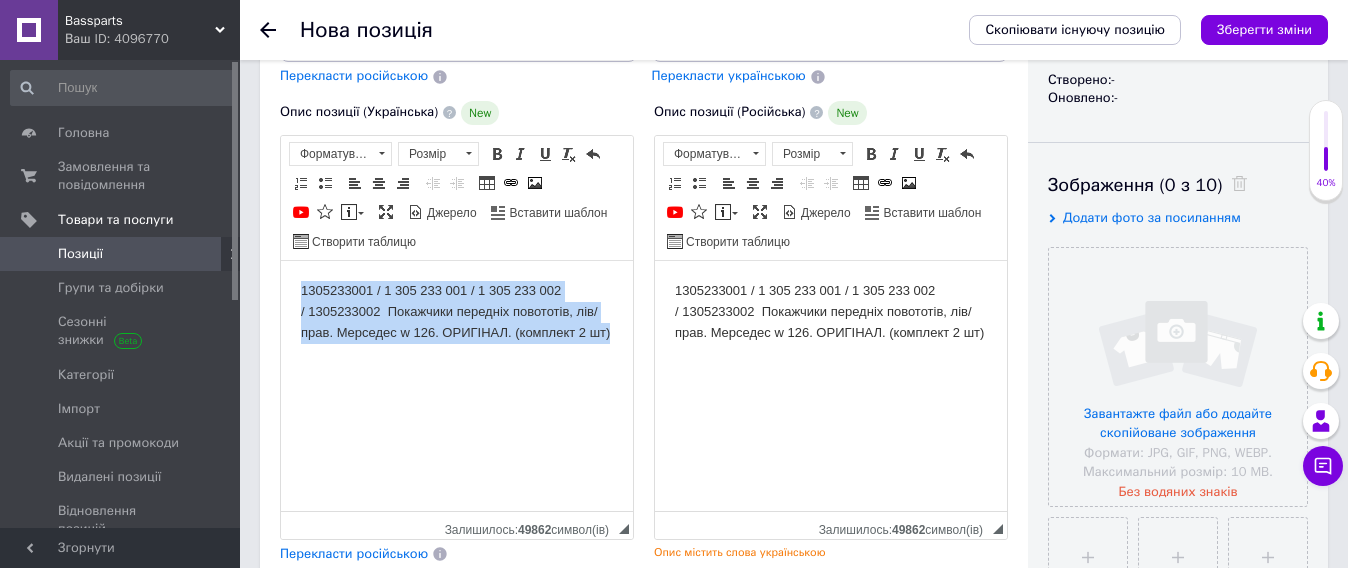 click on "1305233001 / 1 305 233 001 / 1 305 233 002 / 1305233002  Покажчики передніх повототів, лів/прав. Мерседес w 126. ОРИГІНАЛ. (комплект 2 шт)" at bounding box center (457, 311) 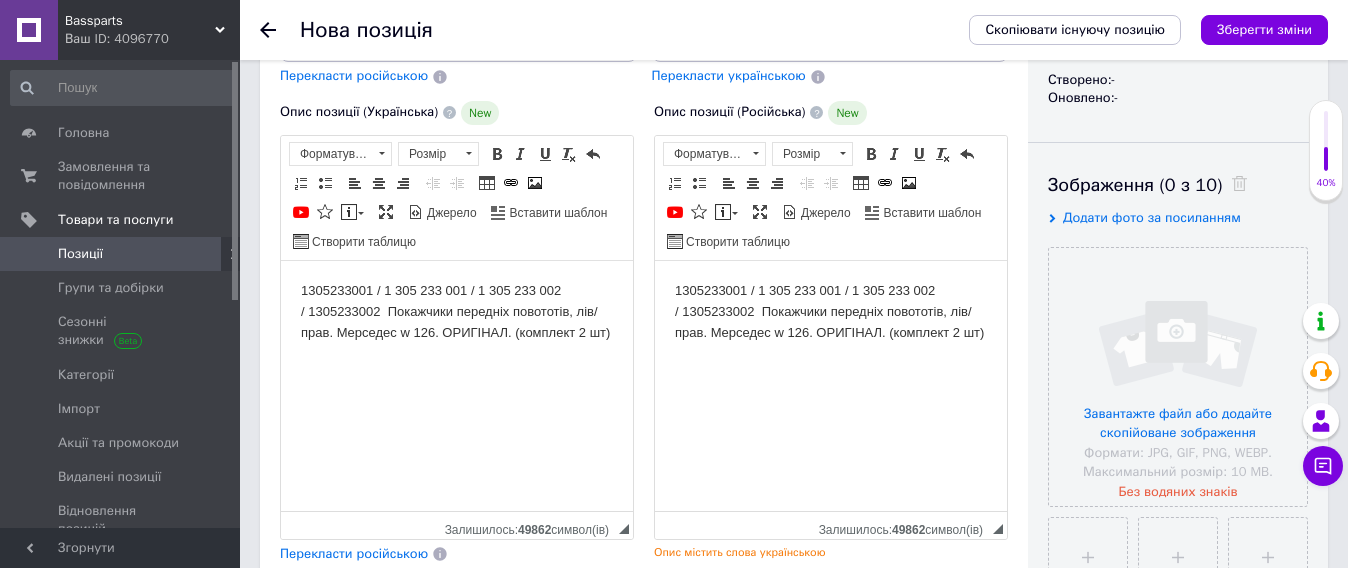 click on "1305233001 / 1 305 233 001 / 1 305 233 002 / 1305233002  Покажчики передніх повототів, лів/прав. Мерседес w 126. ОРИГІНАЛ. (комплект 2 шт)" at bounding box center (457, 311) 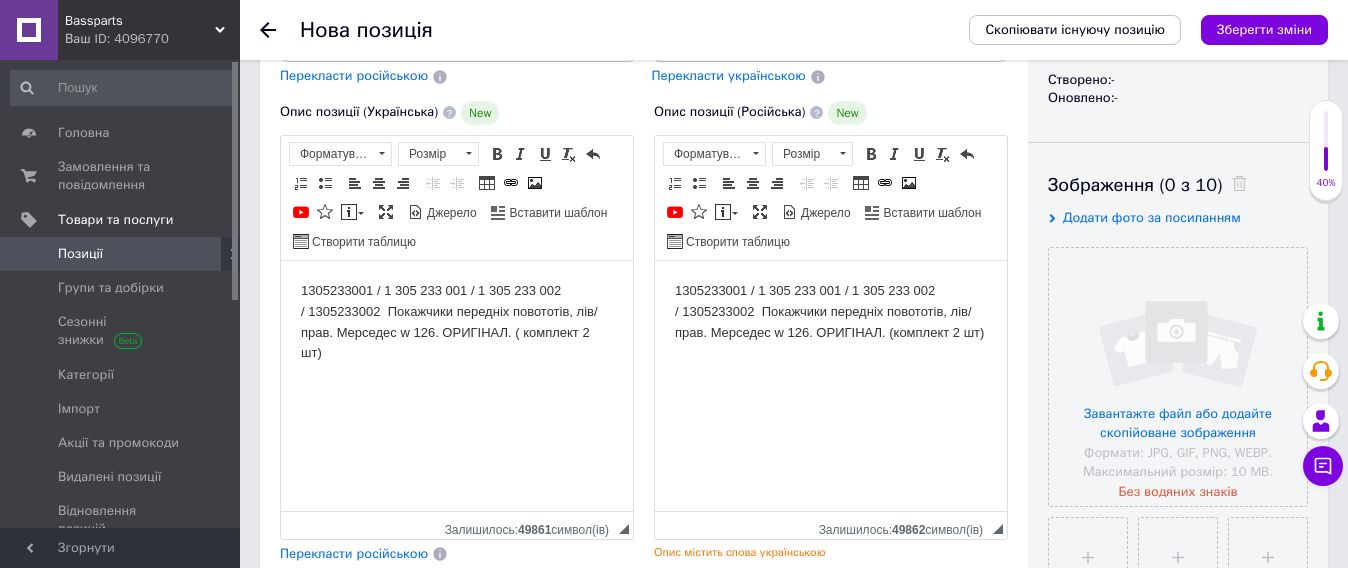 click on "1305233001 / 1 305 233 001 / 1 305 233 002 / 1305233002  Покажчики передніх повототів, лів/прав. Мерседес w 126. ОРИГІНАЛ. ( комплект 2 шт)" at bounding box center (457, 321) 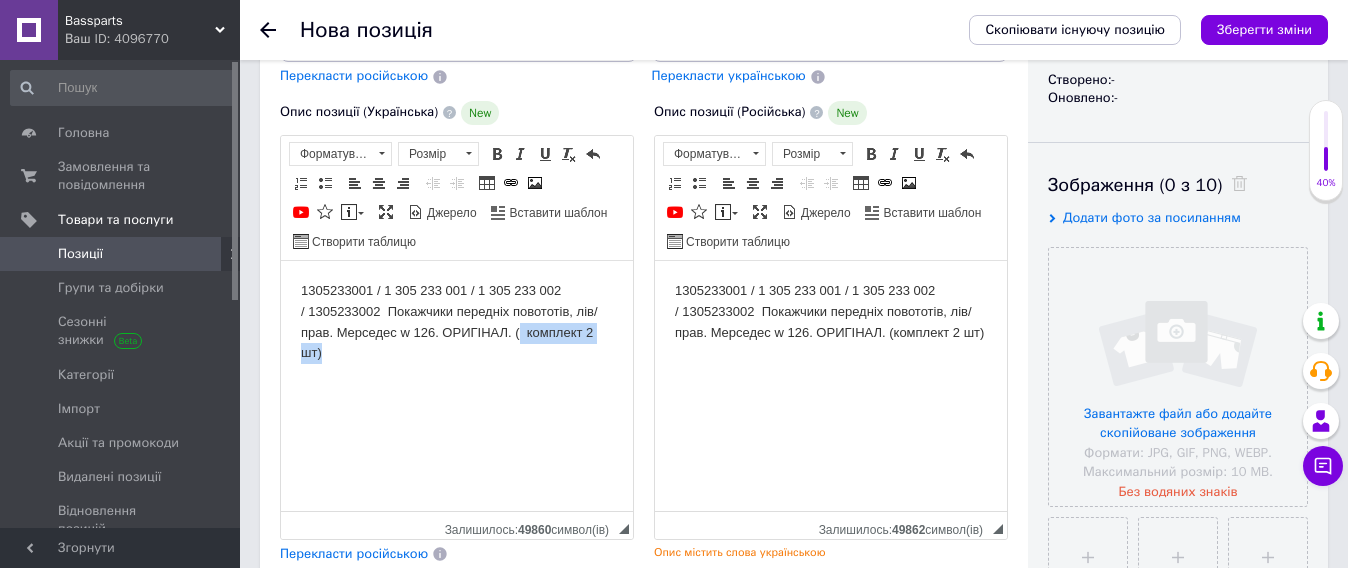 click on "1305233001 / 1 305 233 001 / 1 305 233 002 / 1305233002  Покажчики передніх повототів, лів/прав. Мерседес w 126. ОРИГІНАЛ. (  комплект 2 шт)" at bounding box center [457, 321] 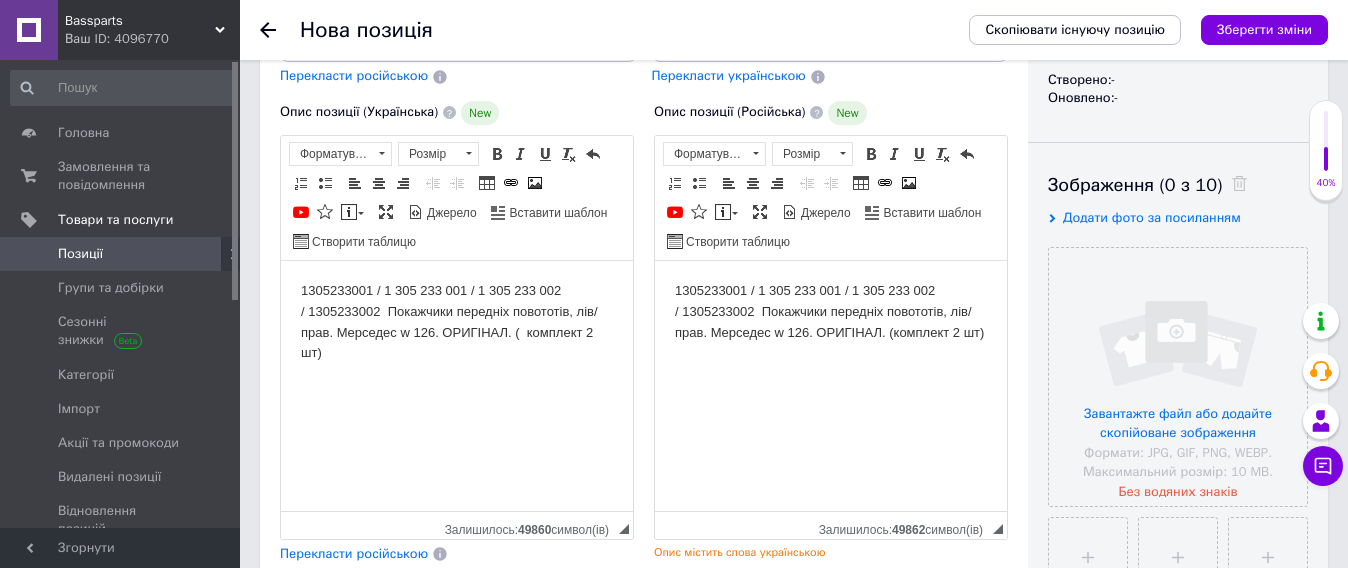 click on "1305233001 / 1 305 233 001 / 1 305 233 002 / 1305233002  Покажчики передніх повототів, лів/прав. Мерседес w 126. ОРИГІНАЛ. (  комплект 2 шт)" at bounding box center [457, 321] 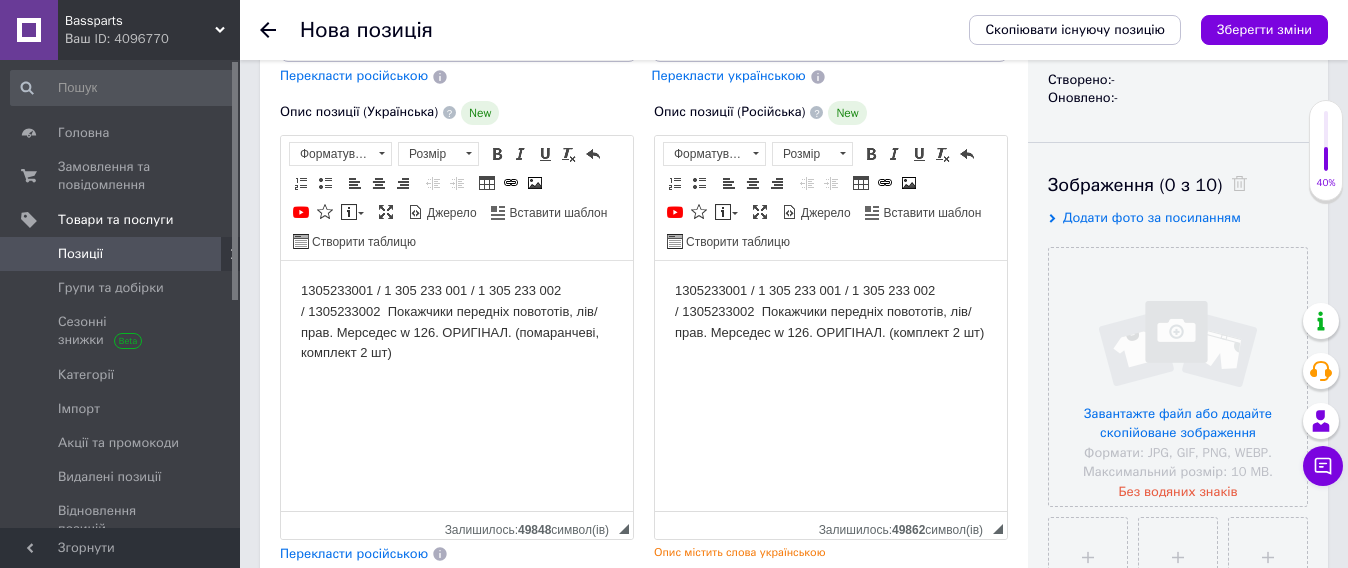 click on "1305233001 / 1 305 233 001 / 1 305 233 002 / 1305233002  Покажчики передніх повототів, лів/прав. Мерседес w 126. ОРИГІНАЛ. (помаранчеві,  комплект 2 шт)" at bounding box center (457, 321) 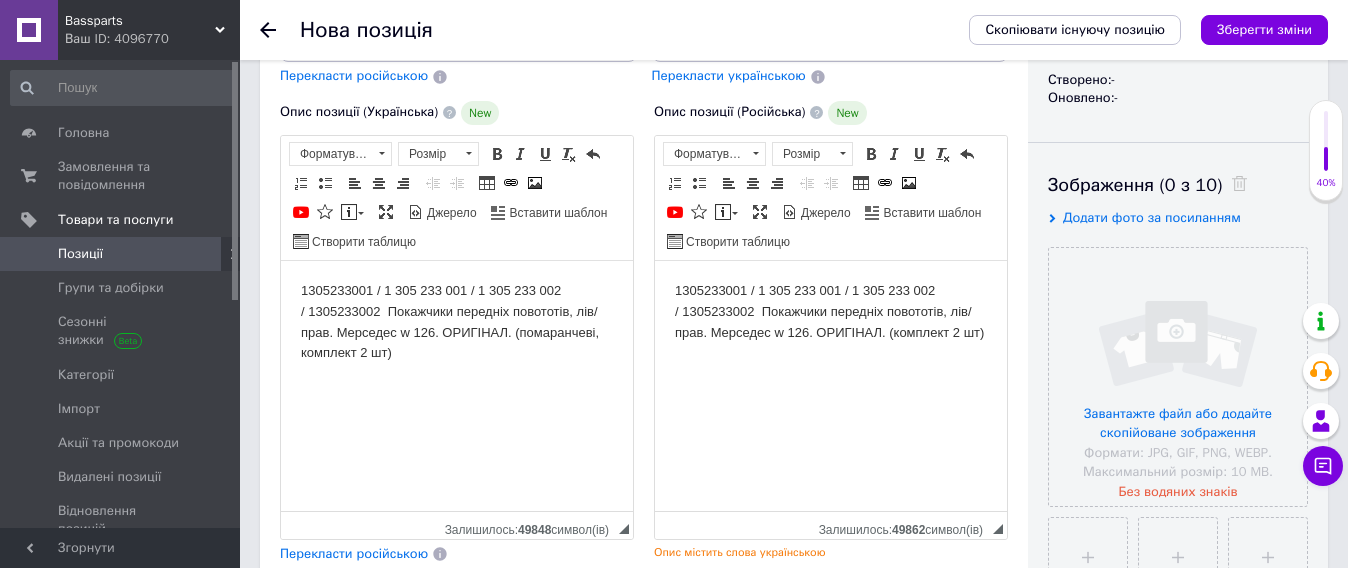 click on "1305233001 / 1 305 233 001 / 1 305 233 002 / 1305233002  Покажчики передніх повототів, лів/прав. Мерседес w 126. ОРИГІНАЛ. (комплект 2 шт)" at bounding box center (831, 311) 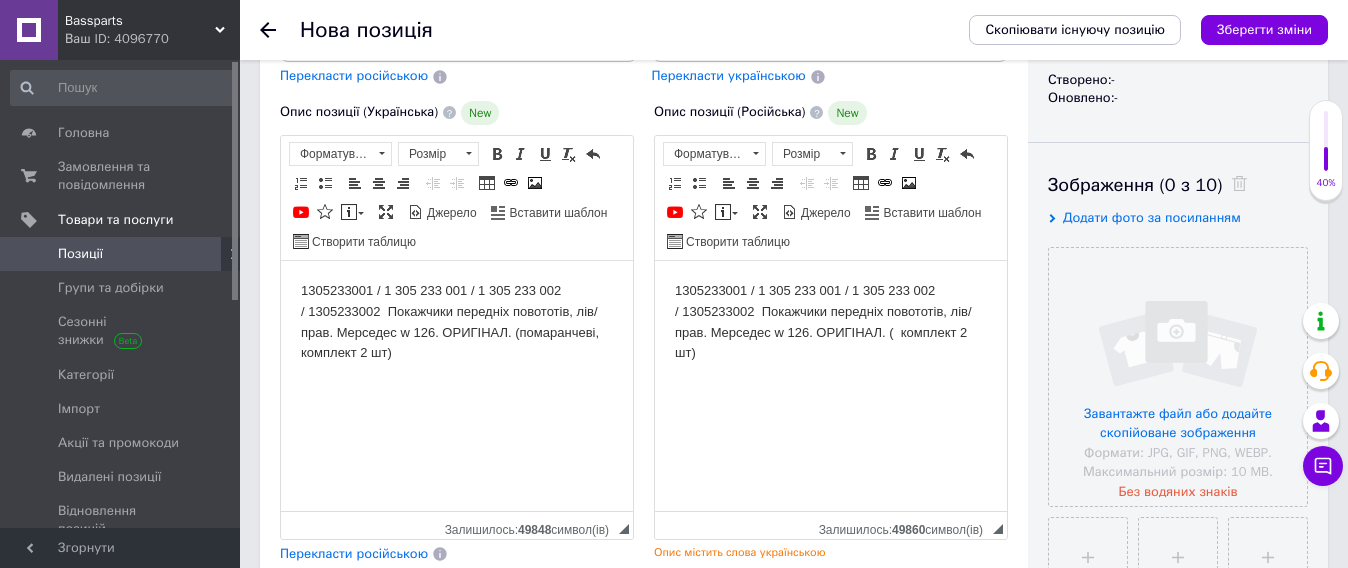 click on "1305233001 / 1 305 233 001 / 1 305 233 002 / 1305233002  Покажчики передніх повототів, лів/прав. Мерседес w 126. ОРИГІНАЛ. (  комплект 2 шт)" at bounding box center [831, 321] 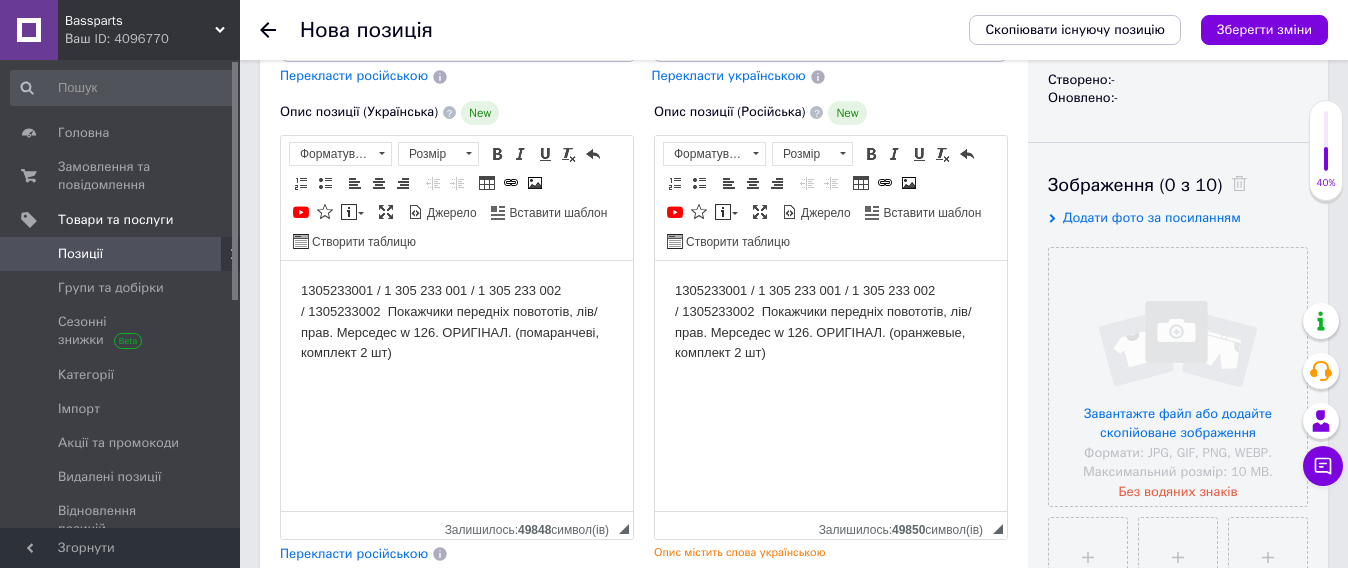 click on "1305233001 / 1 305 233 001 / 1 305 233 002 / 1305233002  Покажчики передніх повототів, лів/прав. Мерседес w 126. ОРИГІНАЛ. (оранжевые,  комплект 2 шт)" at bounding box center (831, 321) 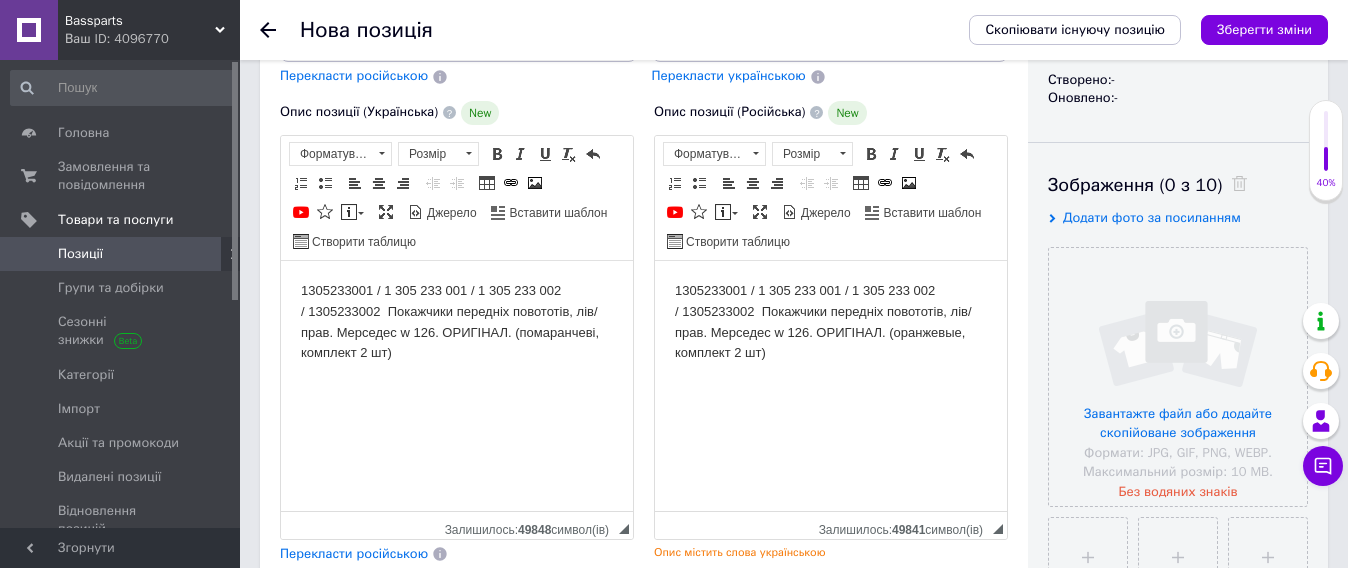 click on "1305233001 / 1 305 233 001 / 1 305 233 002 / 1305233002  Покажчики передніх повототів, лів/прав. Мерседес w 126. ОРИГІНАЛ. (помаранчеві,  комплект 2 шт)" at bounding box center (457, 321) 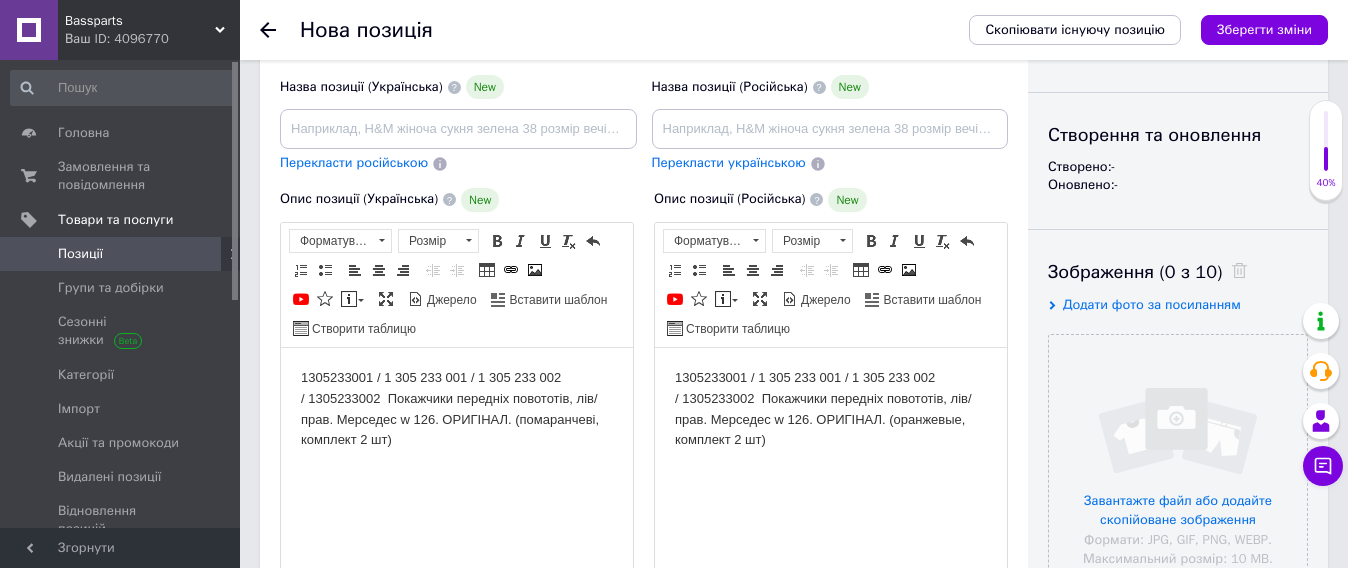 scroll, scrollTop: 125, scrollLeft: 0, axis: vertical 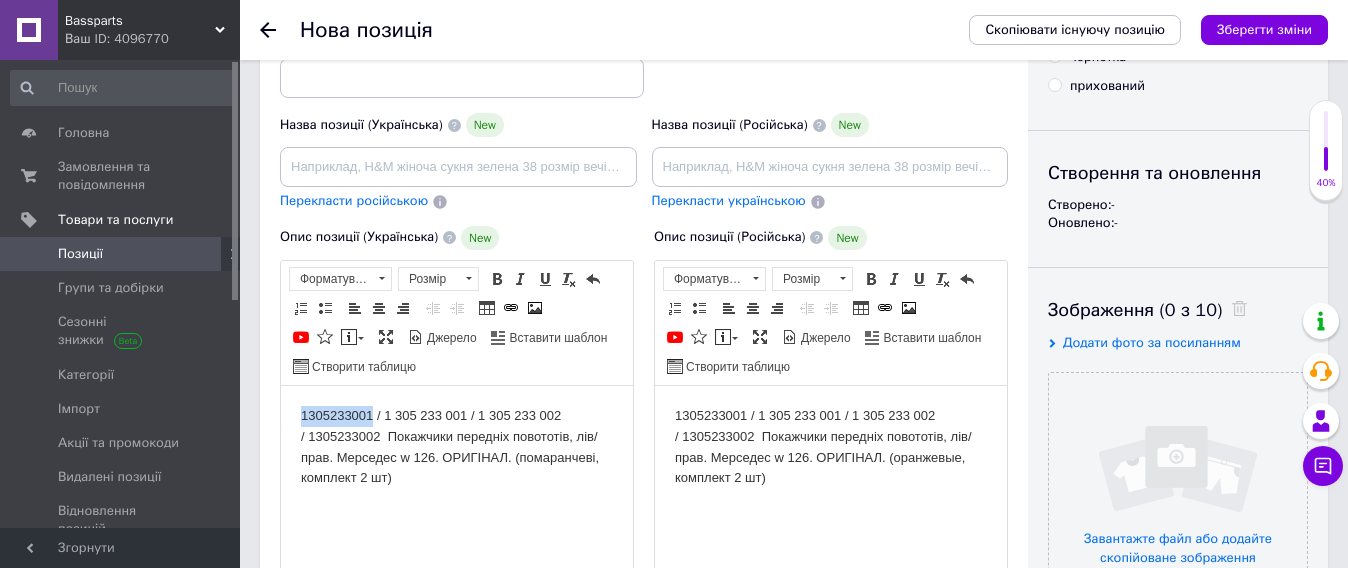 drag, startPoint x: 325, startPoint y: 412, endPoint x: 370, endPoint y: 407, distance: 45.276924 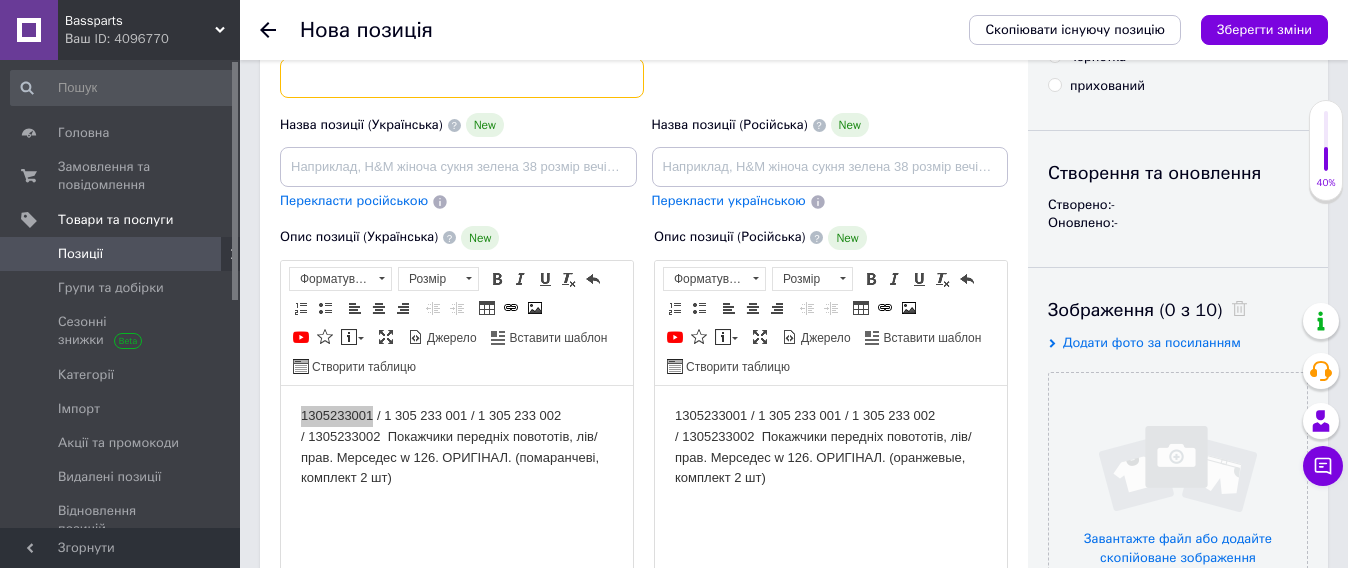 click at bounding box center (462, 78) 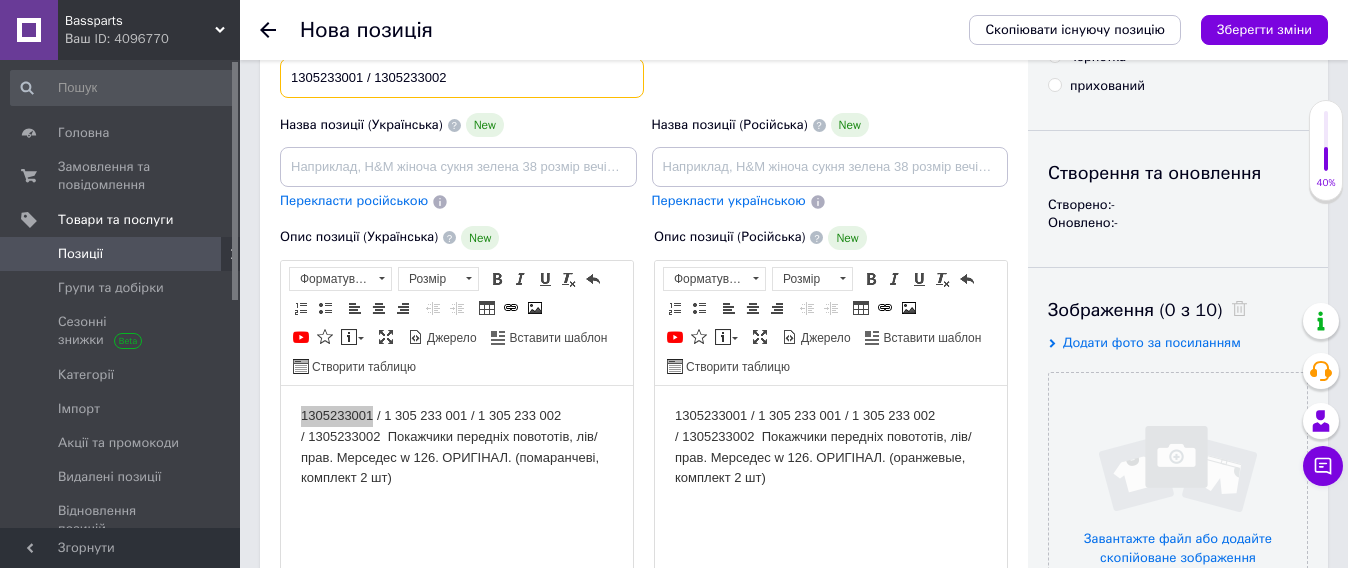 type on "1305233001 / 1305233002" 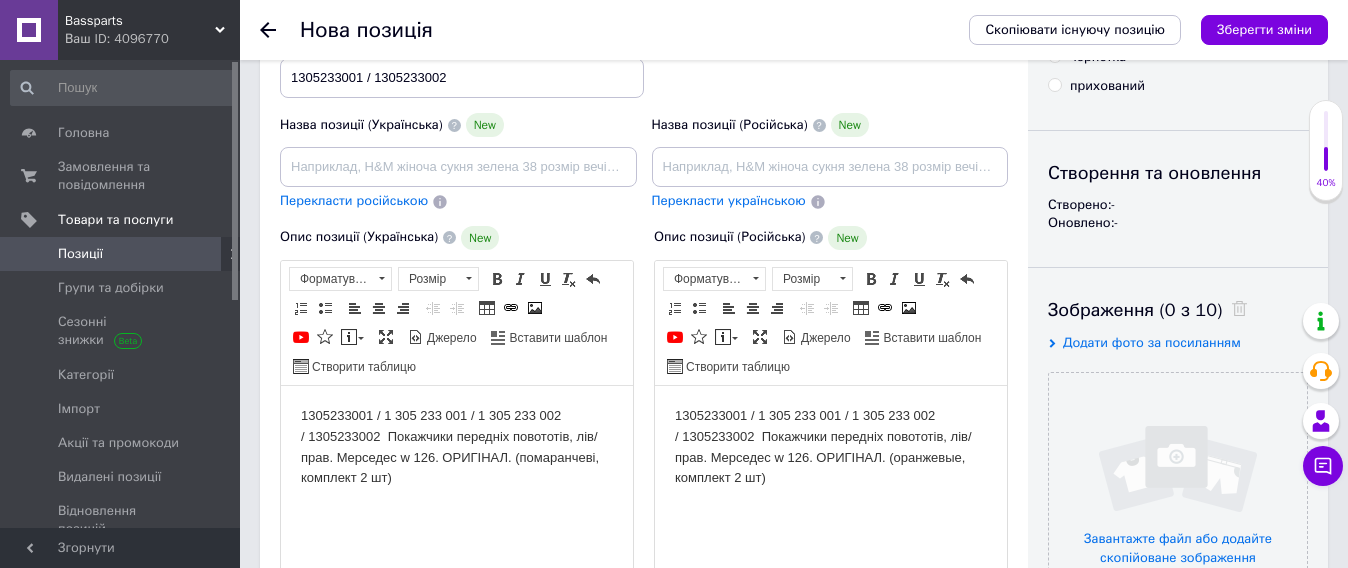 click on "1305233001 / 1 305 233 001 / 1 305 233 002 / 1305233002  Покажчики передніх повототів, лів/прав. Мерседес w 126. ОРИГІНАЛ. (помаранчеві,  комплект 2 шт) ​​​​​​​" at bounding box center (457, 457) 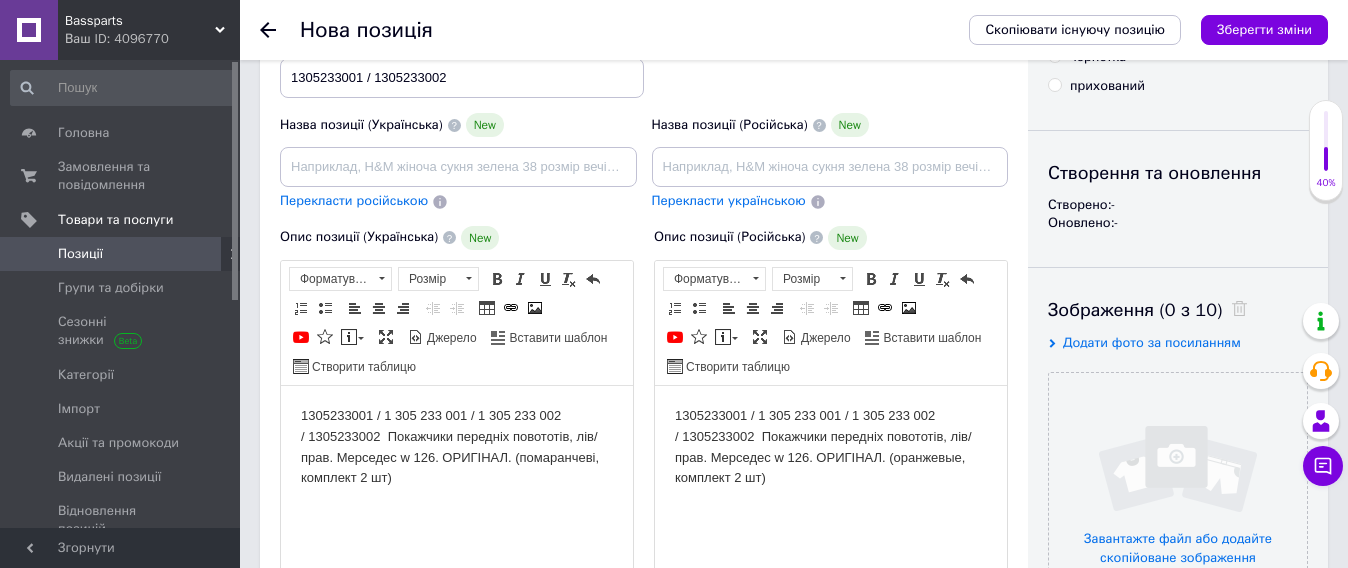 drag, startPoint x: 424, startPoint y: 81, endPoint x: 449, endPoint y: 82, distance: 25.019993 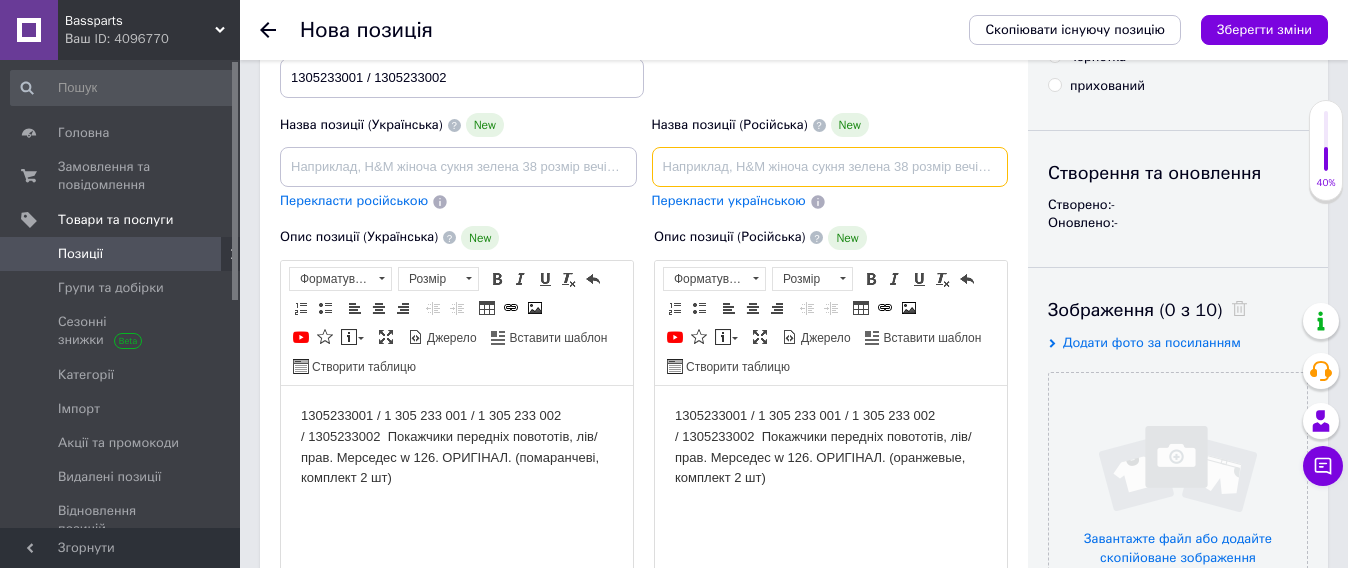 click at bounding box center (830, 167) 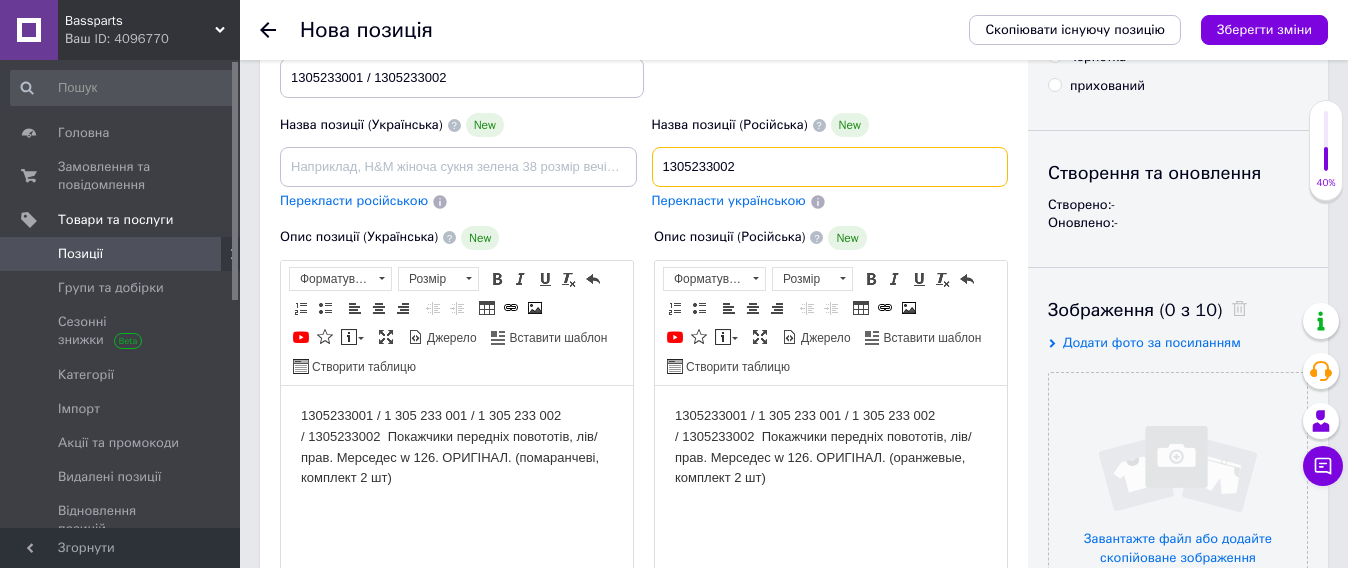 type on "1305233002" 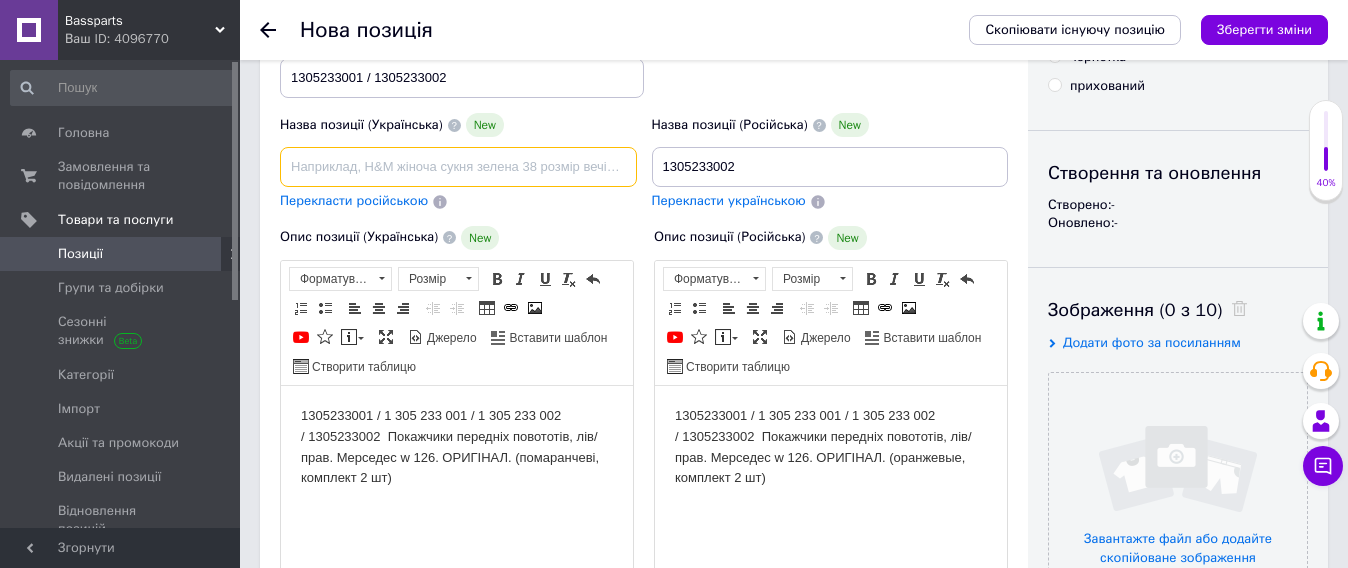 click at bounding box center [458, 167] 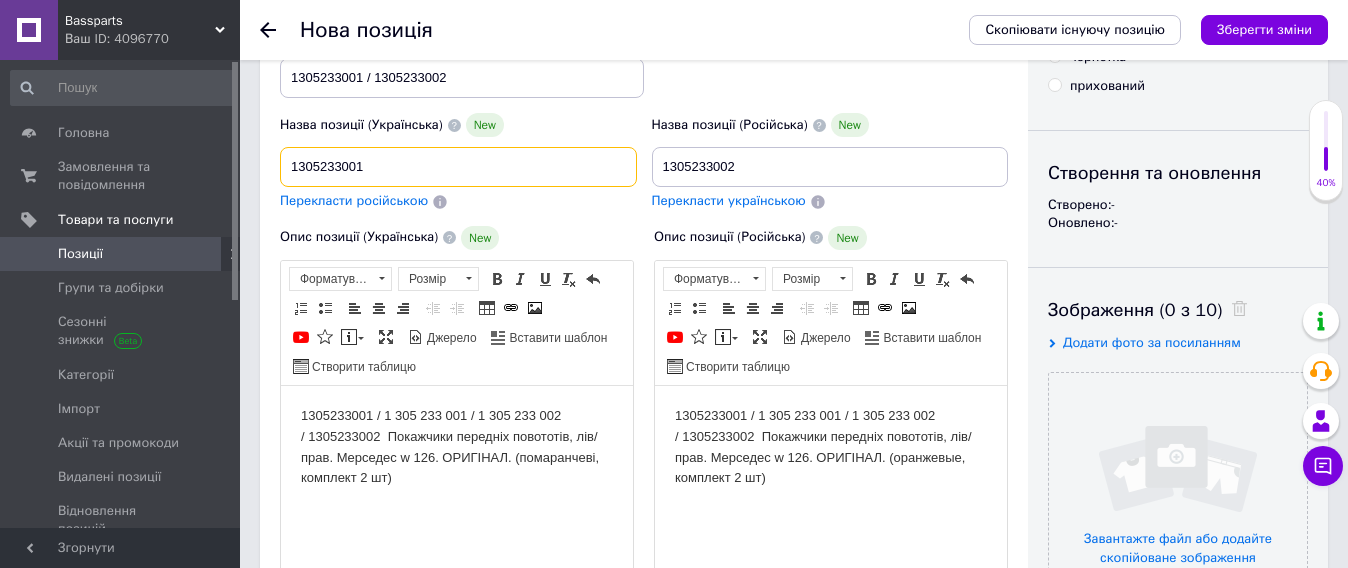 type on "1305233001" 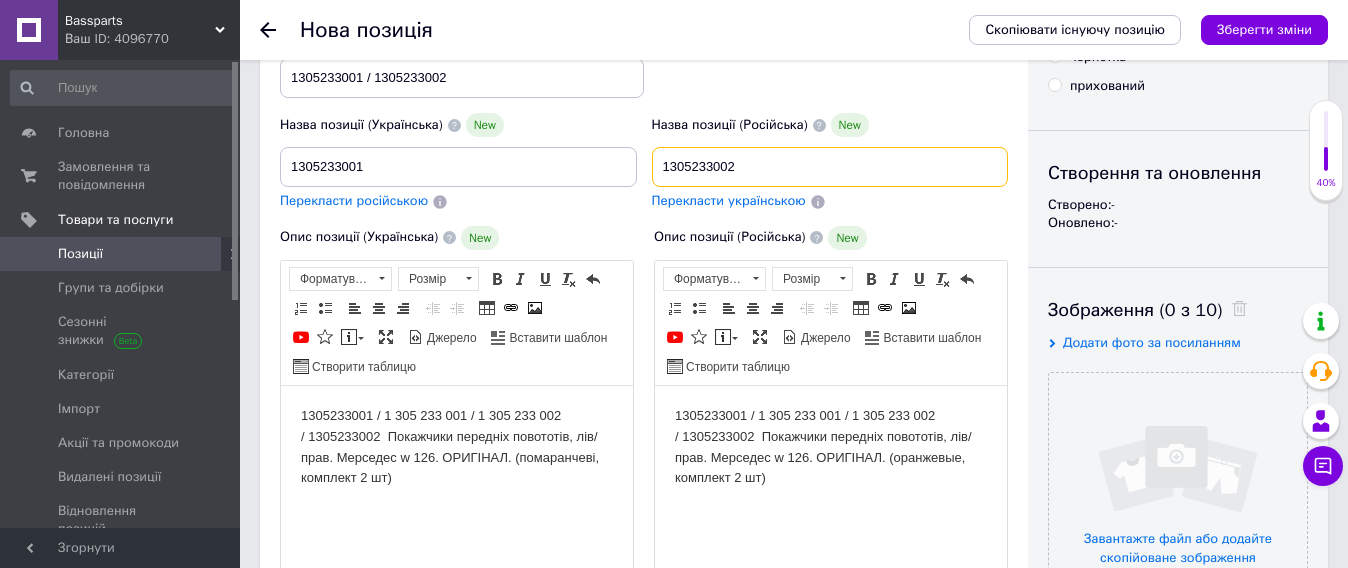 click on "1305233002" at bounding box center (830, 167) 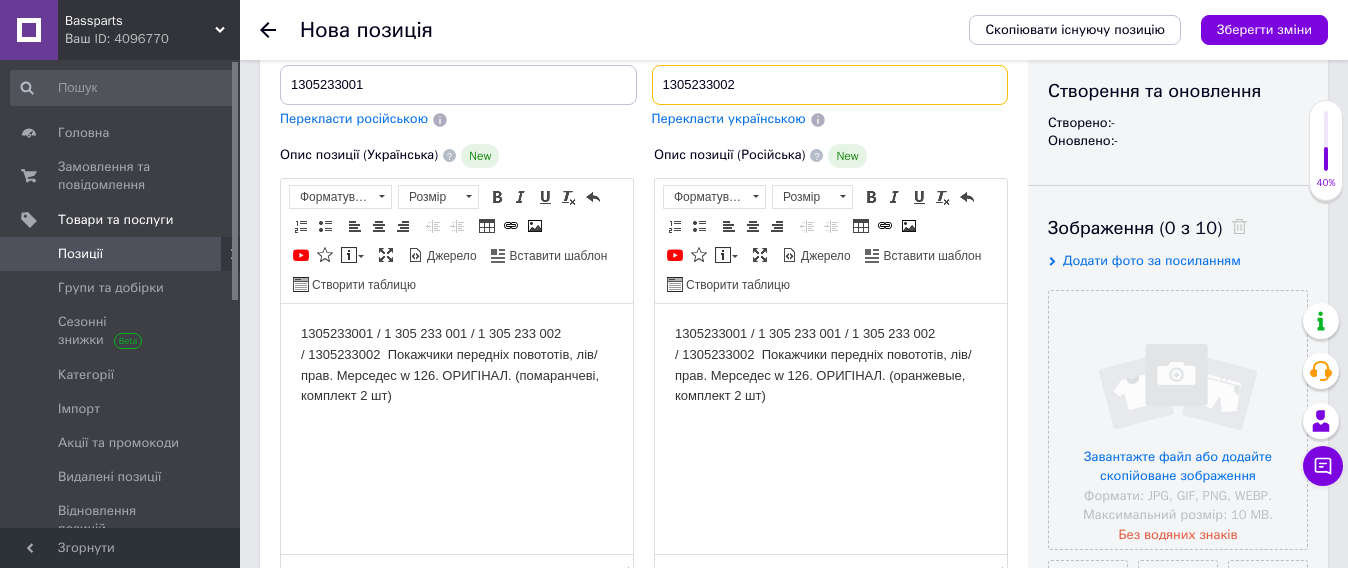 scroll, scrollTop: 250, scrollLeft: 0, axis: vertical 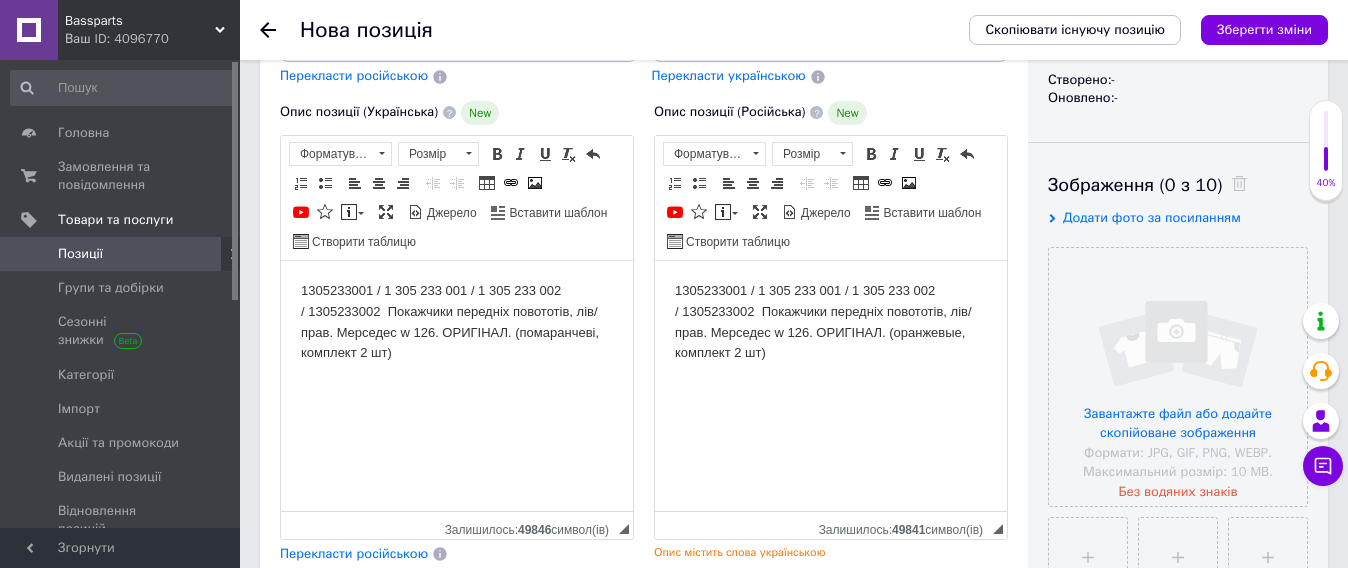 click on "1305233001 / 1 305 233 001 / 1 305 233 002 / 1305233002  Покажчики передніх повототів, лів/прав. Мерседес w 126. ОРИГІНАЛ. (оранжевые,  комплект 2 шт) ​​​​​​​" at bounding box center (831, 332) 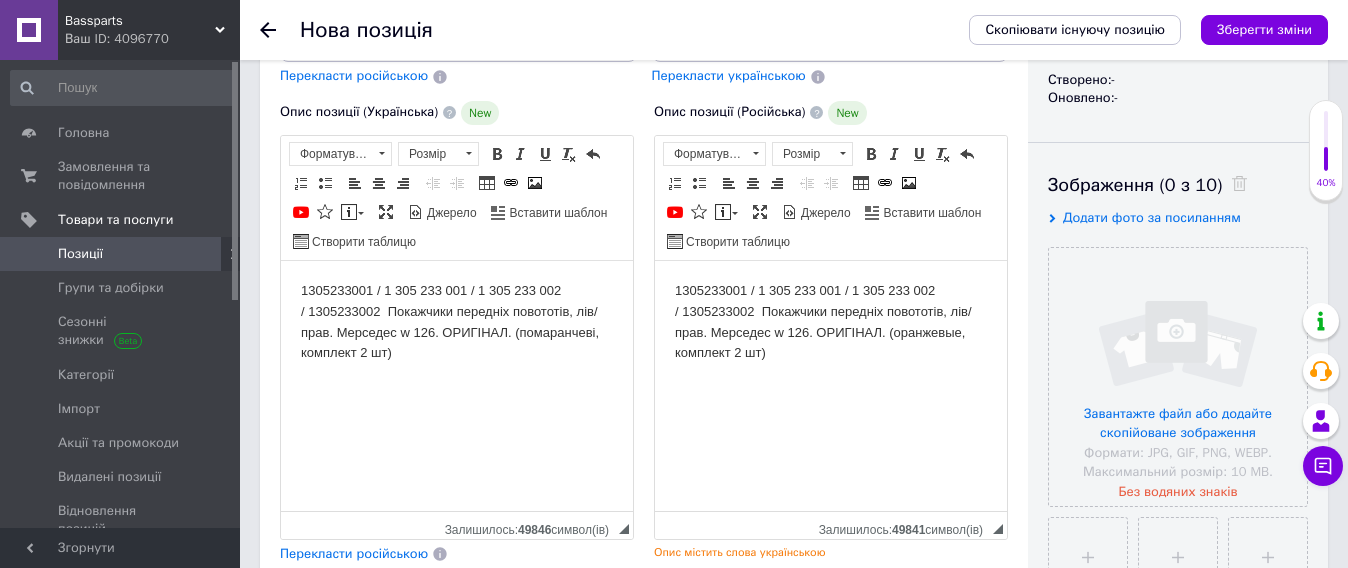 click on "1305233001 / 1 305 233 001 / 1 305 233 002 / 1305233002  Покажчики передніх повототів, лів/прав. Мерседес w 126. ОРИГІНАЛ. (оранжевые,  комплект 2 шт) ​​​​​​​" at bounding box center (831, 332) 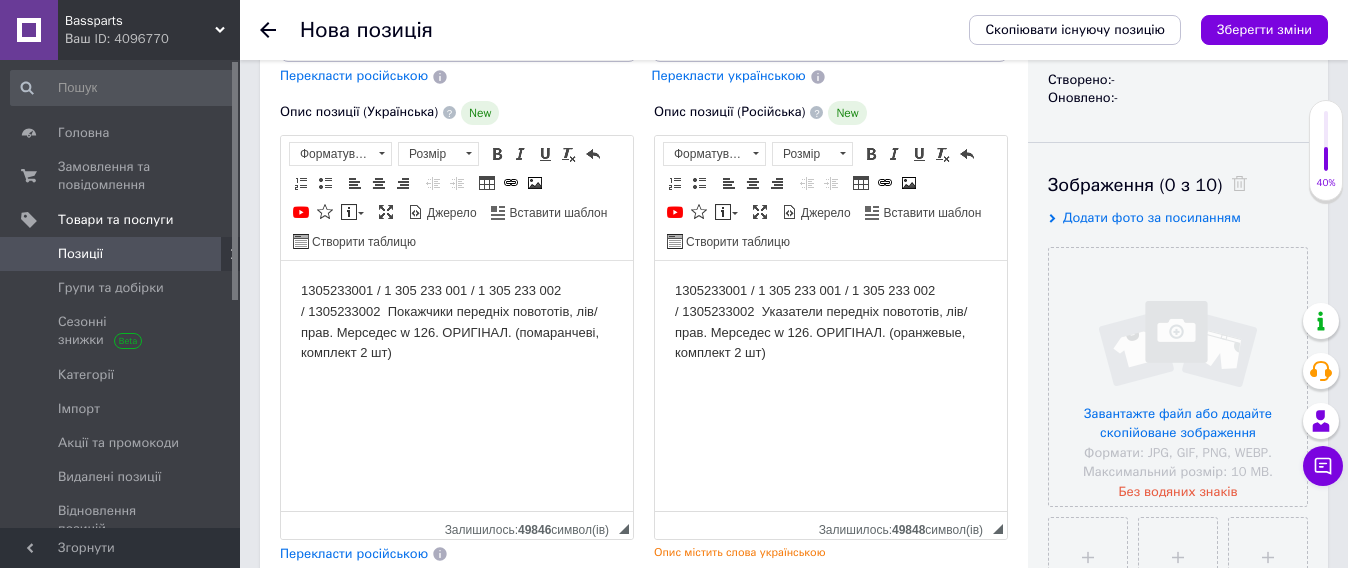 click on "1305233001 / 1 305 233 001 / 1 305 233 002 / 1305233002  Указатели передніх повототів, лів/прав. Мерседес w 126. ОРИГІНАЛ. (оранжевые,  комплект 2 шт)" at bounding box center (831, 332) 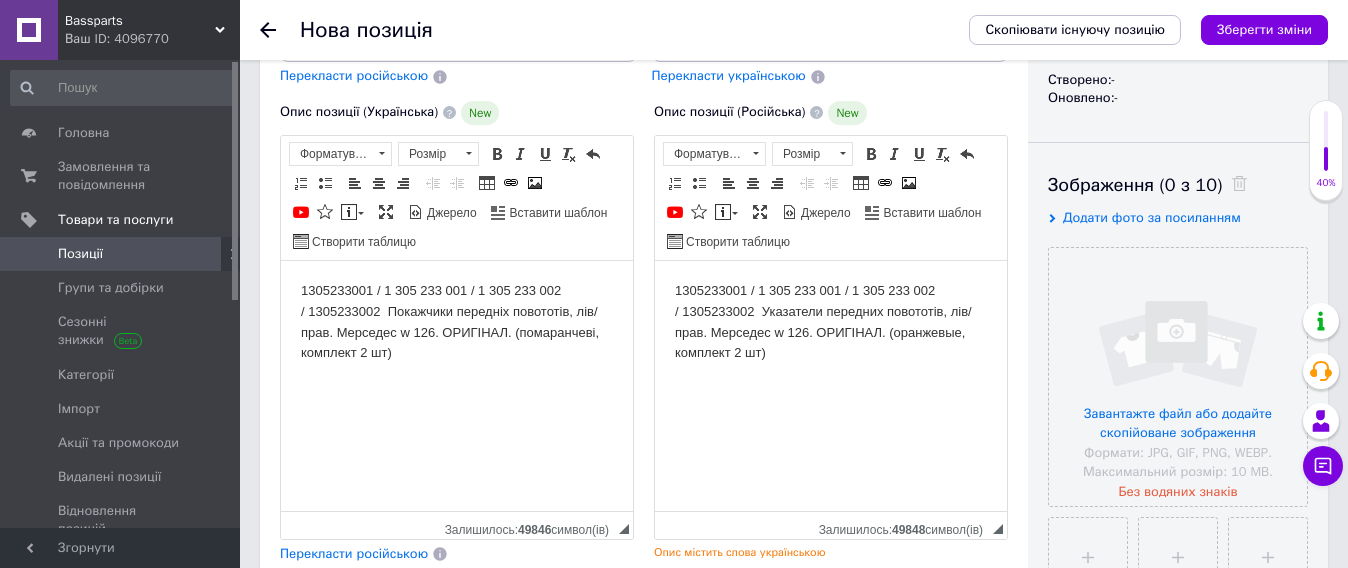 click on "1305233001 / 1 305 233 001 / 1 305 233 002 / 1305233002  Указатели передних повототів, лів/прав. Мерседес w 126. ОРИГІНАЛ. (оранжевые,  комплект 2 шт)" at bounding box center [831, 332] 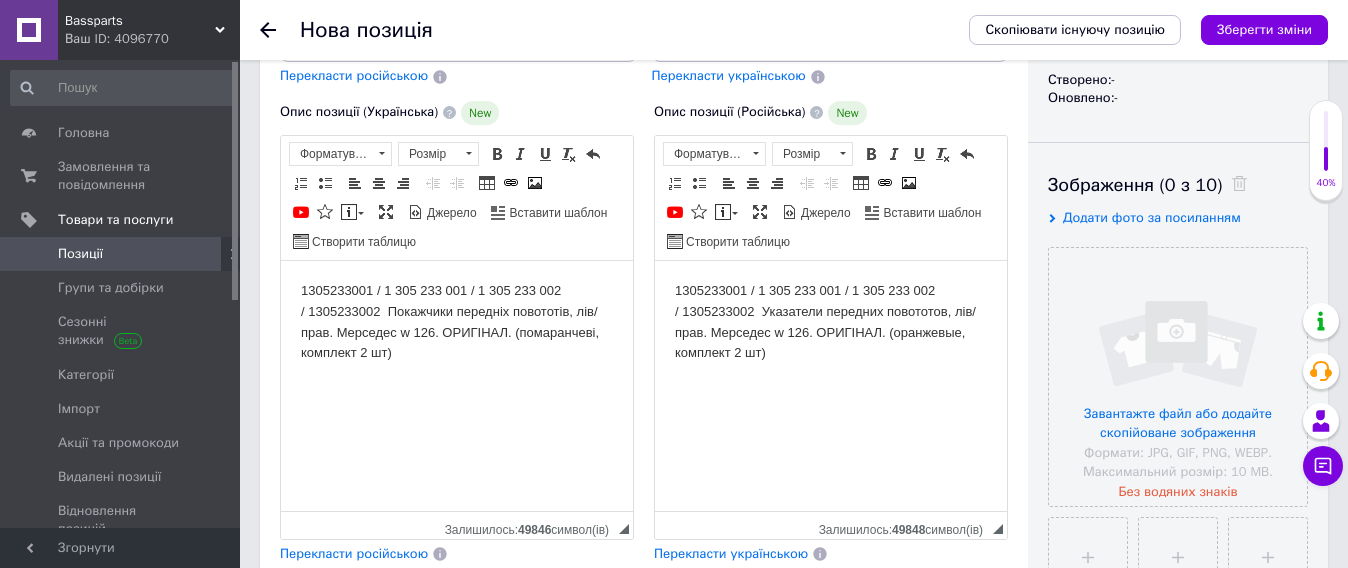 click on "1305233001 / 1 305 233 001 / 1 305 233 002 / 1305233002  Указатели передних повототов, лів/прав. Мерседес w 126. ОРИГІНАЛ. (оранжевые,  комплект 2 шт)" at bounding box center [831, 332] 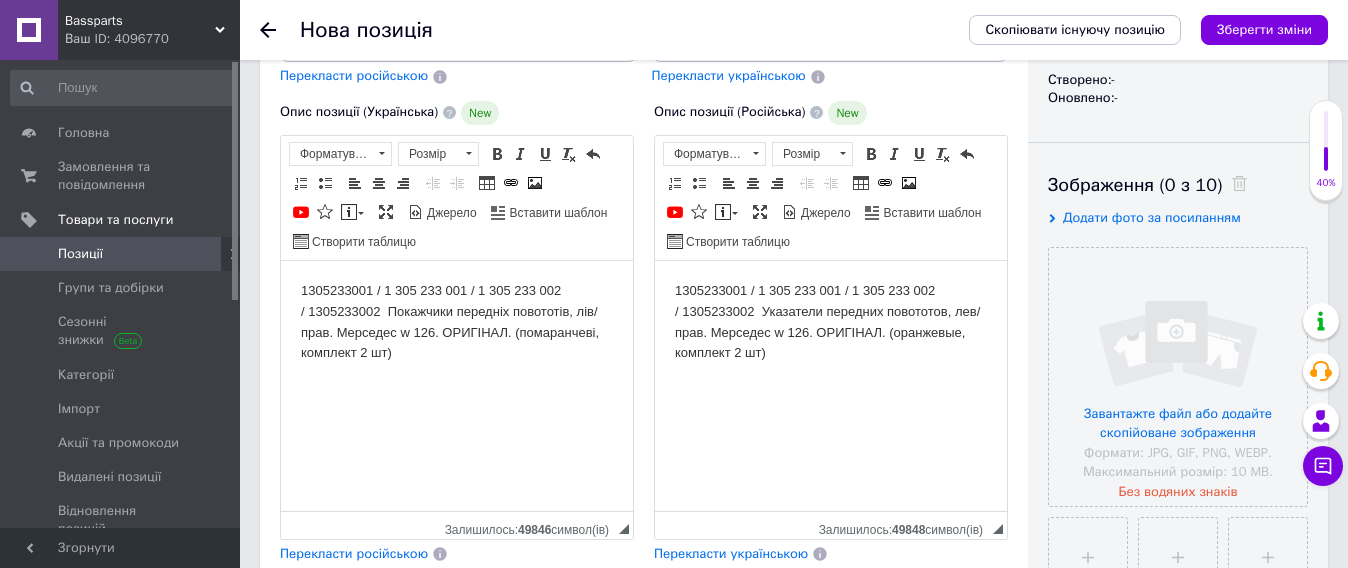 click on "1305233001 / 1 305 233 001 / 1 305 233 002 / 1305233002  Указатели передних повототов, лев/прав. Мерседес w 126. ОРИГІНАЛ. (оранжевые,  комплект 2 шт)" at bounding box center (831, 332) 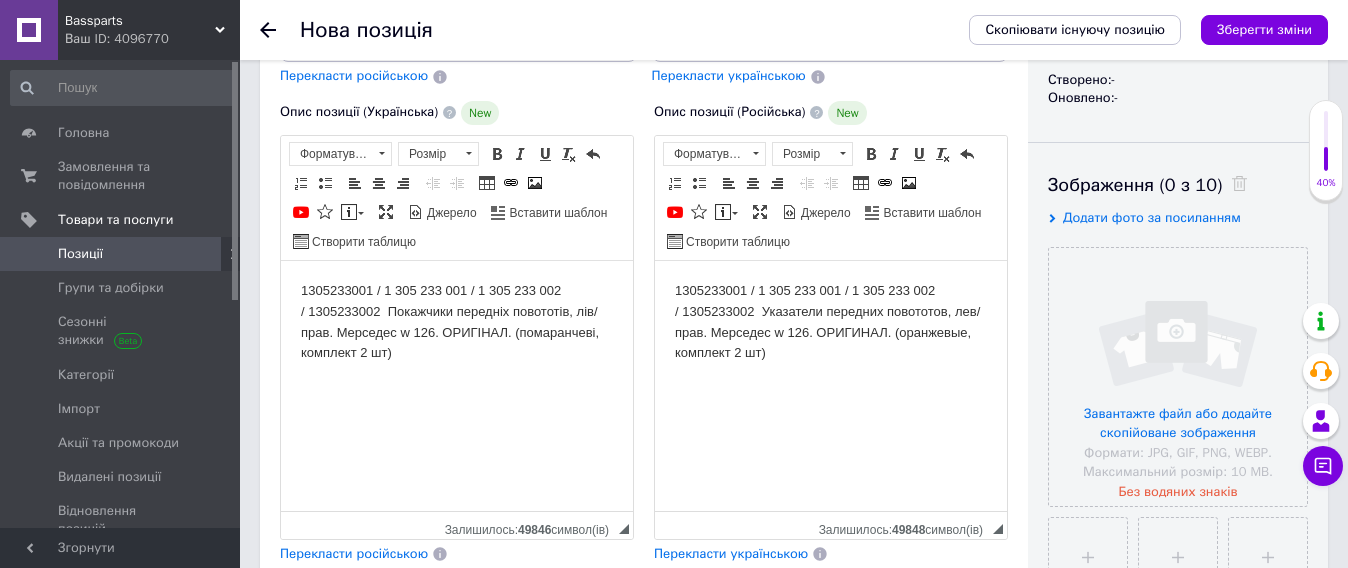 click on "1305233001 / 1 305 233 001 / 1 305 233 002 / 1305233002  Указатели передних повототов, лев/прав. Мерседес w 126. ОРИГИНАЛ. (оранжевые,  комплект 2 шт)" at bounding box center (831, 332) 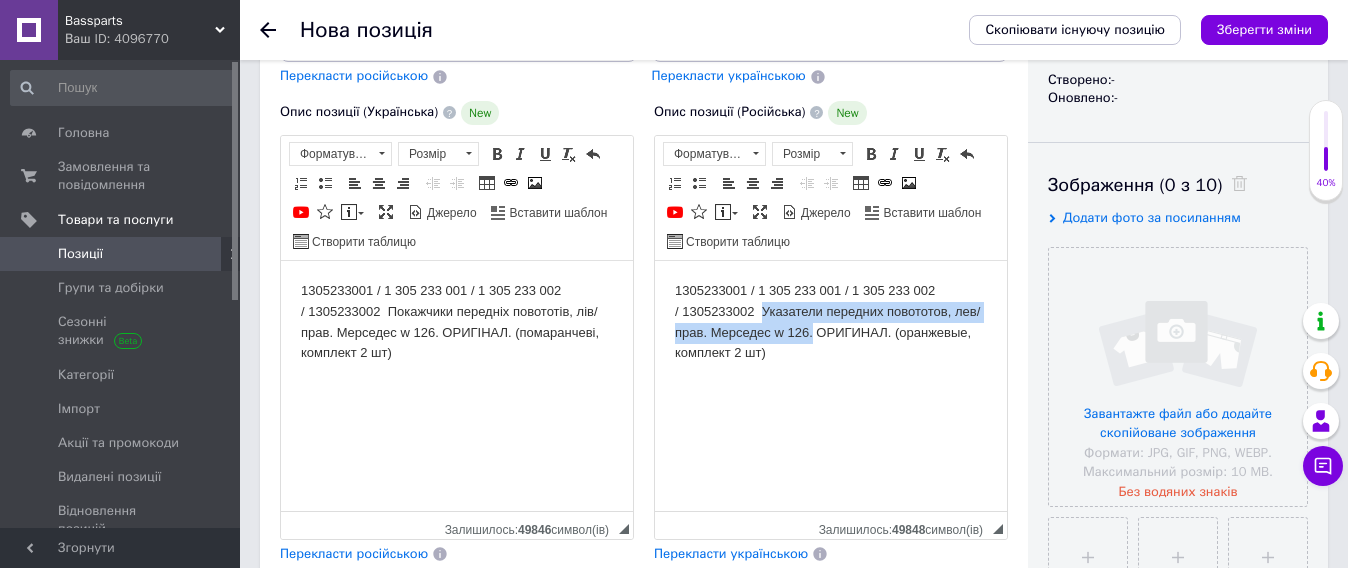 drag, startPoint x: 763, startPoint y: 302, endPoint x: 814, endPoint y: 341, distance: 64.202805 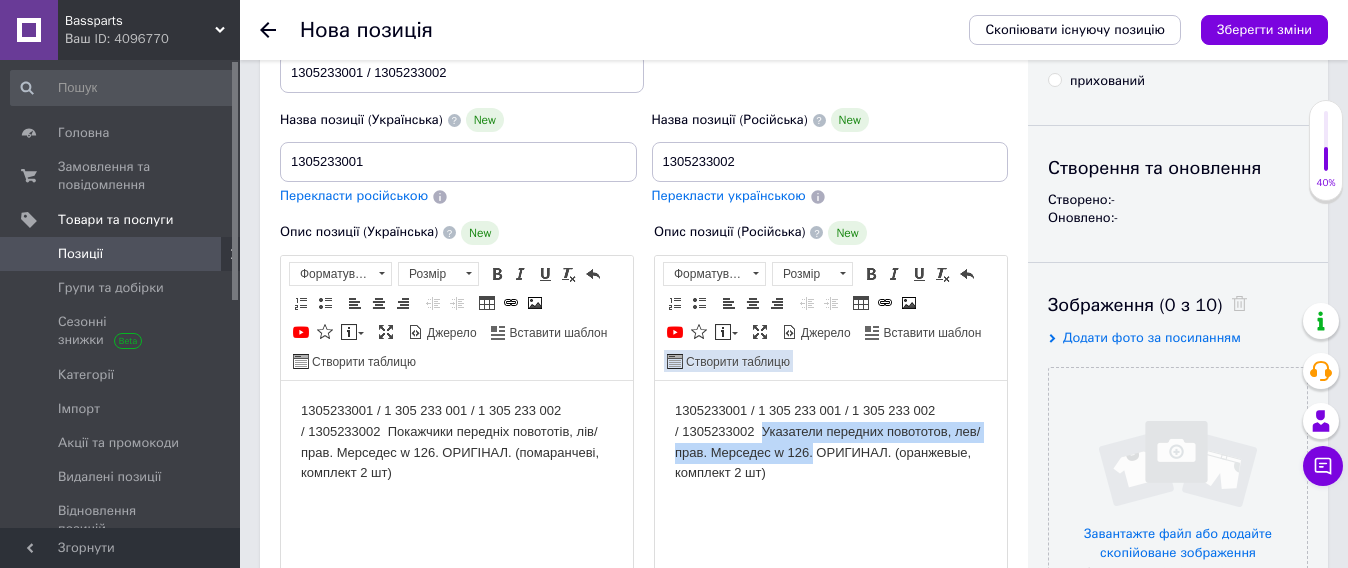 scroll, scrollTop: 125, scrollLeft: 0, axis: vertical 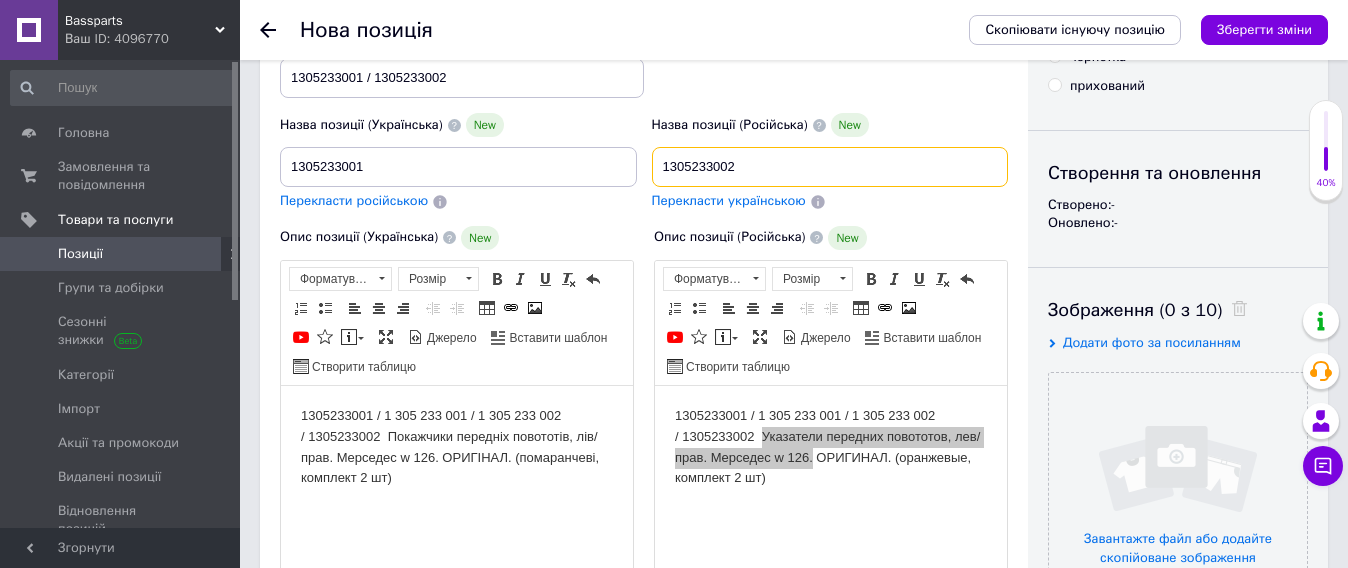 click on "1305233002" at bounding box center [830, 167] 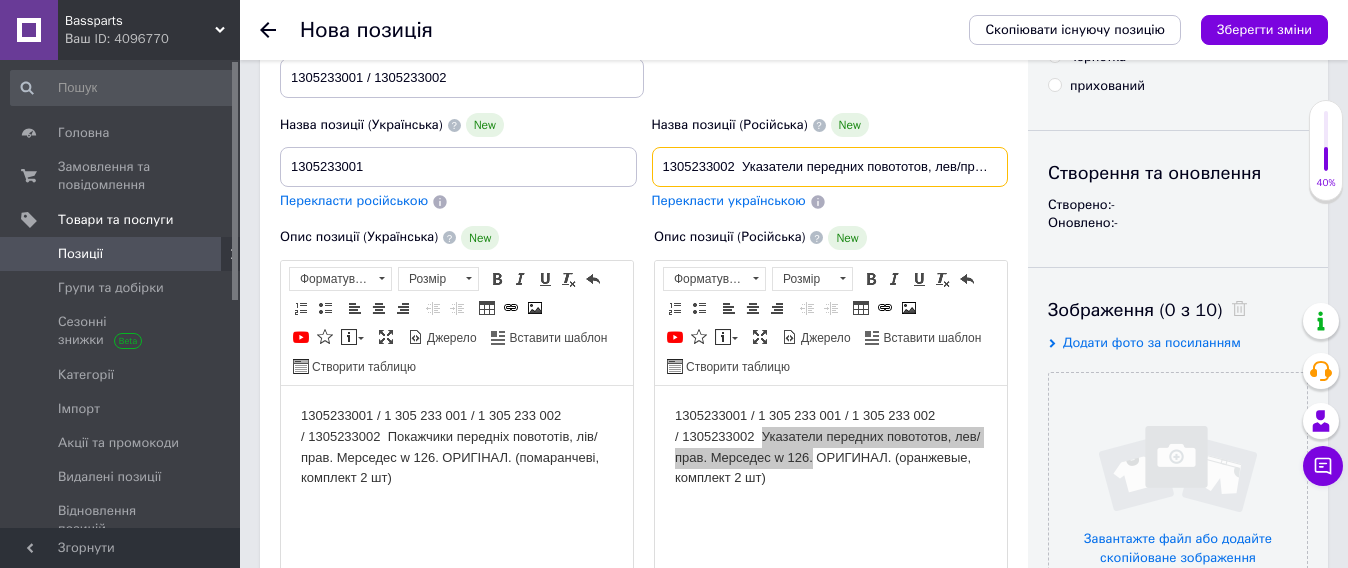 scroll, scrollTop: 0, scrollLeft: 103, axis: horizontal 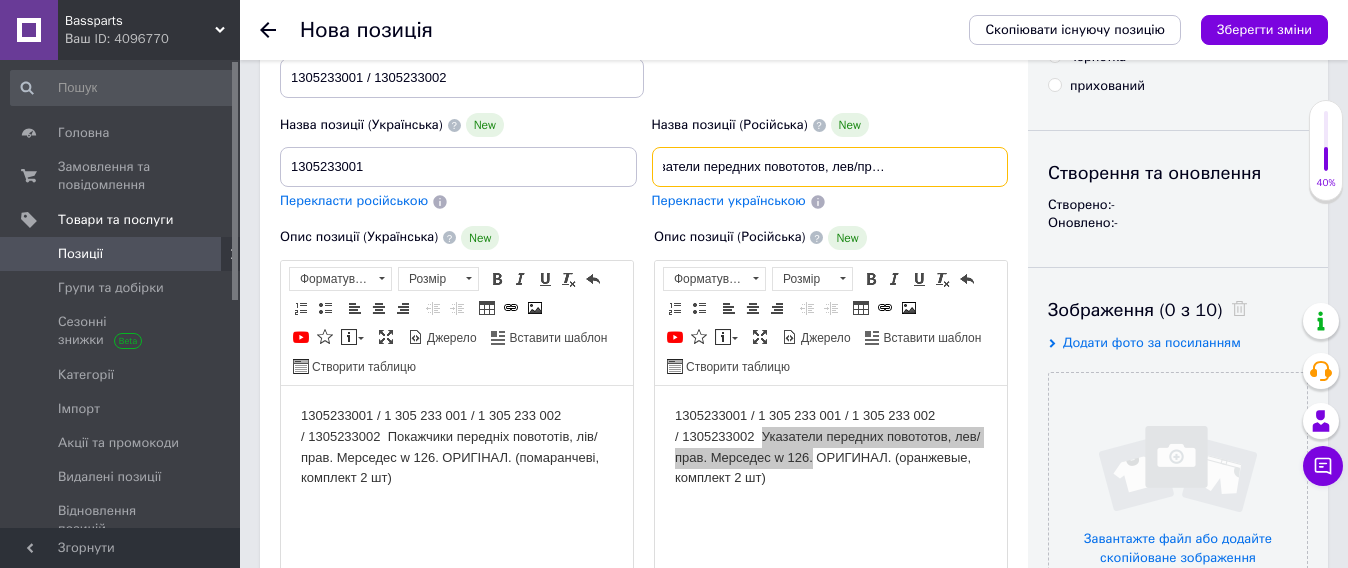 type on "1305233002  Указатели передних повототов, лев/прав. Мерседес w 126." 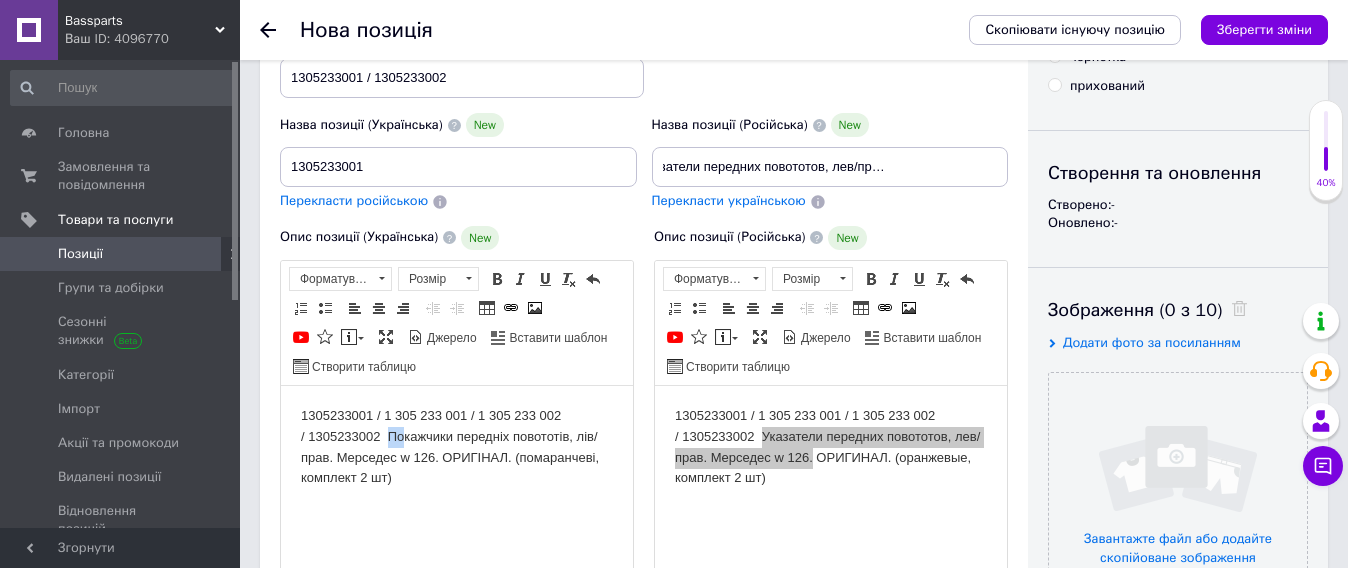 scroll, scrollTop: 0, scrollLeft: 0, axis: both 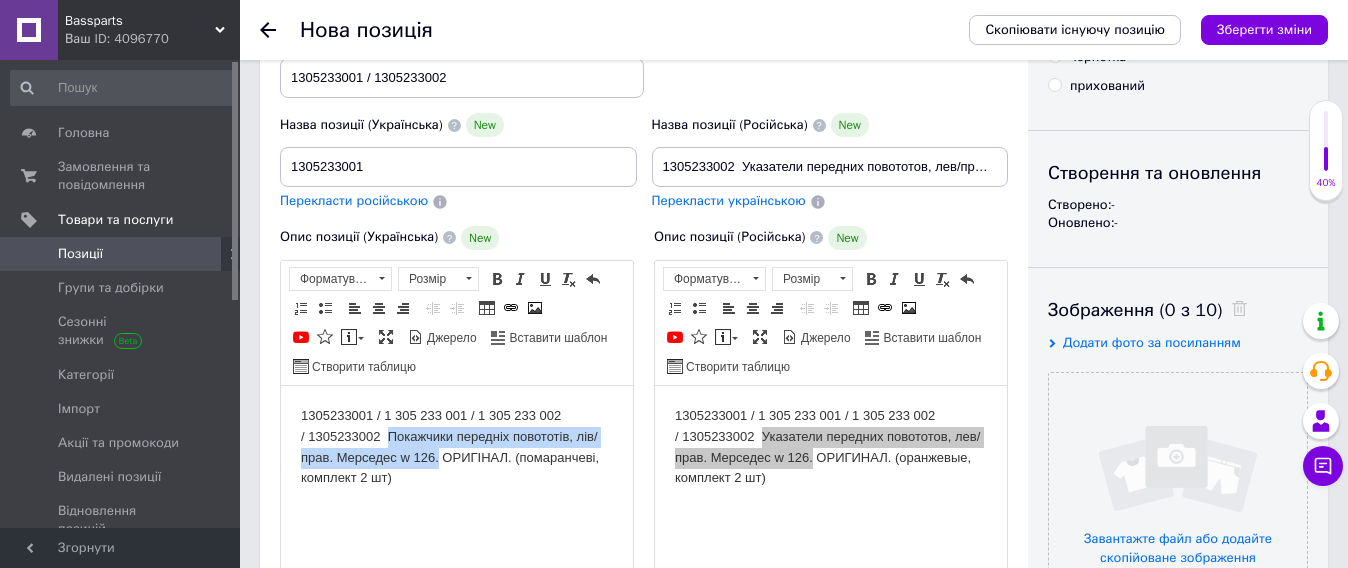 drag, startPoint x: 404, startPoint y: 435, endPoint x: 437, endPoint y: 458, distance: 40.22437 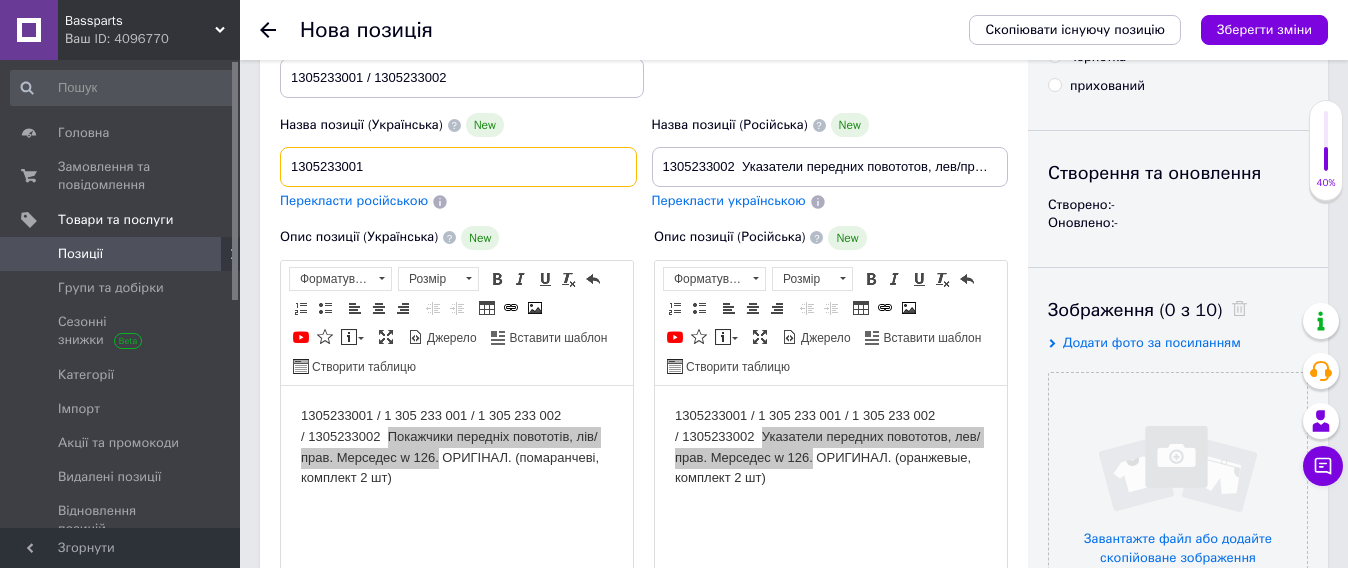 click on "1305233001" at bounding box center [458, 167] 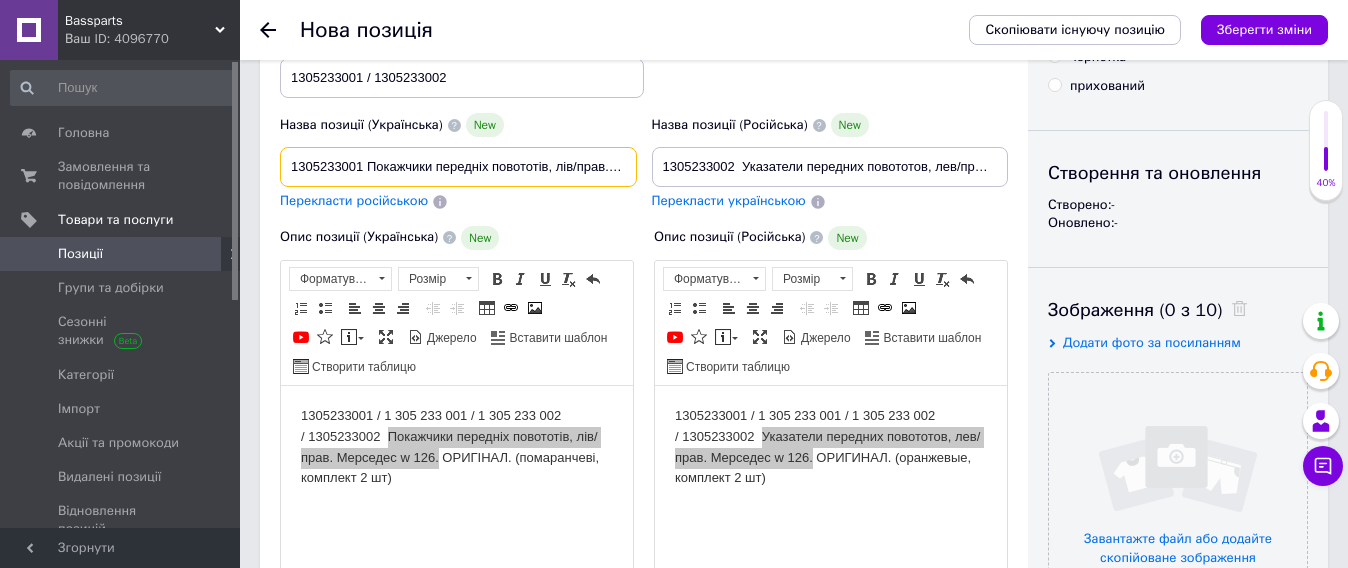 scroll, scrollTop: 0, scrollLeft: 90, axis: horizontal 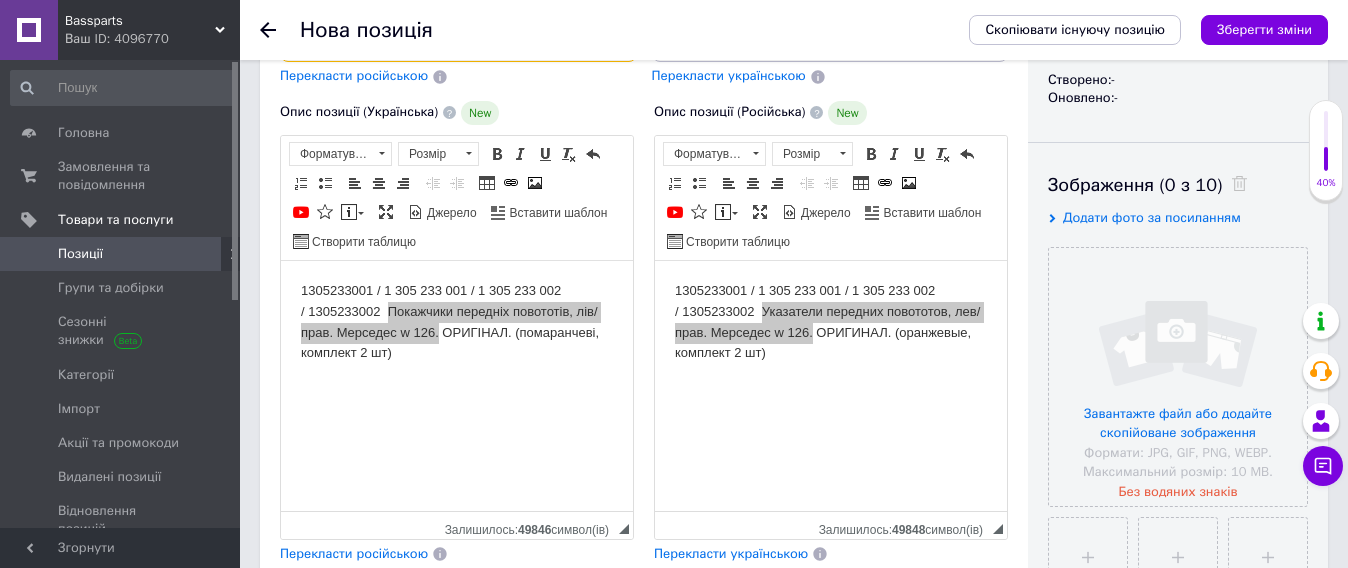 type on "1305233001 Покажчики передніх повототів, лів/прав. Мерседес w 126." 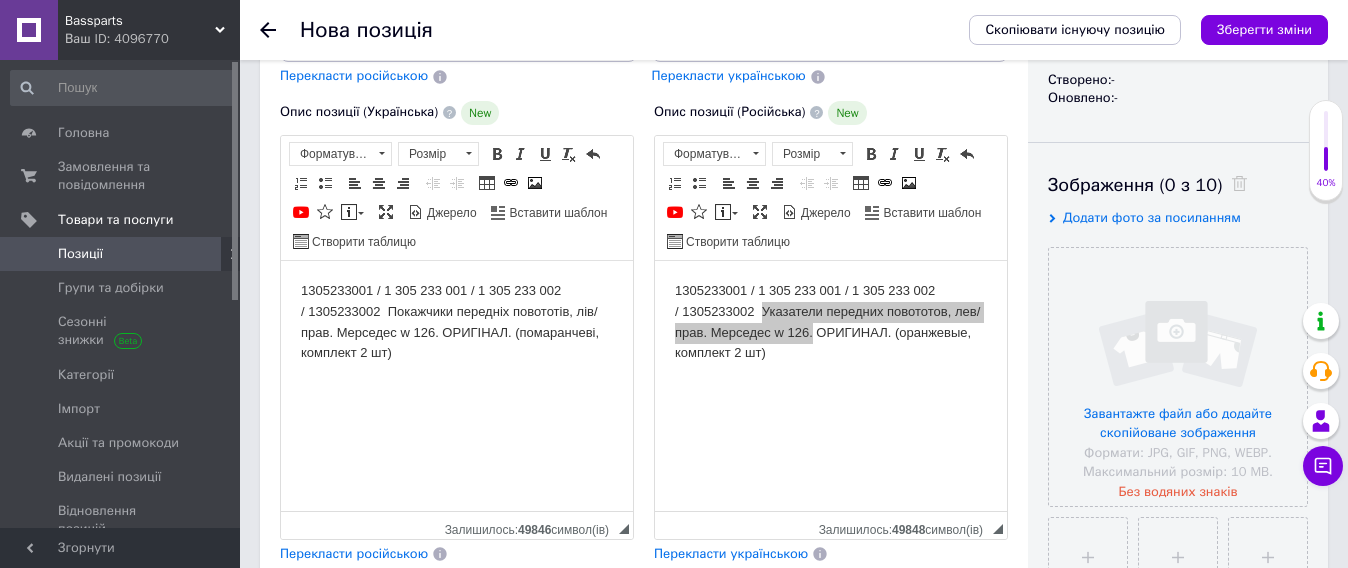 click on "1305233001 / 1 305 233 001 / 1 305 233 002 / 1305233002  Покажчики передніх повототів, лів/прав. Мерседес w 126. ОРИГІНАЛ. (помаранчеві,  комплект 2 шт)" at bounding box center [457, 332] 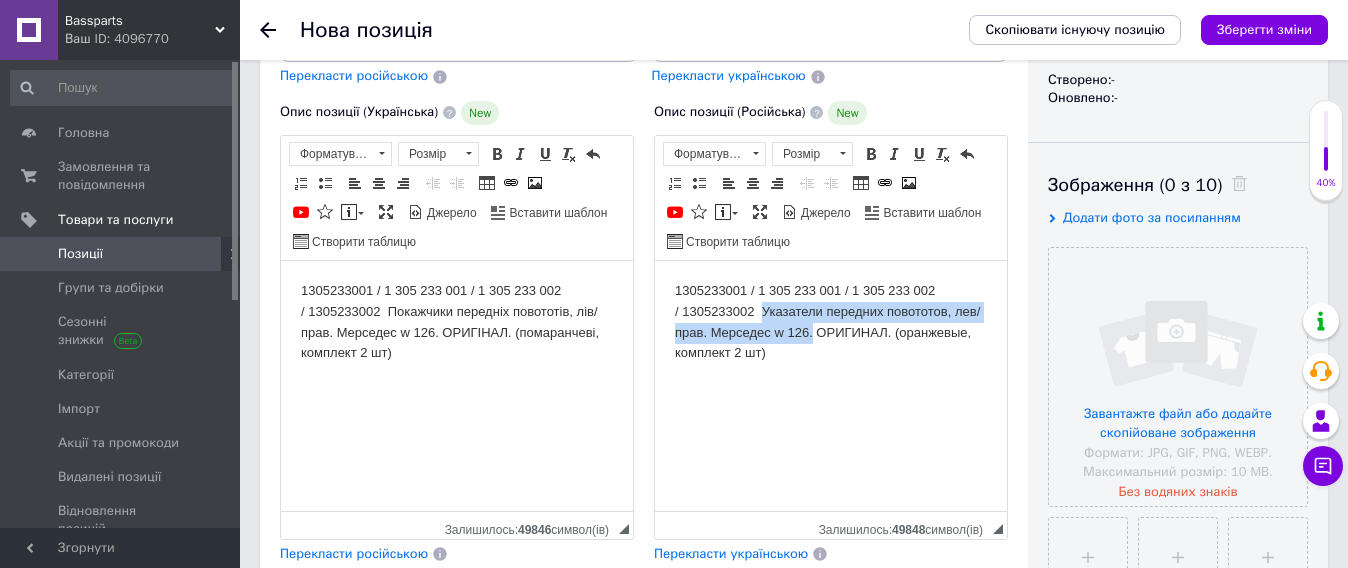 click on "1305233001 / 1 305 233 001 / 1 305 233 002 / 1305233002  Указатели передних повототов, лев/прав. Мерседес w 126. ОРИГИНАЛ. (оранжевые,  комплект 2 шт)" at bounding box center [831, 332] 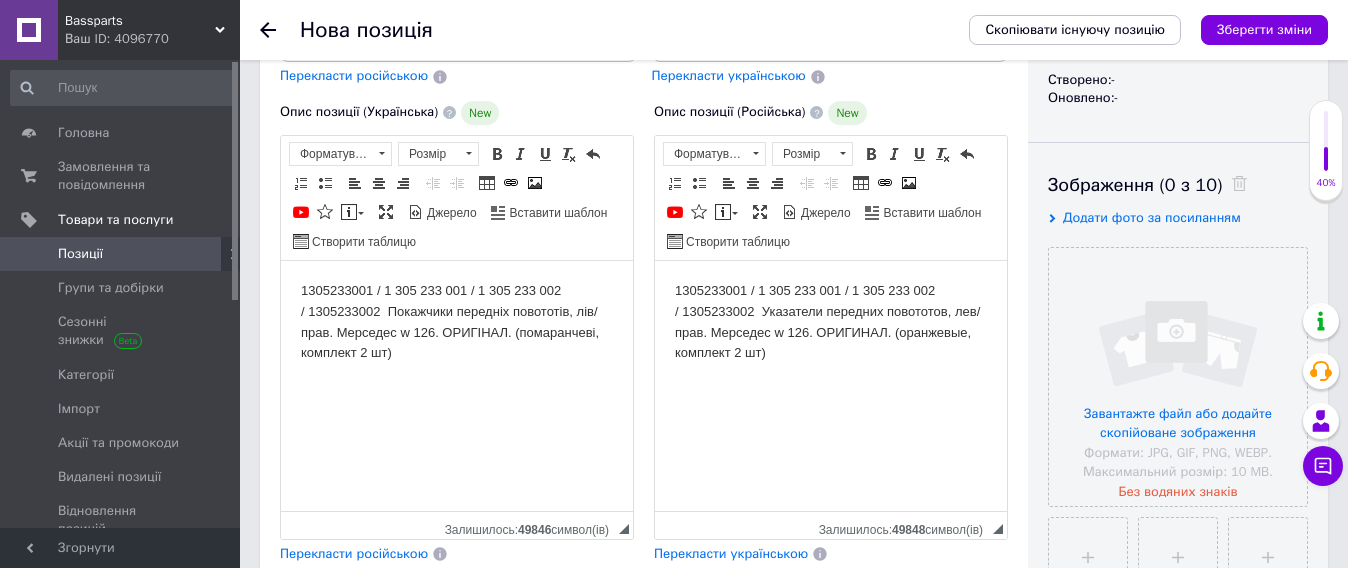 click on "1305233001 / 1 305 233 001 / 1 305 233 002 / 1305233002  Покажчики передніх повототів, лів/прав. Мерседес w 126. ОРИГІНАЛ. (помаранчеві,  комплект 2 шт)" at bounding box center (457, 332) 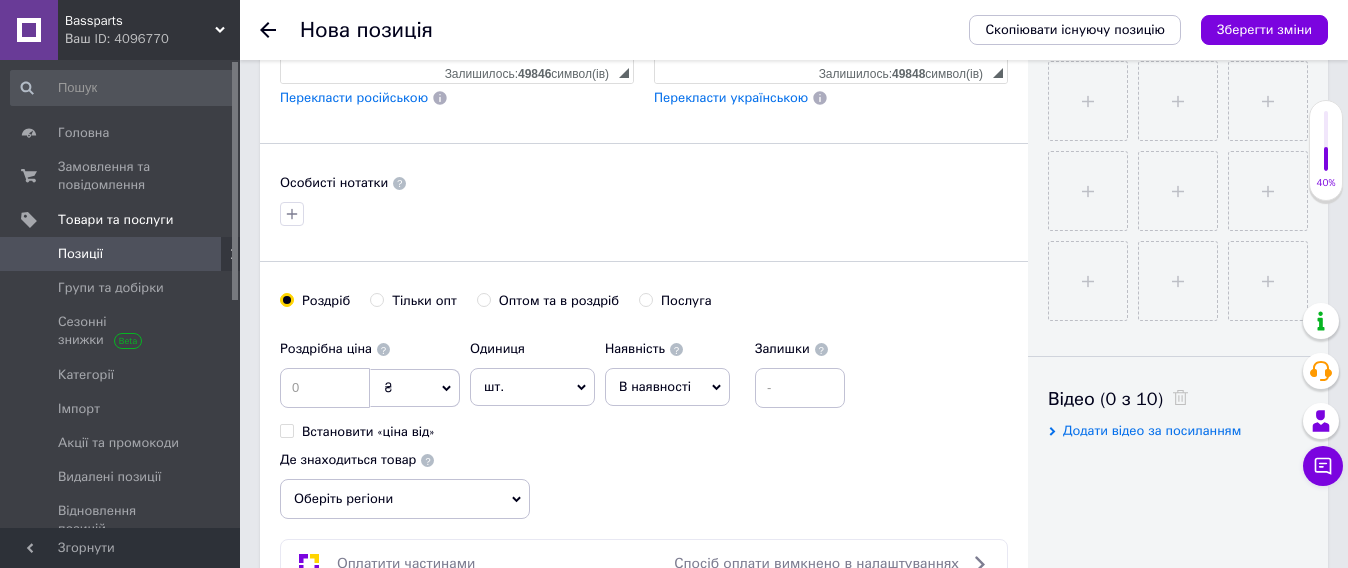 scroll, scrollTop: 750, scrollLeft: 0, axis: vertical 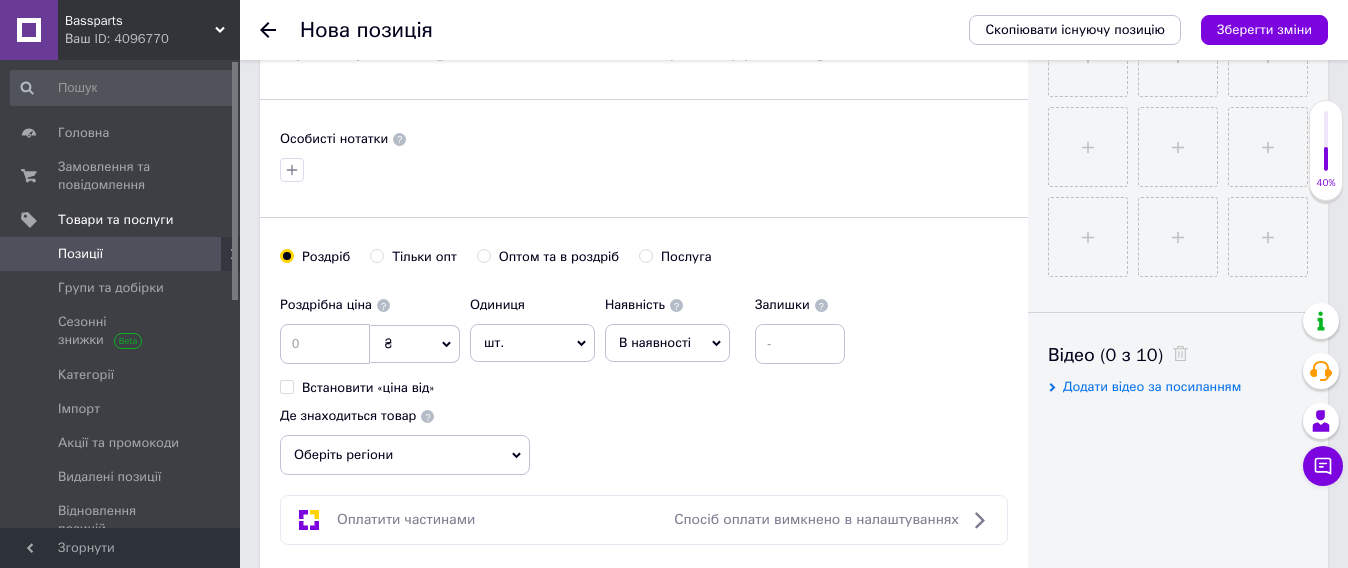 click on "₴" at bounding box center [415, 344] 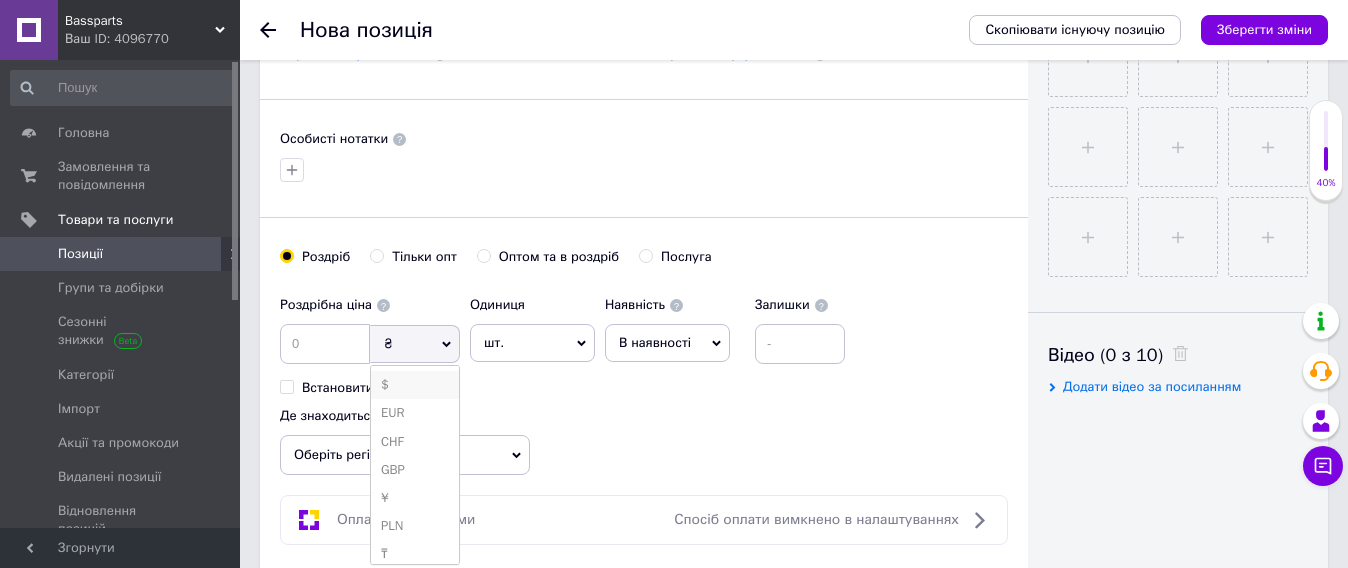 click on "$" at bounding box center (415, 385) 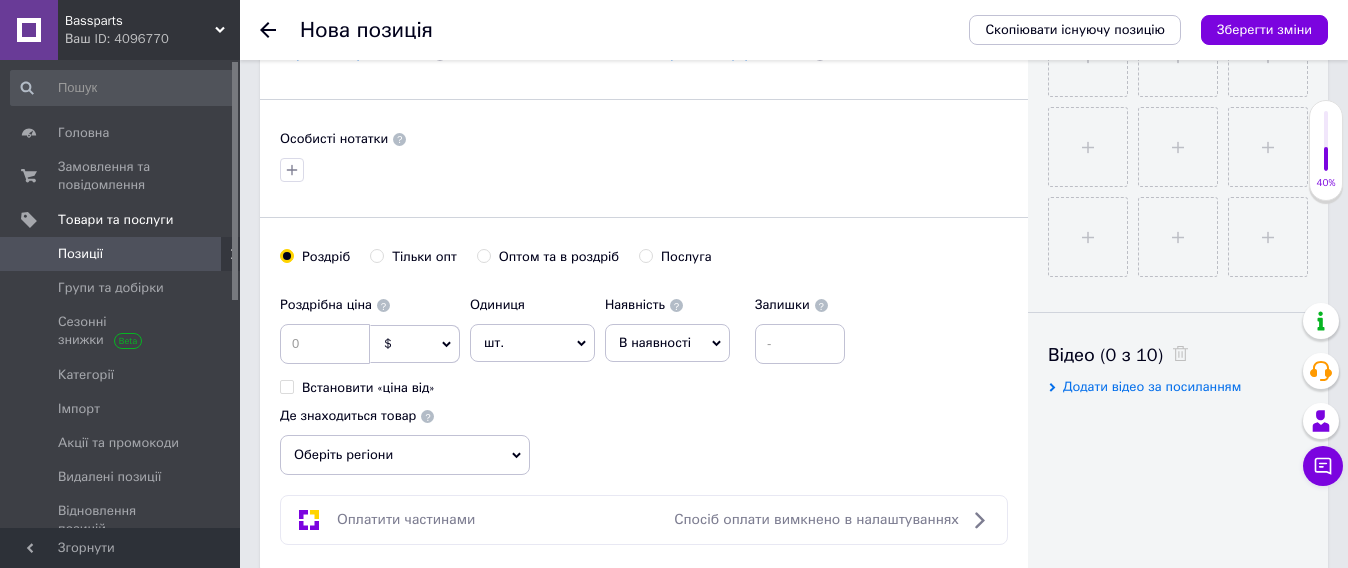 click on "шт." at bounding box center [532, 343] 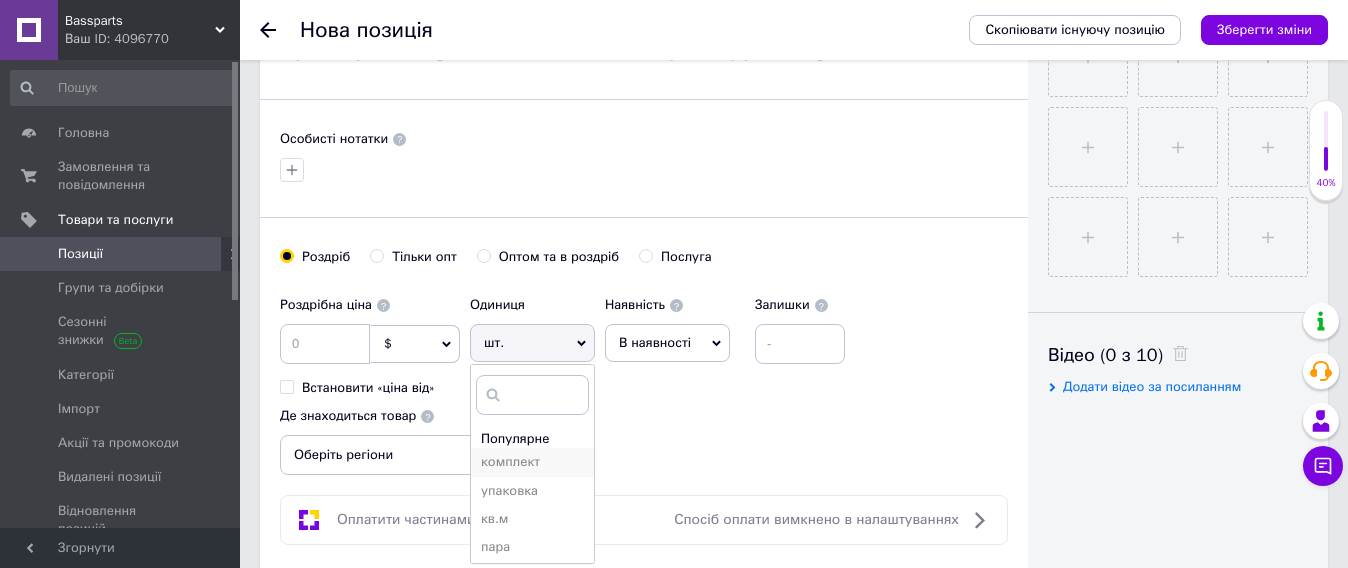 click on "комплект" at bounding box center (532, 462) 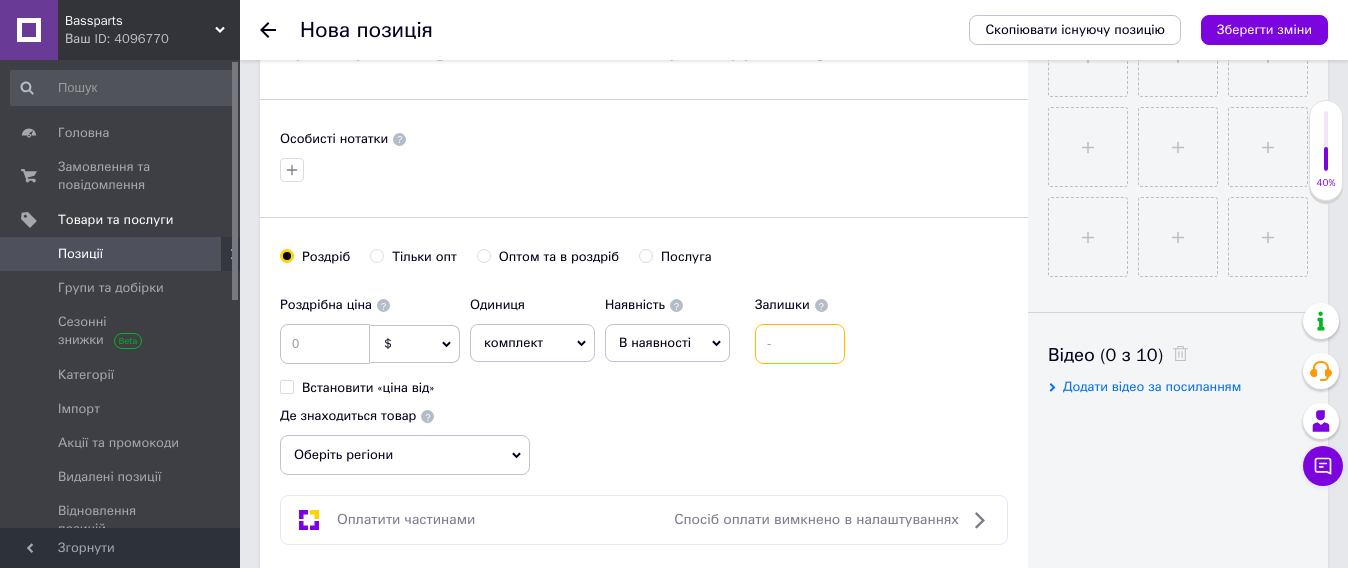 click at bounding box center (800, 344) 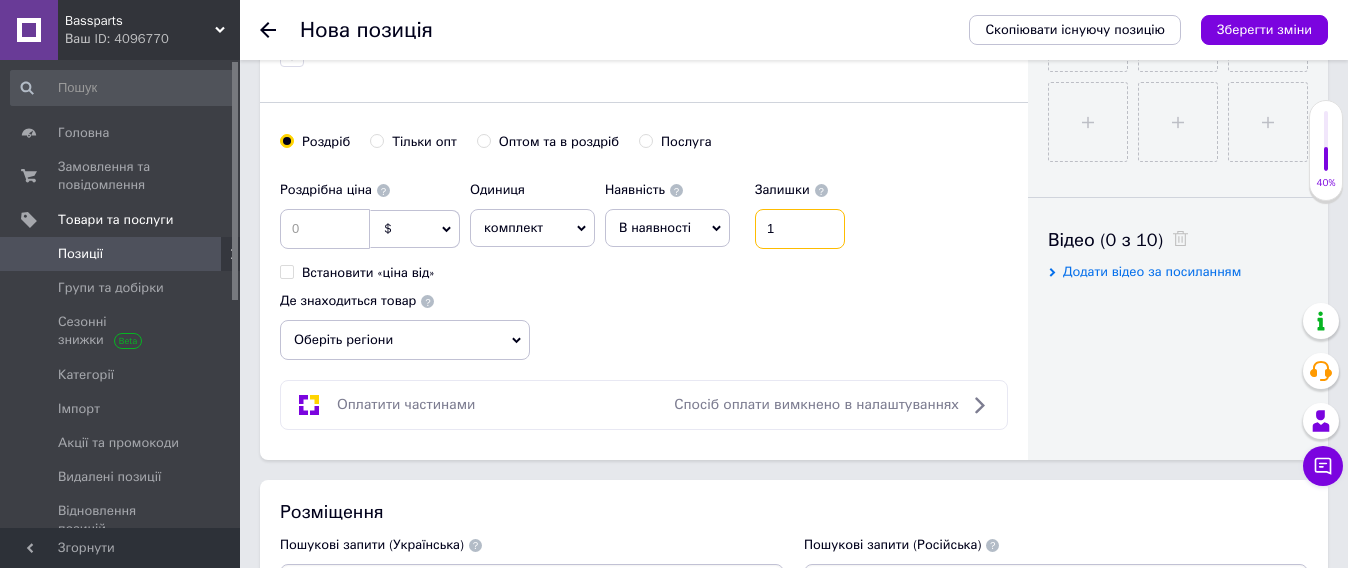 scroll, scrollTop: 1000, scrollLeft: 0, axis: vertical 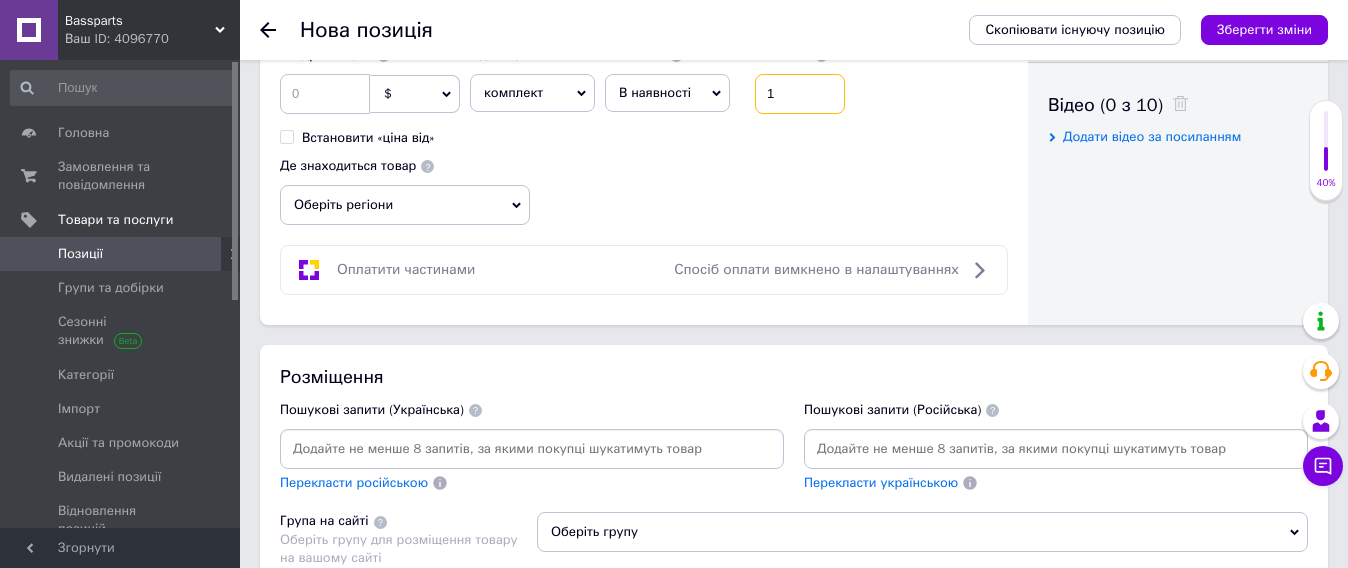 type on "1" 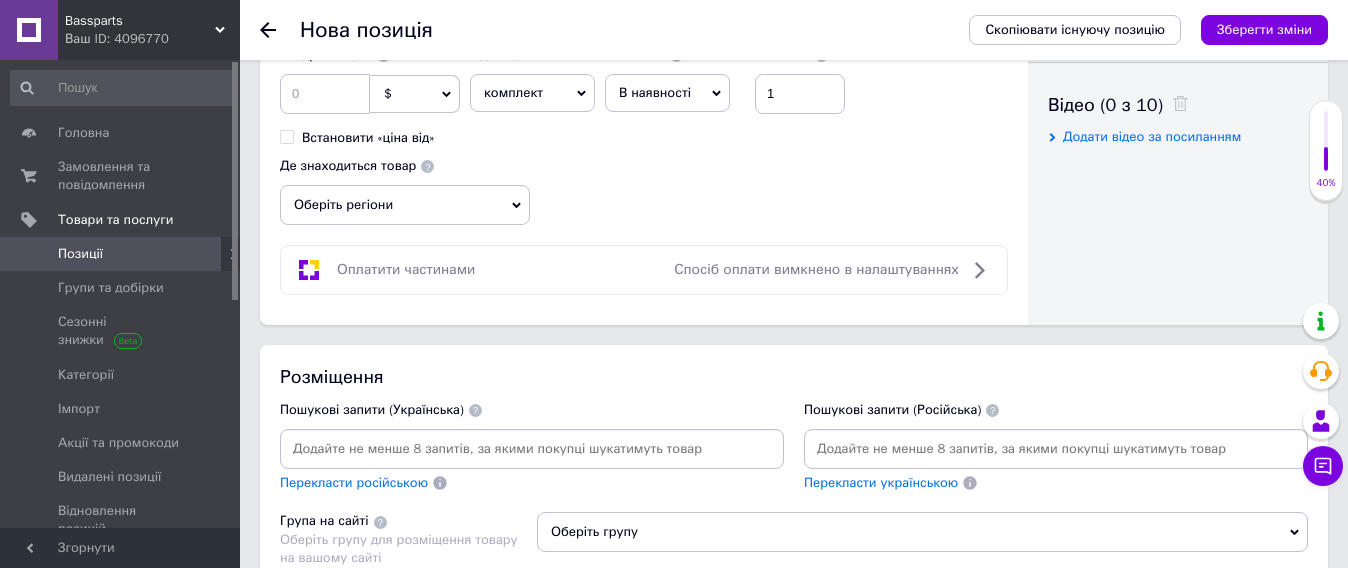 click on "Оберіть регіони" at bounding box center [405, 205] 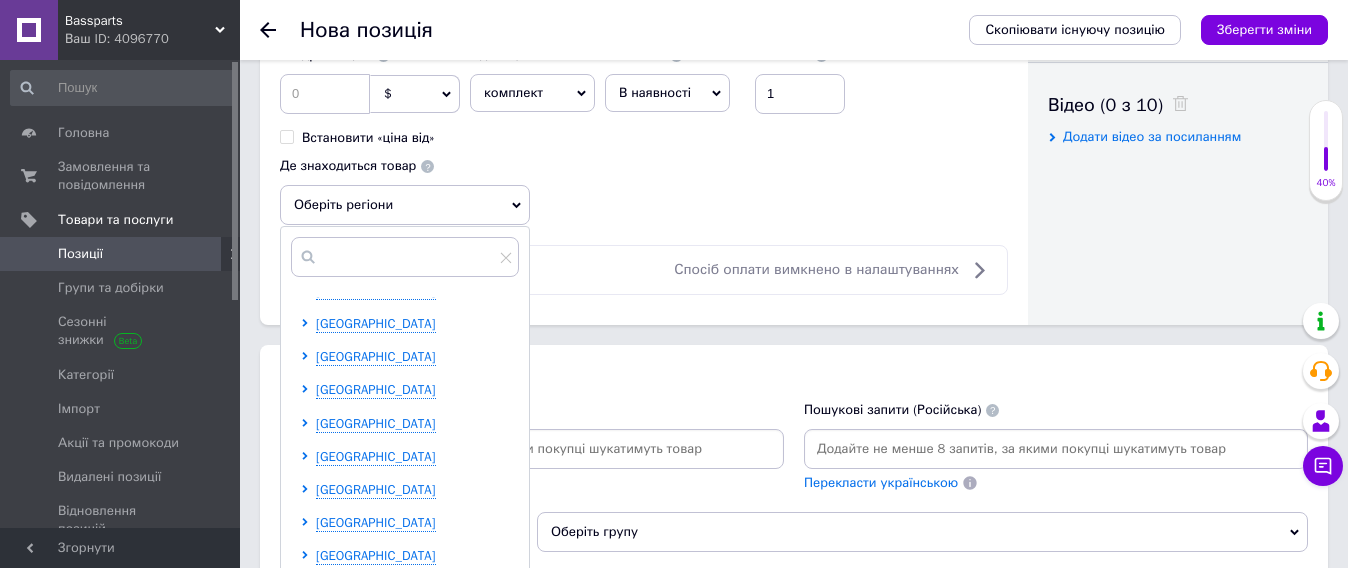 scroll, scrollTop: 125, scrollLeft: 0, axis: vertical 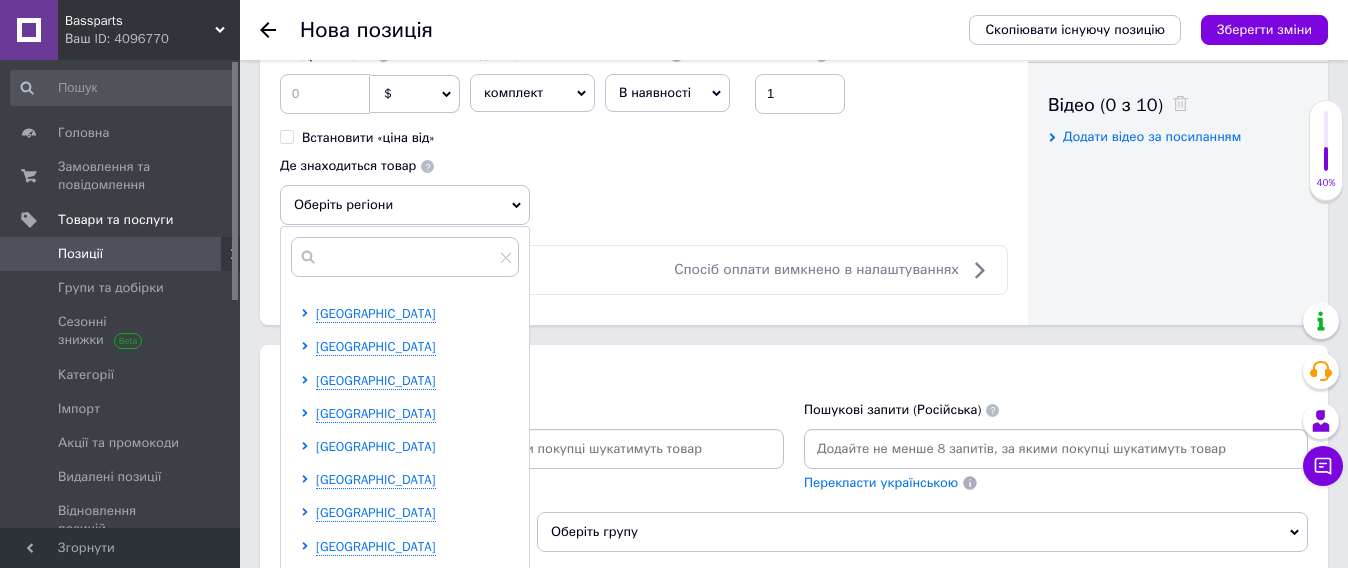 click on "[GEOGRAPHIC_DATA]" at bounding box center [376, 446] 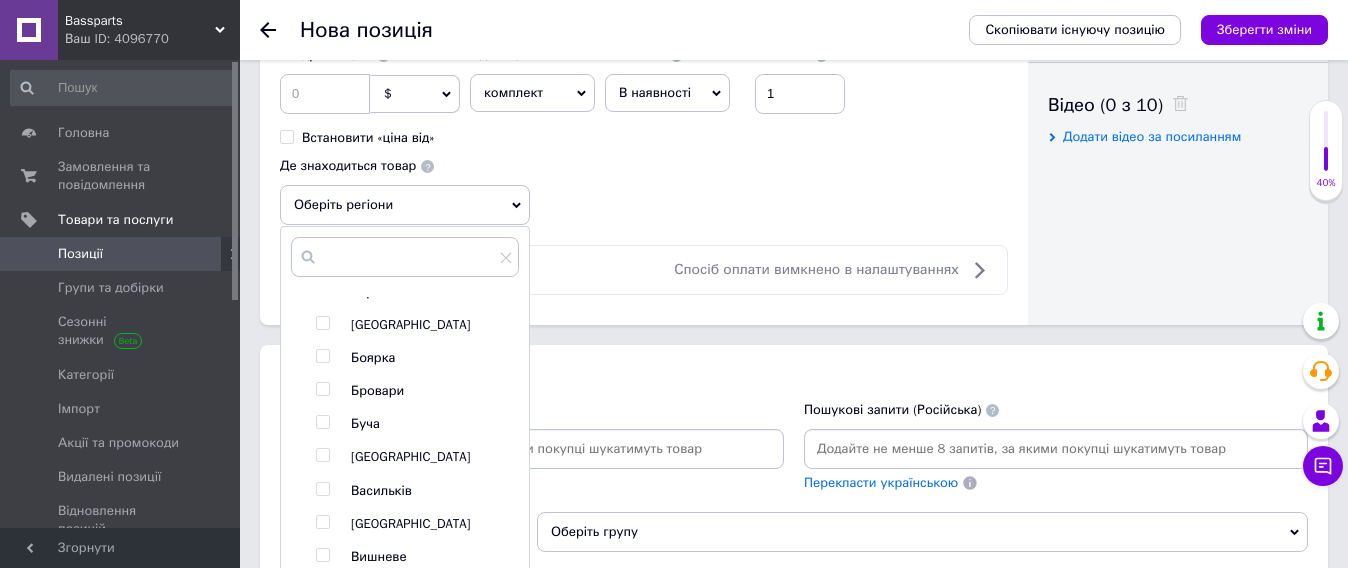 scroll, scrollTop: 500, scrollLeft: 0, axis: vertical 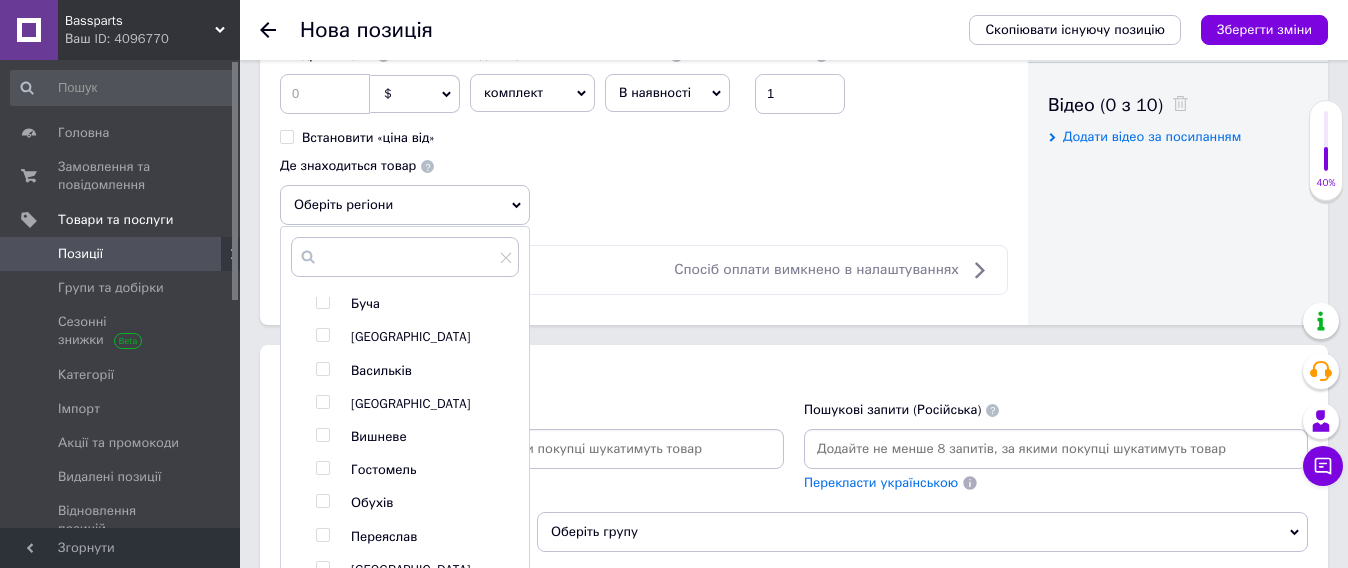 click at bounding box center [322, 335] 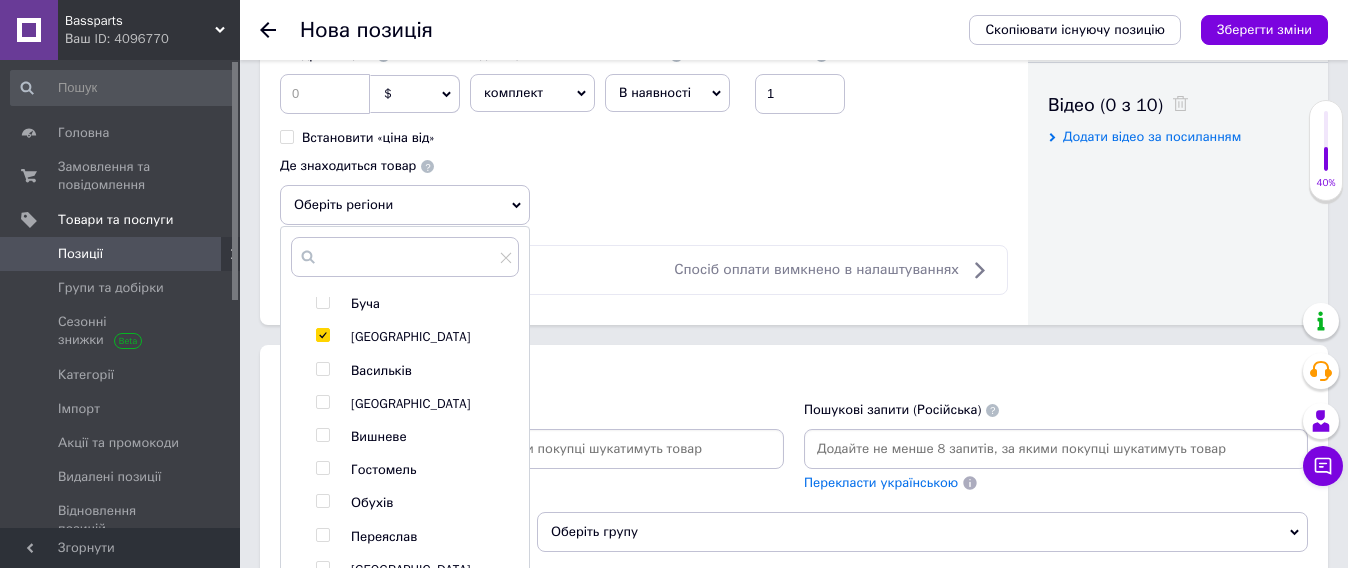 checkbox on "true" 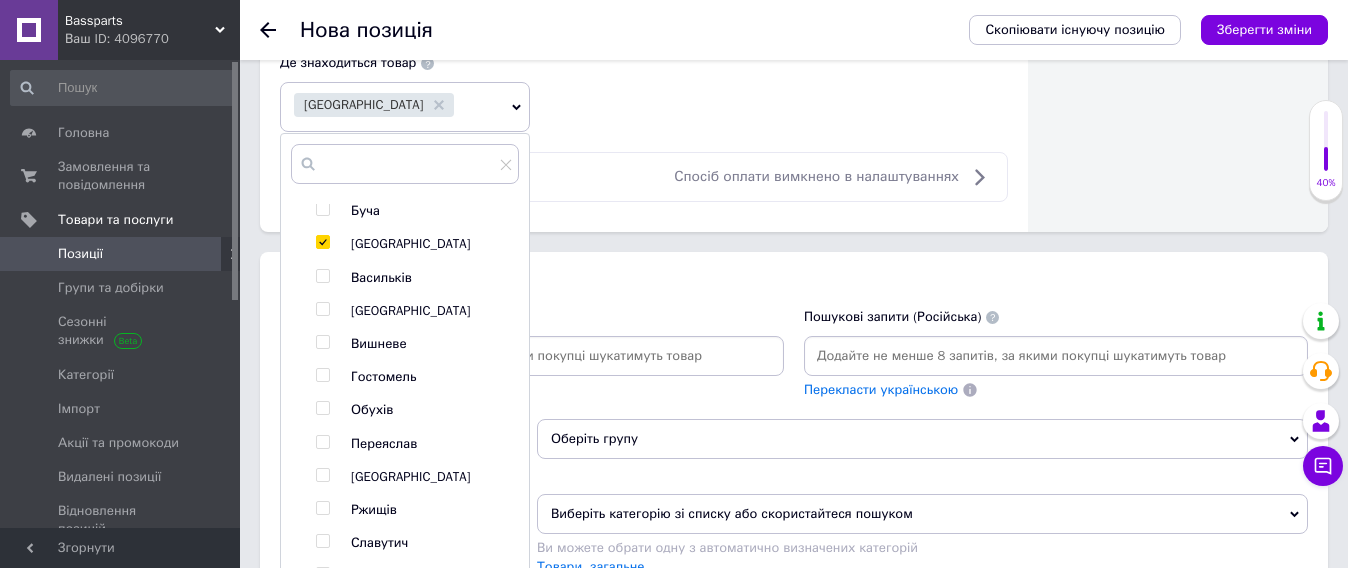 scroll, scrollTop: 1250, scrollLeft: 0, axis: vertical 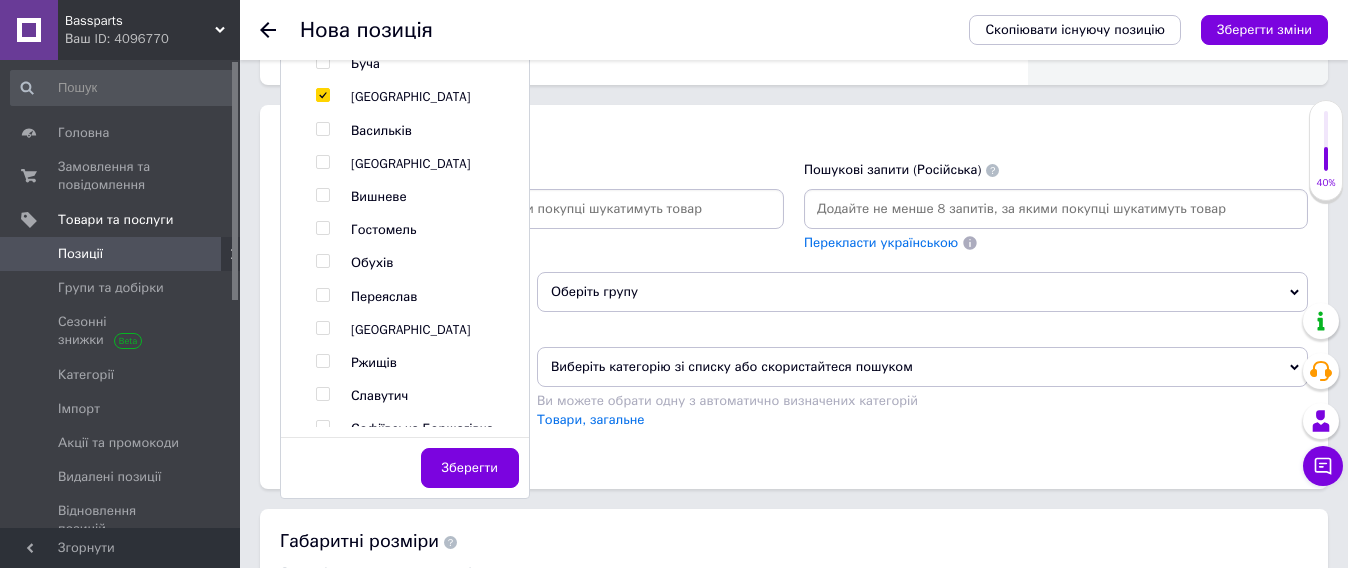 click on "Зберегти" at bounding box center [470, 468] 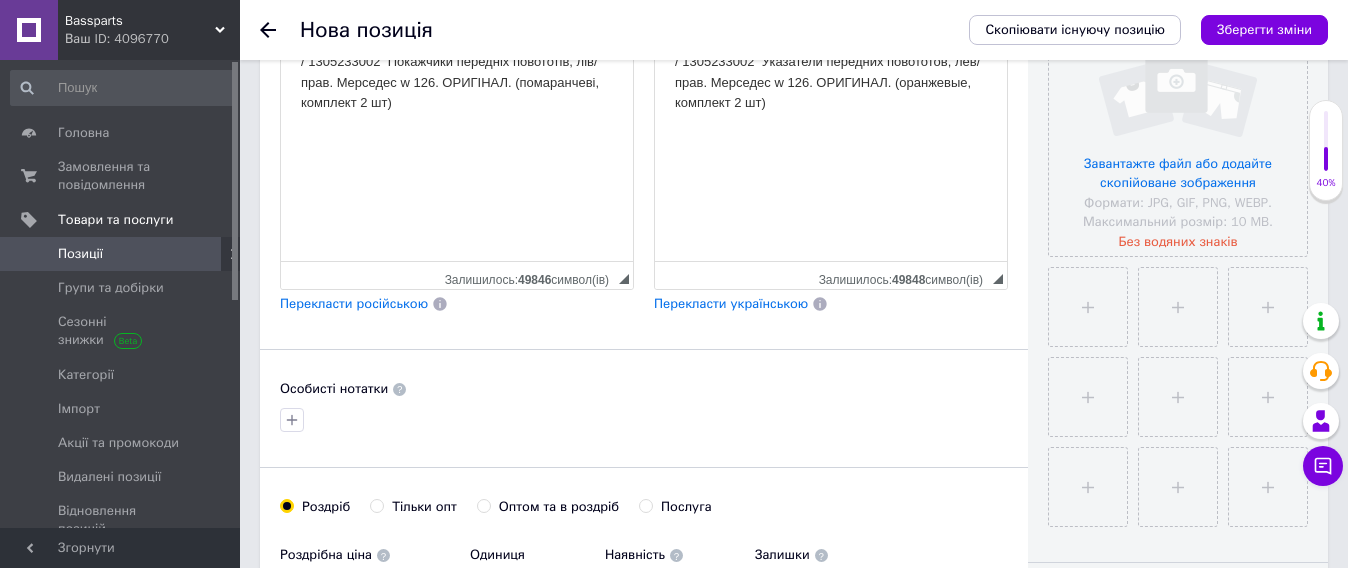 scroll, scrollTop: 375, scrollLeft: 0, axis: vertical 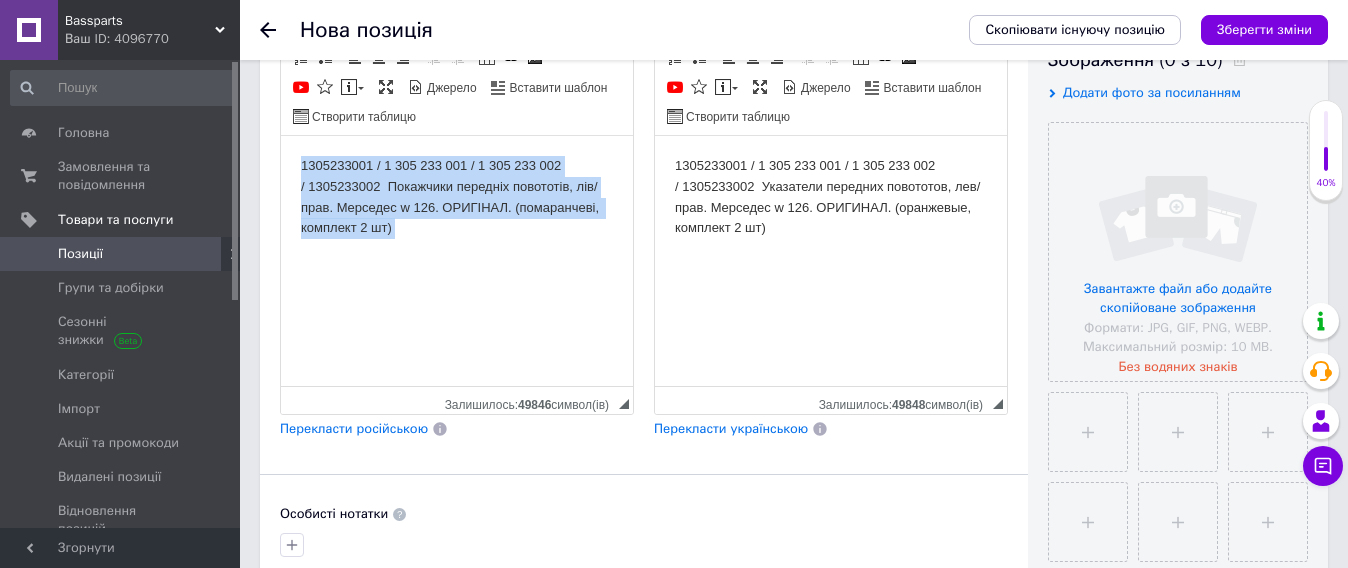 drag, startPoint x: 296, startPoint y: 158, endPoint x: 425, endPoint y: 251, distance: 159.0283 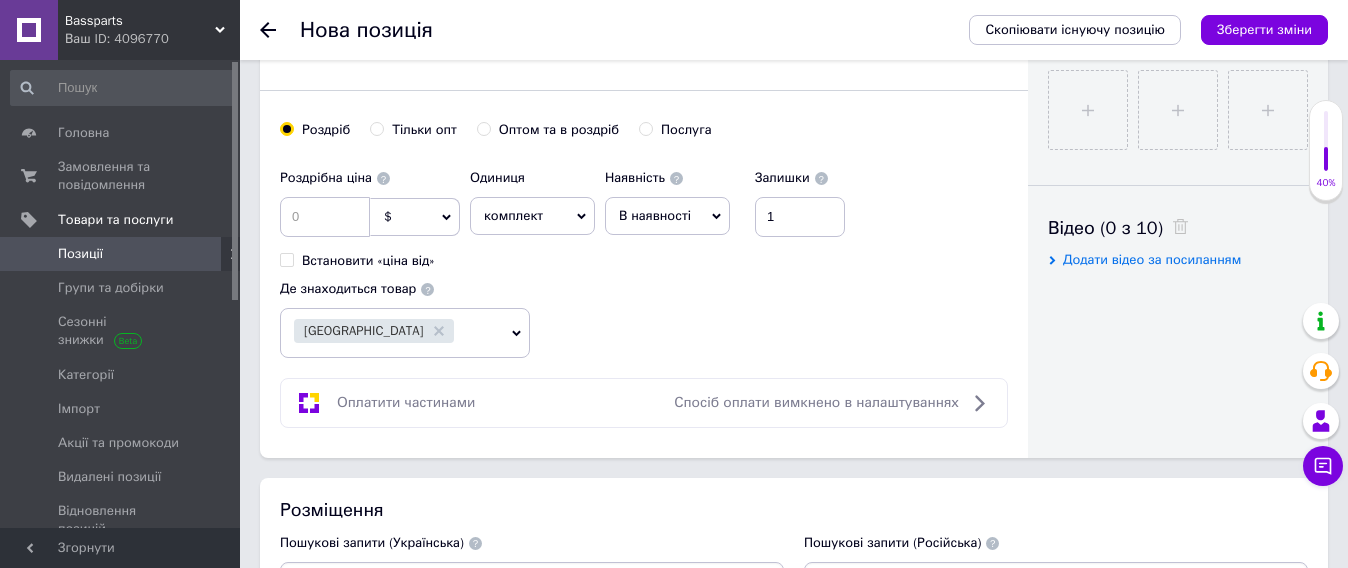 scroll, scrollTop: 1125, scrollLeft: 0, axis: vertical 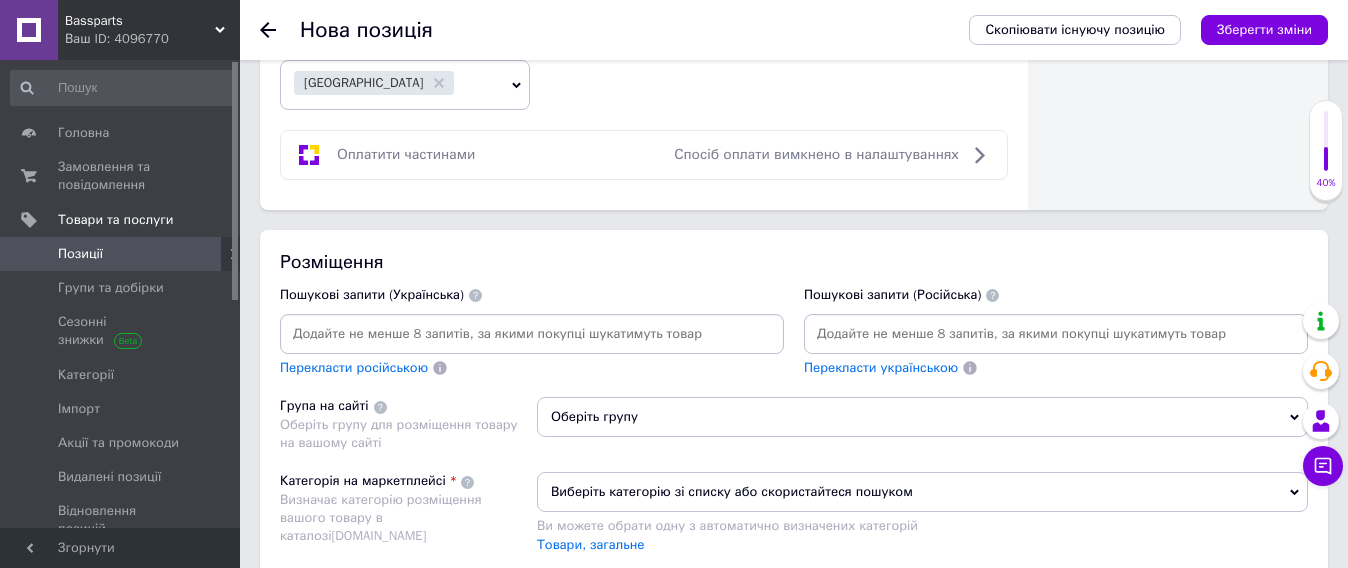 click at bounding box center (532, 334) 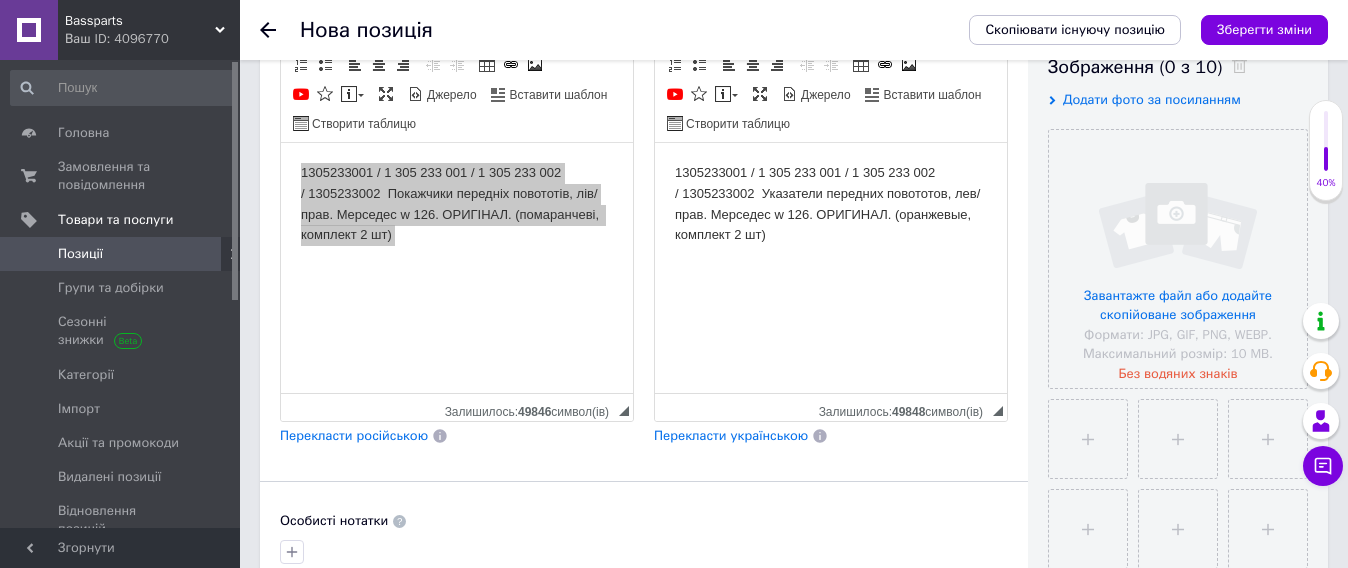 scroll, scrollTop: 250, scrollLeft: 0, axis: vertical 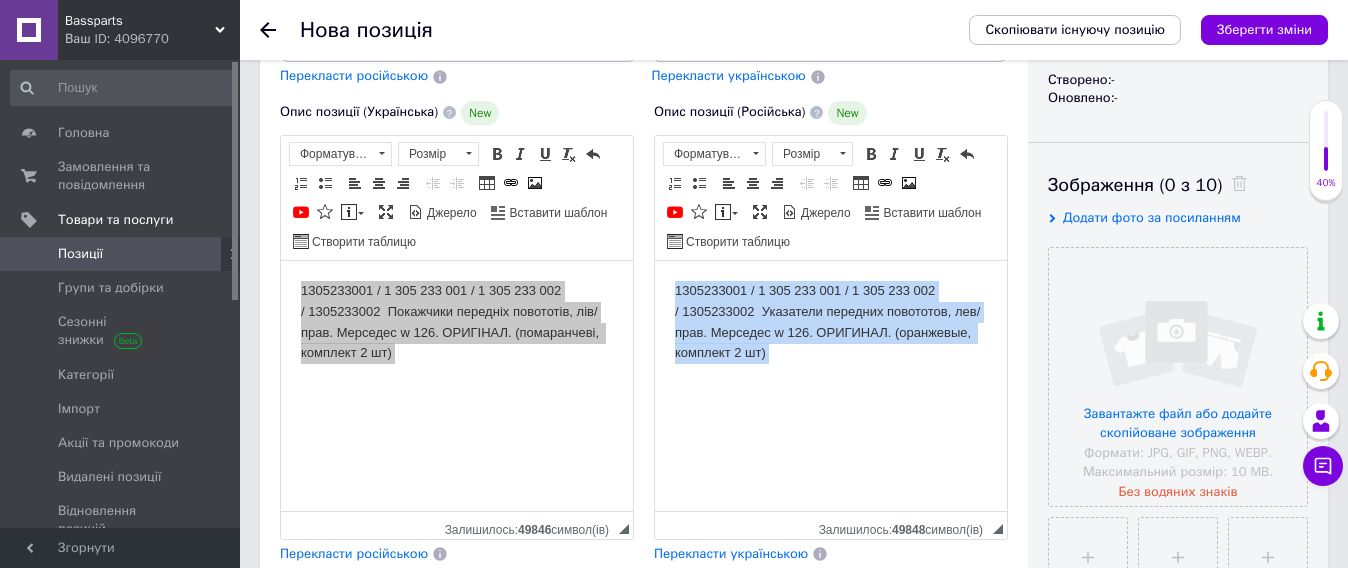 drag, startPoint x: 782, startPoint y: 383, endPoint x: 849, endPoint y: 398, distance: 68.65858 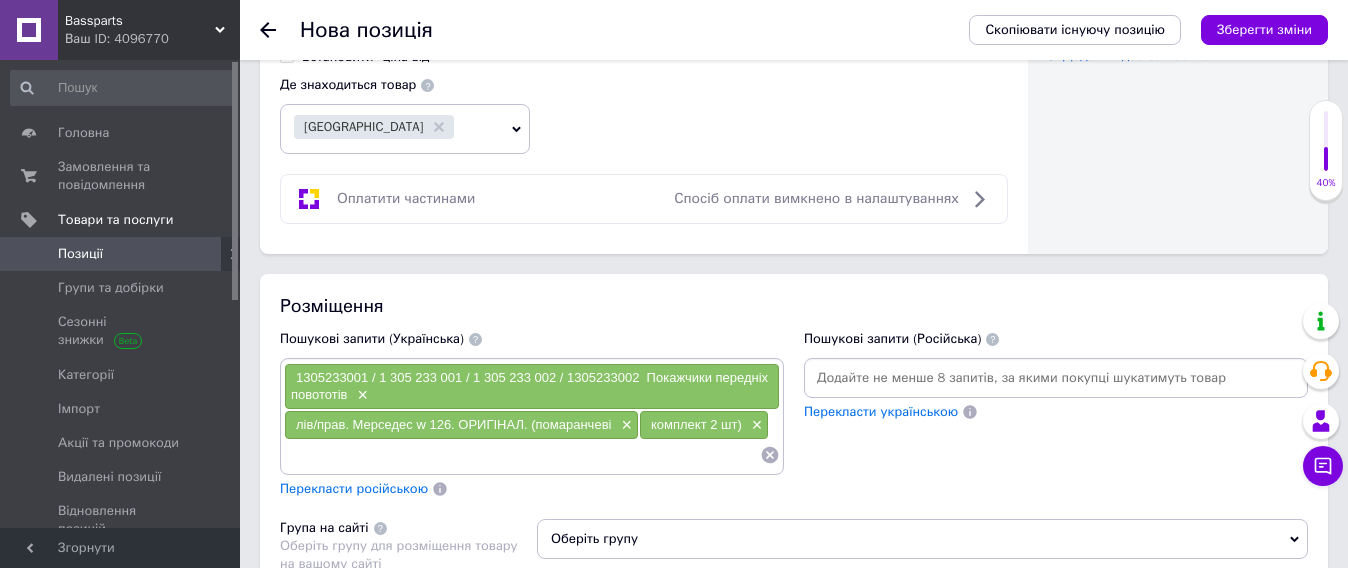 scroll, scrollTop: 1125, scrollLeft: 0, axis: vertical 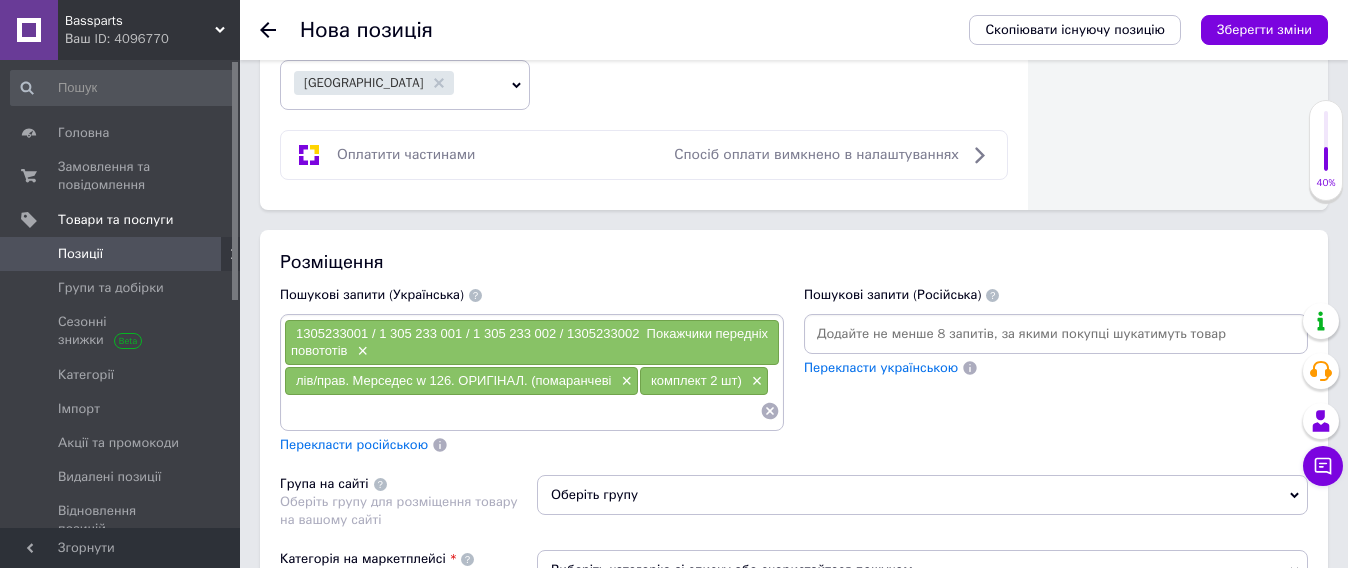 click at bounding box center [1056, 334] 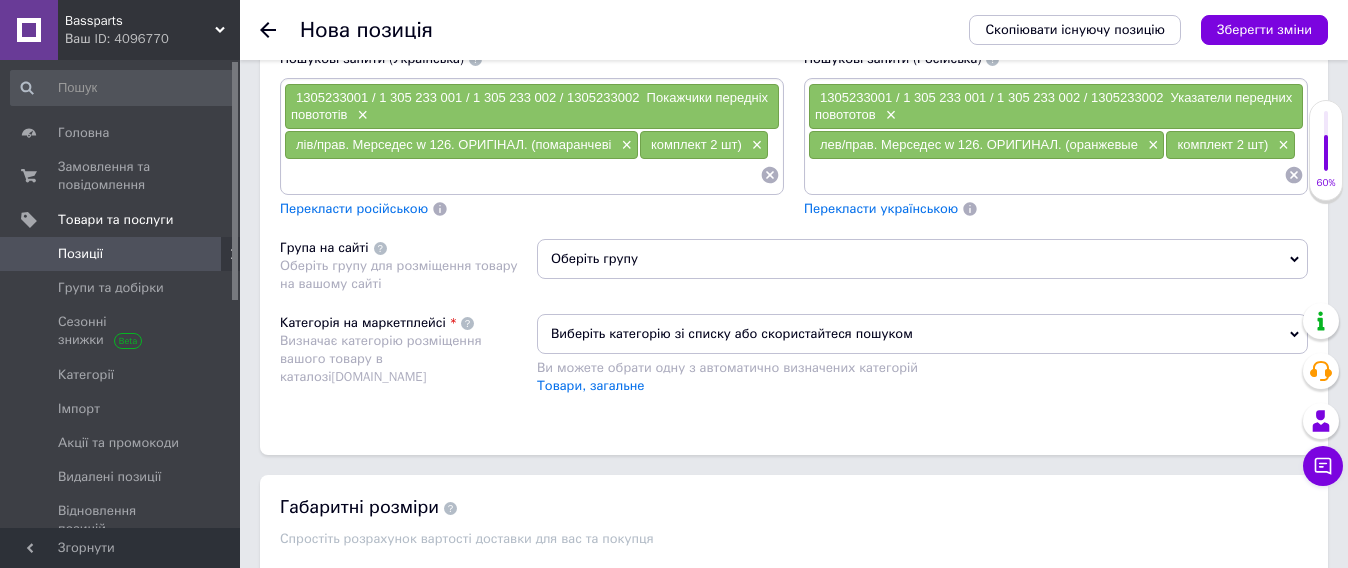 scroll, scrollTop: 1375, scrollLeft: 0, axis: vertical 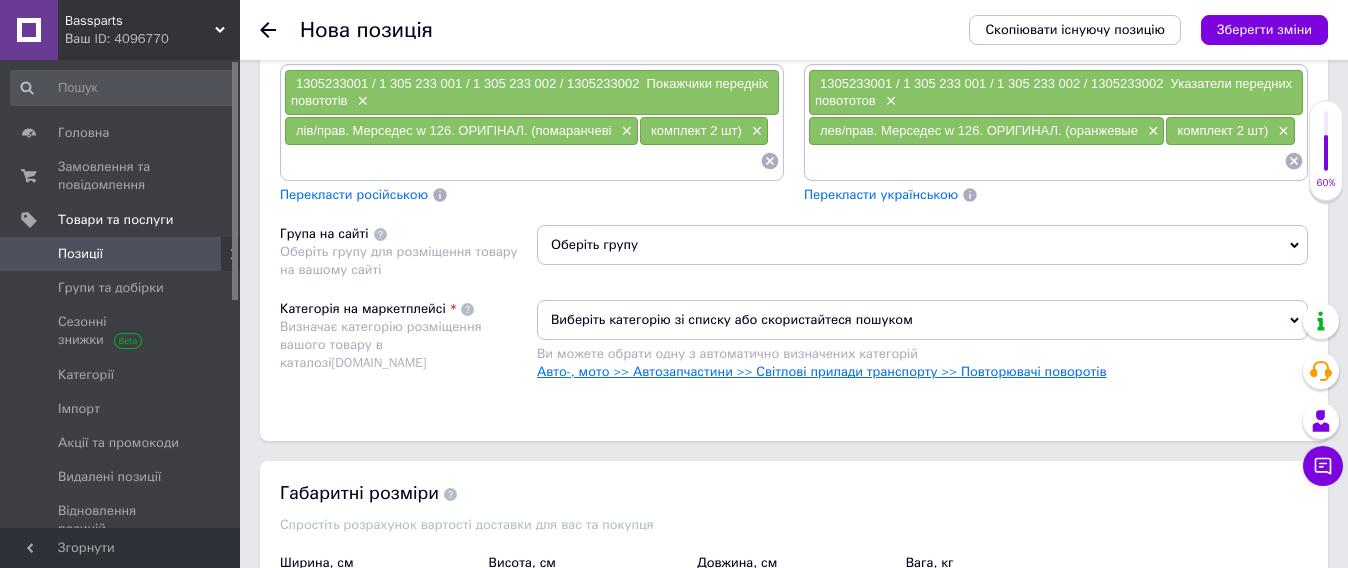click on "Авто-, мото >> Автозапчастини >> Світлові прилади транспорту >> Повторювачі поворотів" at bounding box center [822, 371] 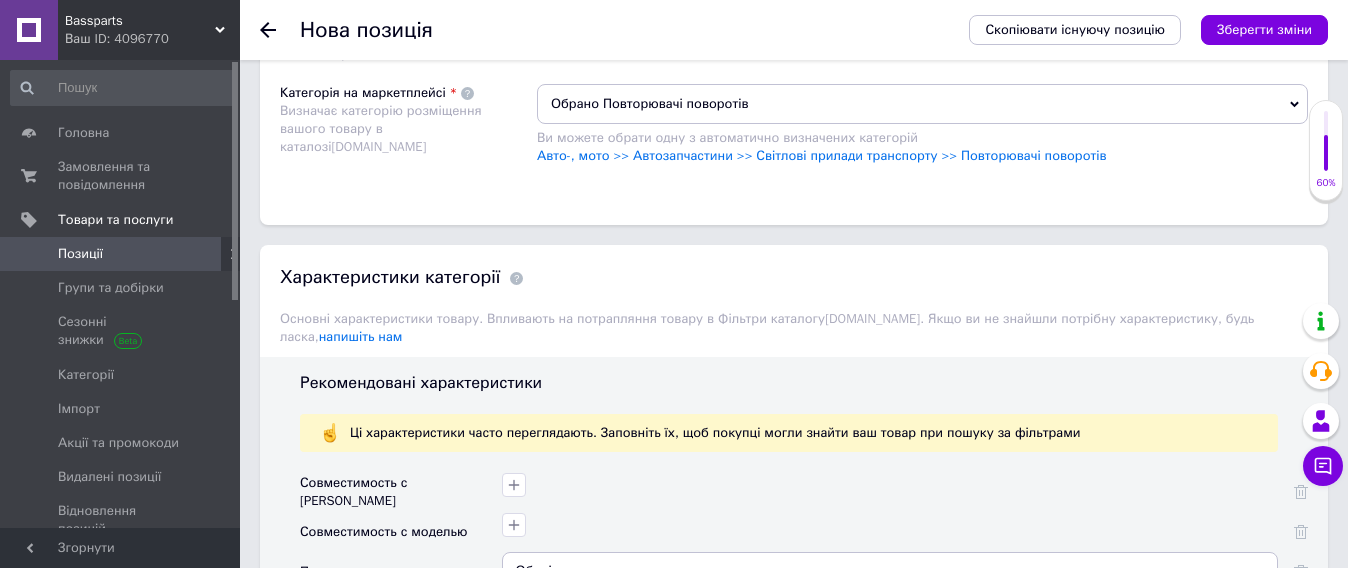 scroll, scrollTop: 1750, scrollLeft: 0, axis: vertical 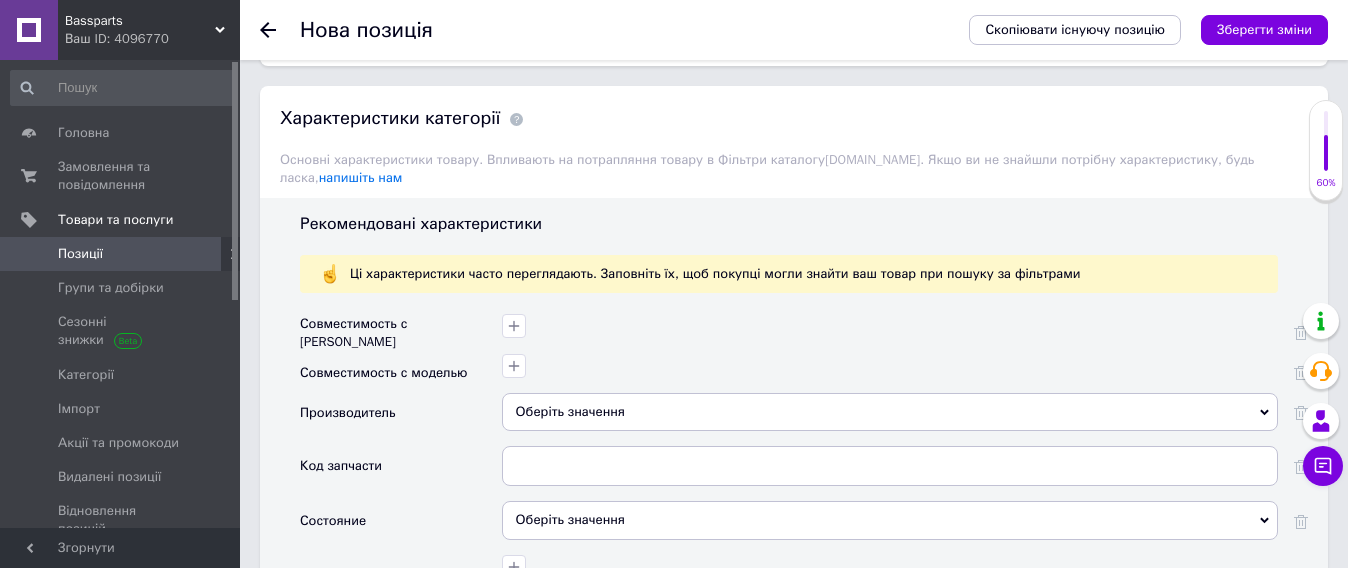click on "Оберіть значення" at bounding box center [890, 412] 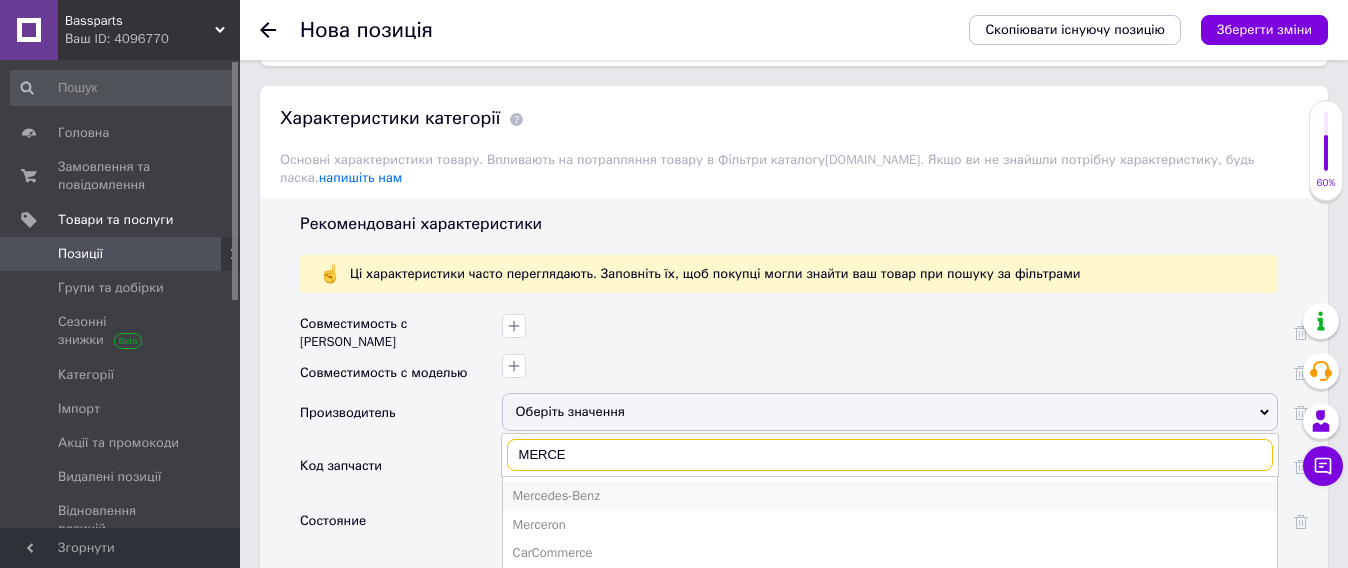 type on "MERCE" 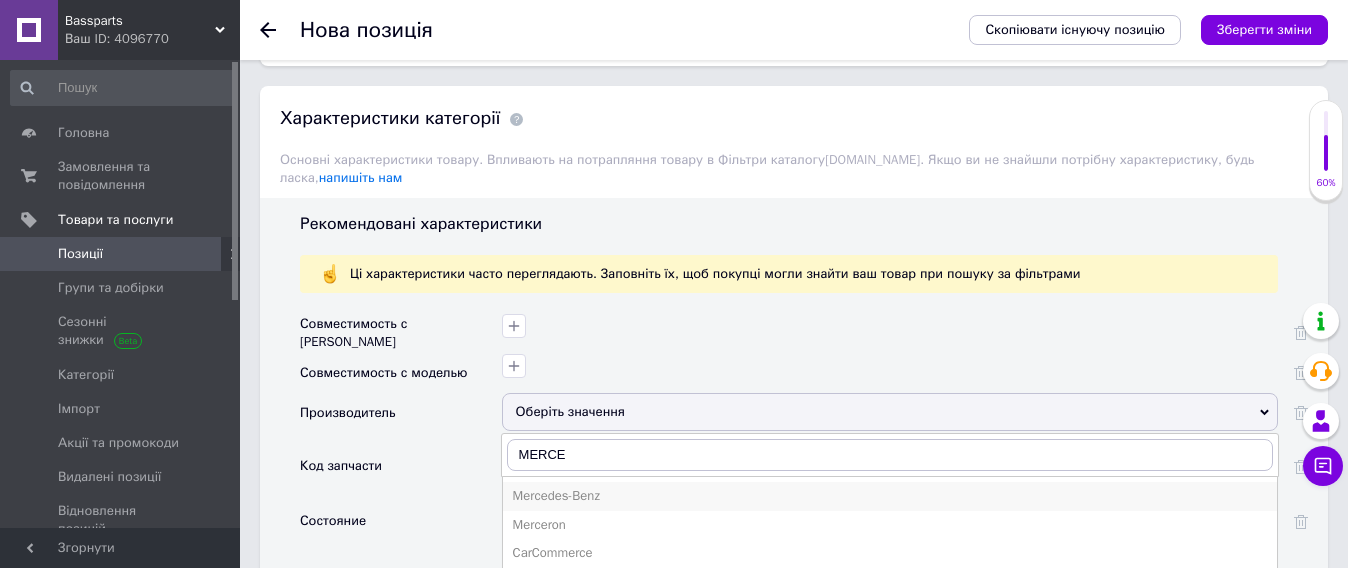click on "Mercedes-Benz" at bounding box center (890, 496) 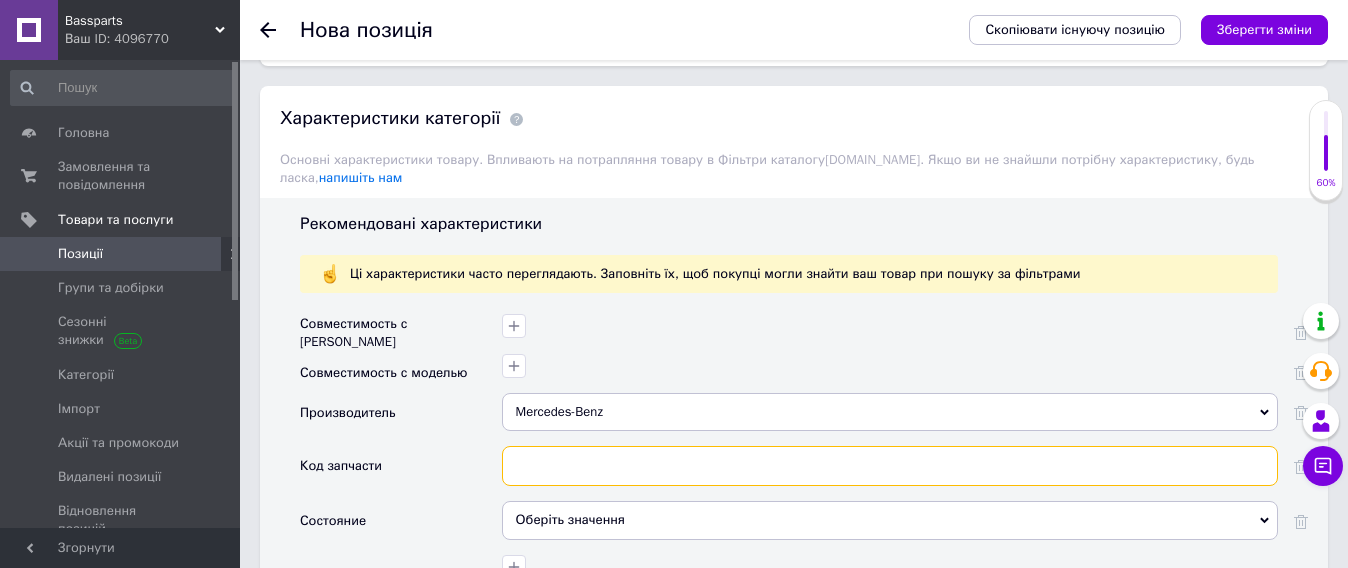 click at bounding box center [890, 466] 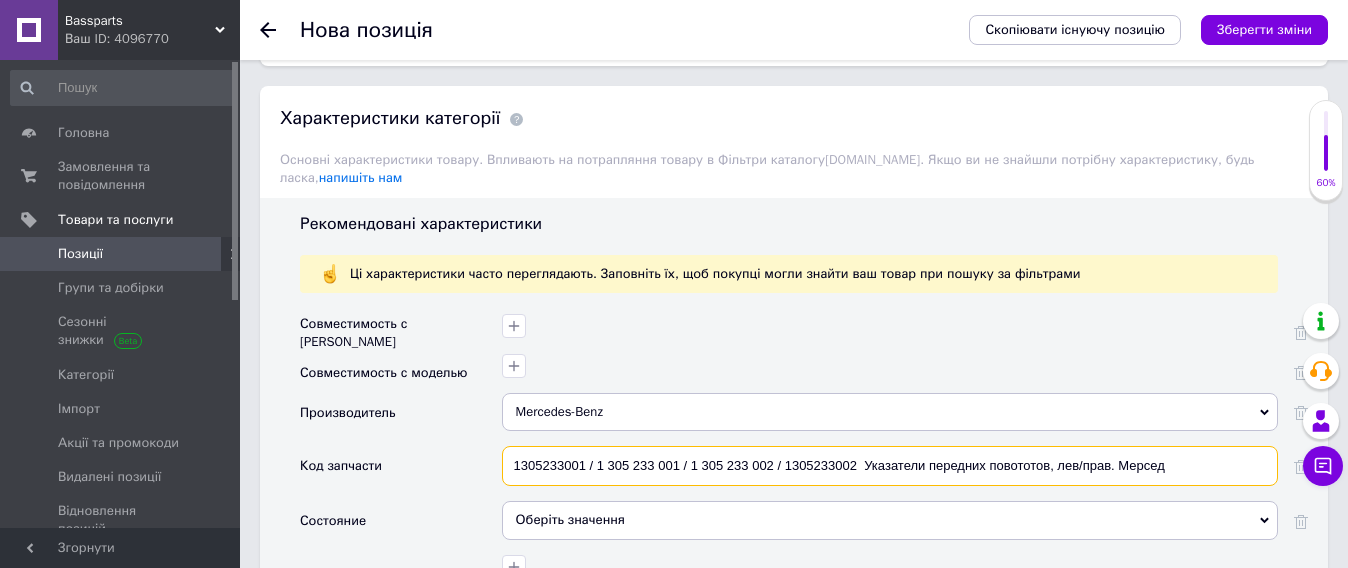 scroll, scrollTop: 0, scrollLeft: 0, axis: both 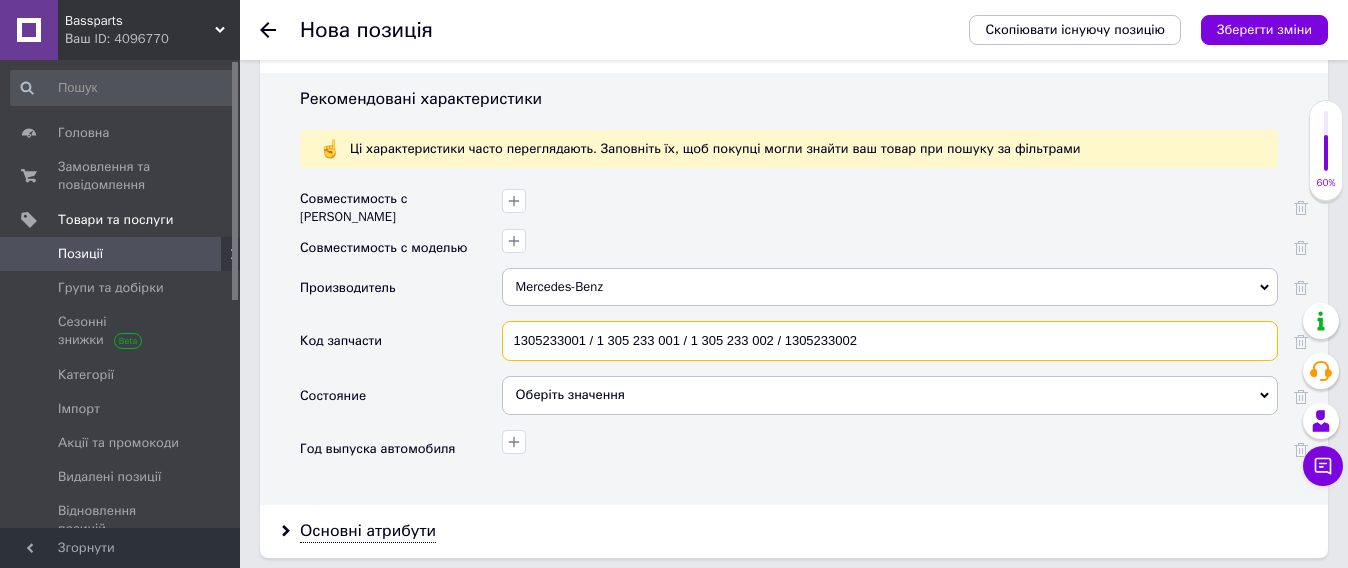 type on "1305233001 / 1 305 233 001 / 1 305 233 002 / 1305233002" 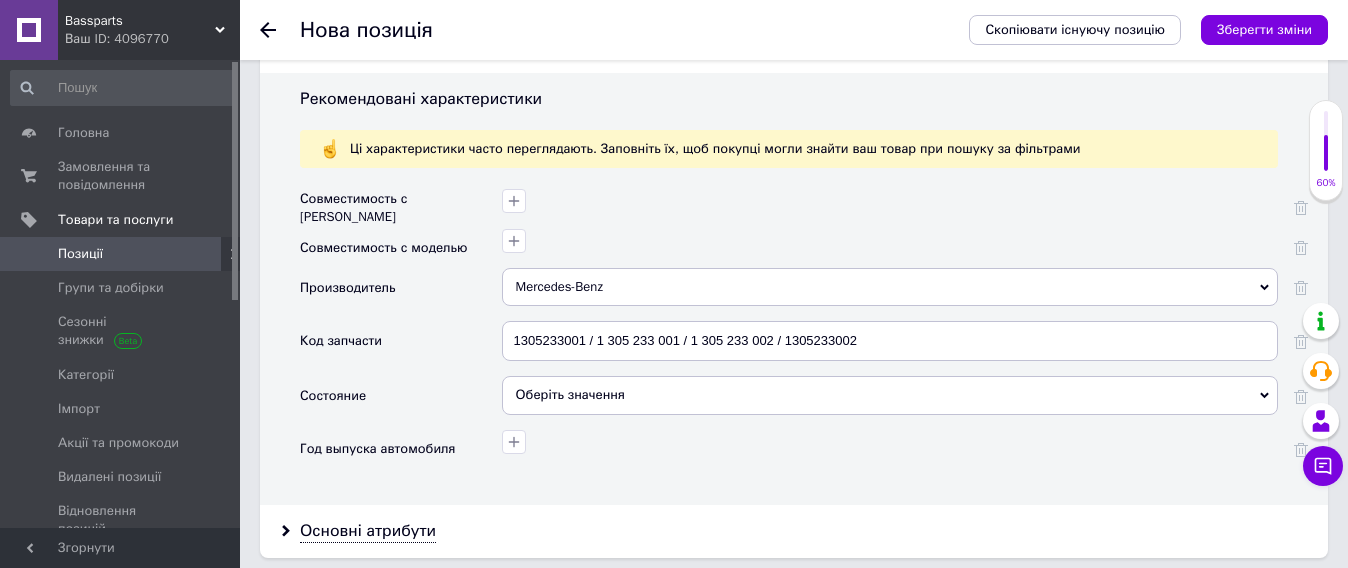 click on "Оберіть значення" at bounding box center [890, 395] 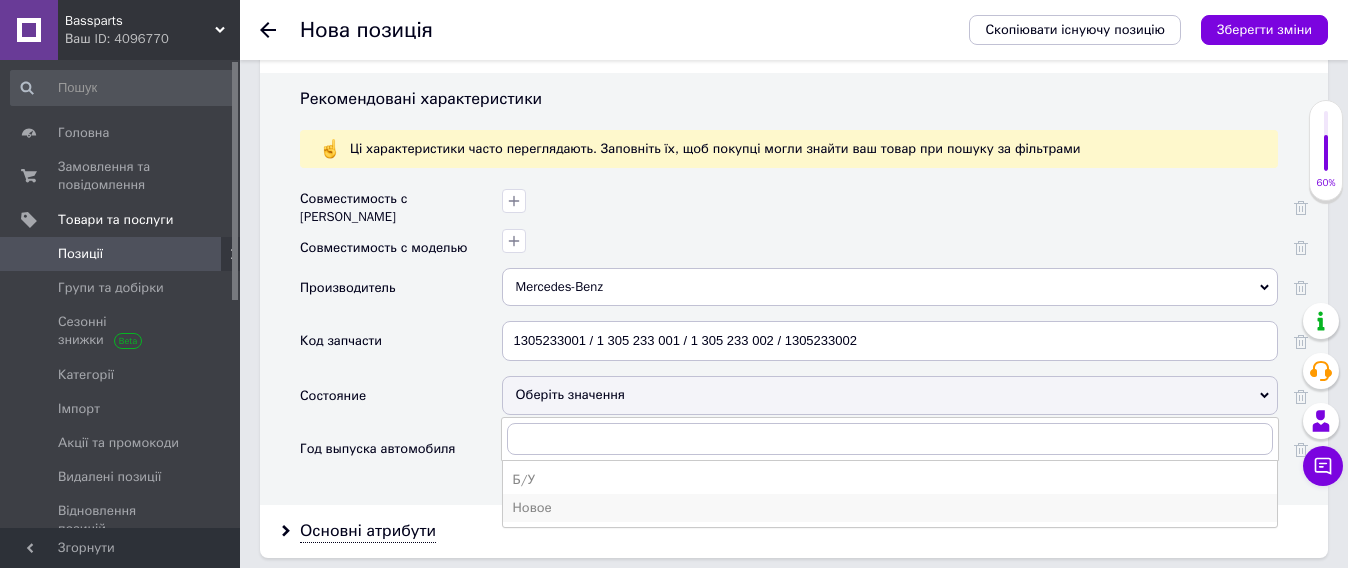 click on "Новое" at bounding box center [890, 508] 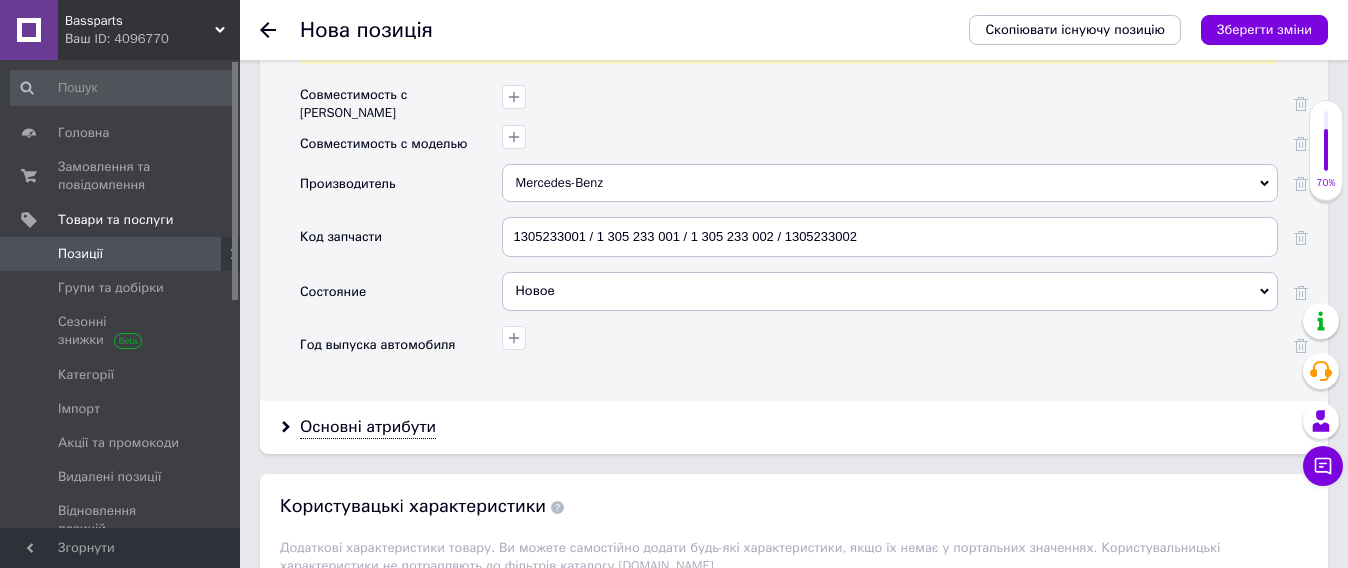 scroll, scrollTop: 2125, scrollLeft: 0, axis: vertical 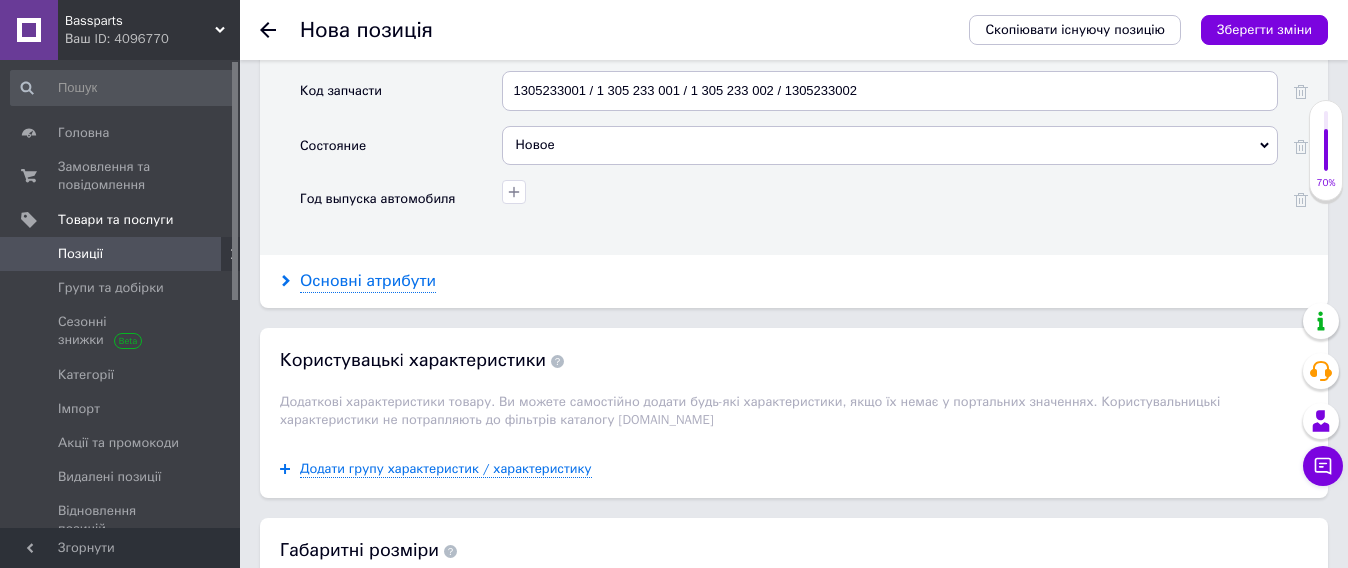 click on "Основні атрибути" at bounding box center (368, 281) 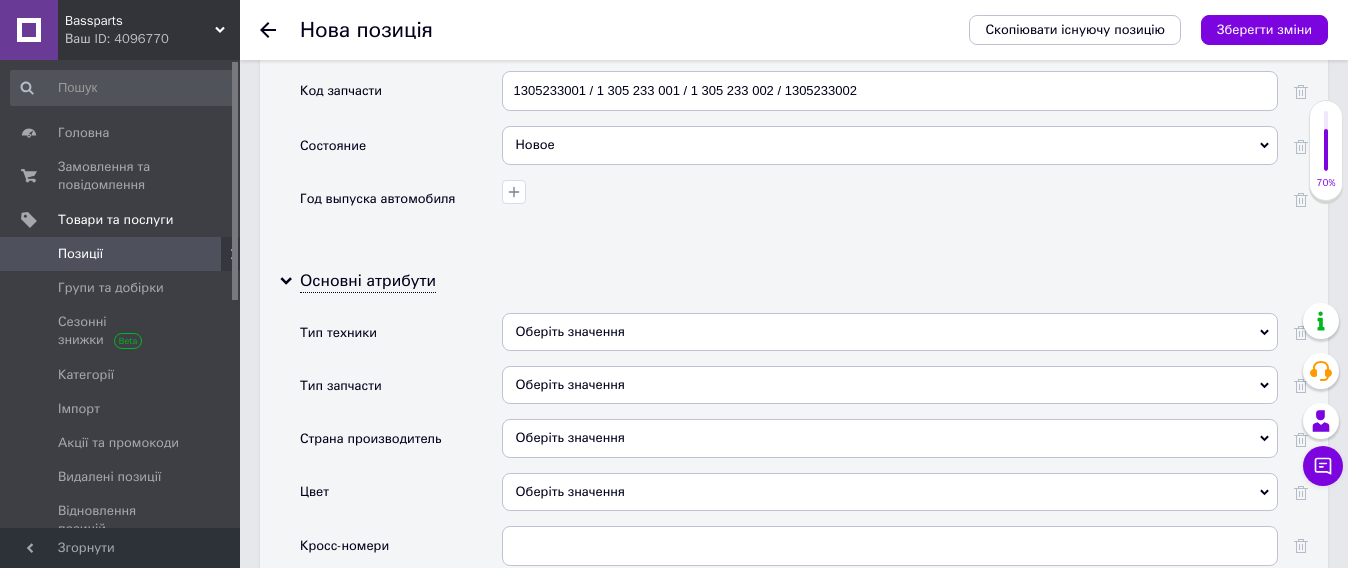 click on "Оберіть значення" at bounding box center (890, 332) 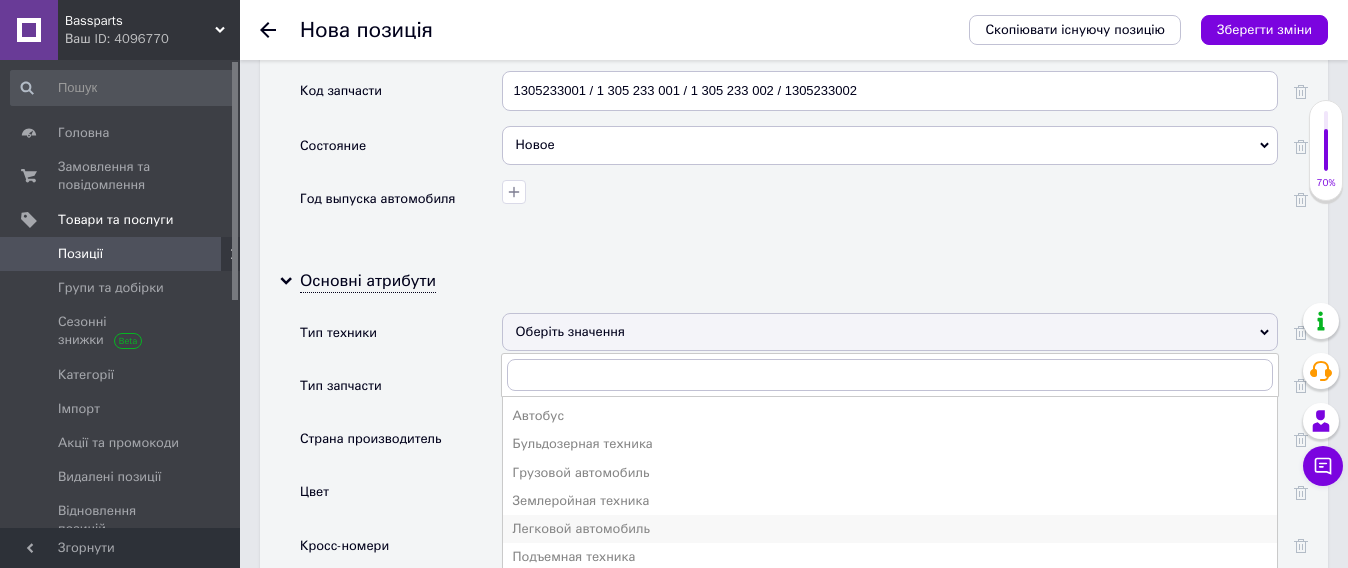 click on "Легковой автомобиль" at bounding box center [890, 529] 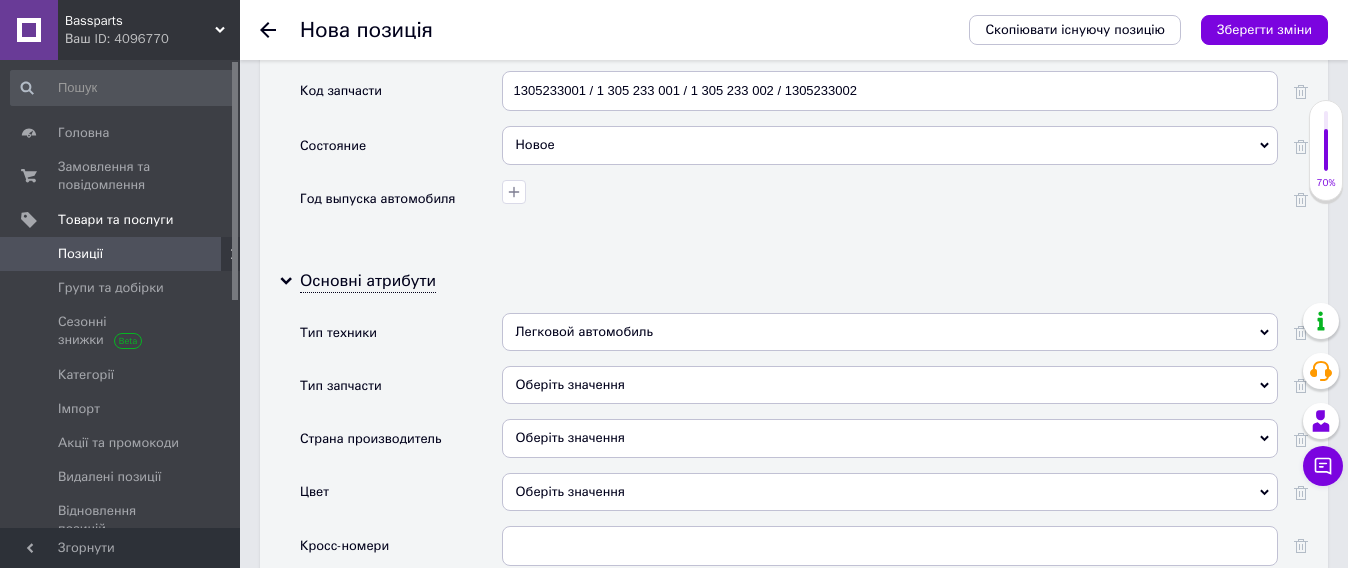 click on "Оберіть значення" at bounding box center (890, 385) 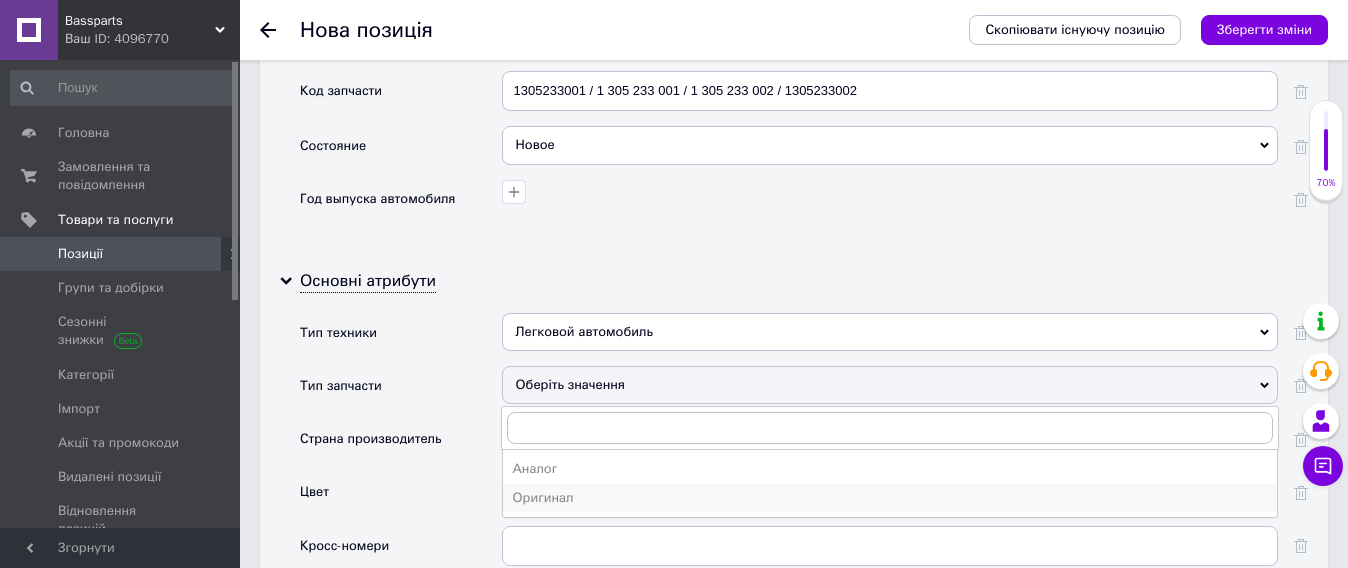 click on "Оригинал" at bounding box center (890, 498) 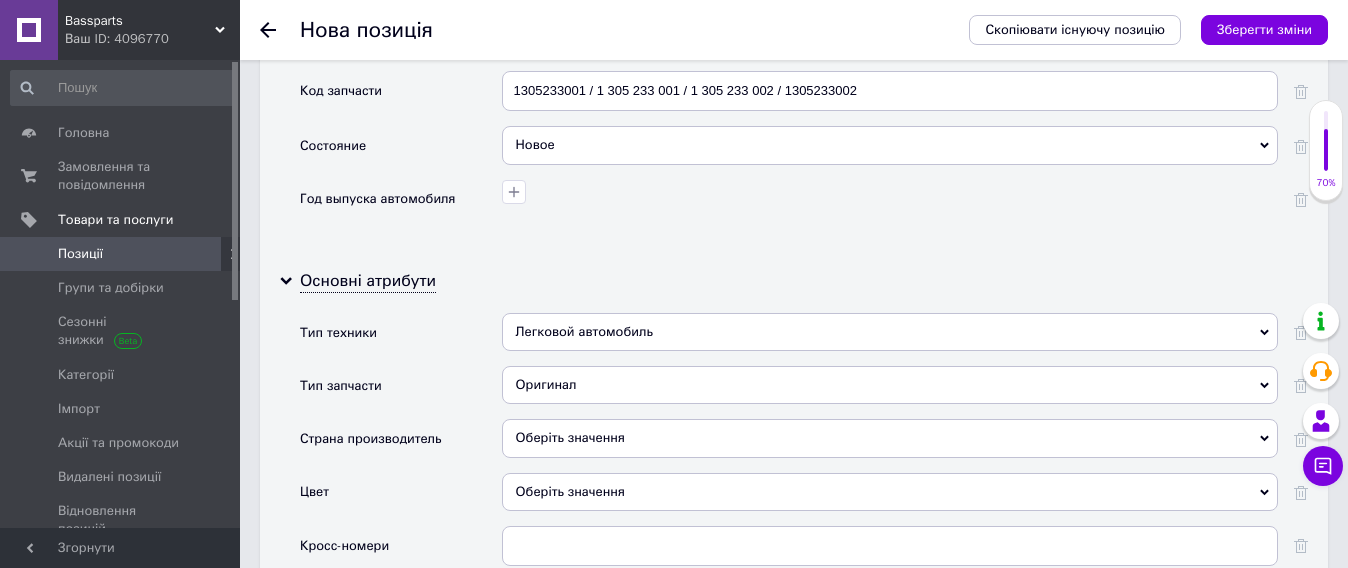 click on "Оберіть значення" at bounding box center (890, 438) 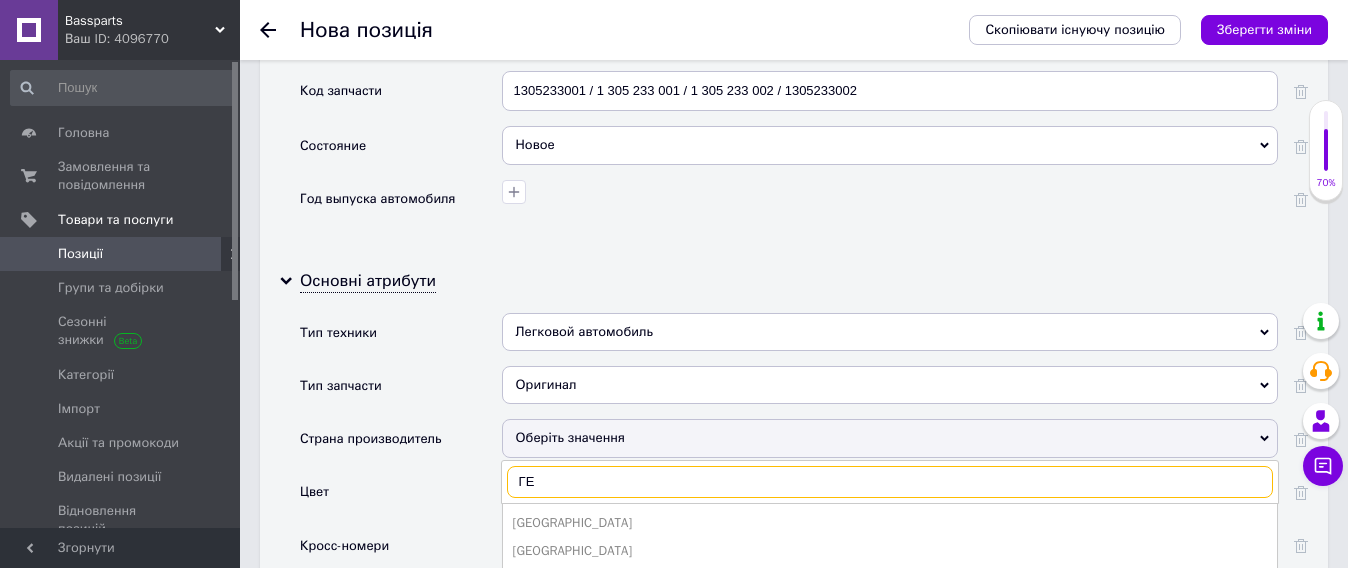 type on "ГЕ" 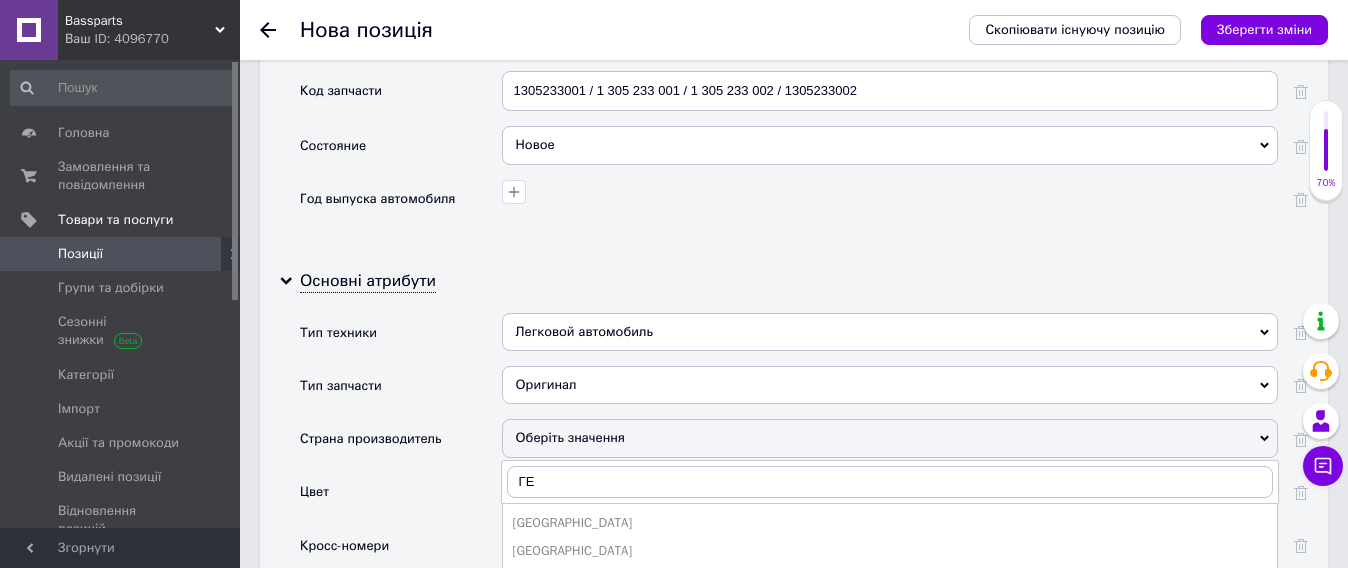 click on "[GEOGRAPHIC_DATA]" at bounding box center [890, 523] 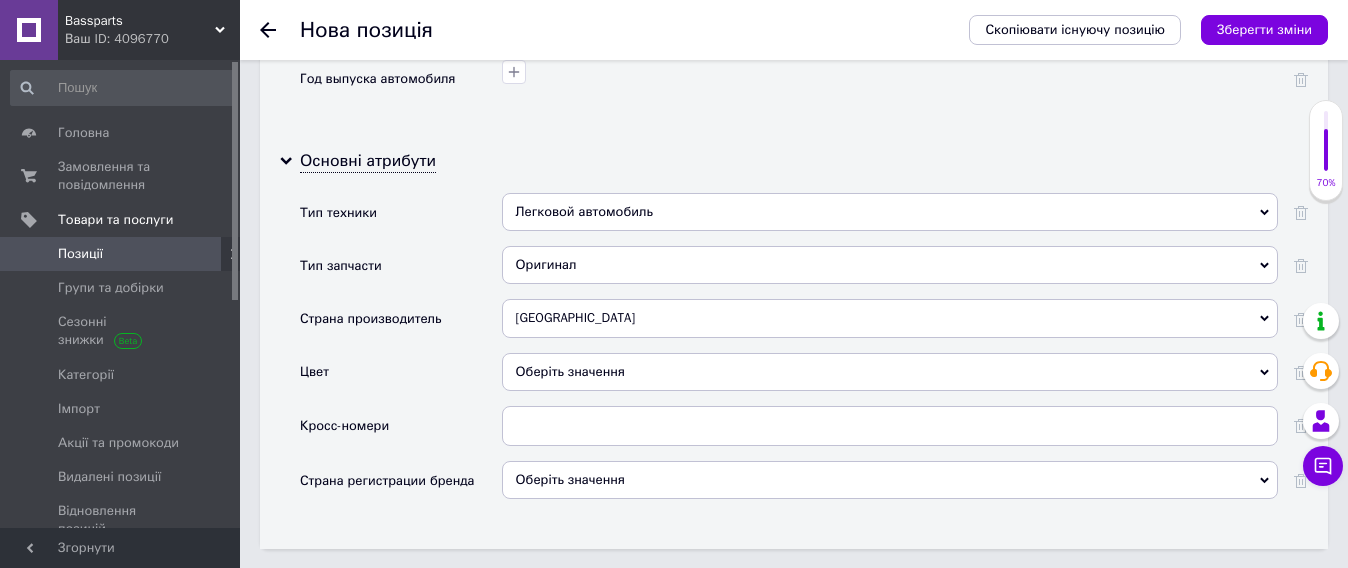 scroll, scrollTop: 2250, scrollLeft: 0, axis: vertical 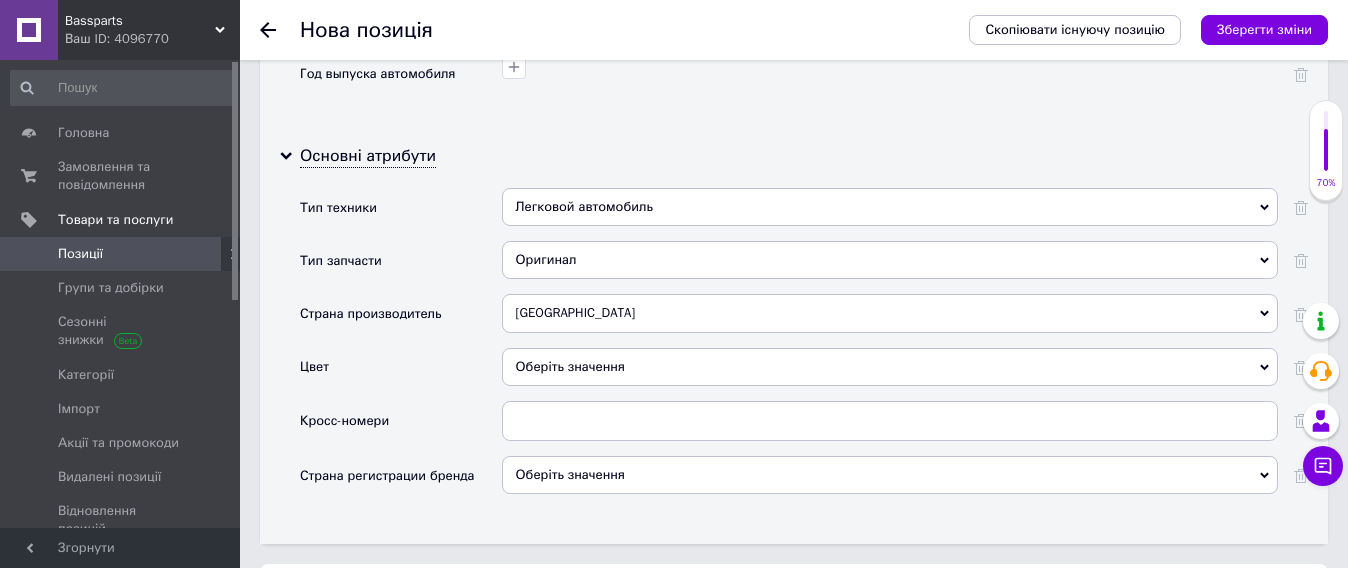 click on "Оберіть значення" at bounding box center (890, 367) 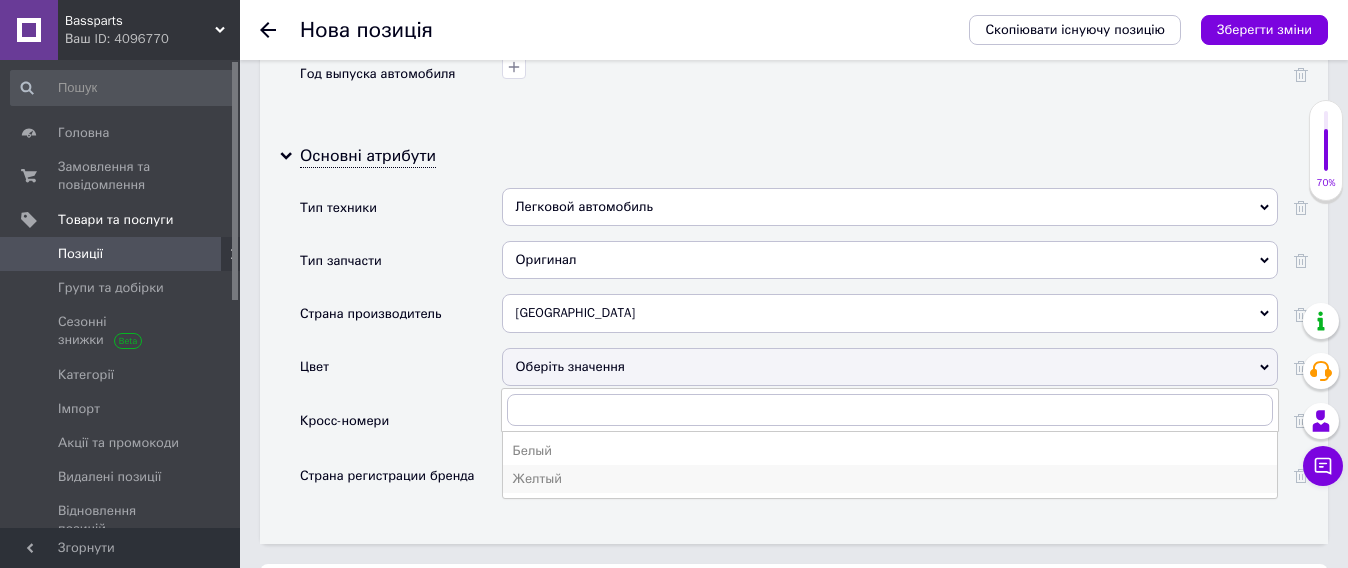 click on "Желтый" at bounding box center [890, 479] 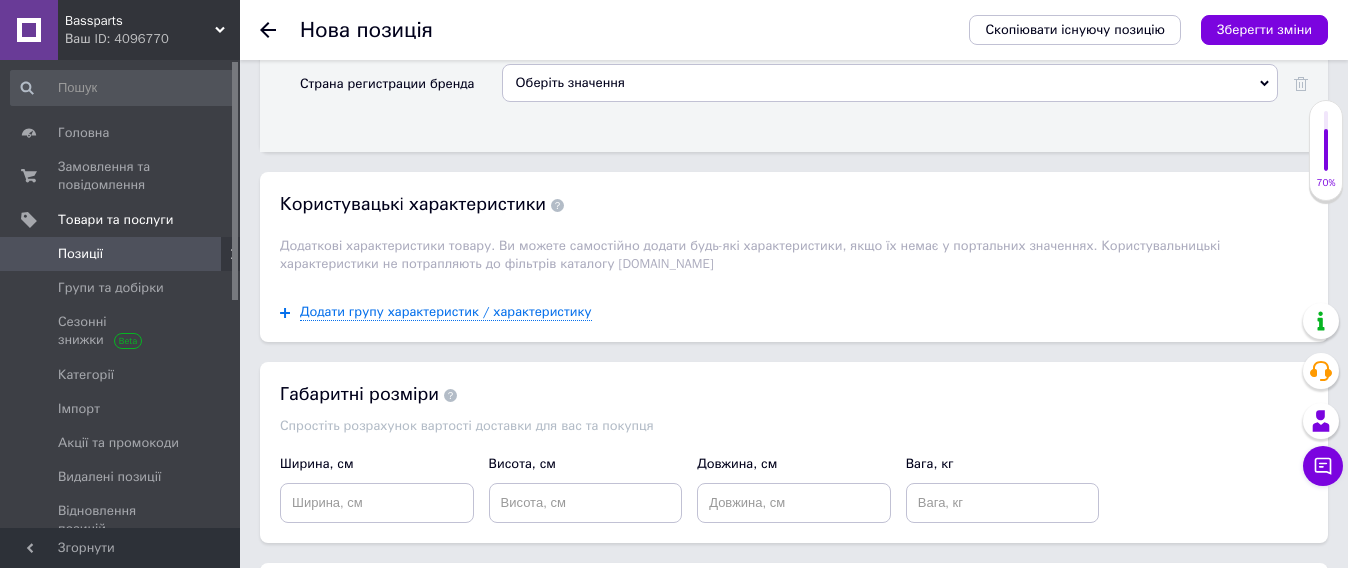 scroll, scrollTop: 2750, scrollLeft: 0, axis: vertical 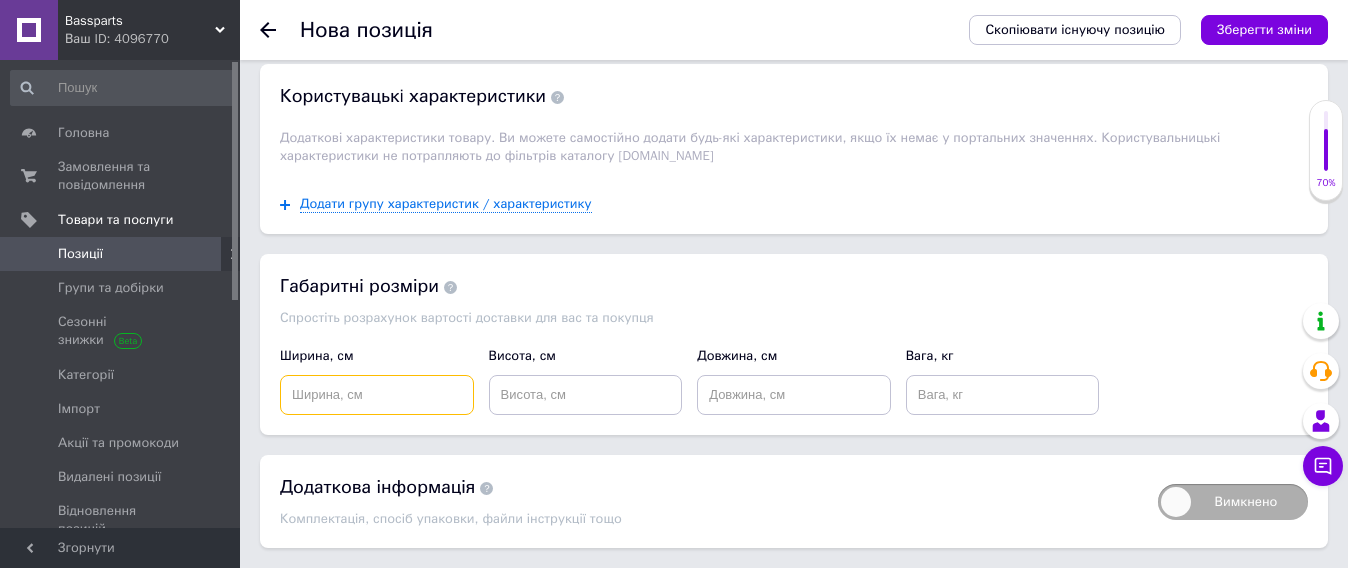 click at bounding box center (377, 395) 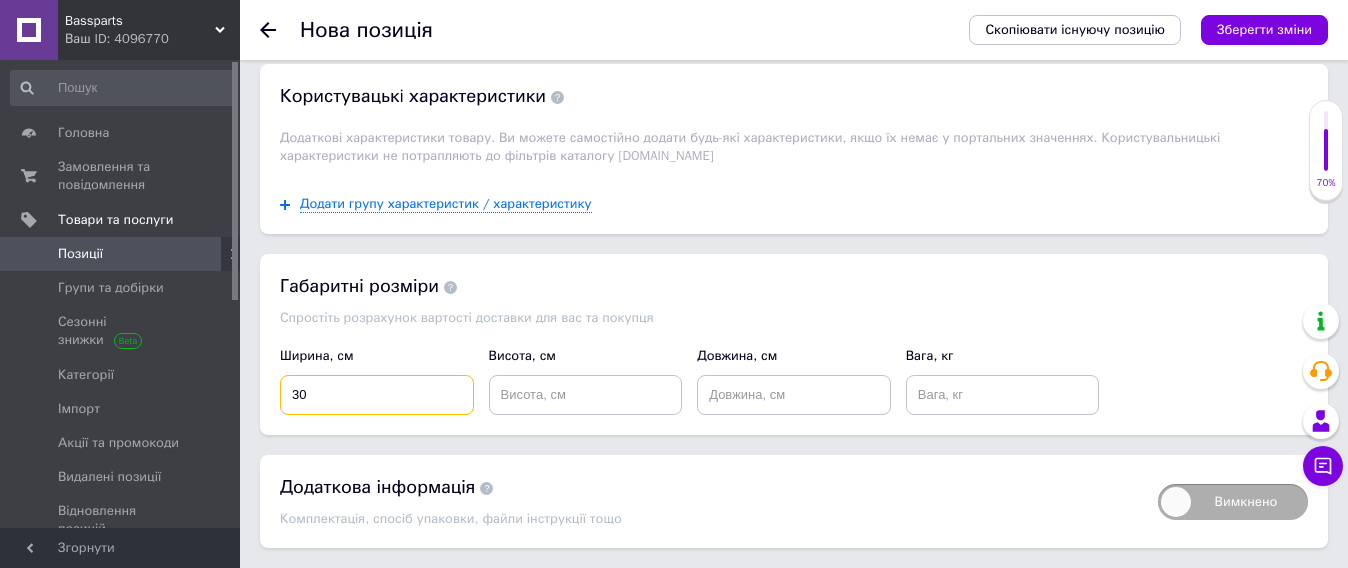 type on "30" 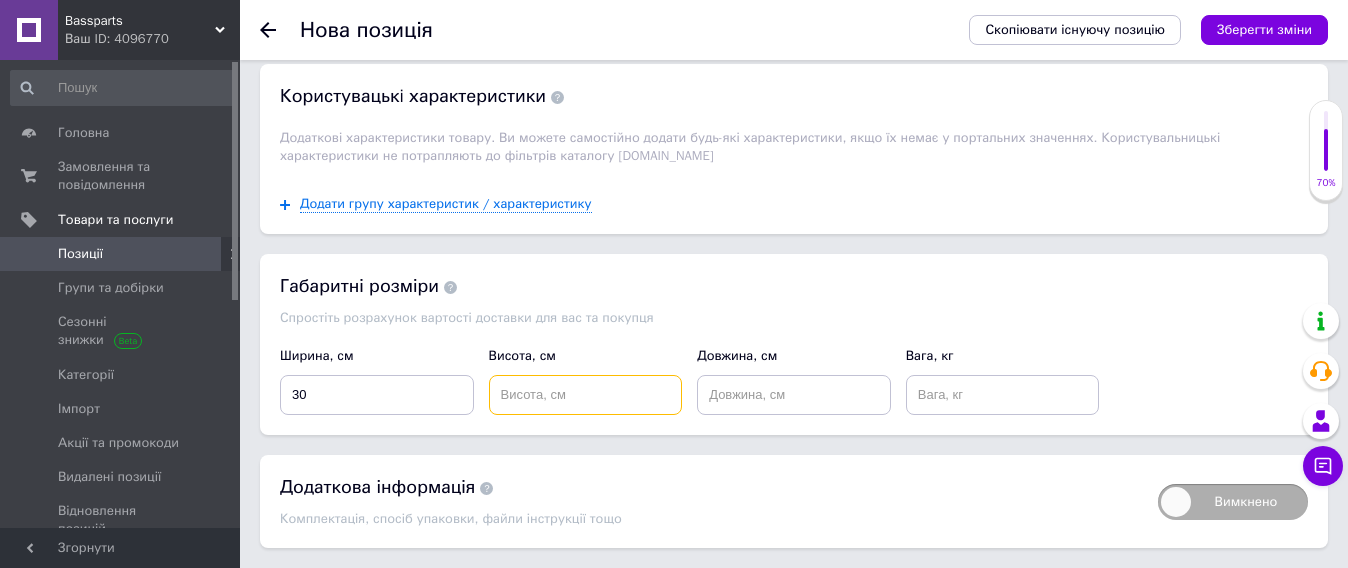 click at bounding box center (586, 395) 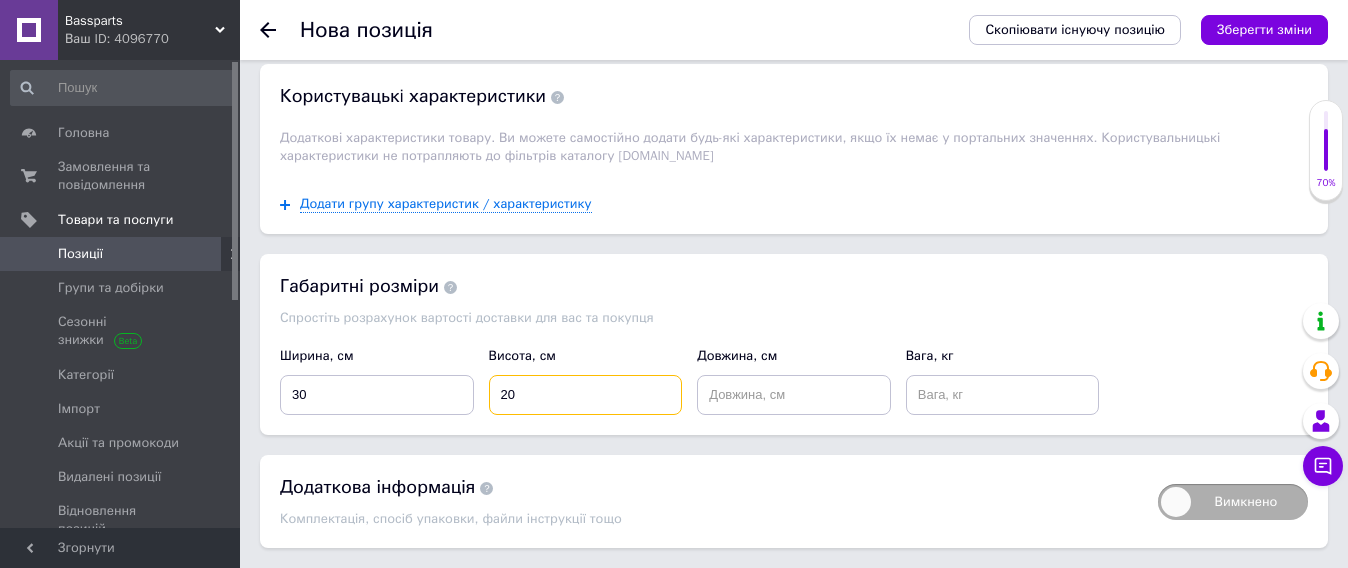 type on "20" 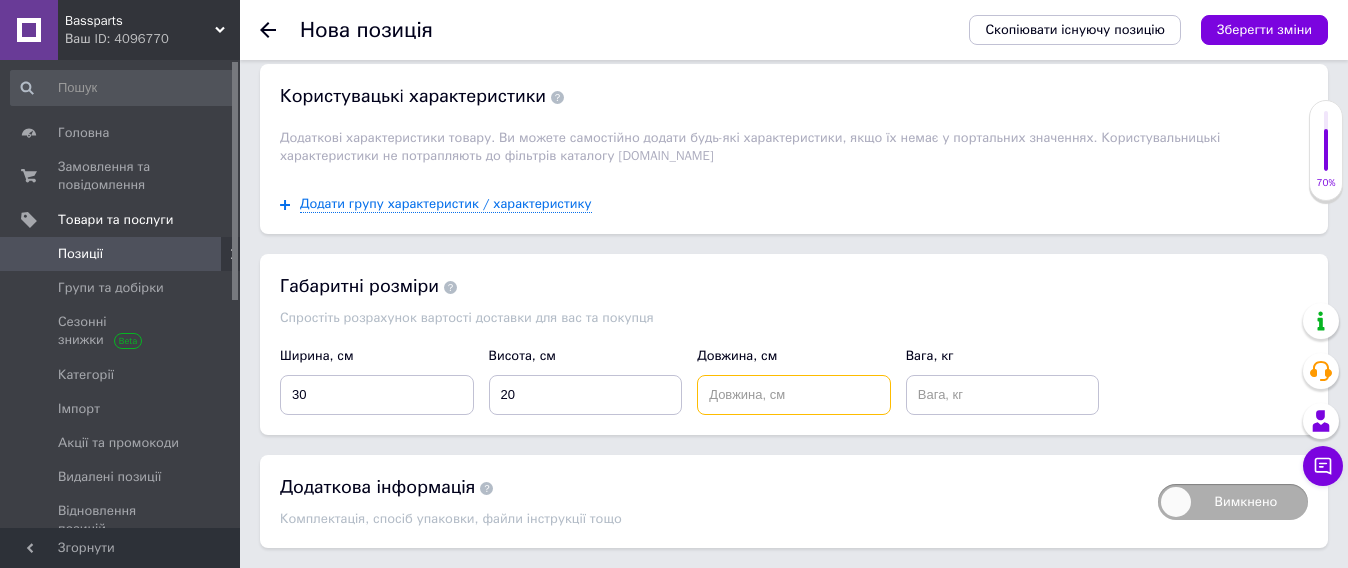 click at bounding box center [794, 395] 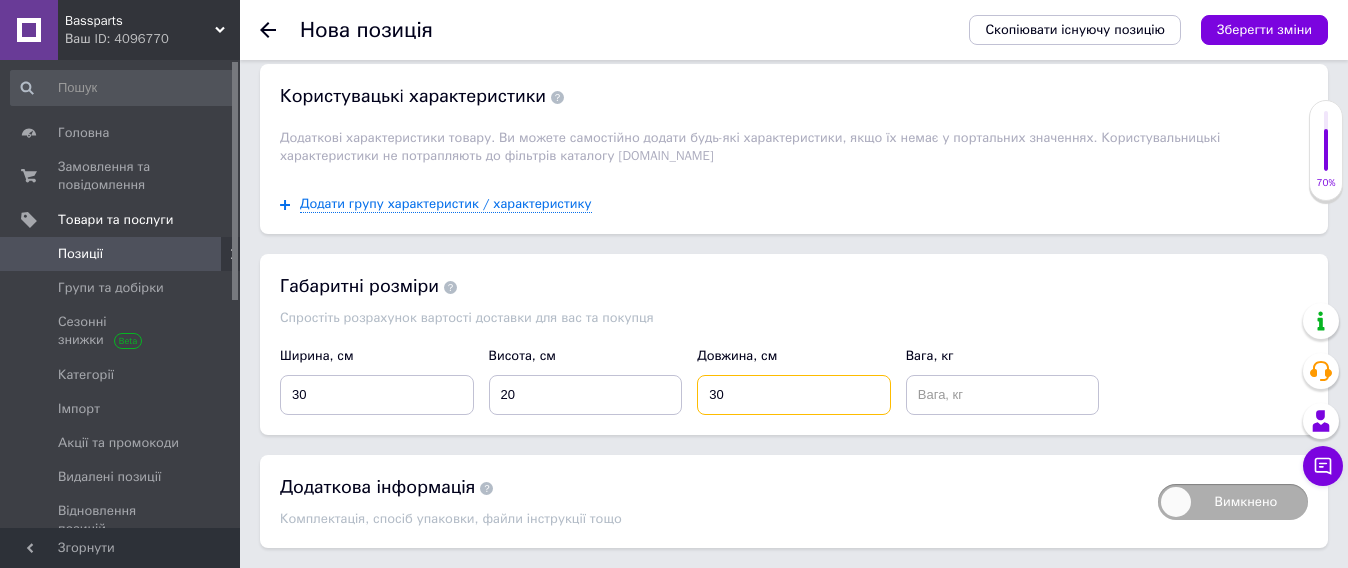 type on "30" 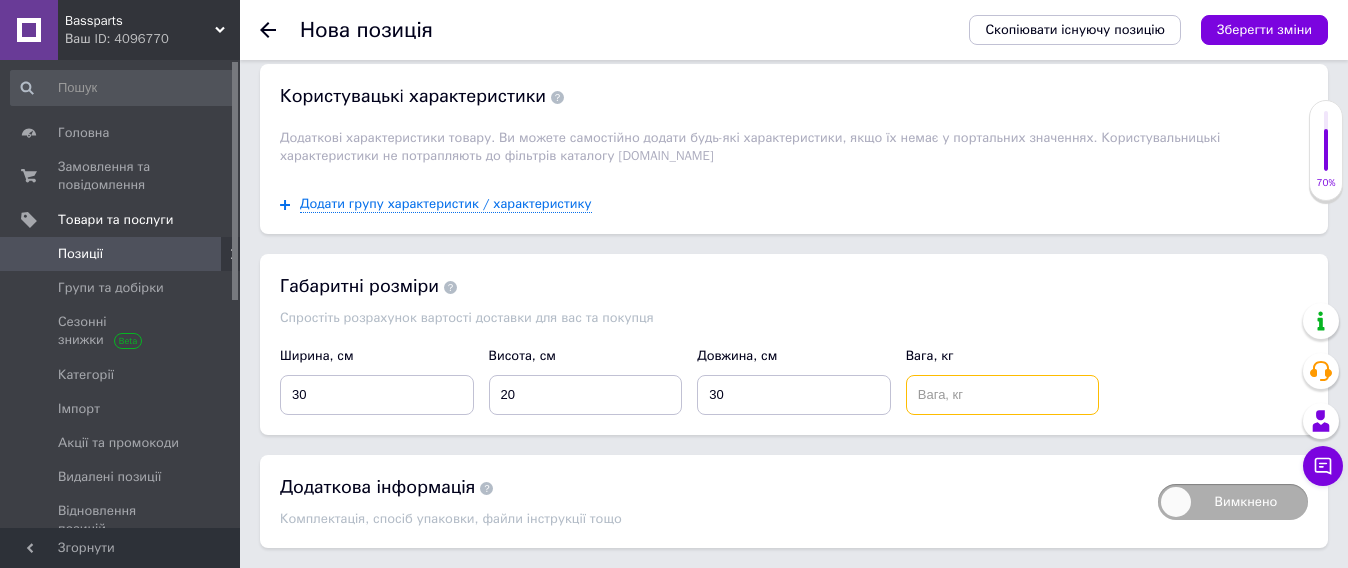 click at bounding box center [1003, 395] 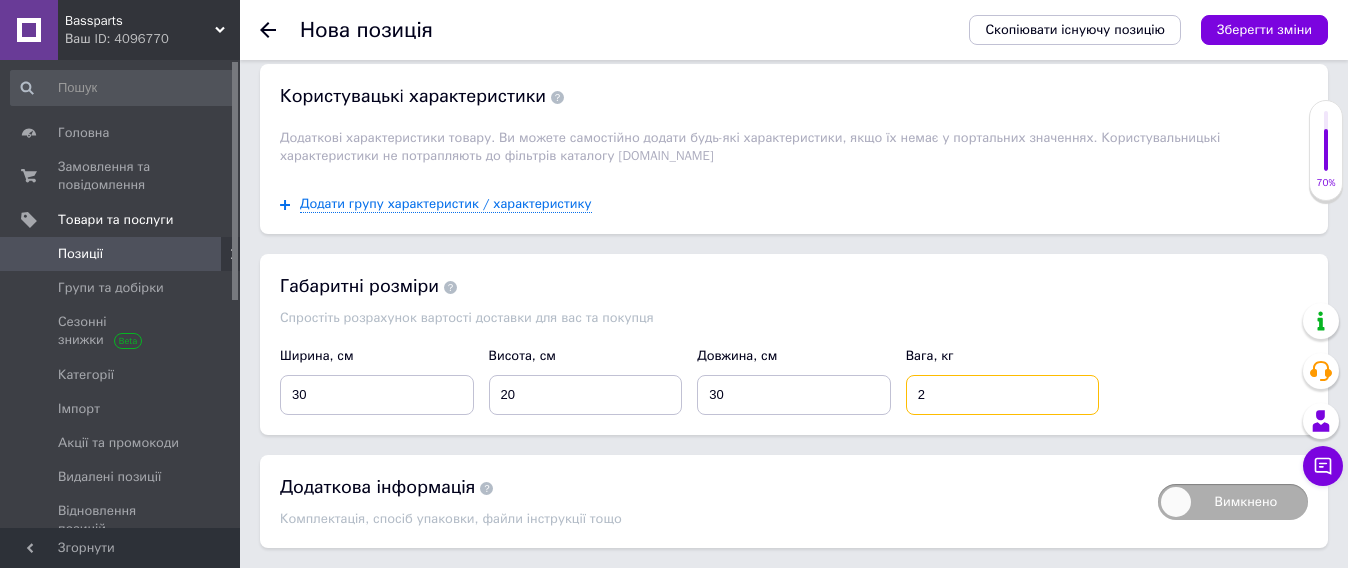 type on "2" 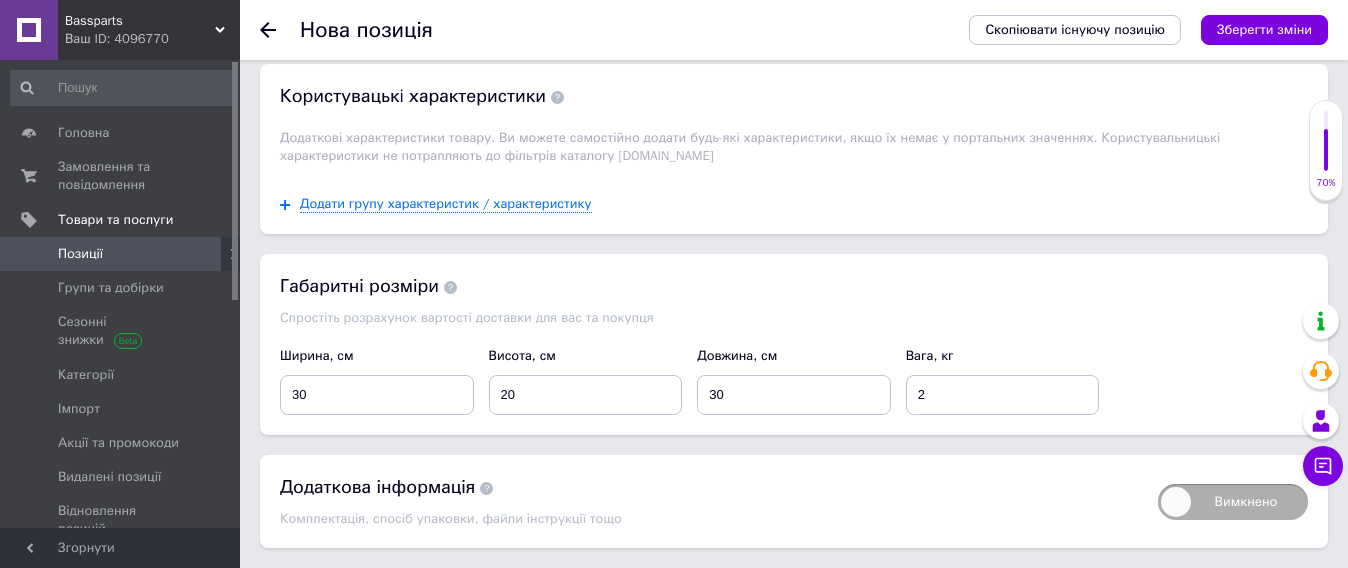 click on "Зберегти зміни" at bounding box center [328, 588] 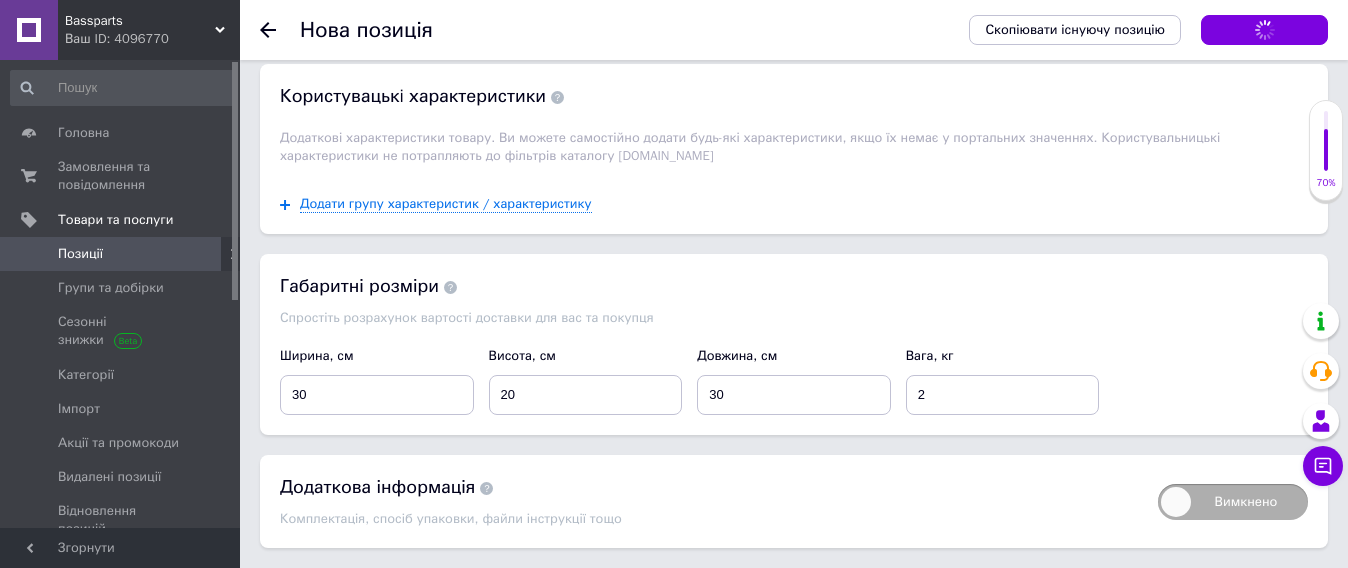 scroll, scrollTop: 0, scrollLeft: 0, axis: both 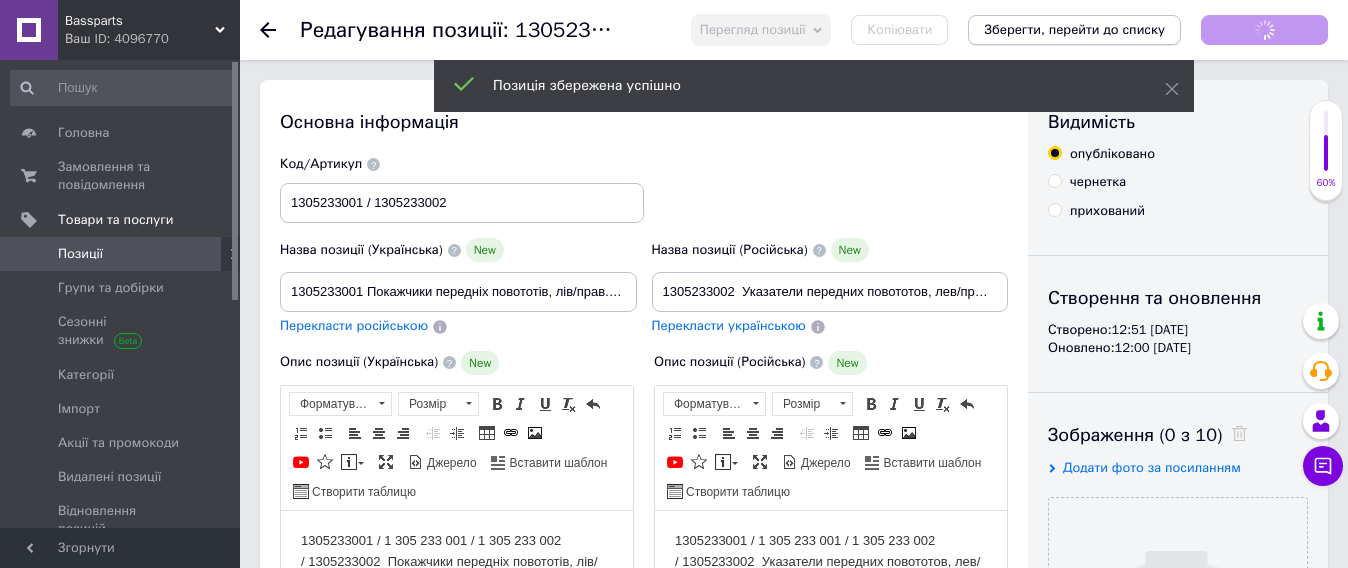 click on "Зберегти, перейти до списку" at bounding box center (1074, 29) 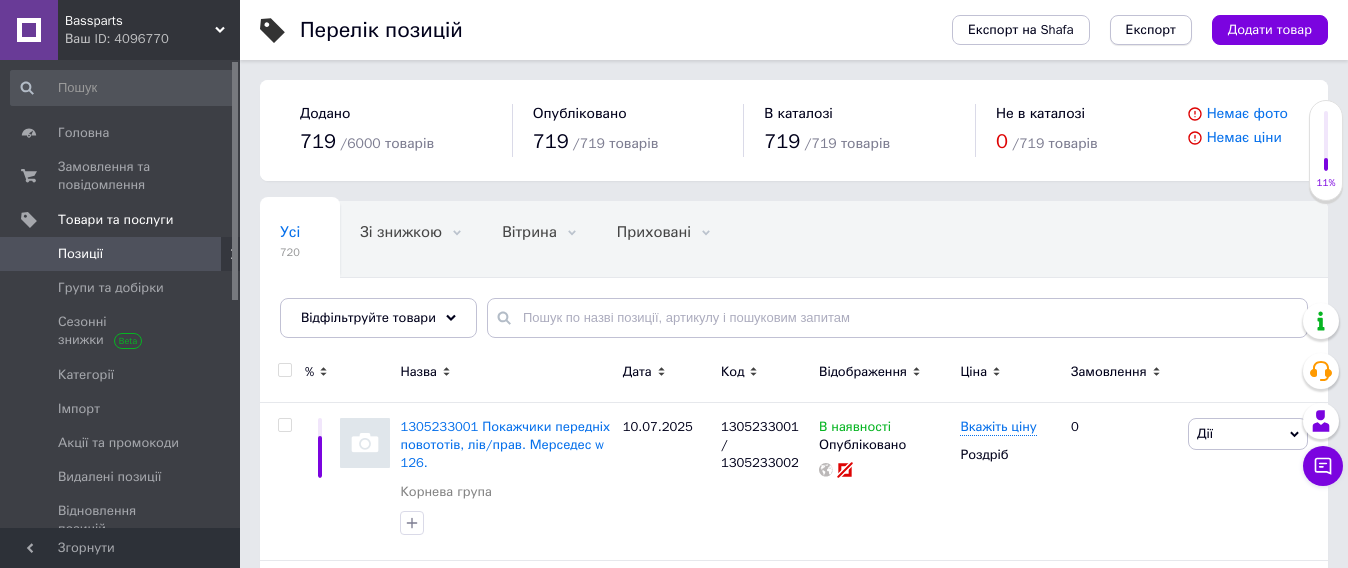 click on "Експорт" at bounding box center (1151, 30) 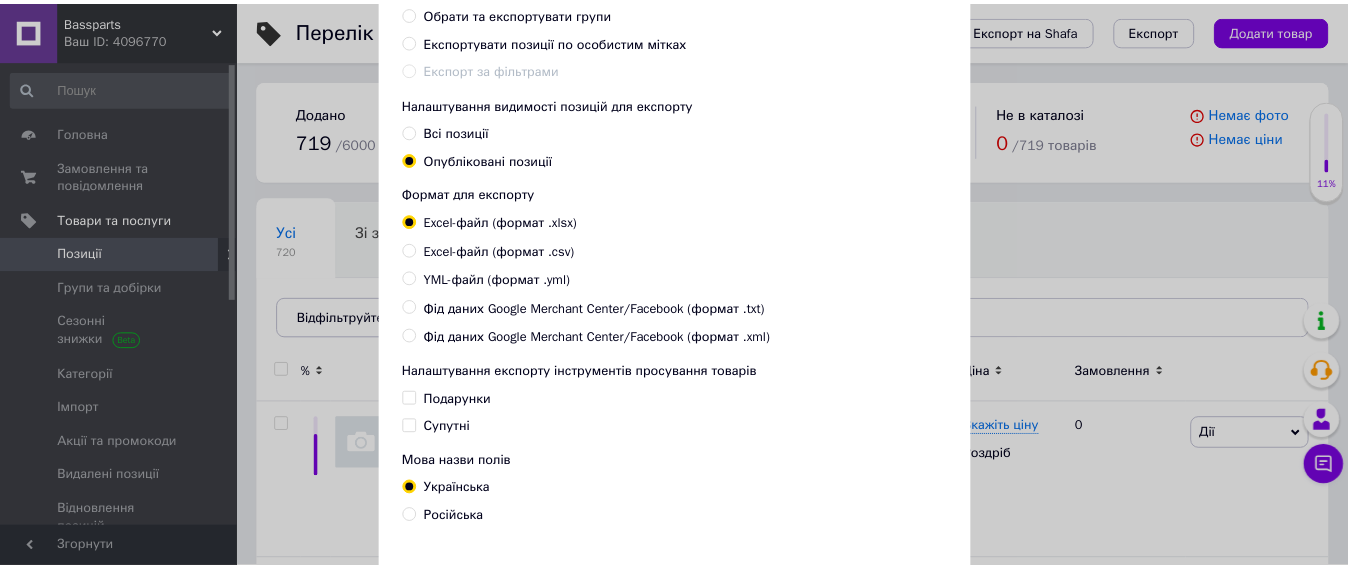 scroll, scrollTop: 304, scrollLeft: 0, axis: vertical 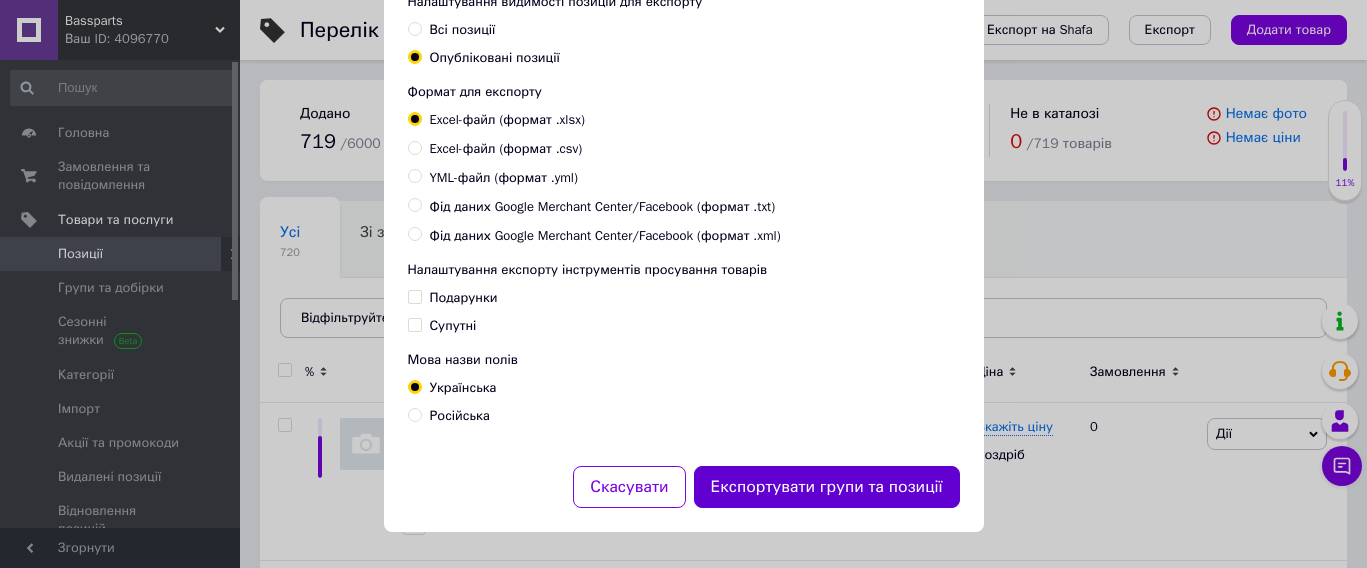 click on "Експортувати групи та позиції" at bounding box center (827, 487) 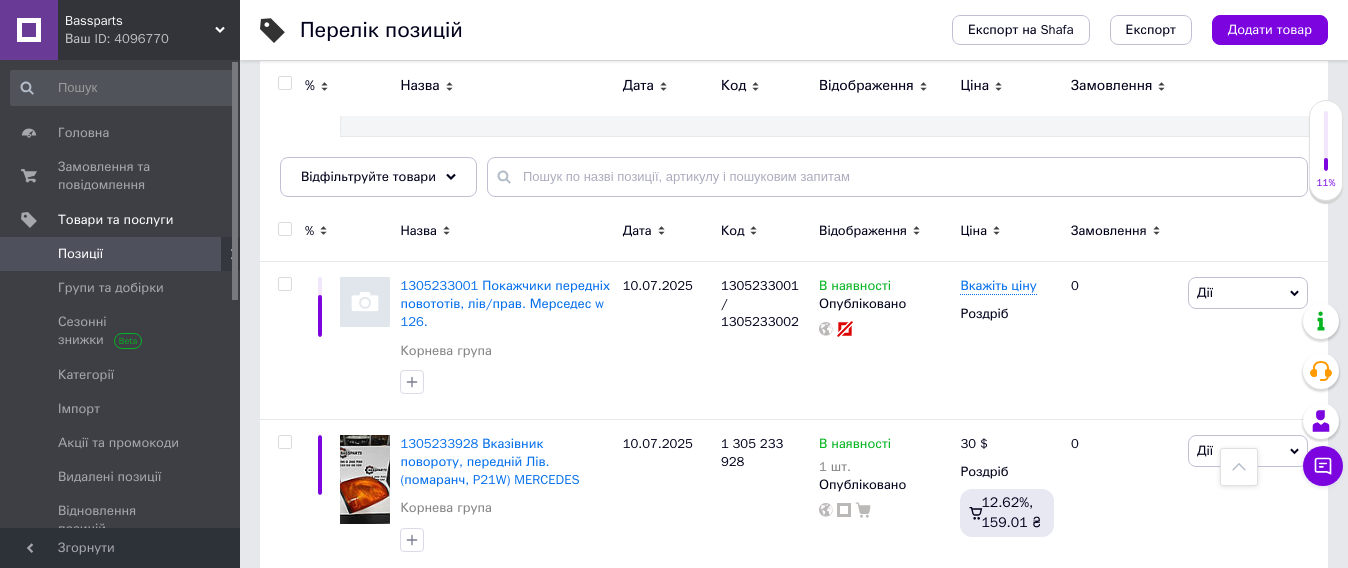 scroll, scrollTop: 125, scrollLeft: 0, axis: vertical 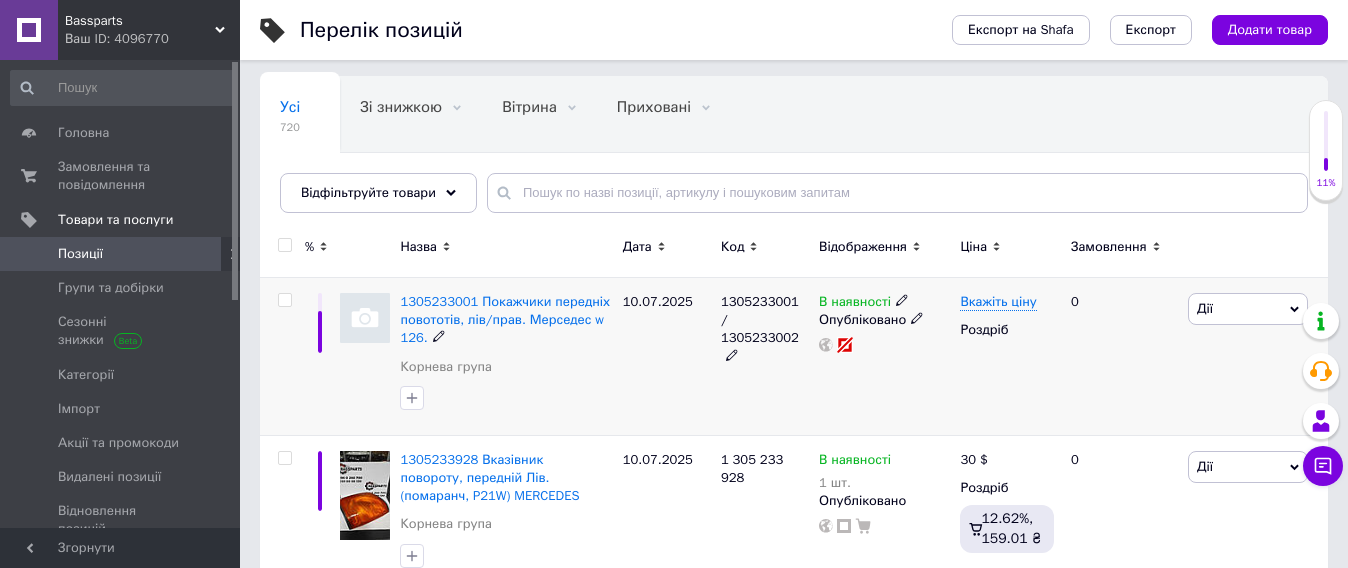 click at bounding box center (365, 318) 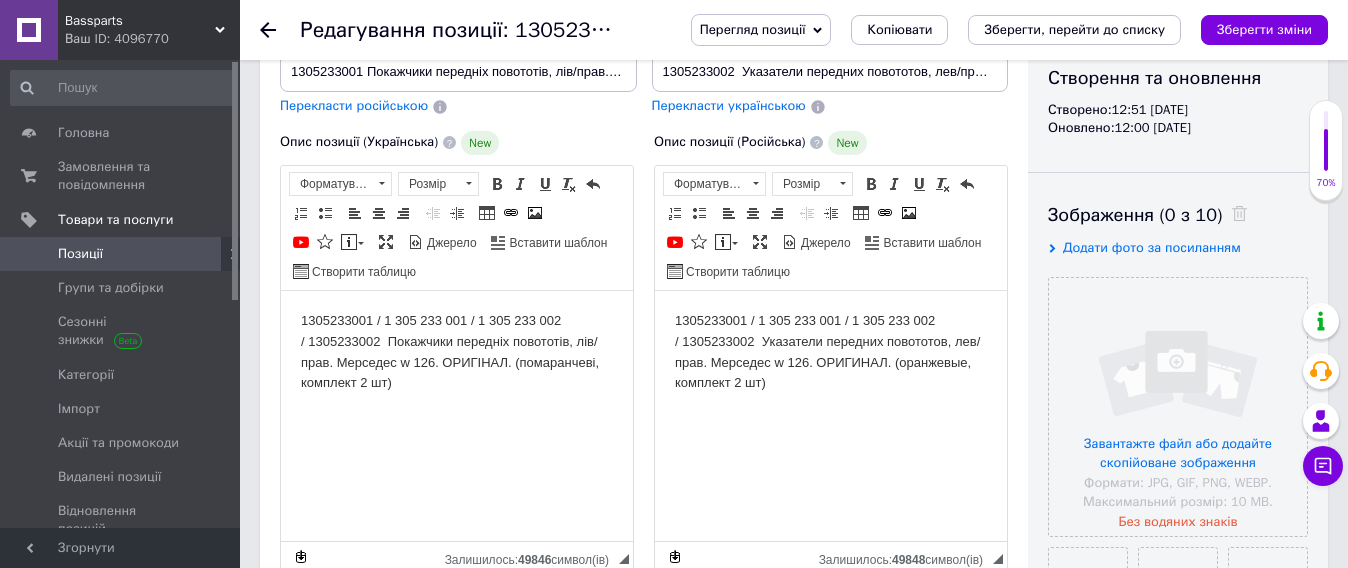 scroll, scrollTop: 250, scrollLeft: 0, axis: vertical 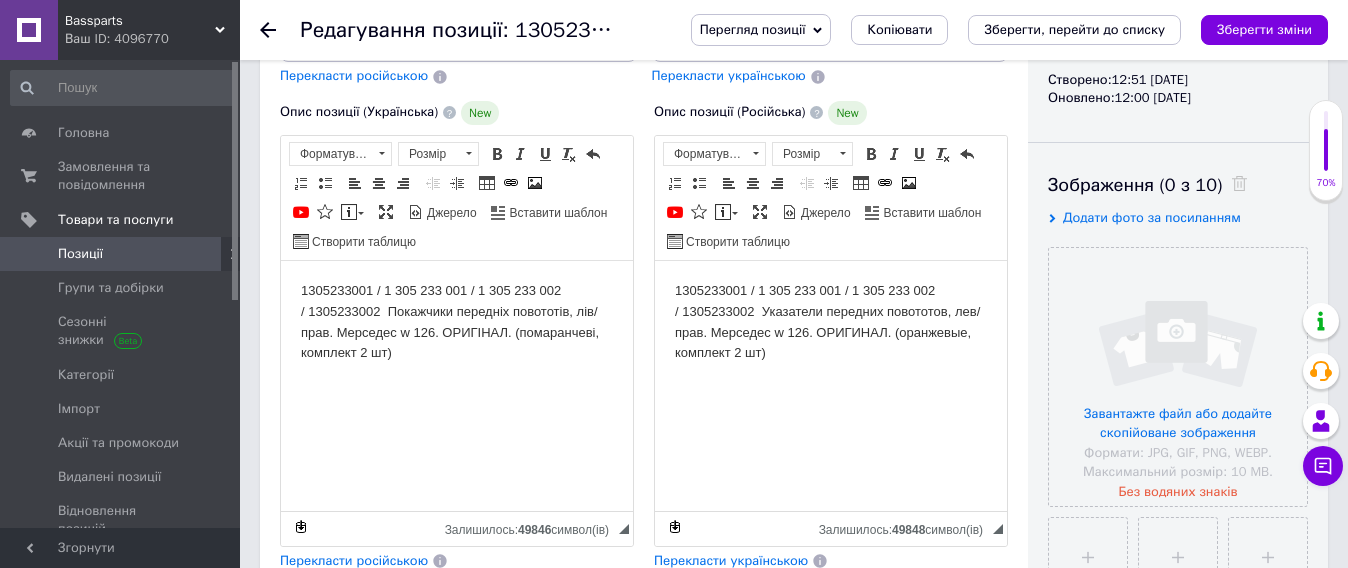 click on "1305233001 / 1 305 233 001 / 1 305 233 002 / 1305233002  Покажчики передніх повототів, лів/прав. Мерседес w 126. ОРИГІНАЛ. (помаранчеві,  комплект 2 шт)" at bounding box center (457, 332) 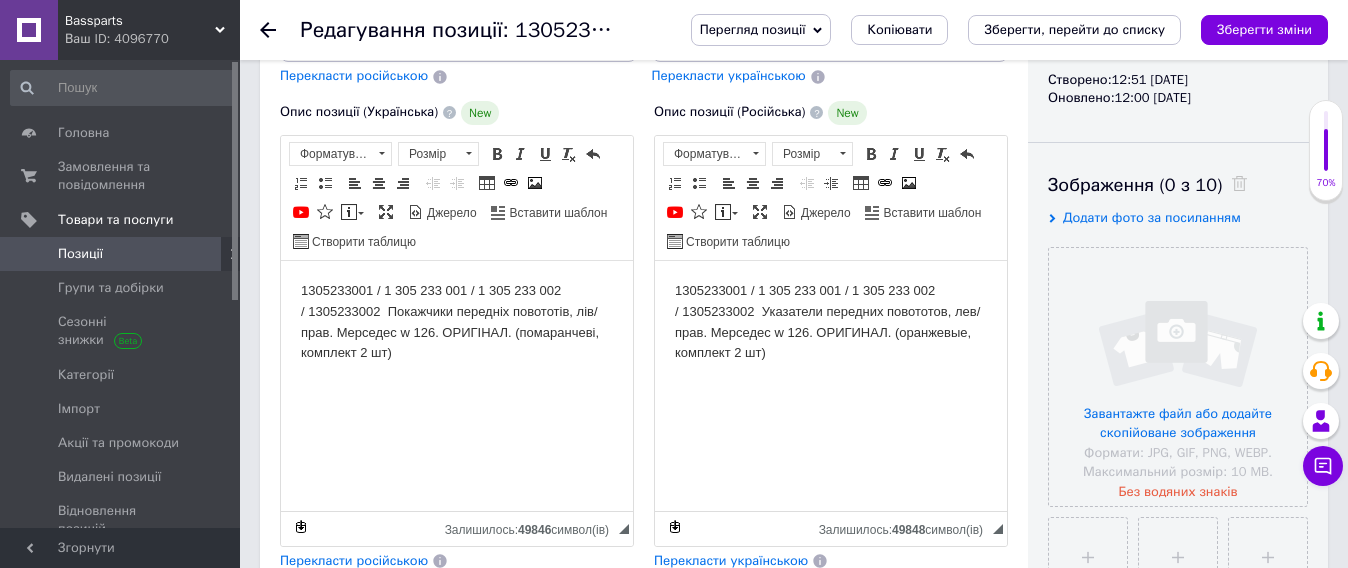 click on "1305233001 / 1 305 233 001 / 1 305 233 002 / 1305233002  Покажчики передніх повототів, лів/прав. Мерседес w 126. ОРИГІНАЛ. (помаранчеві,  комплект 2 шт)" at bounding box center (457, 332) 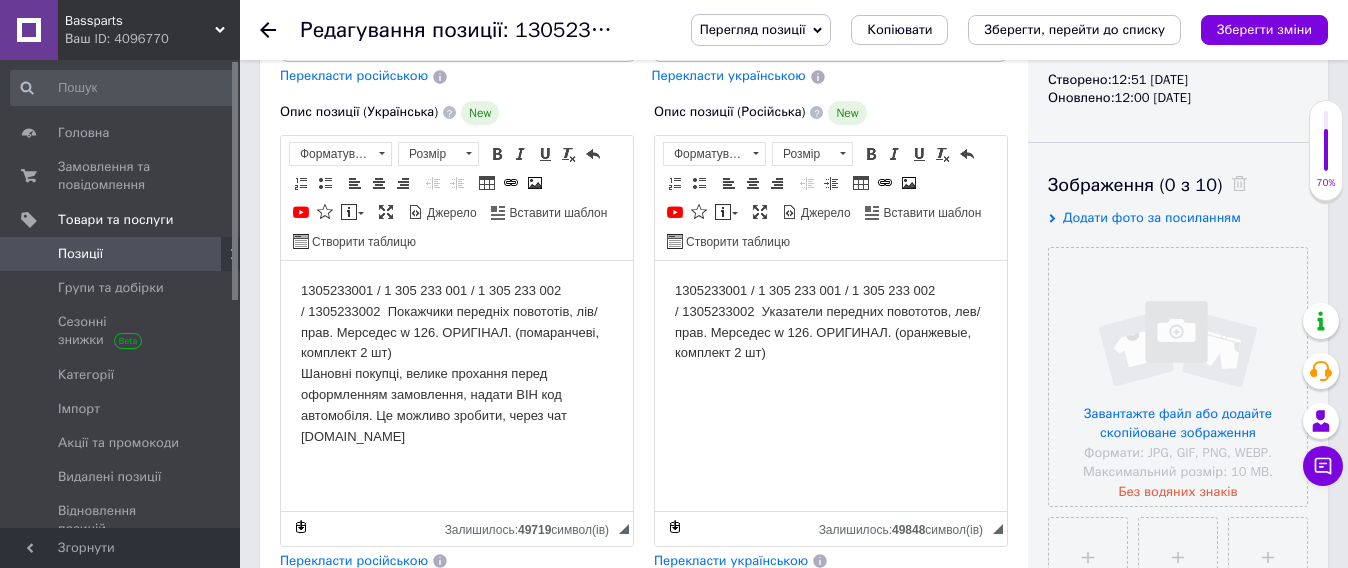 click on "1305233001 / 1 305 233 001 / 1 305 233 002 / 1305233002  Указатели передних повототов, лев/прав. Мерседес w 126. ОРИГИНАЛ. (оранжевые,  комплект 2 шт)" at bounding box center (831, 332) 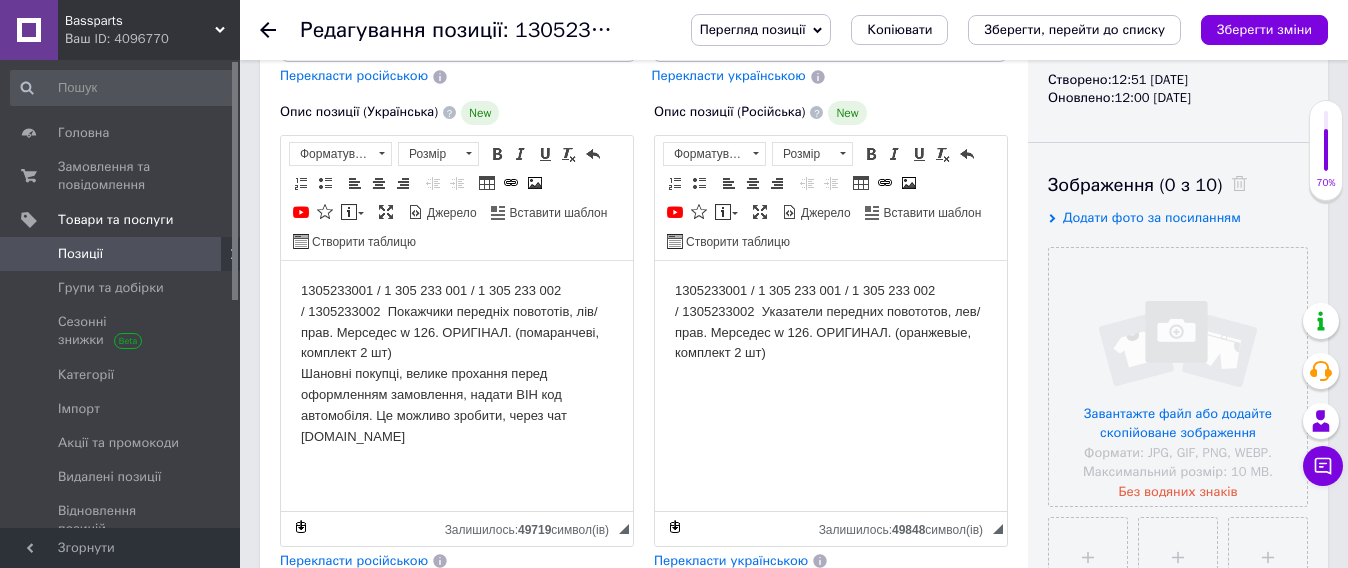 click on "1305233001 / 1 305 233 001 / 1 305 233 002 / 1305233002  Указатели передних повототов, лев/прав. Мерседес w 126. ОРИГИНАЛ. (оранжевые,  комплект 2 шт)" at bounding box center (831, 332) 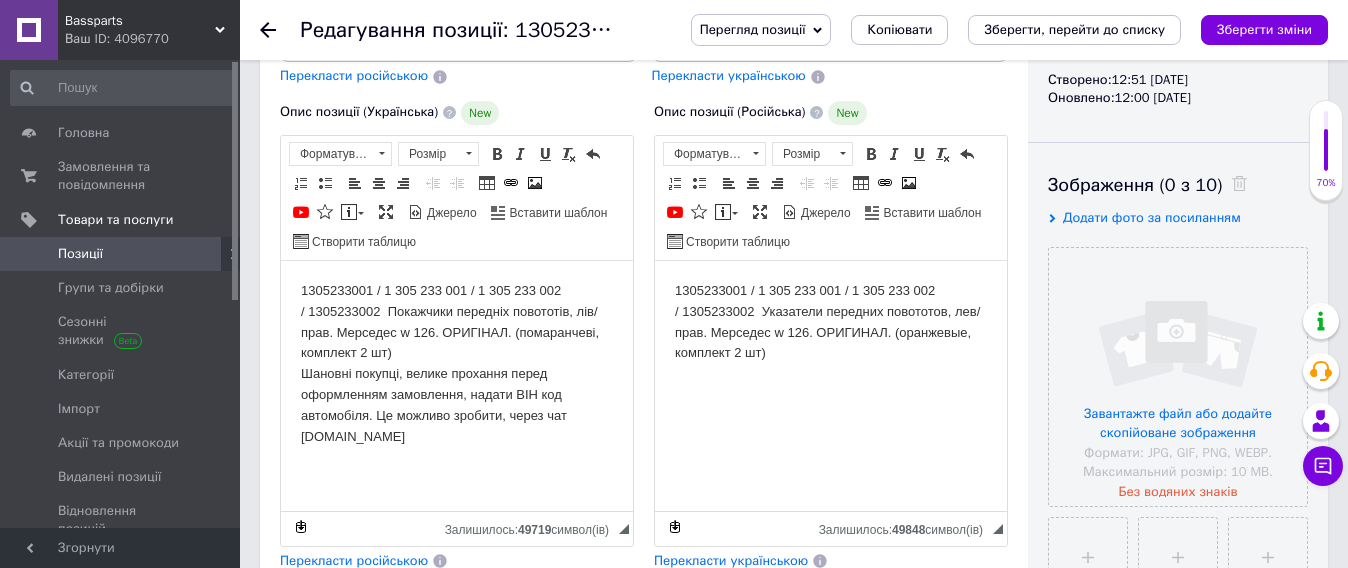 click on "1305233001 / 1 305 233 001 / 1 305 233 002 / 1305233002  Указатели передних повототов, лев/прав. Мерседес w 126. ОРИГИНАЛ. (оранжевые,  комплект 2 шт)" at bounding box center [831, 332] 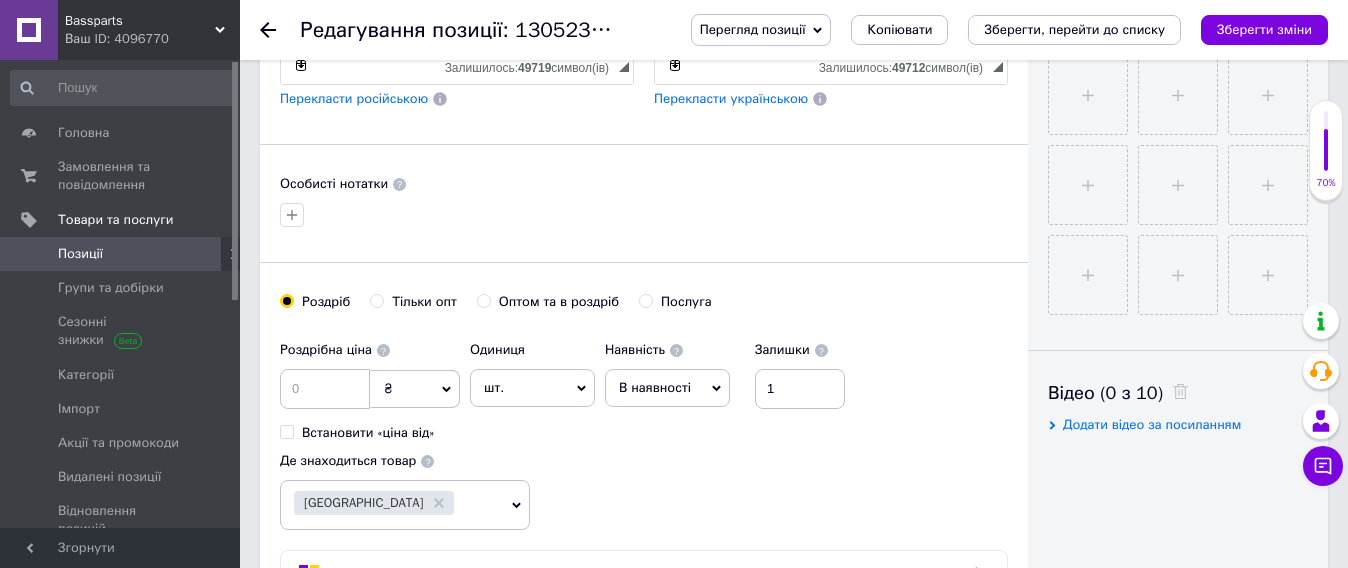 scroll, scrollTop: 750, scrollLeft: 0, axis: vertical 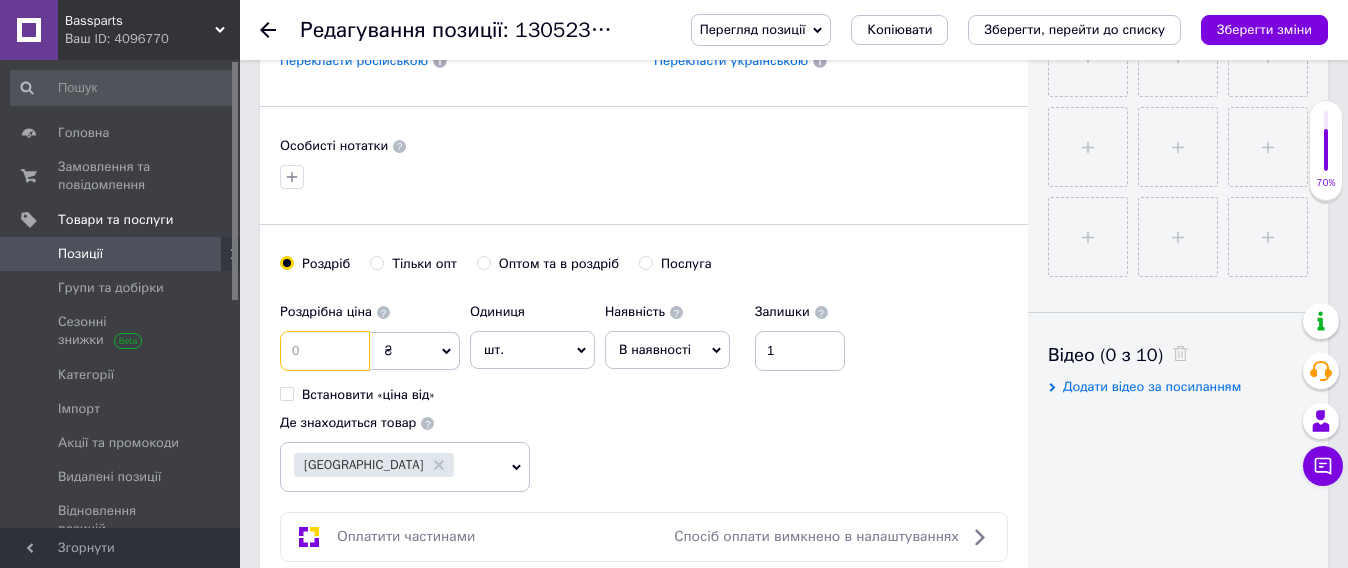 click at bounding box center [325, 351] 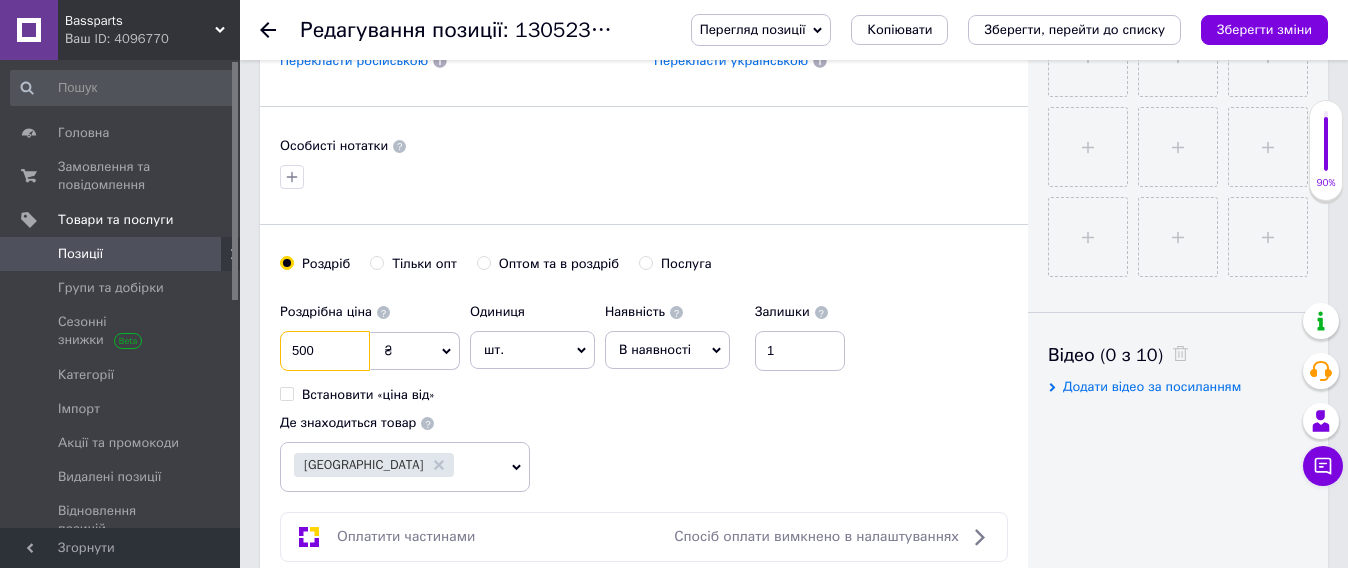 type on "500" 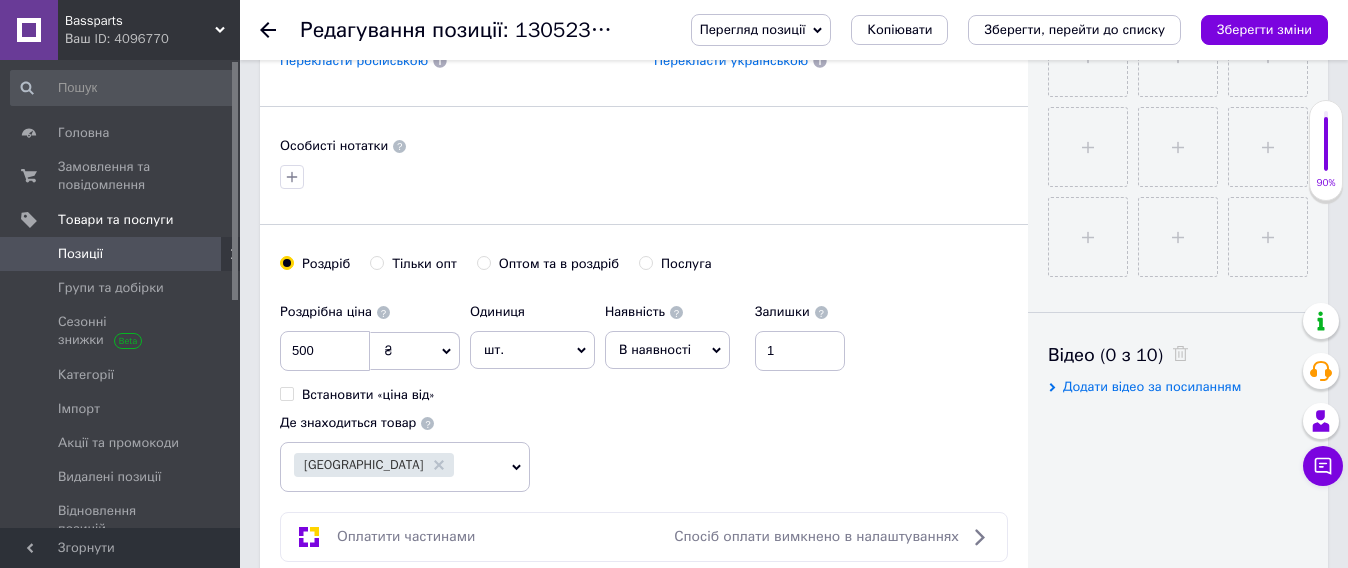 click 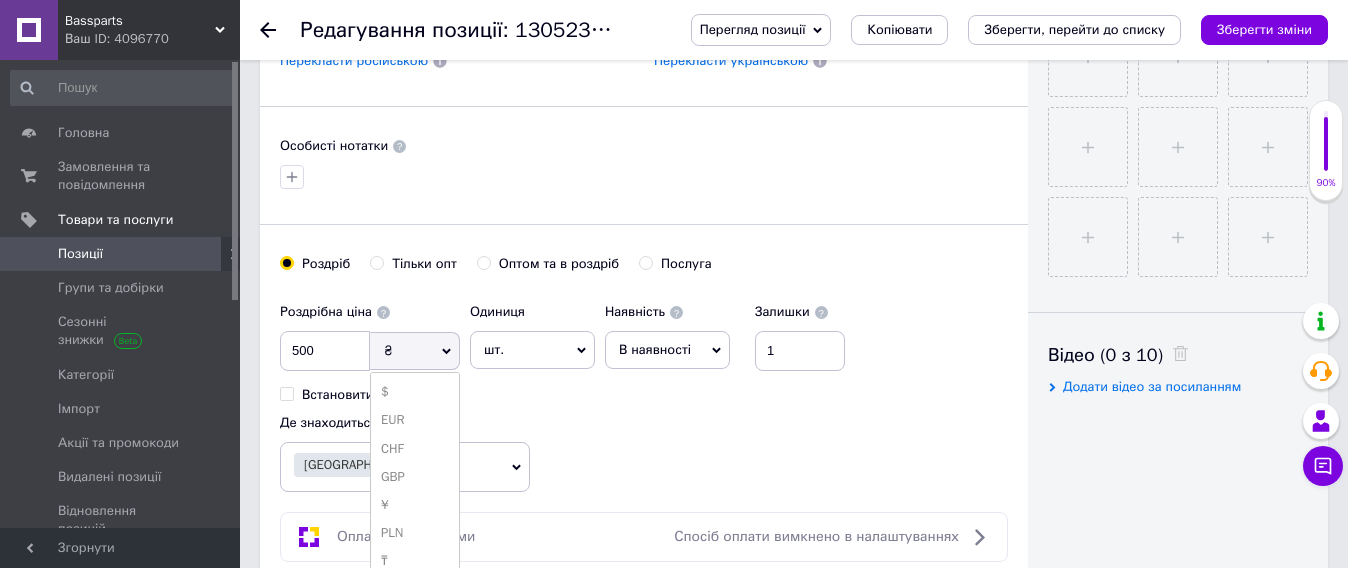 click on "$" at bounding box center [415, 392] 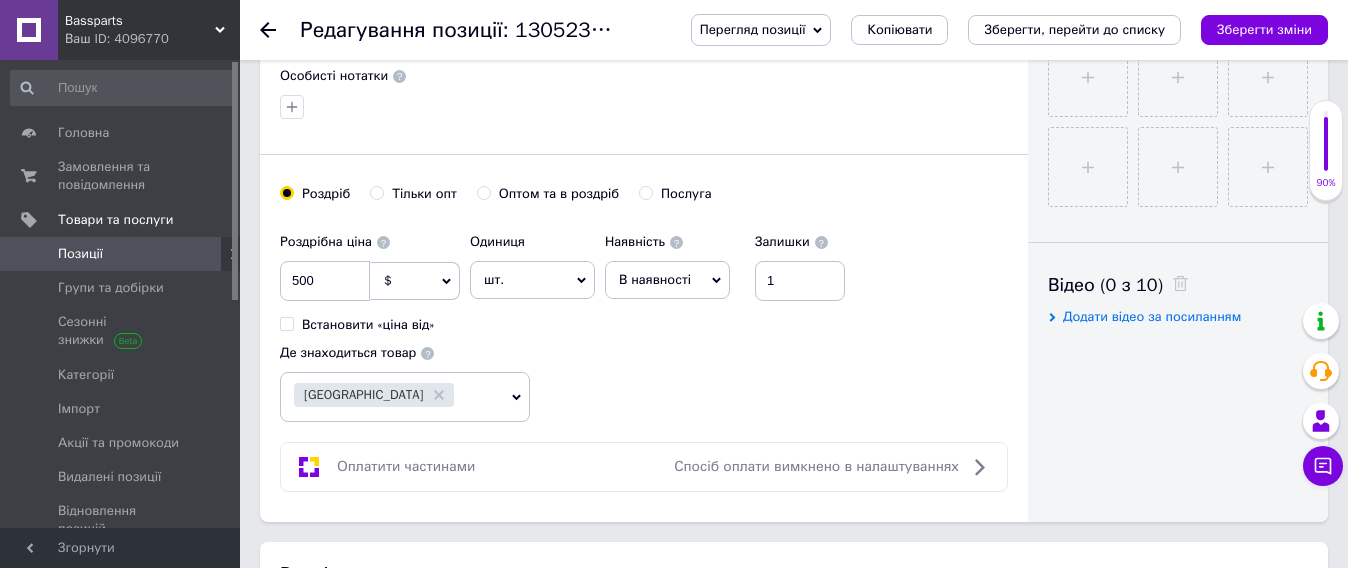scroll, scrollTop: 875, scrollLeft: 0, axis: vertical 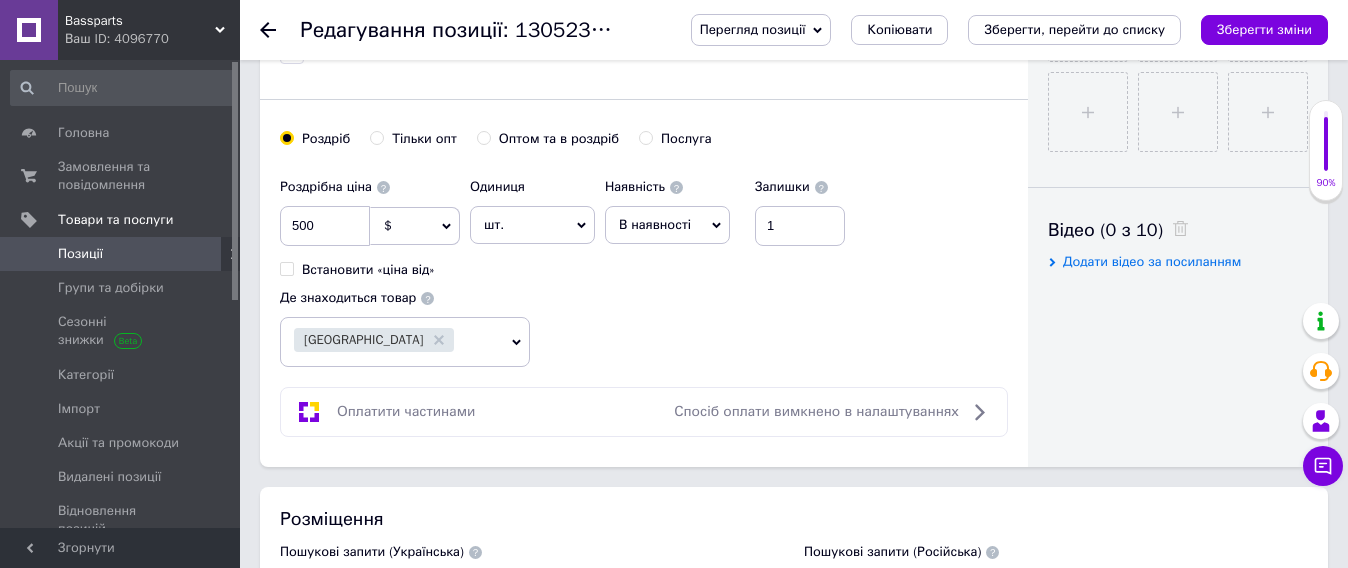 click on "шт." at bounding box center (532, 225) 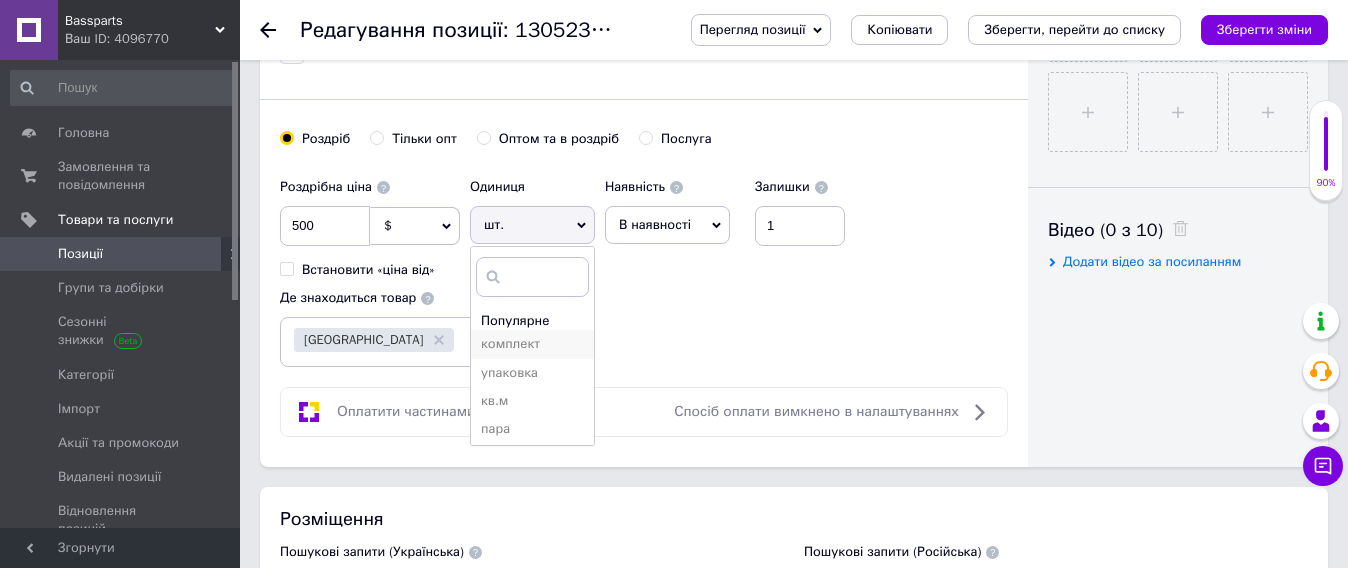 click on "комплект" at bounding box center [532, 344] 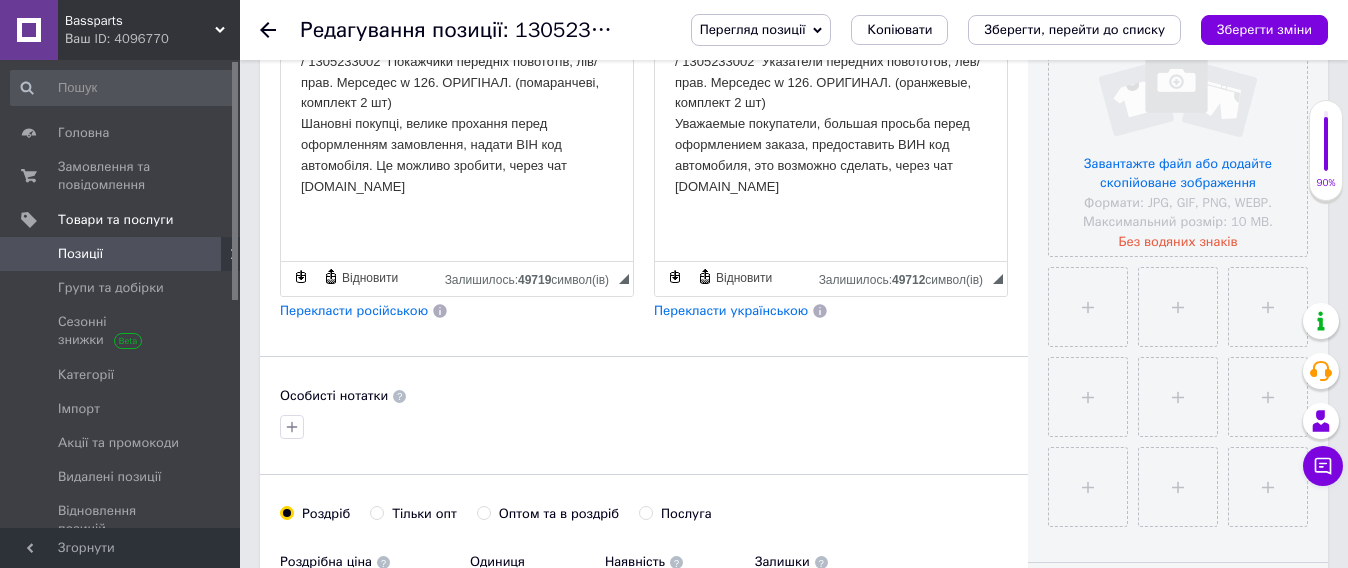 scroll, scrollTop: 250, scrollLeft: 0, axis: vertical 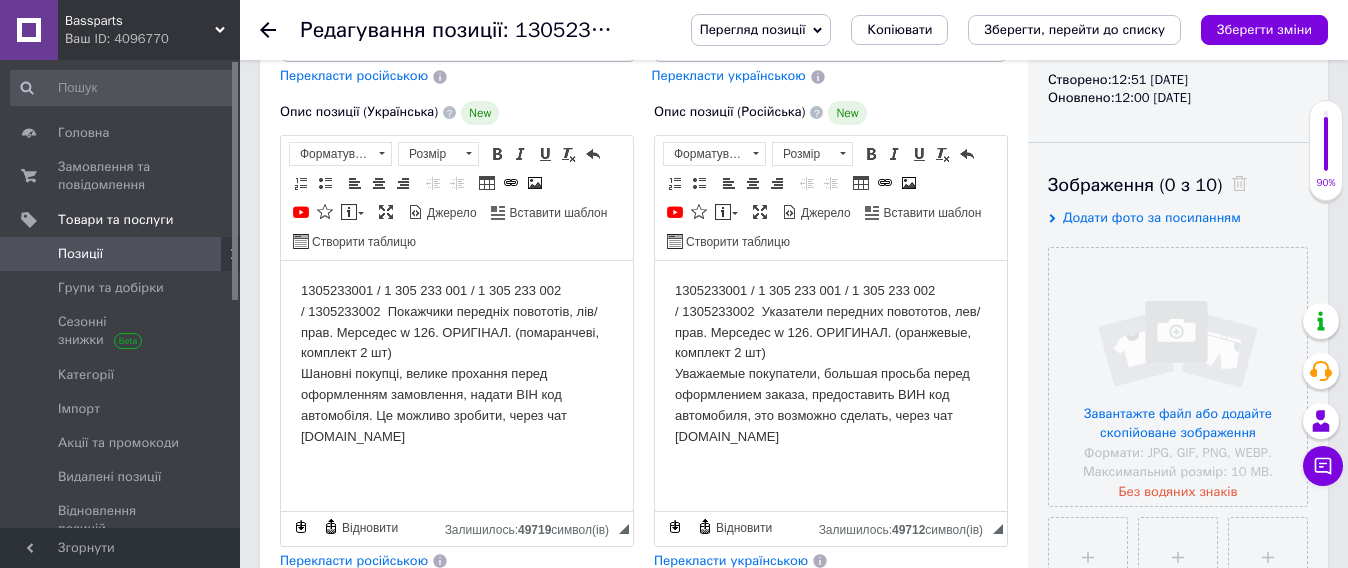 click on "1305233001 / 1 305 233 001 / 1 305 233 002 / 1305233002  Покажчики передніх повототів, лів/прав. Мерседес w 126. ОРИГІНАЛ. (помаранчеві,  комплект 2 шт) Шановні покупці, велике прохання перед оформленням замовлення, надати ВІН код автомобіля. Це можливо зробити, через чат [DOMAIN_NAME]" at bounding box center (457, 363) 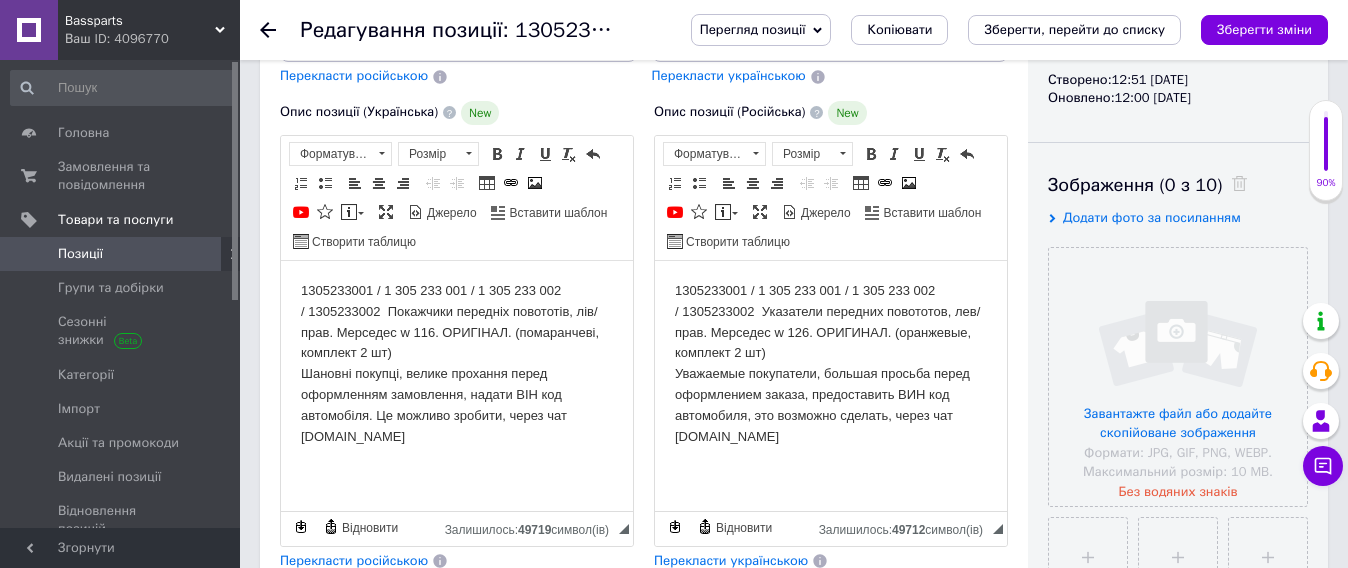 click on "1305233001 / 1 305 233 001 / 1 305 233 002 / 1305233002  Указатели передних повототов, [PERSON_NAME]/прав. Мерседес w 126. ОРИГИНАЛ. (оранжевые,  комплект 2 шт) Уважаемые покупатели, большая просьба перед оформлением заказа, предоставить ВИН код автомобиля, это возможно сделать, через чат [DOMAIN_NAME]" at bounding box center (831, 363) 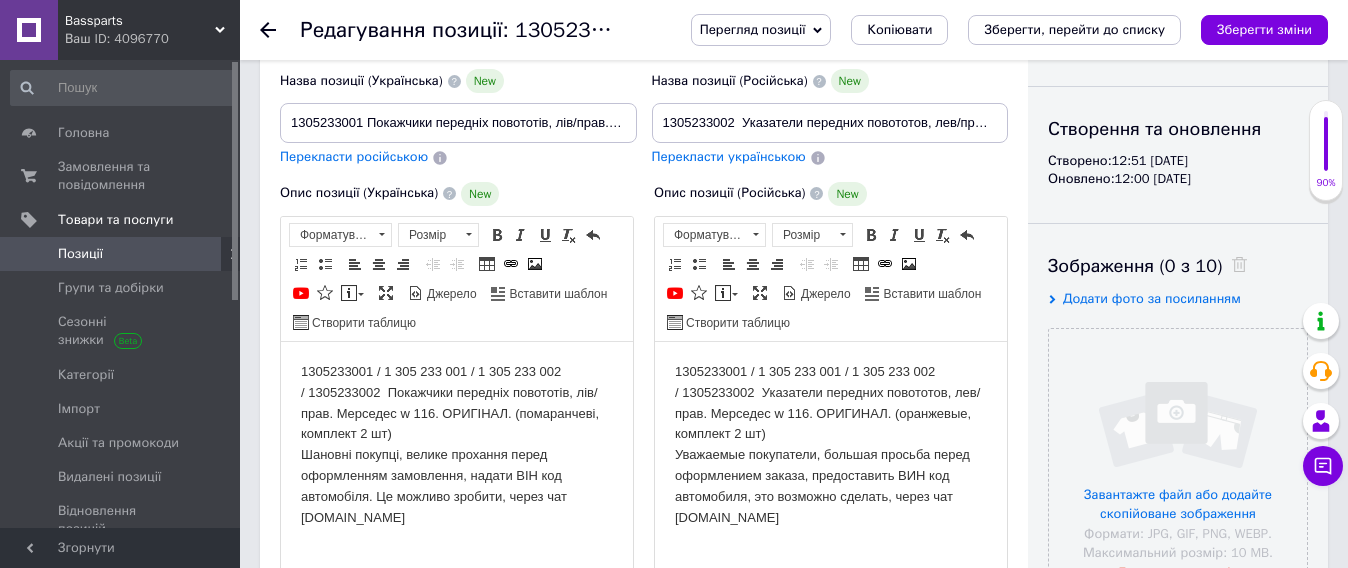 scroll, scrollTop: 125, scrollLeft: 0, axis: vertical 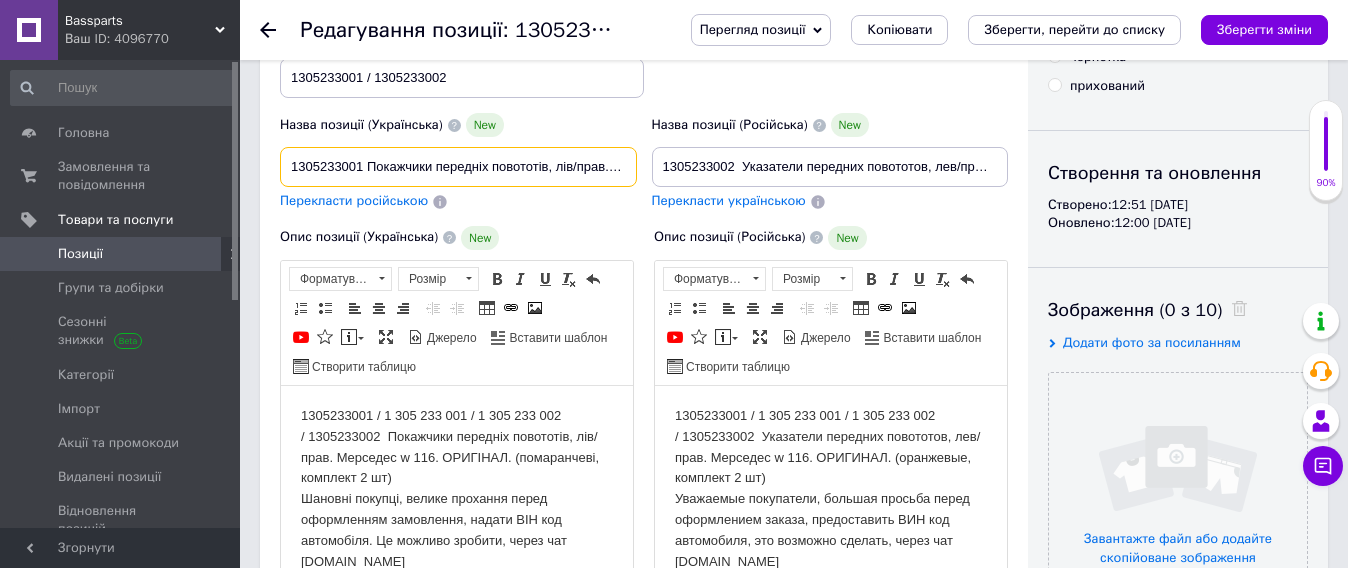 click on "1305233001 Покажчики передніх повототів, лів/прав. Мерседес w 126." at bounding box center (458, 167) 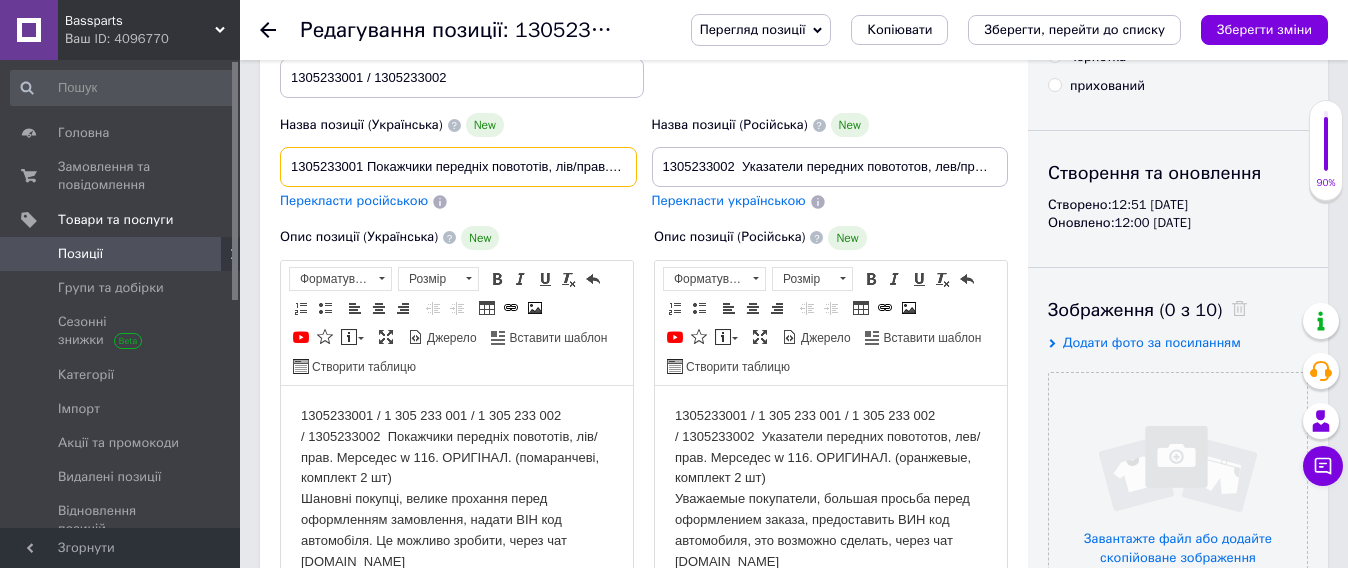 click on "1305233001 Покажчики передніх повототів, лів/прав. Мерседес w 126." at bounding box center (458, 167) 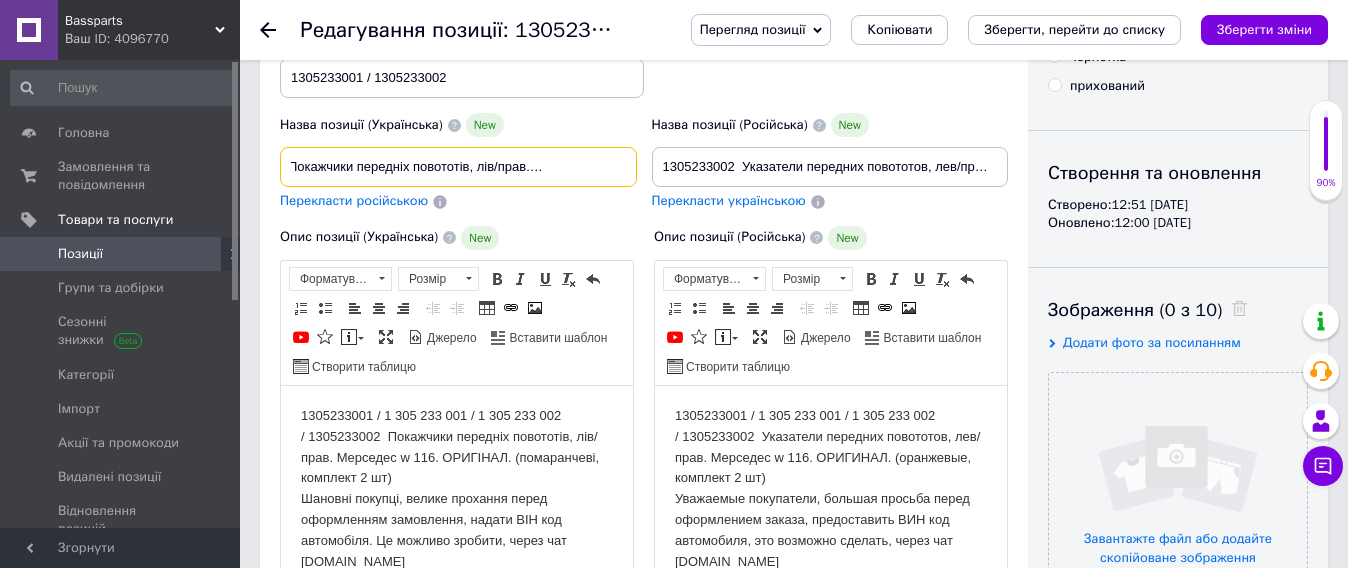 scroll, scrollTop: 0, scrollLeft: 90, axis: horizontal 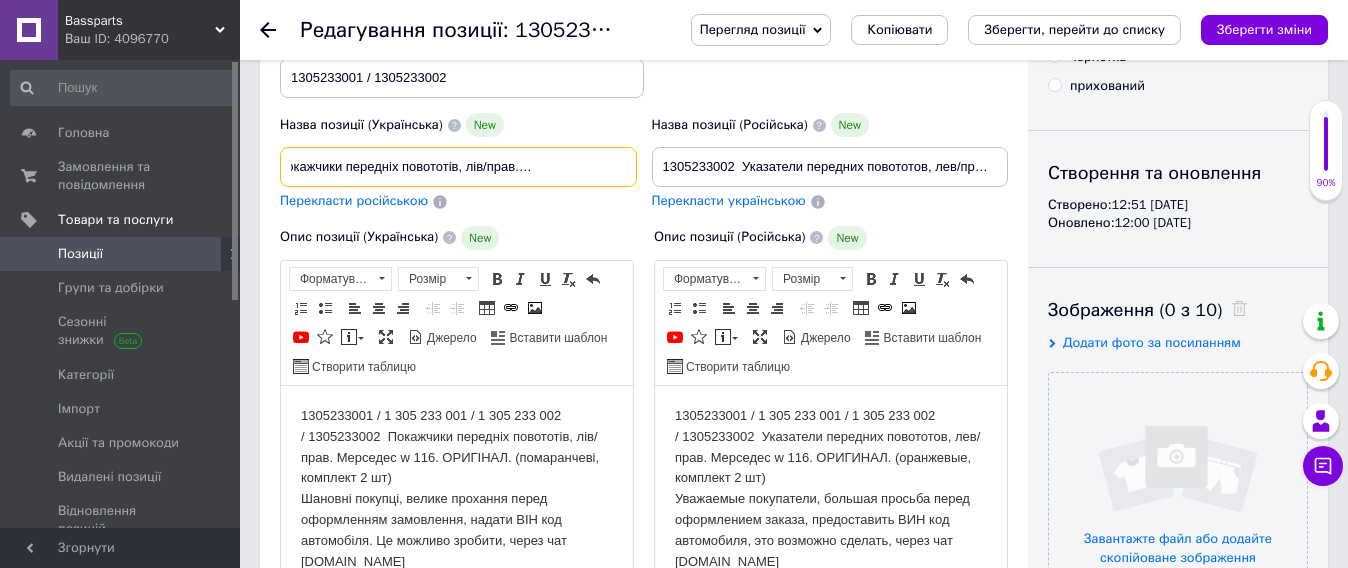 click on "1305233001 Покажчики передніх повототів, лів/прав. Мерседес w 126." at bounding box center [458, 167] 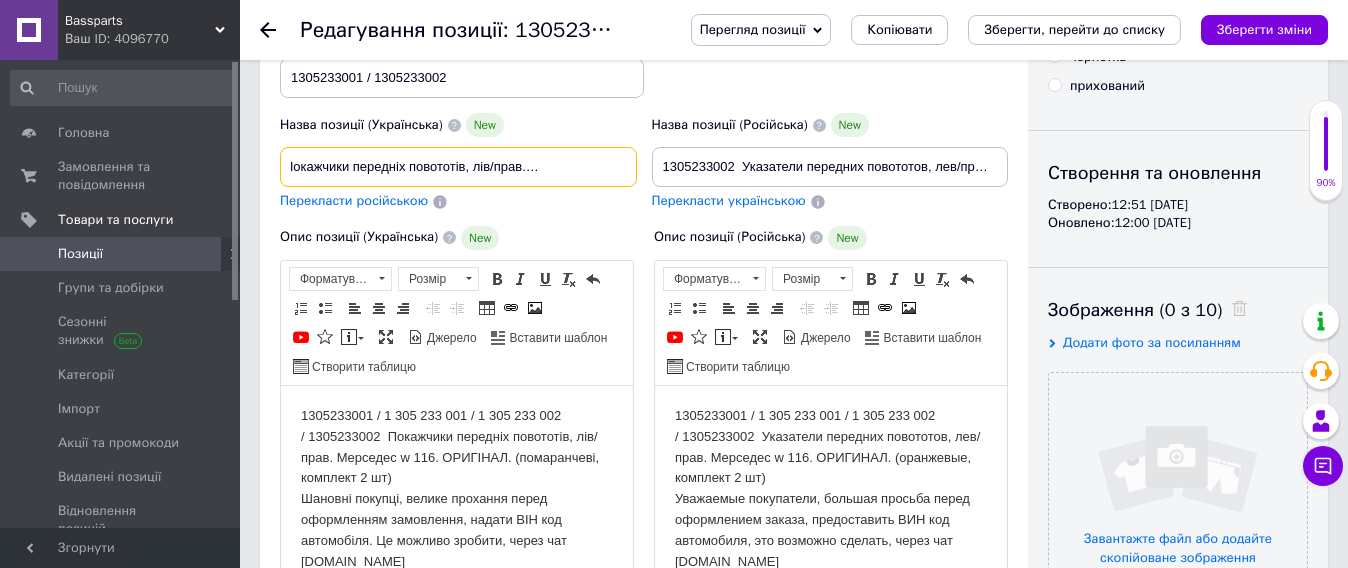 scroll, scrollTop: 0, scrollLeft: 83, axis: horizontal 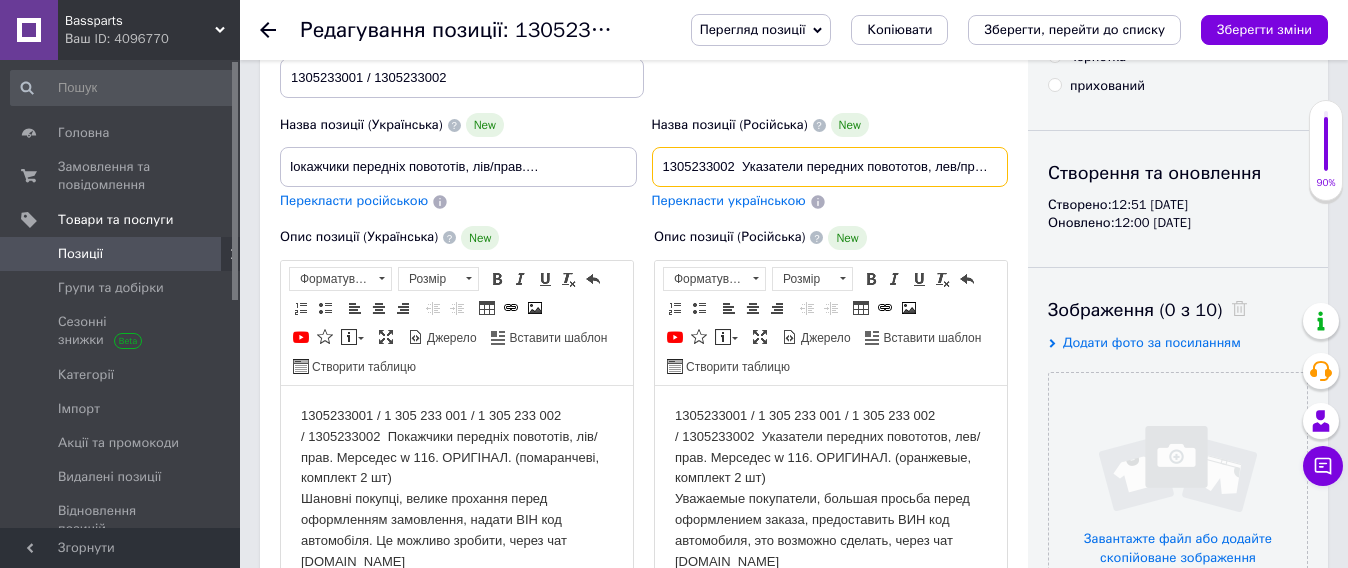 click on "1305233002  Указатели передних повототов, лев/прав. Мерседес w 126." at bounding box center (830, 167) 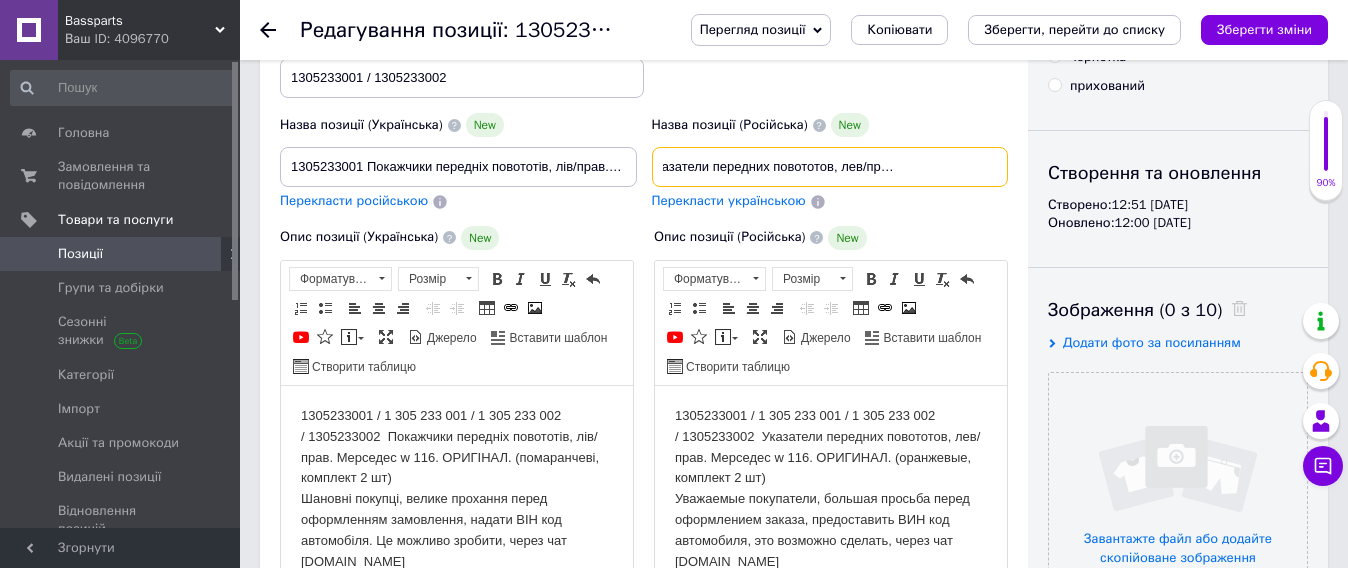 scroll, scrollTop: 0, scrollLeft: 103, axis: horizontal 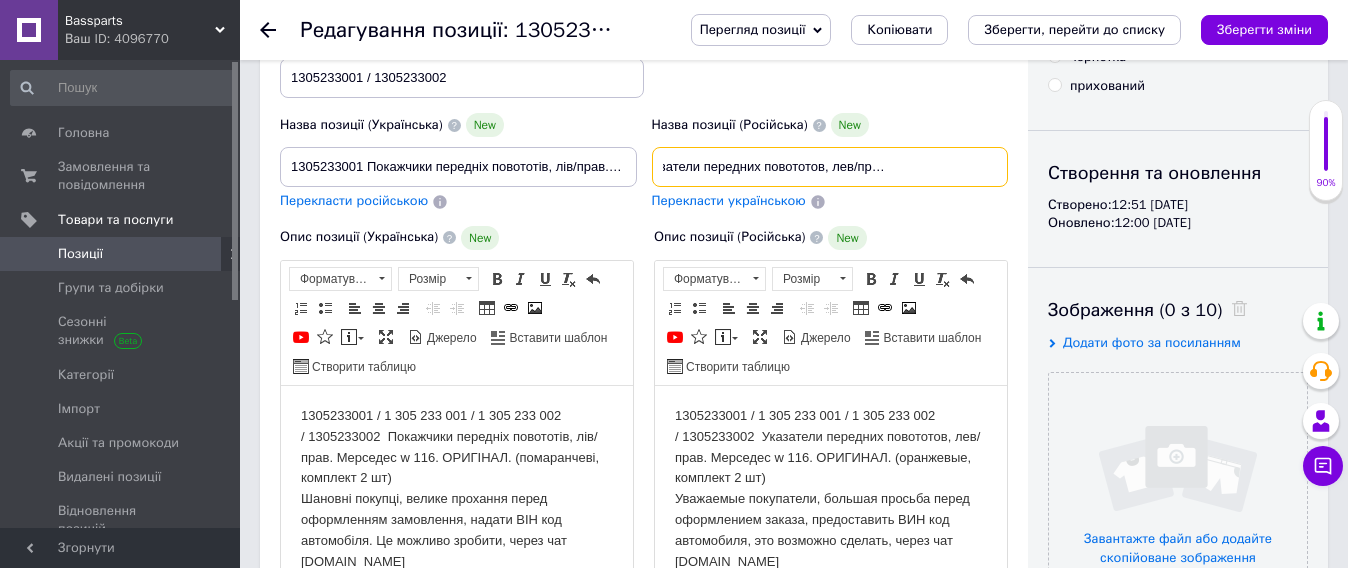 click on "1305233002  Указатели передних повототов, лев/прав. Мерседес w 126." at bounding box center (830, 167) 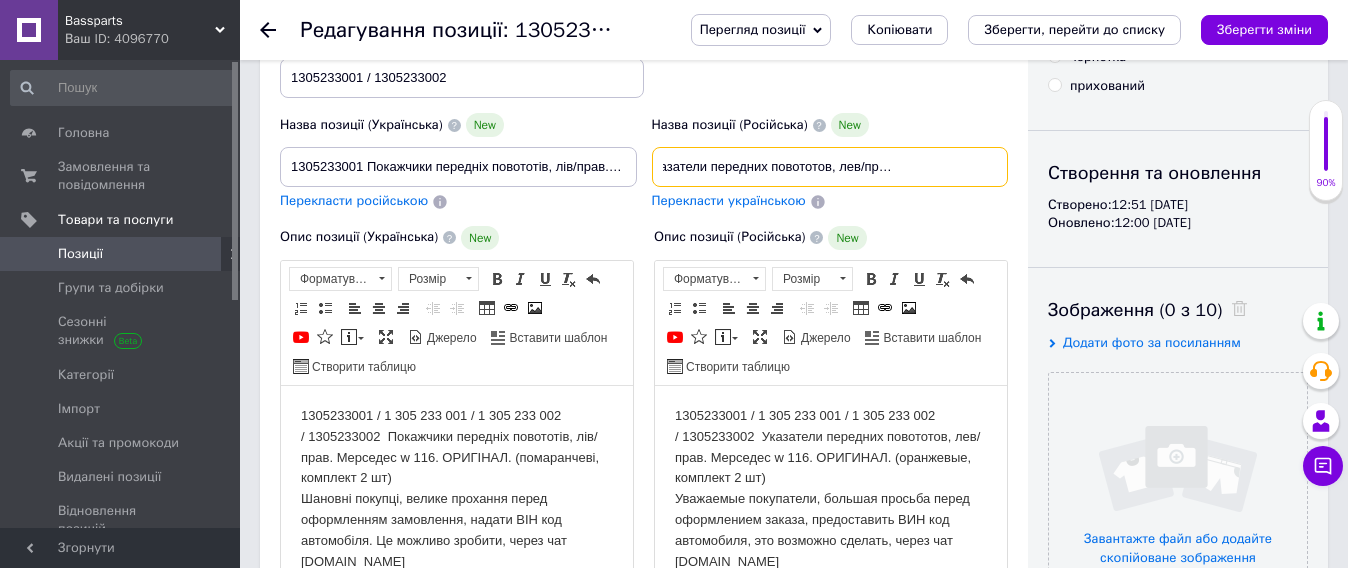 scroll, scrollTop: 0, scrollLeft: 96, axis: horizontal 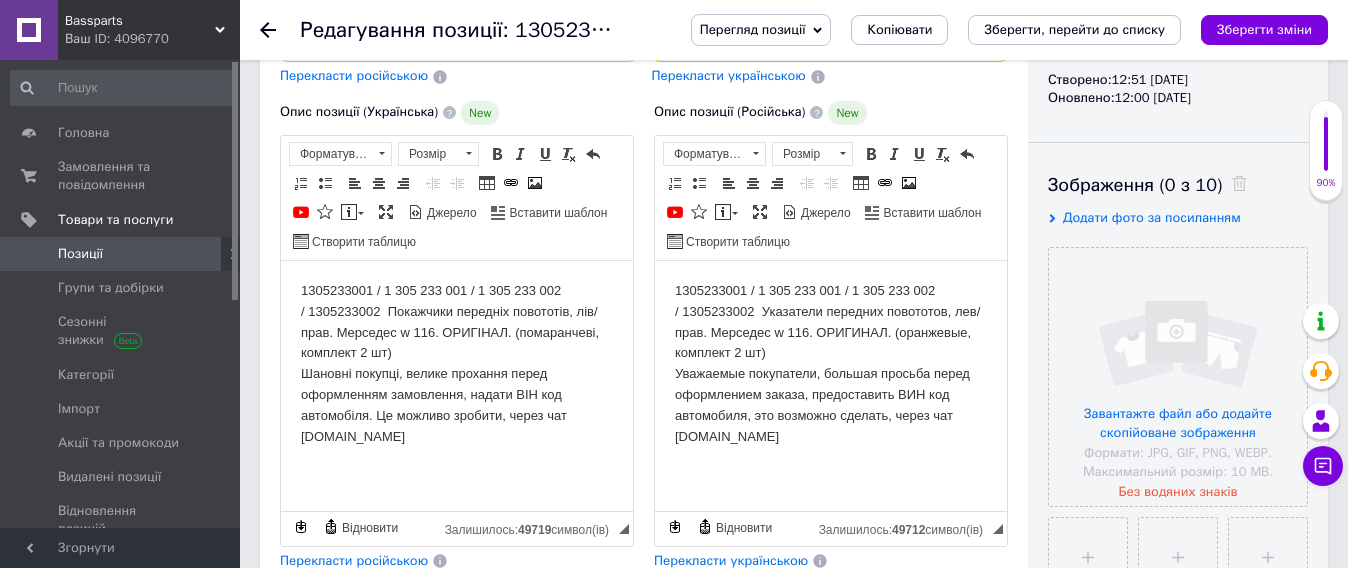 type on "1305233002  Указатели передних повототов, лев/прав. Мерседес w 116." 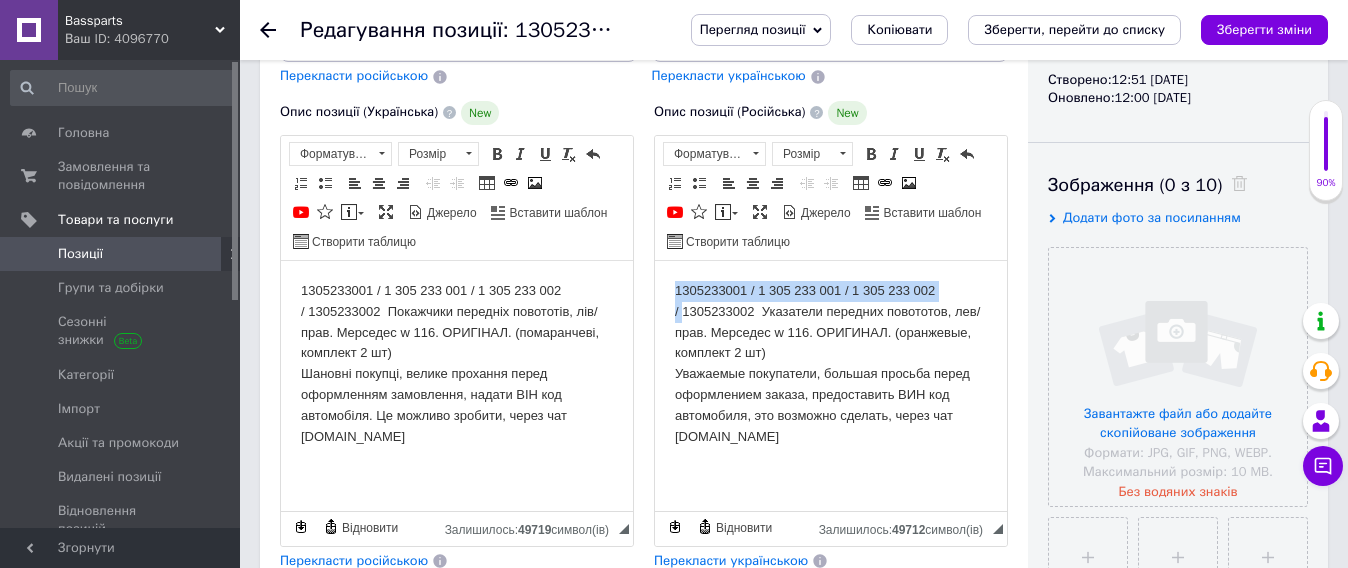 scroll, scrollTop: 0, scrollLeft: 0, axis: both 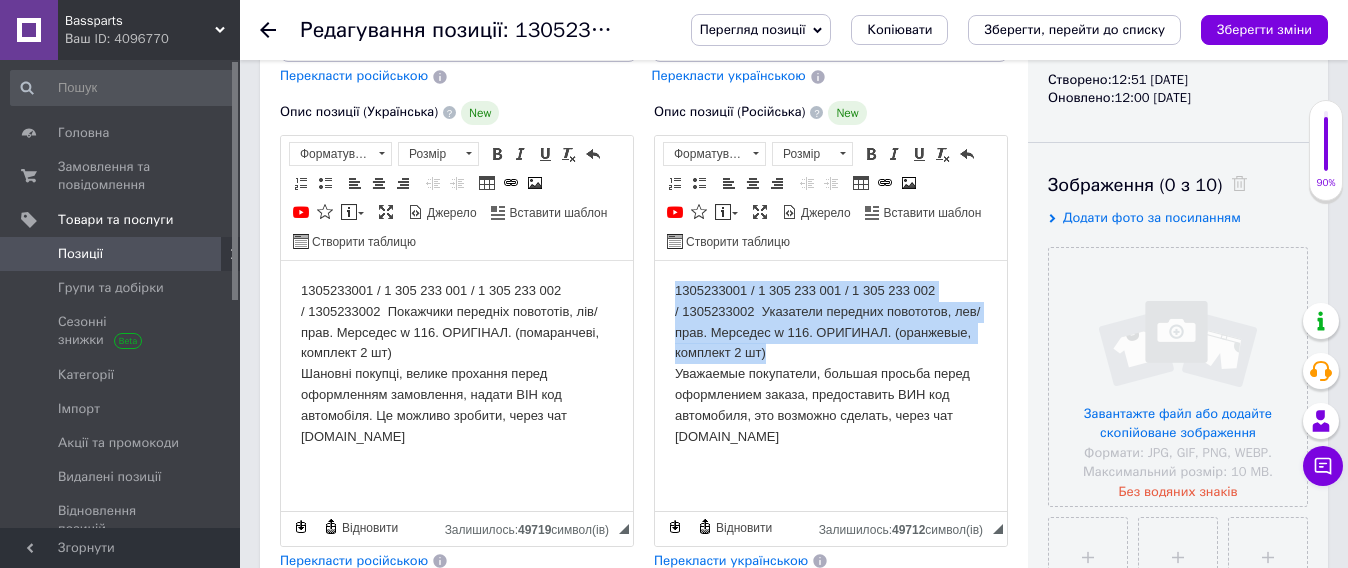 drag, startPoint x: 671, startPoint y: 285, endPoint x: 785, endPoint y: 353, distance: 132.74034 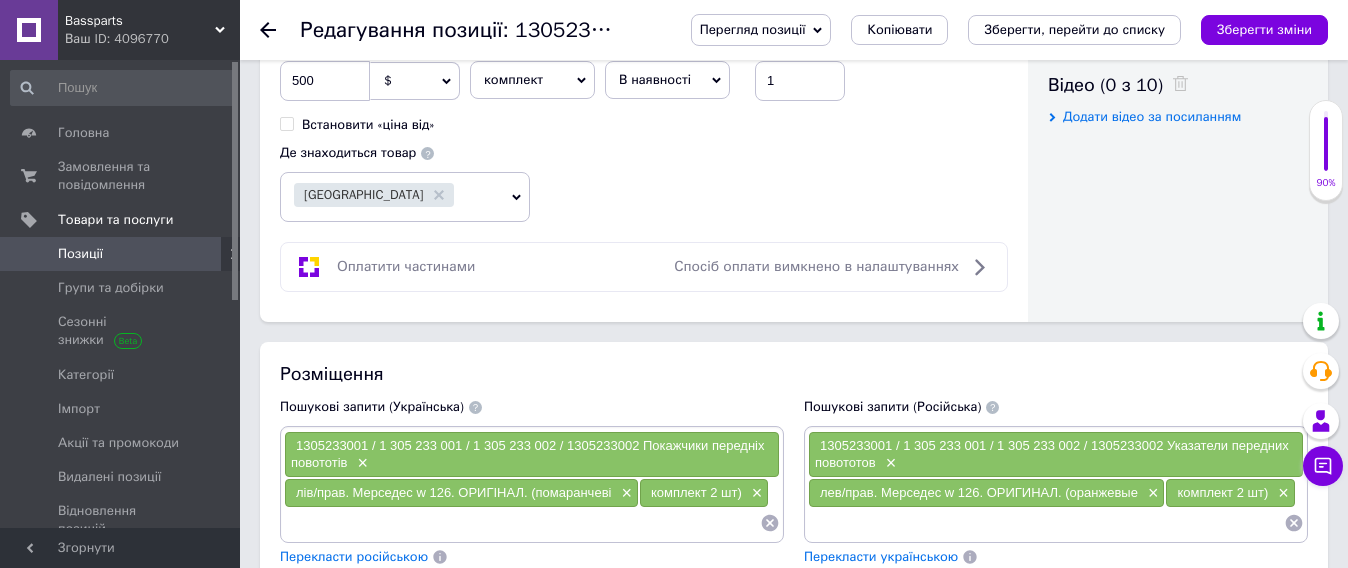 scroll, scrollTop: 1125, scrollLeft: 0, axis: vertical 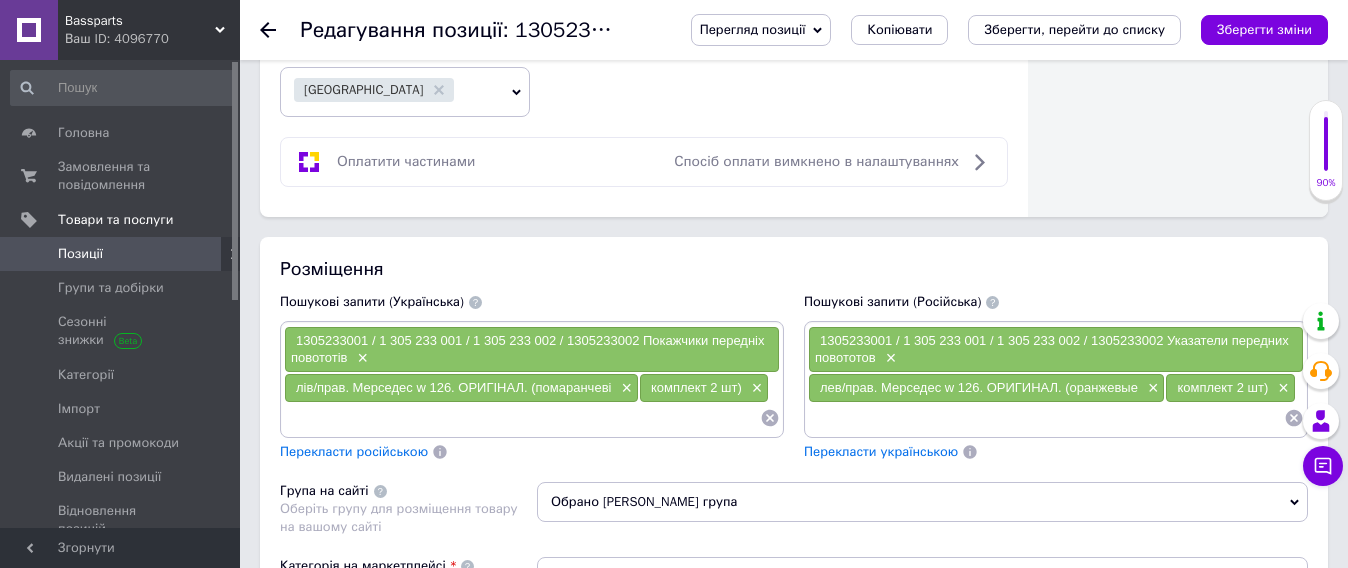 click 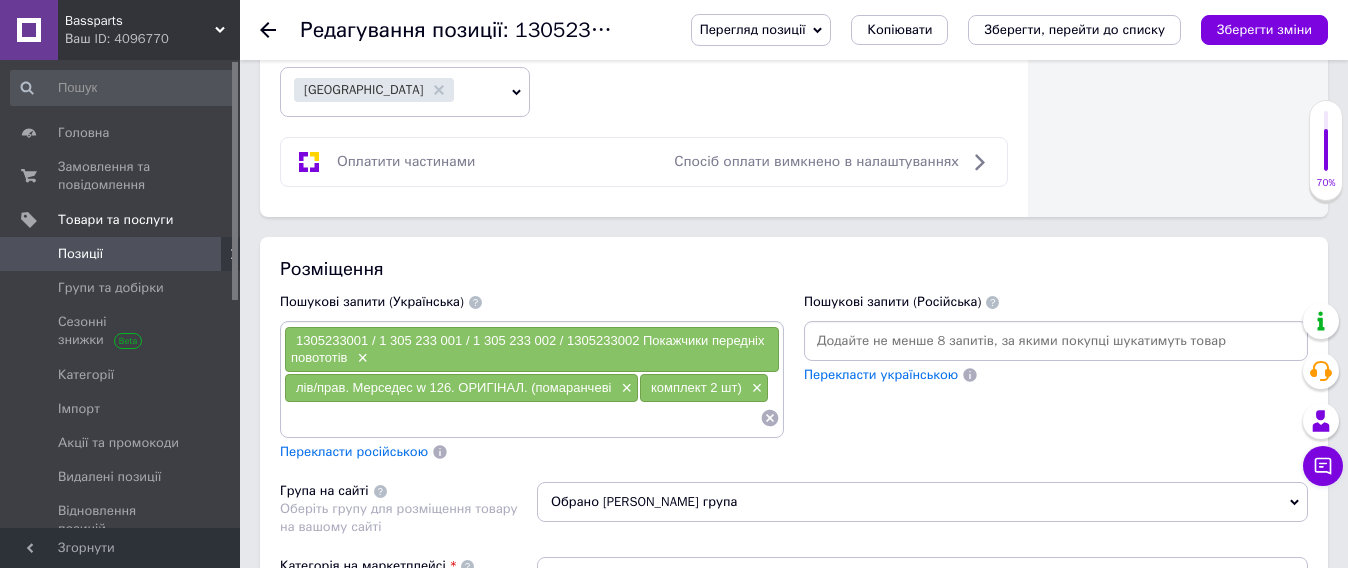 click at bounding box center (1056, 341) 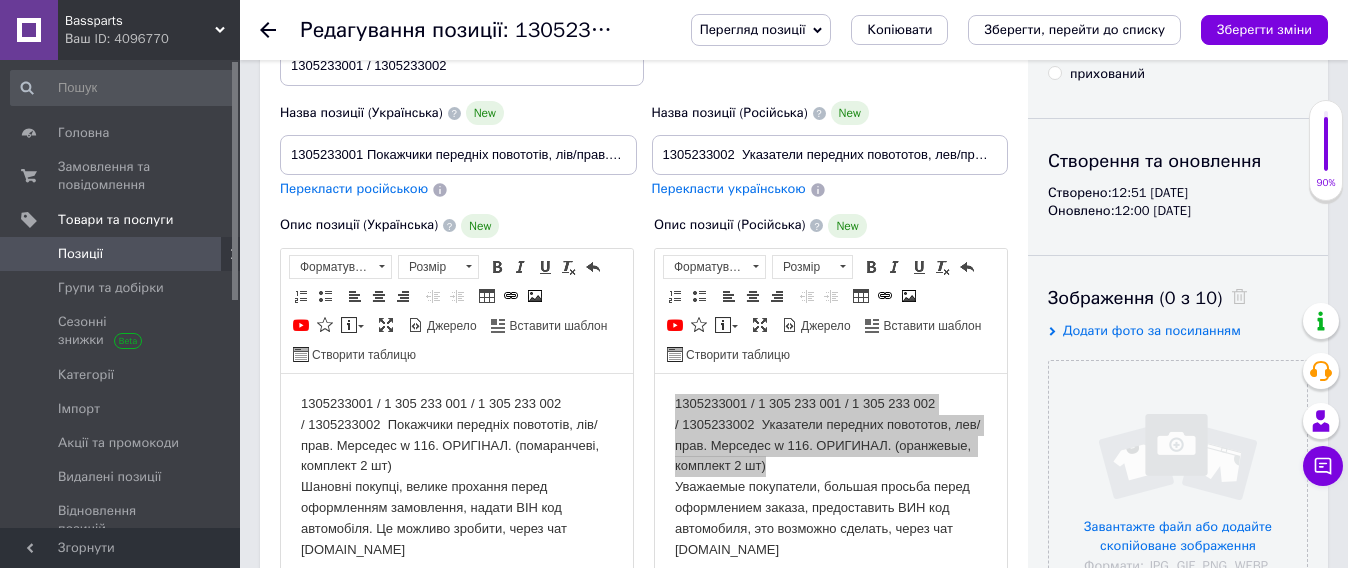 scroll, scrollTop: 125, scrollLeft: 0, axis: vertical 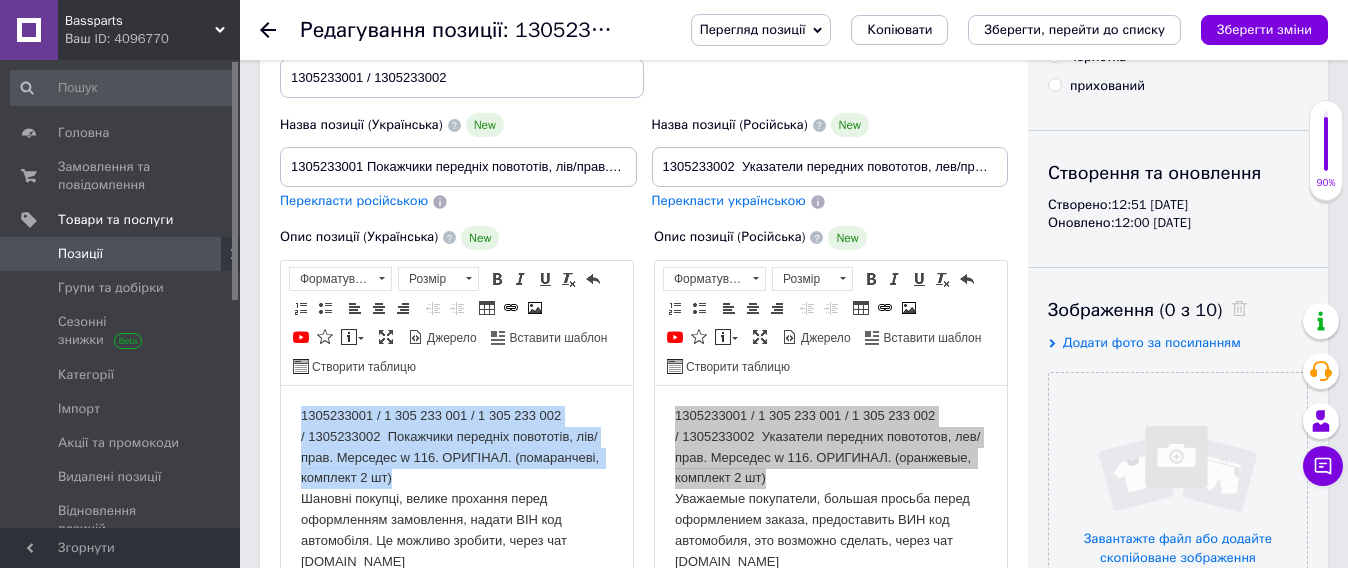 drag, startPoint x: 327, startPoint y: 449, endPoint x: 402, endPoint y: 477, distance: 80.05623 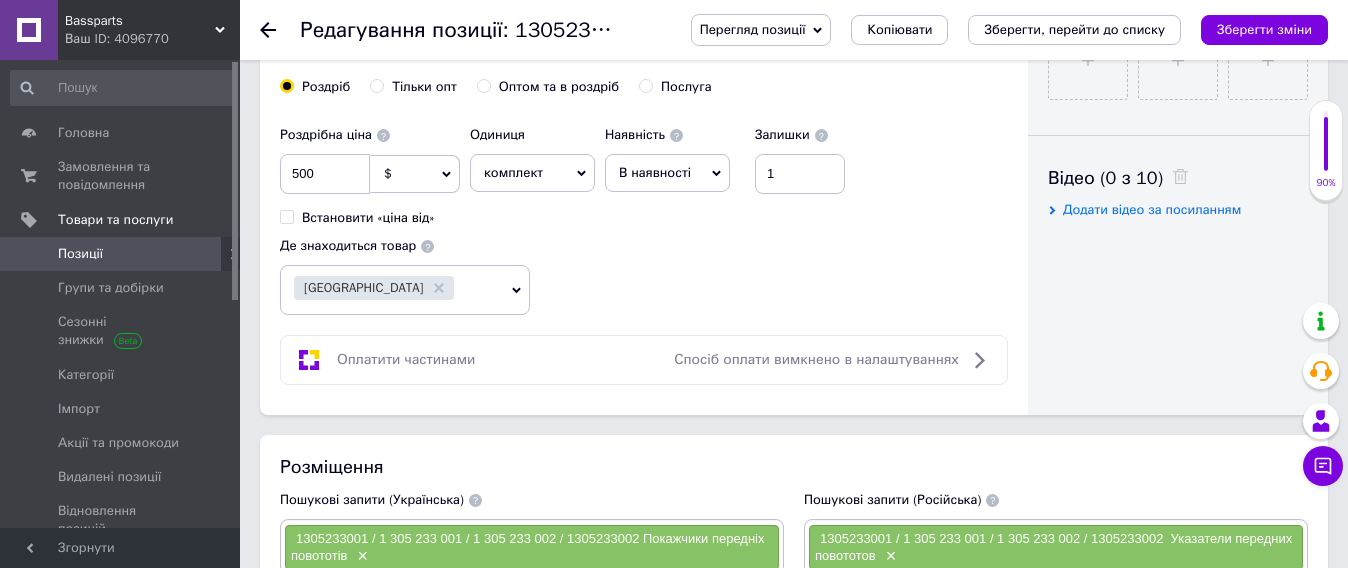 scroll, scrollTop: 1125, scrollLeft: 0, axis: vertical 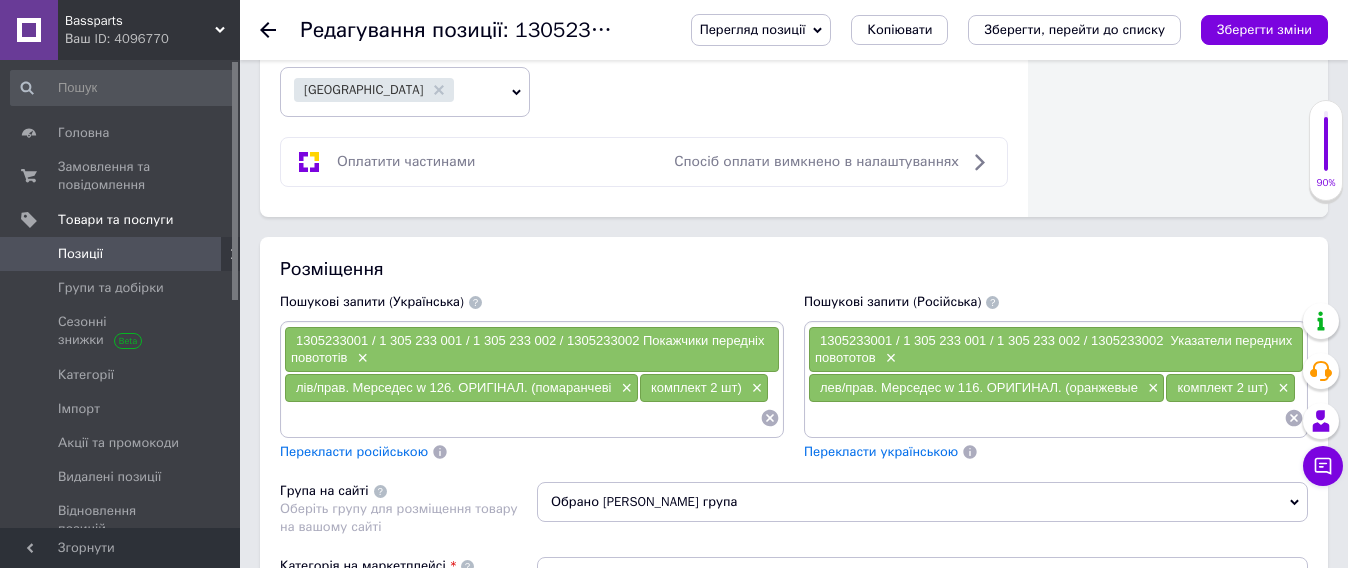 click 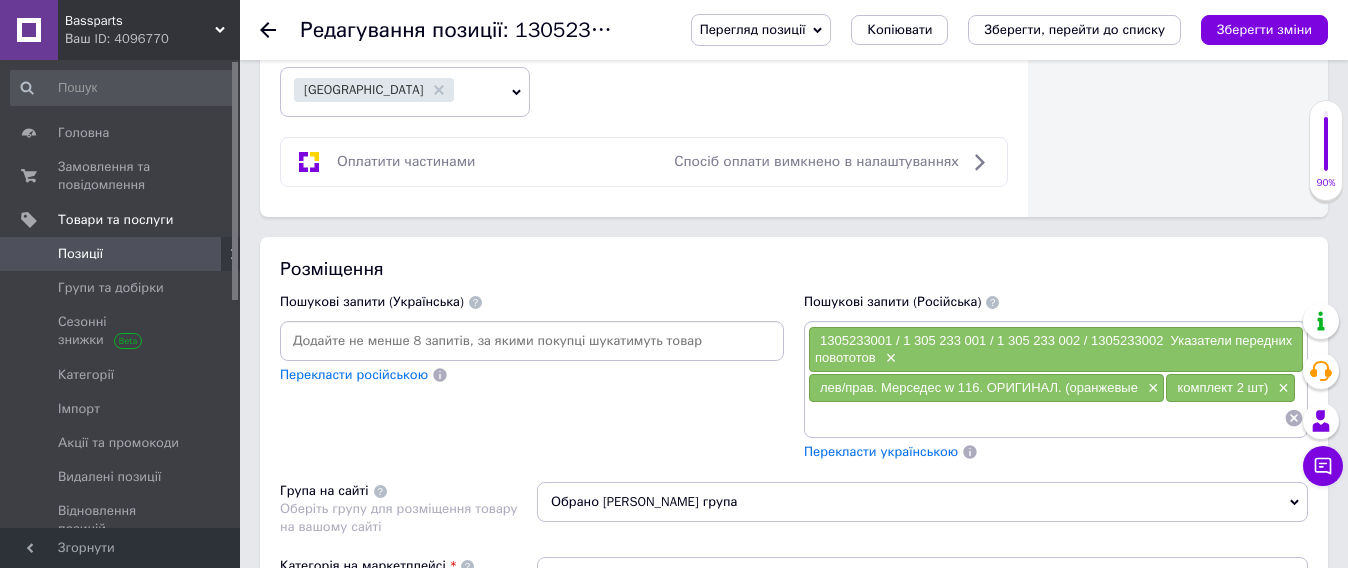 click at bounding box center [532, 341] 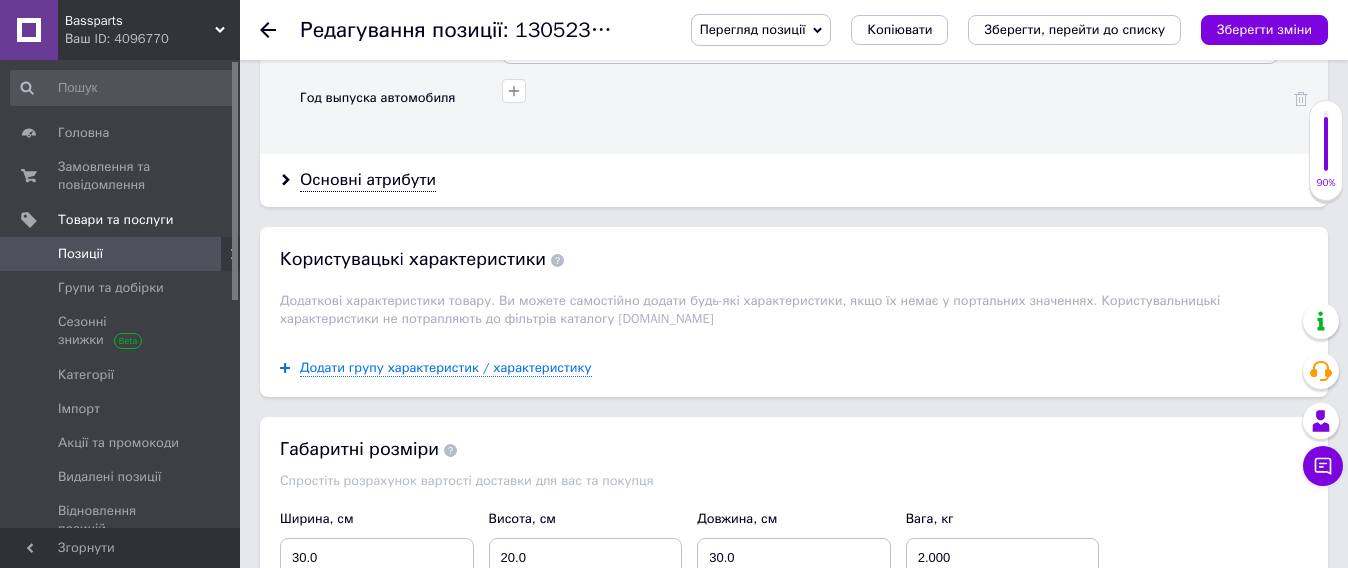 scroll, scrollTop: 2125, scrollLeft: 0, axis: vertical 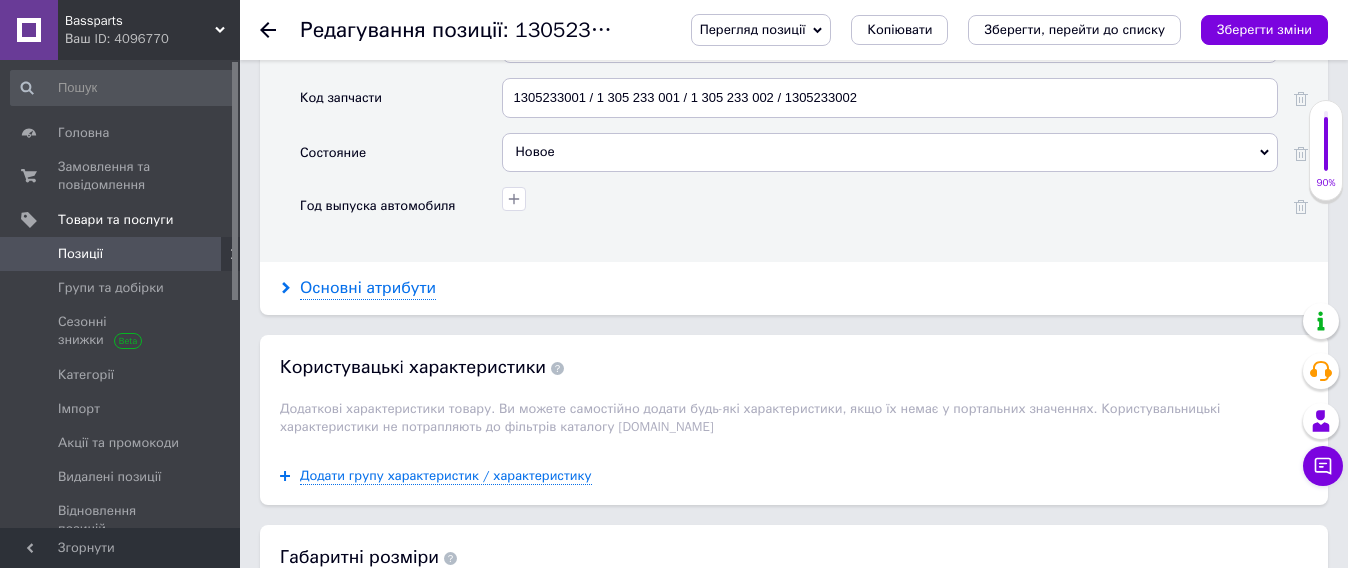 click on "Основні атрибути" at bounding box center [368, 288] 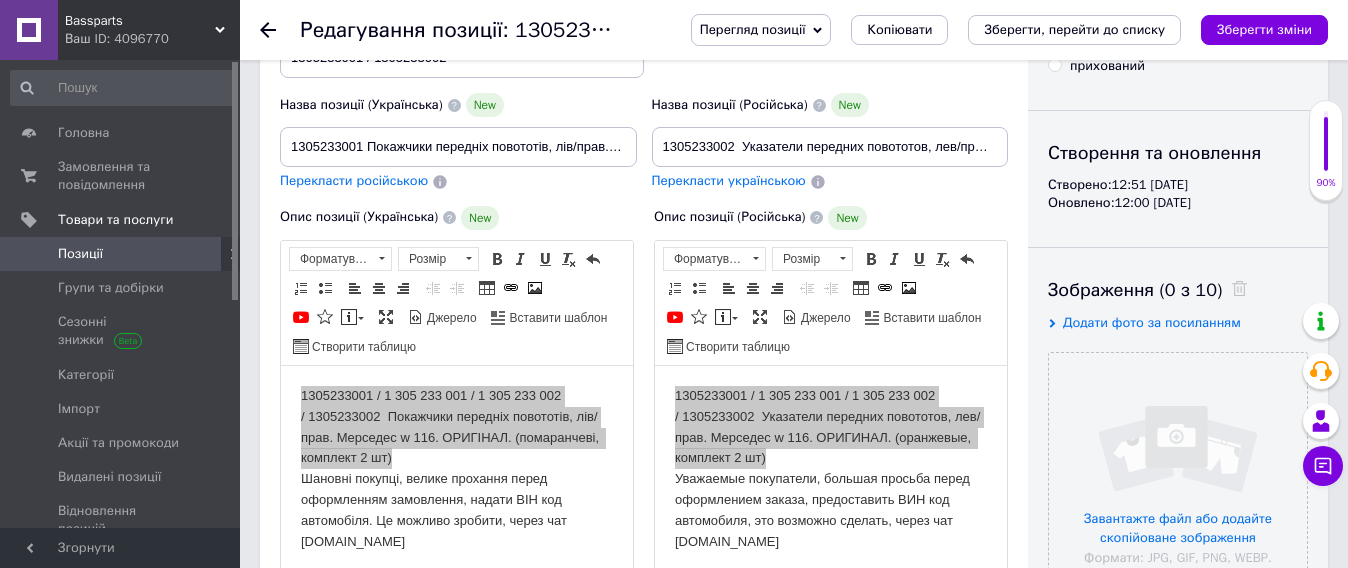 scroll, scrollTop: 250, scrollLeft: 0, axis: vertical 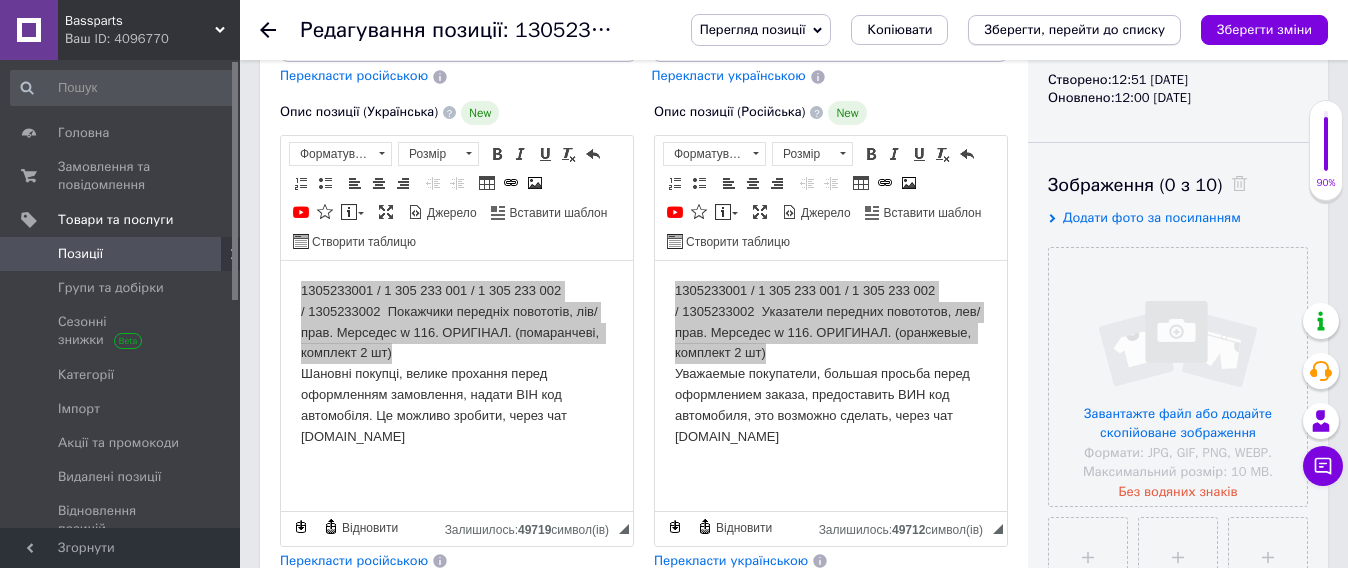 click on "Зберегти, перейти до списку" at bounding box center (1074, 30) 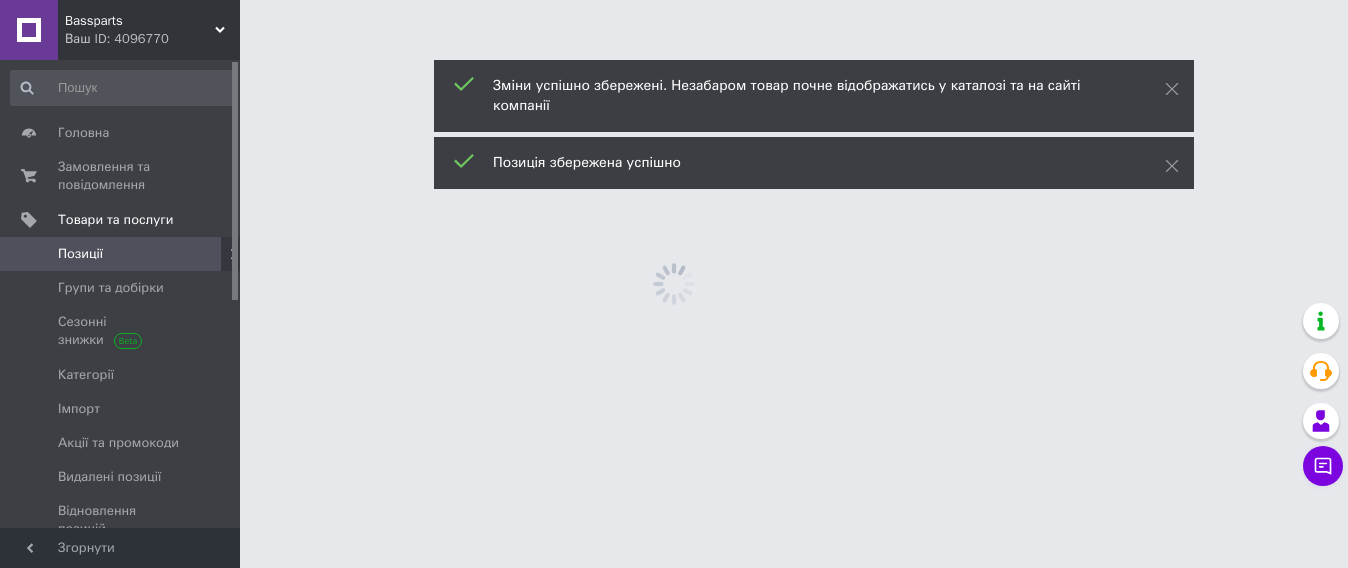 scroll, scrollTop: 0, scrollLeft: 0, axis: both 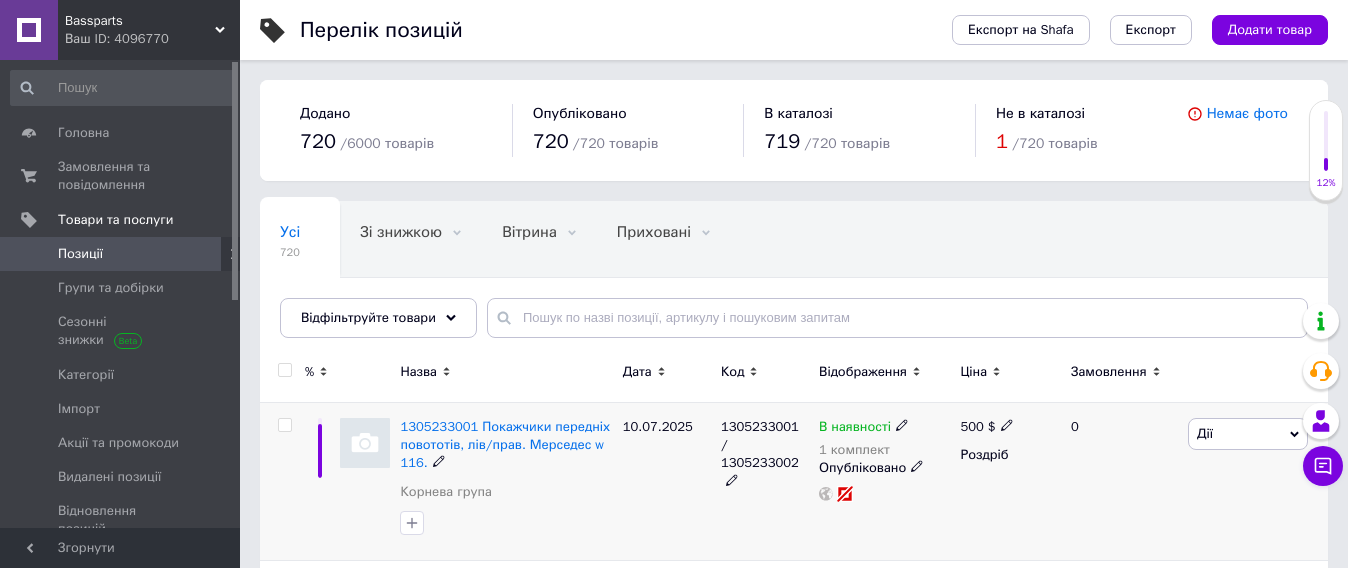 click at bounding box center [365, 443] 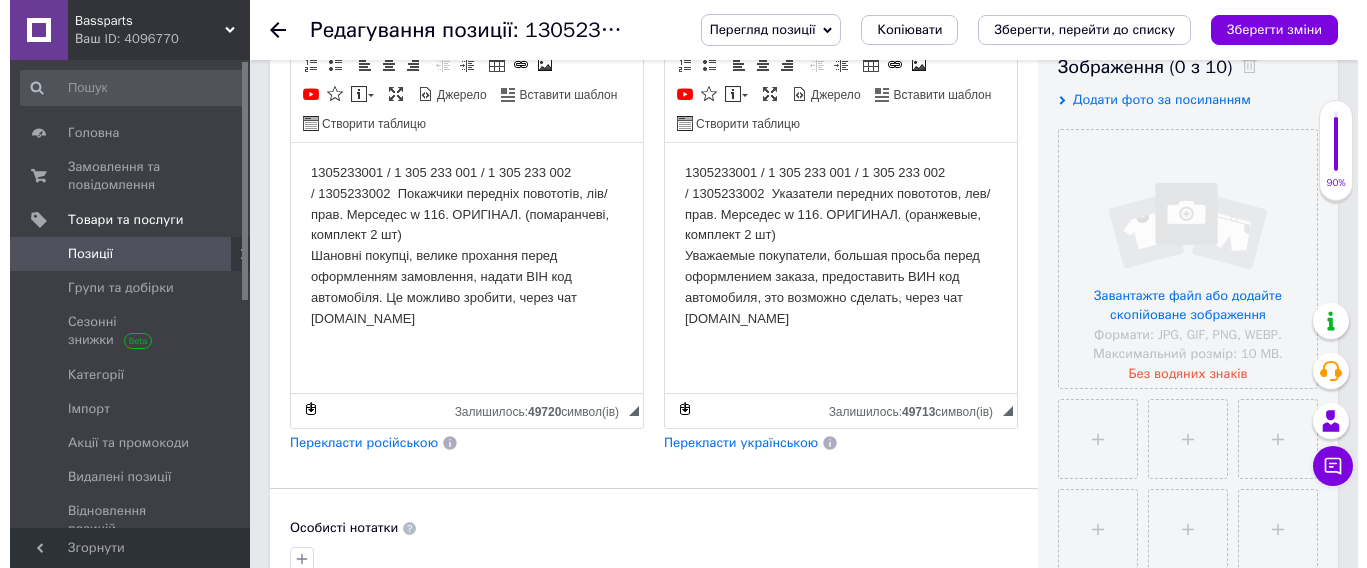 scroll, scrollTop: 375, scrollLeft: 0, axis: vertical 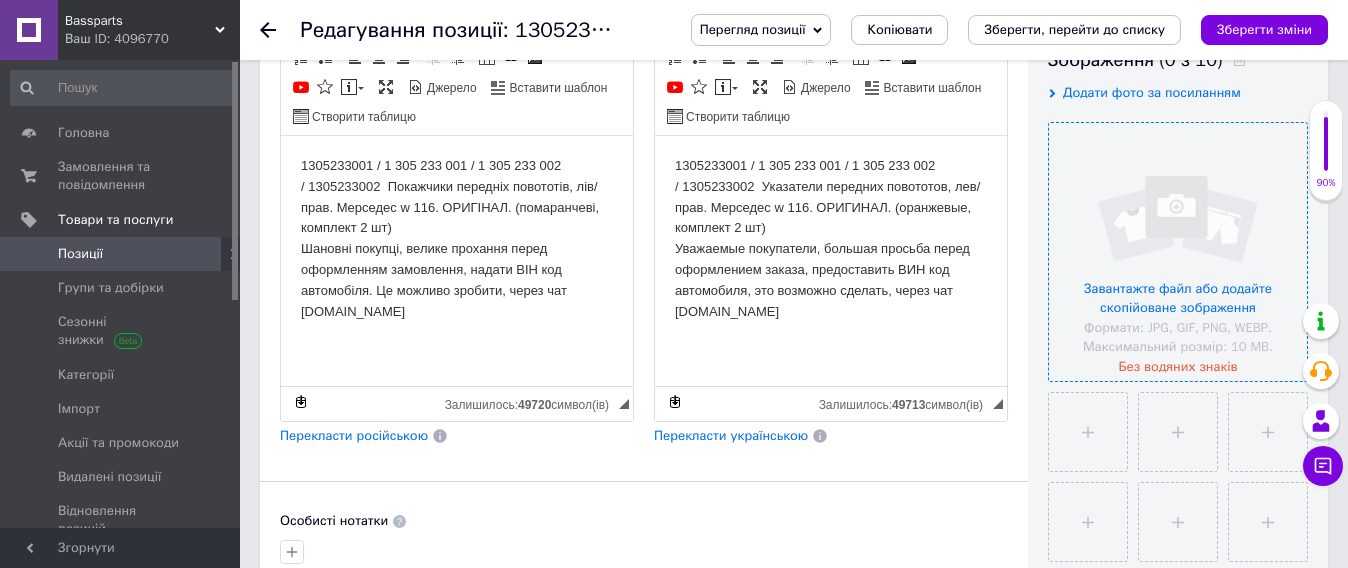click at bounding box center [1178, 252] 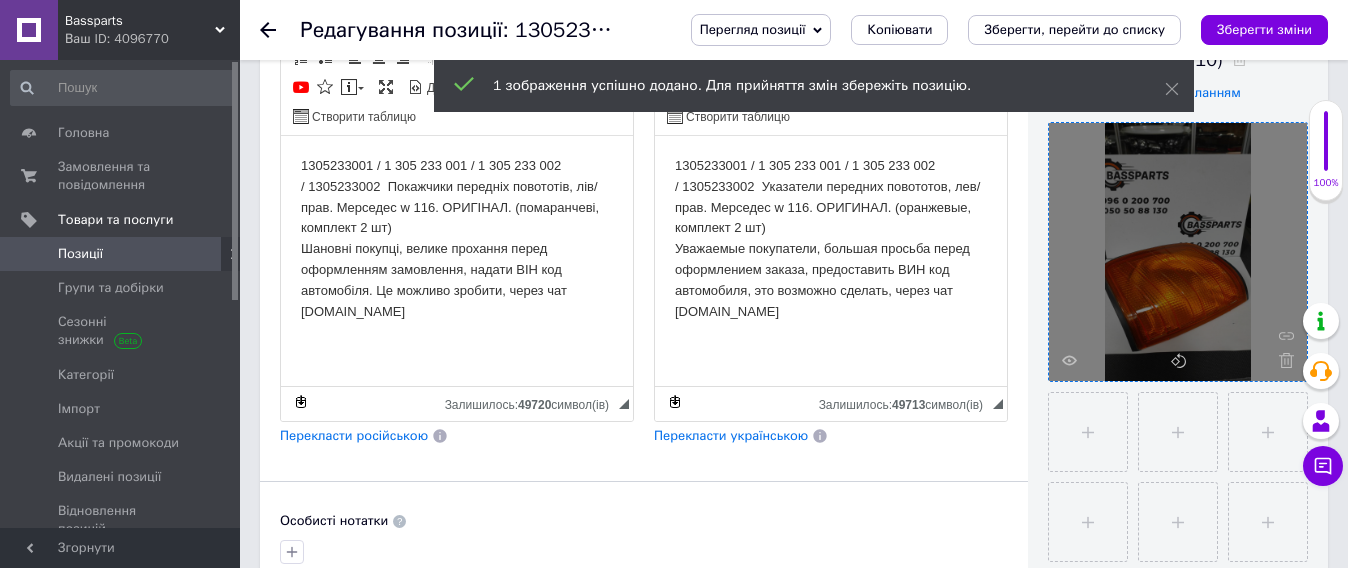 click at bounding box center (1178, 252) 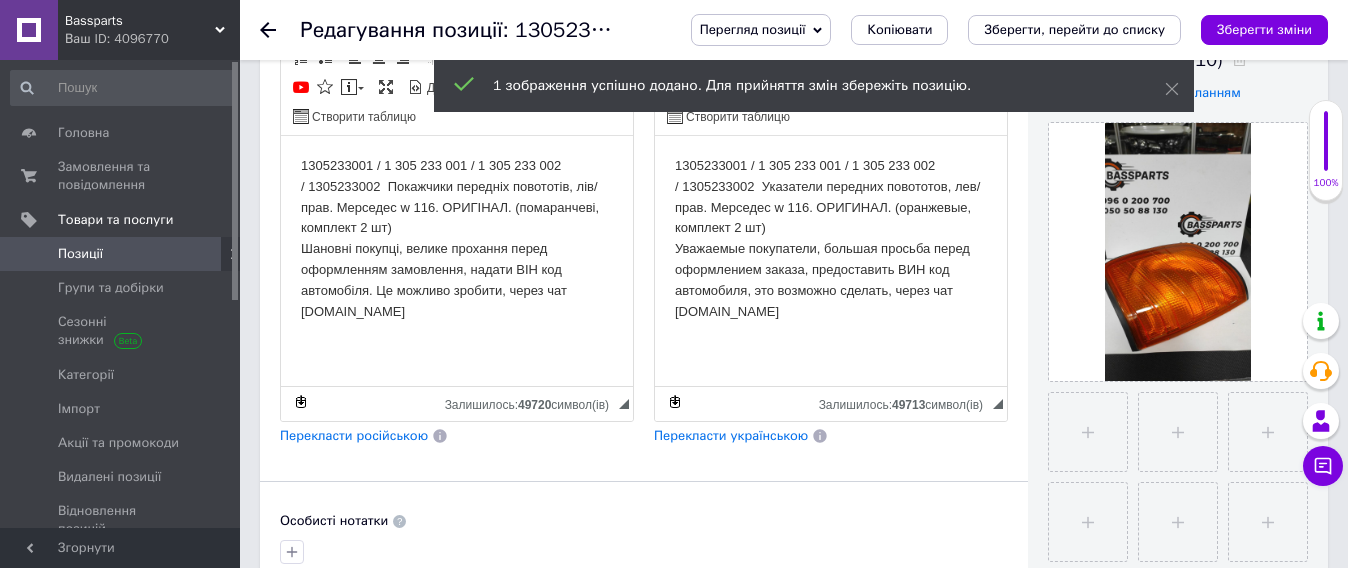 drag, startPoint x: 1284, startPoint y: 357, endPoint x: 1036, endPoint y: 420, distance: 255.87692 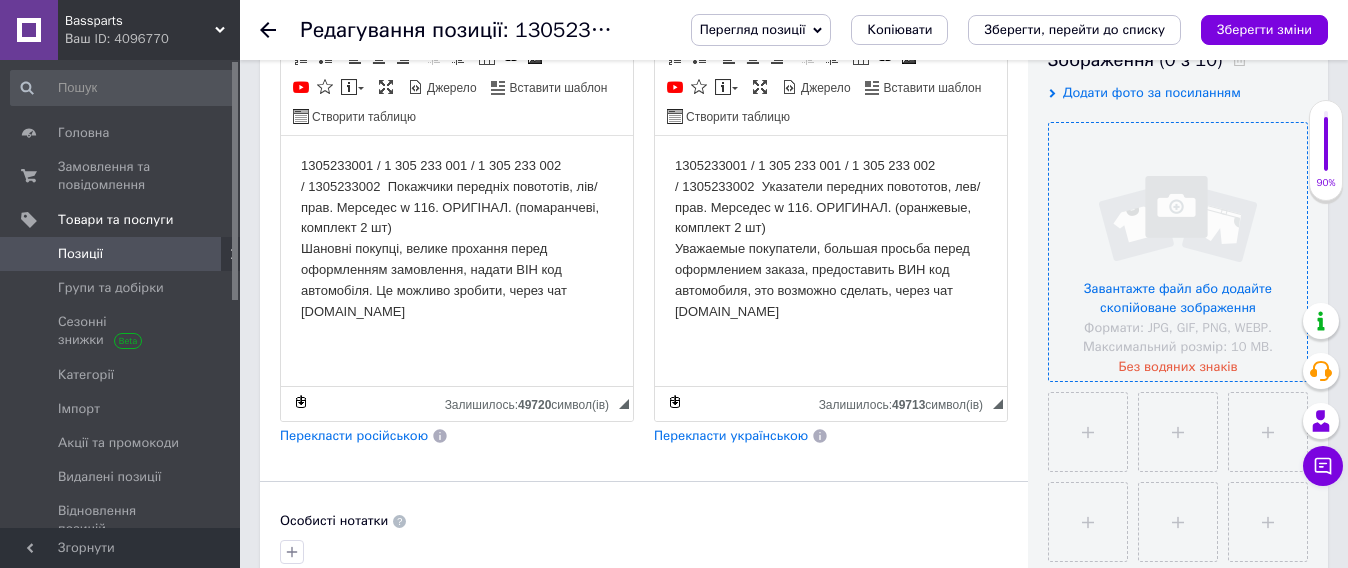 click at bounding box center (1178, 252) 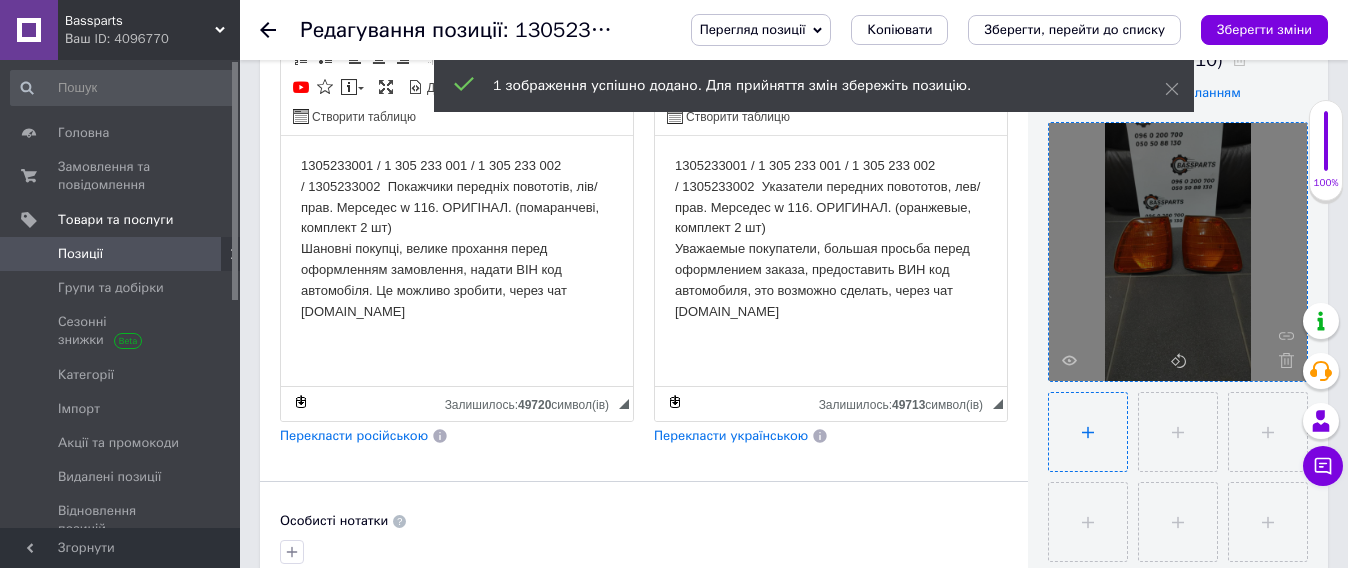 click at bounding box center [1088, 432] 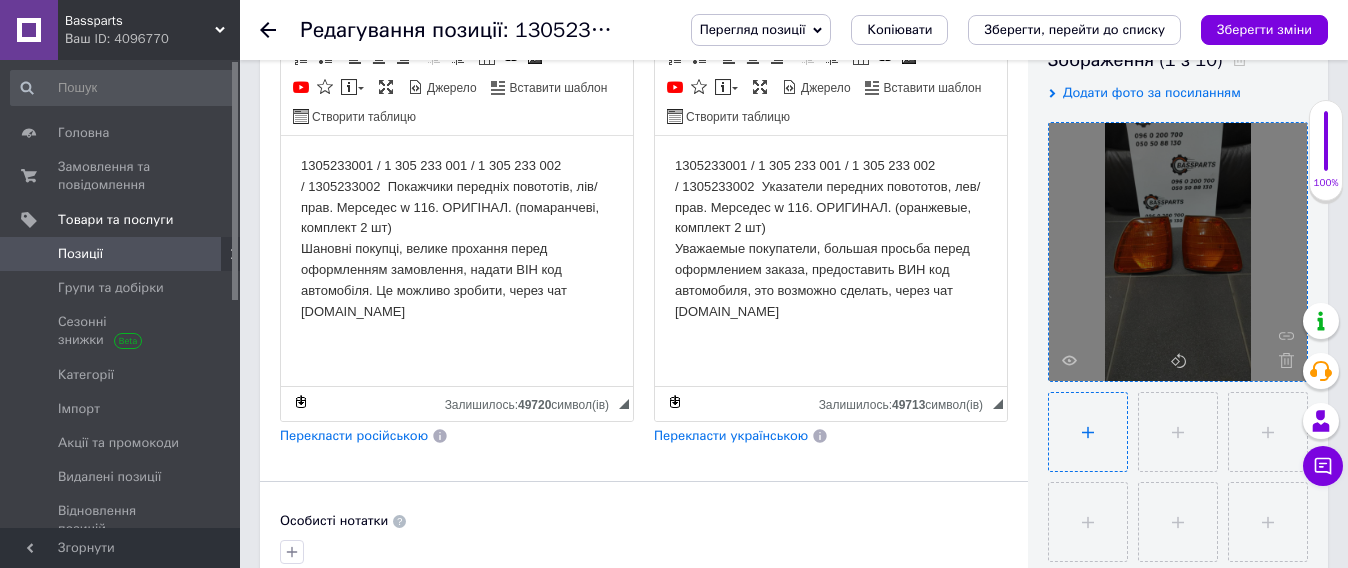 type on "C:\fakepath\изображение_viber_2025-07-10_[PHONE_NUMBER].jpg" 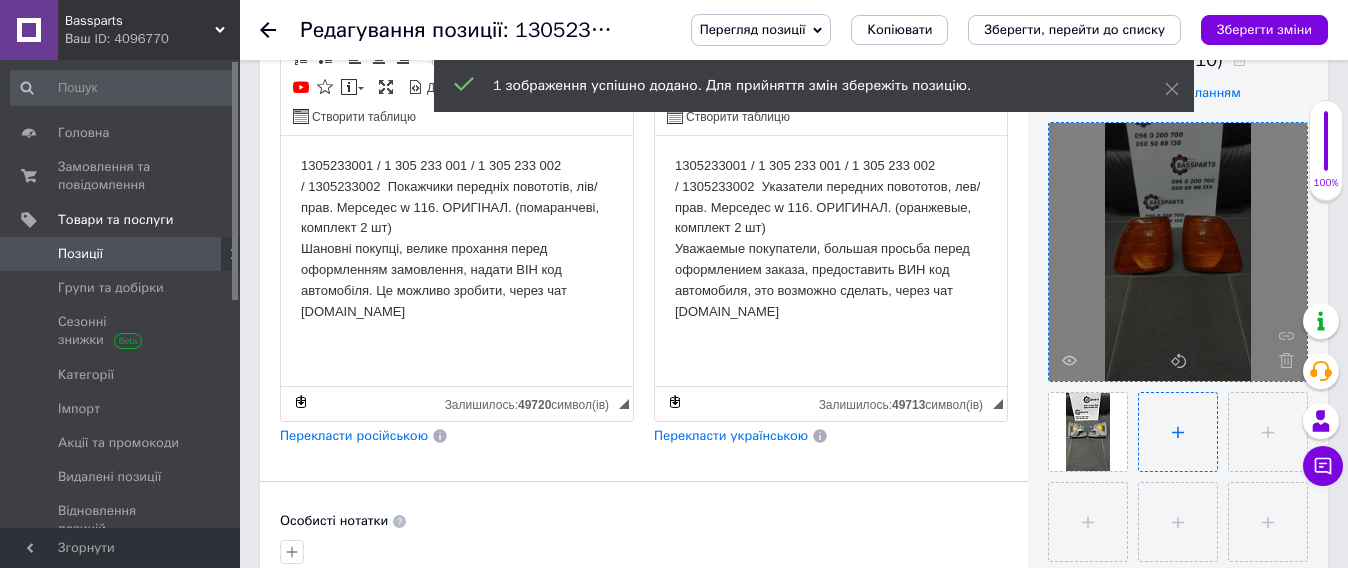 click at bounding box center [1178, 432] 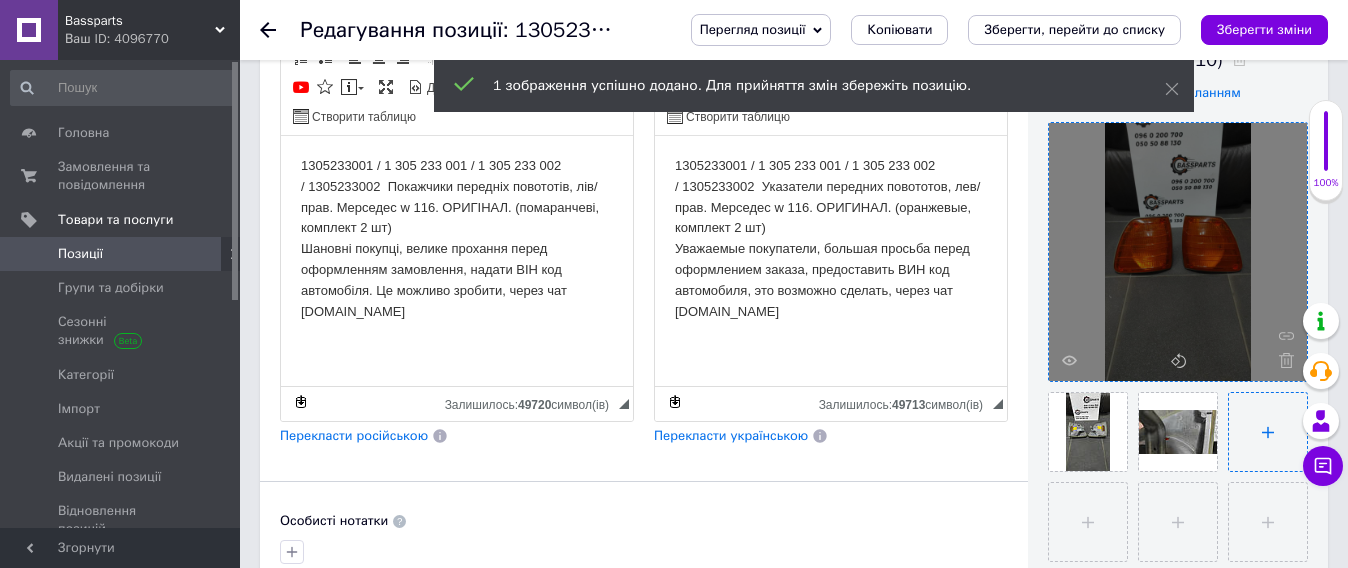click at bounding box center (1268, 432) 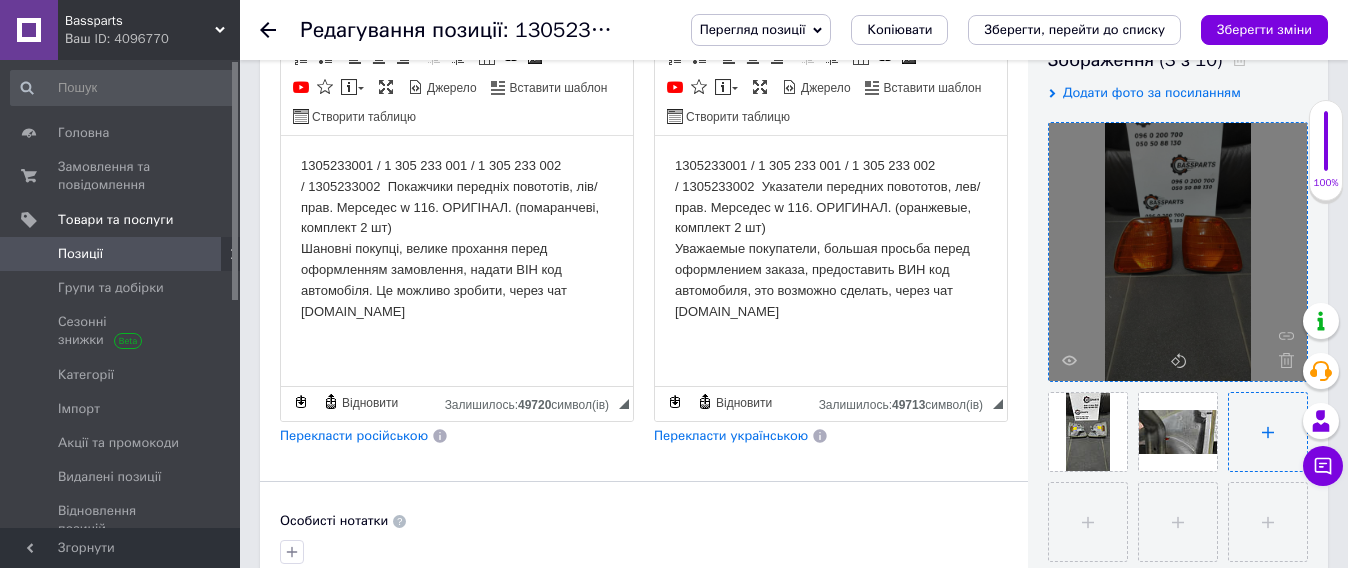 type on "C:\fakepath\изображение_viber_2025-07-10_[PHONE_NUMBER].jpg" 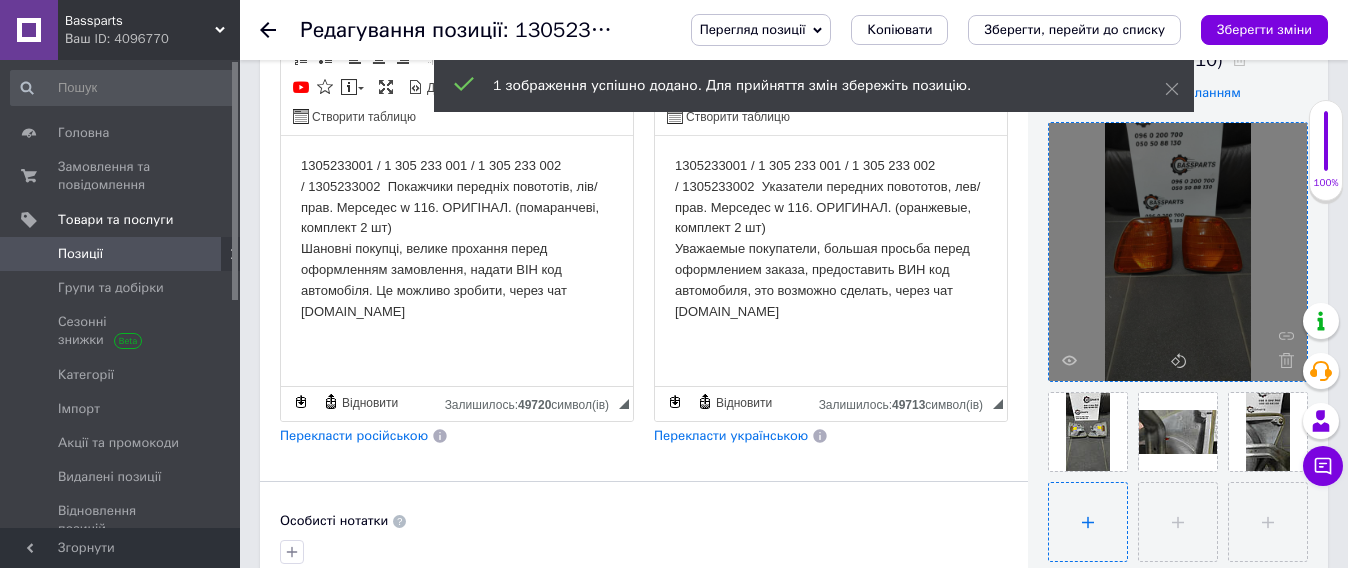 click at bounding box center (1088, 522) 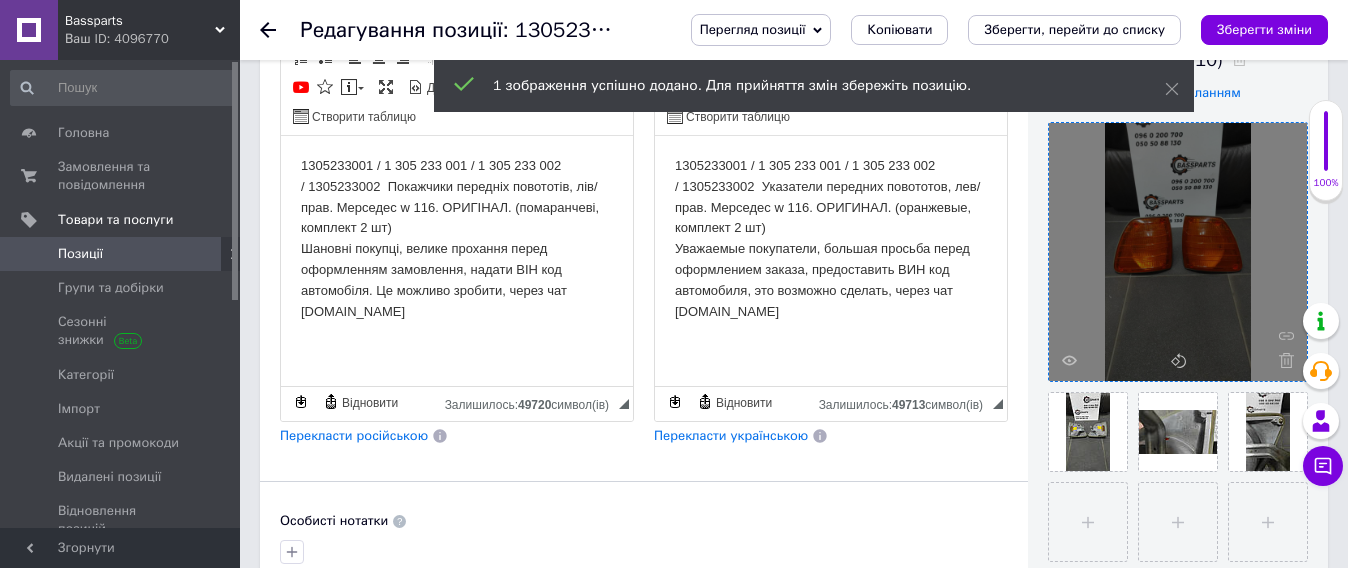 type 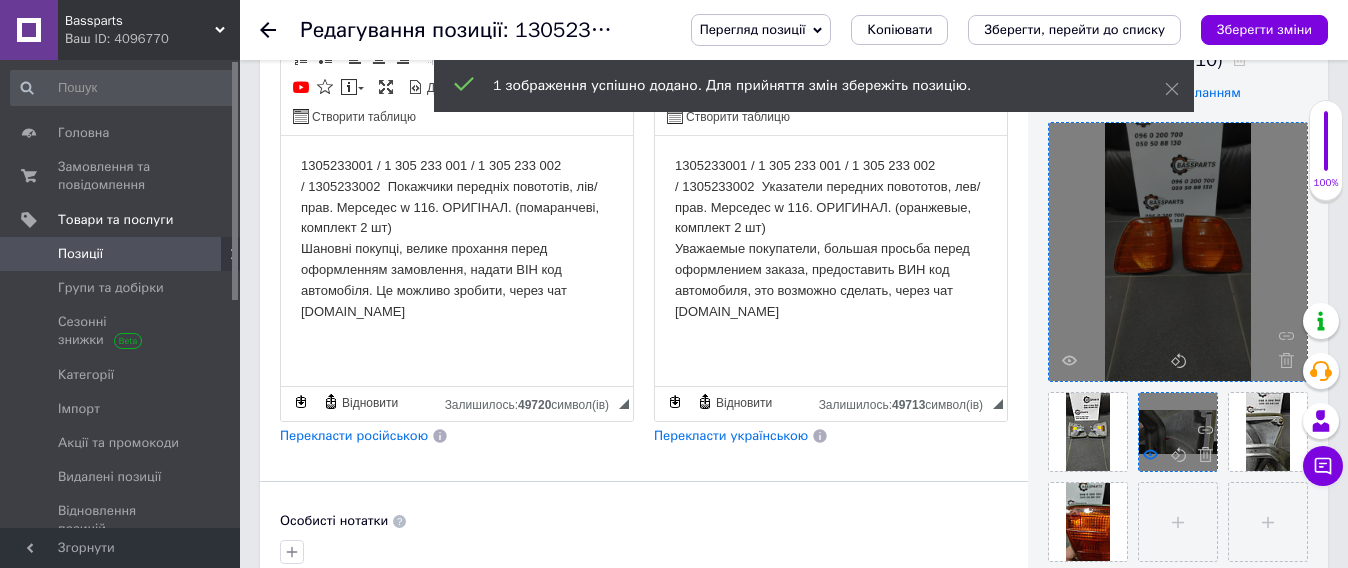 click 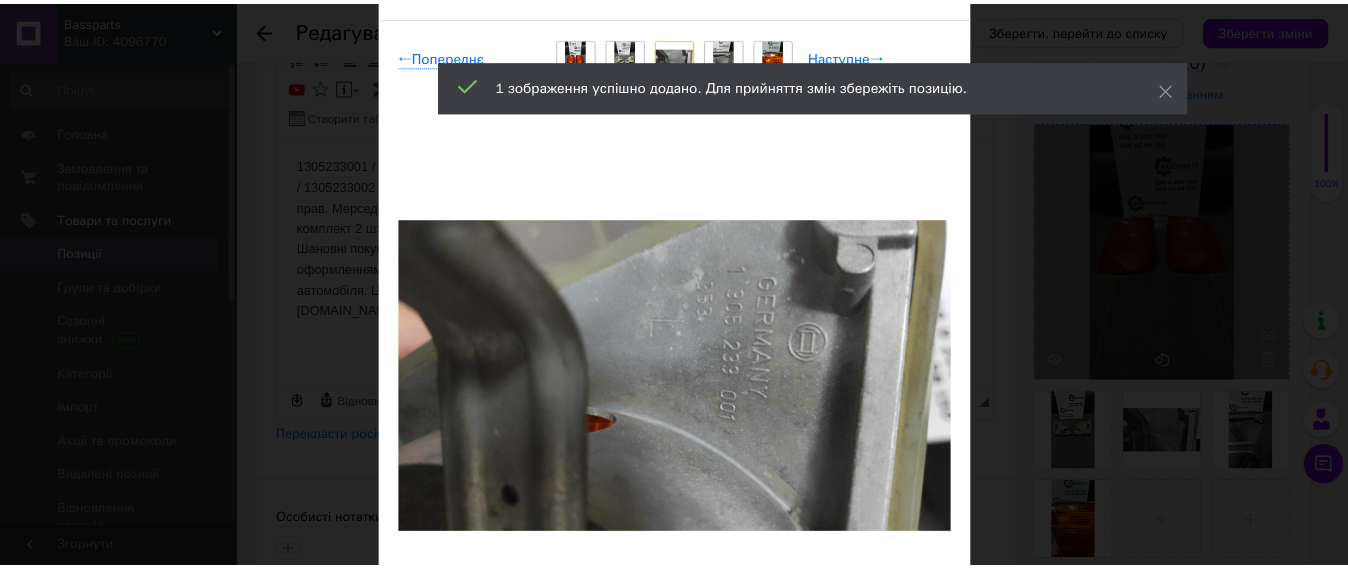scroll, scrollTop: 0, scrollLeft: 0, axis: both 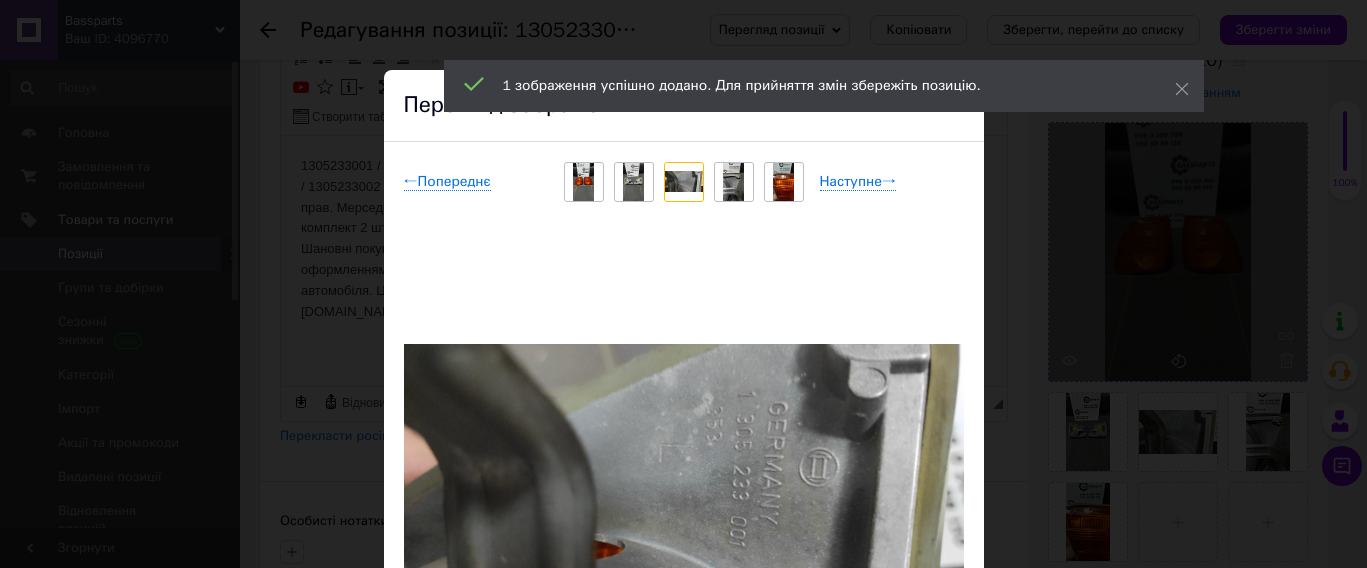 click on "1 зображення успішно додано. Для прийняття змін збережіть позицію." at bounding box center (824, 86) 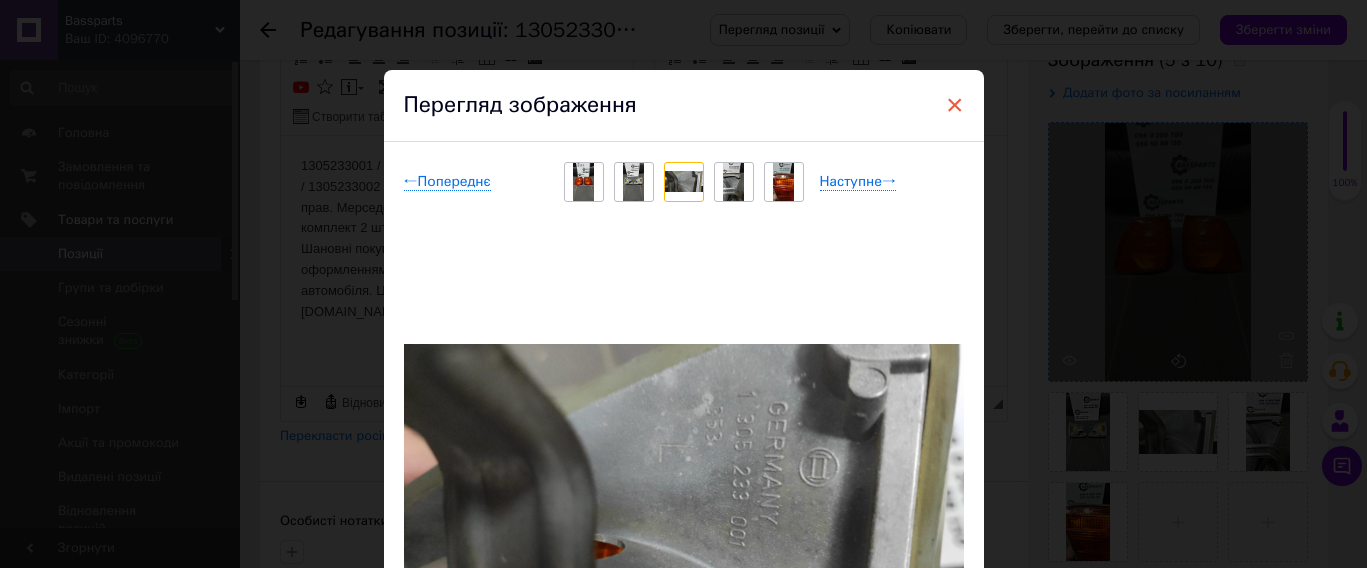 click on "×" at bounding box center (955, 105) 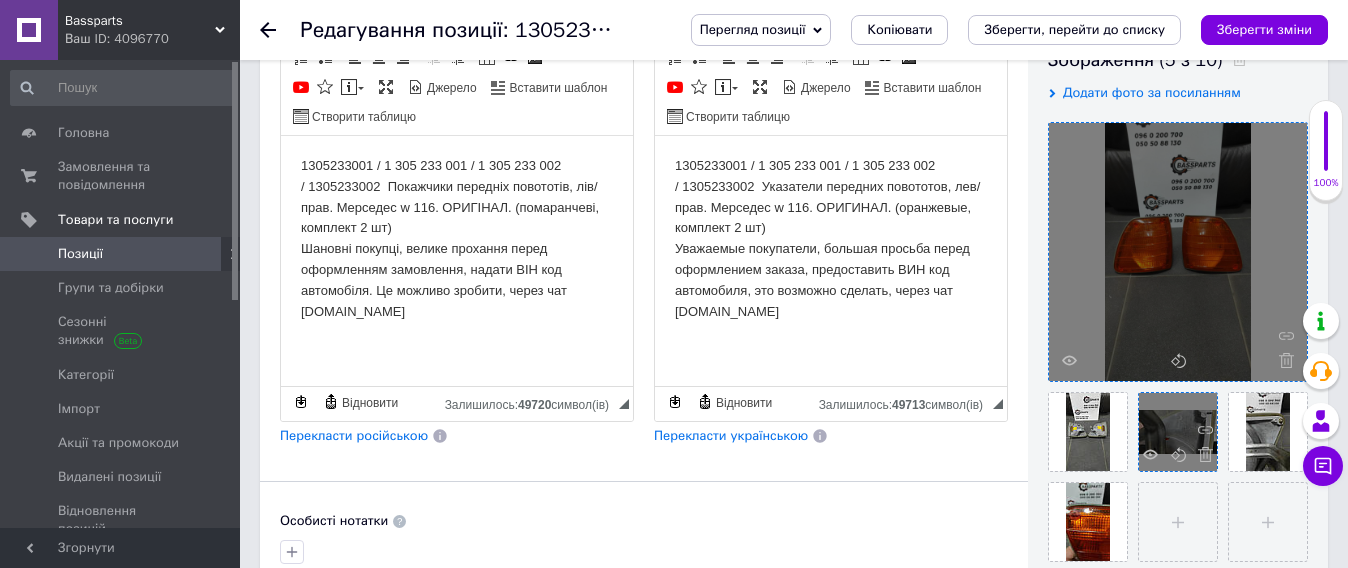 click 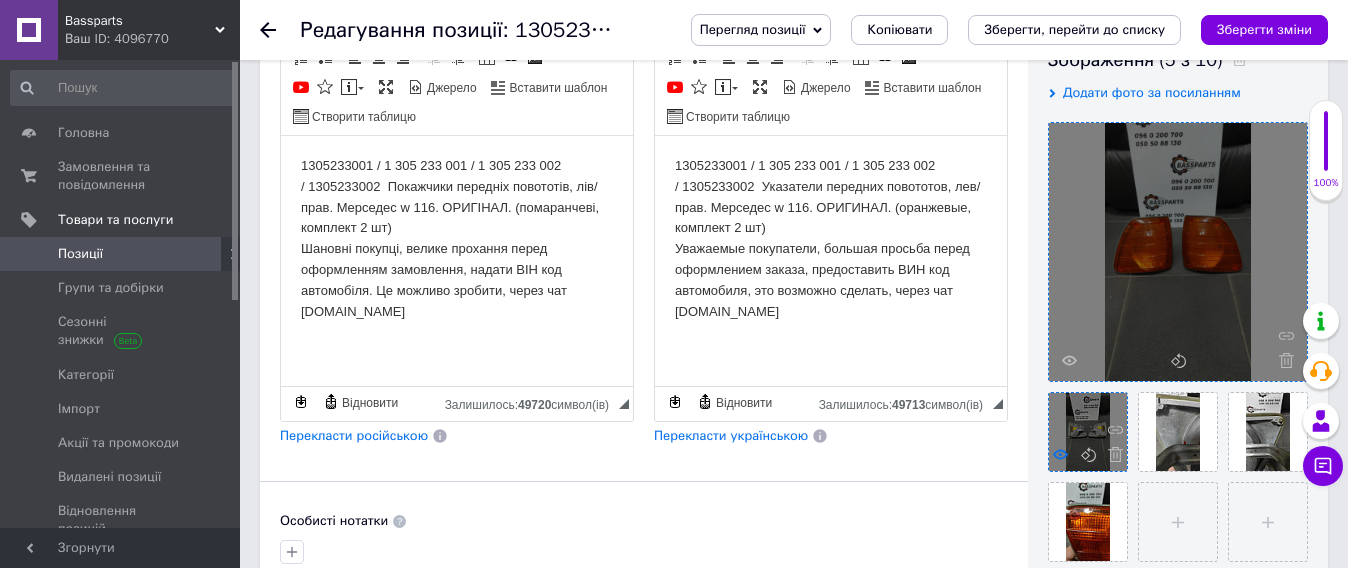 click 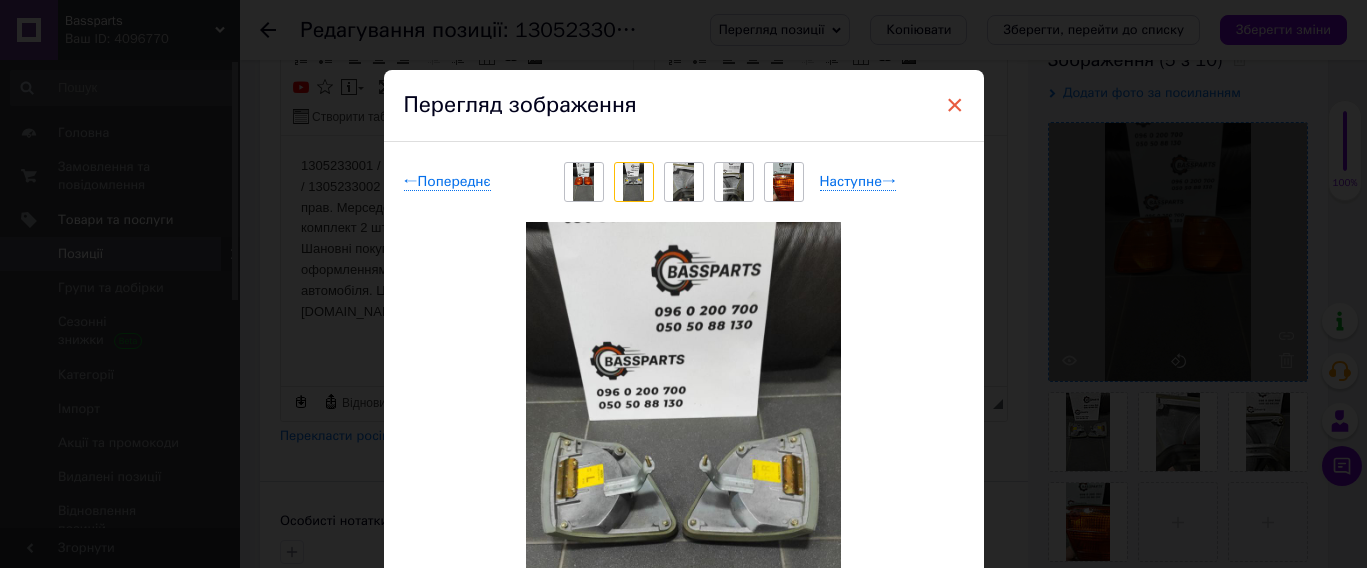 click on "×" at bounding box center [955, 105] 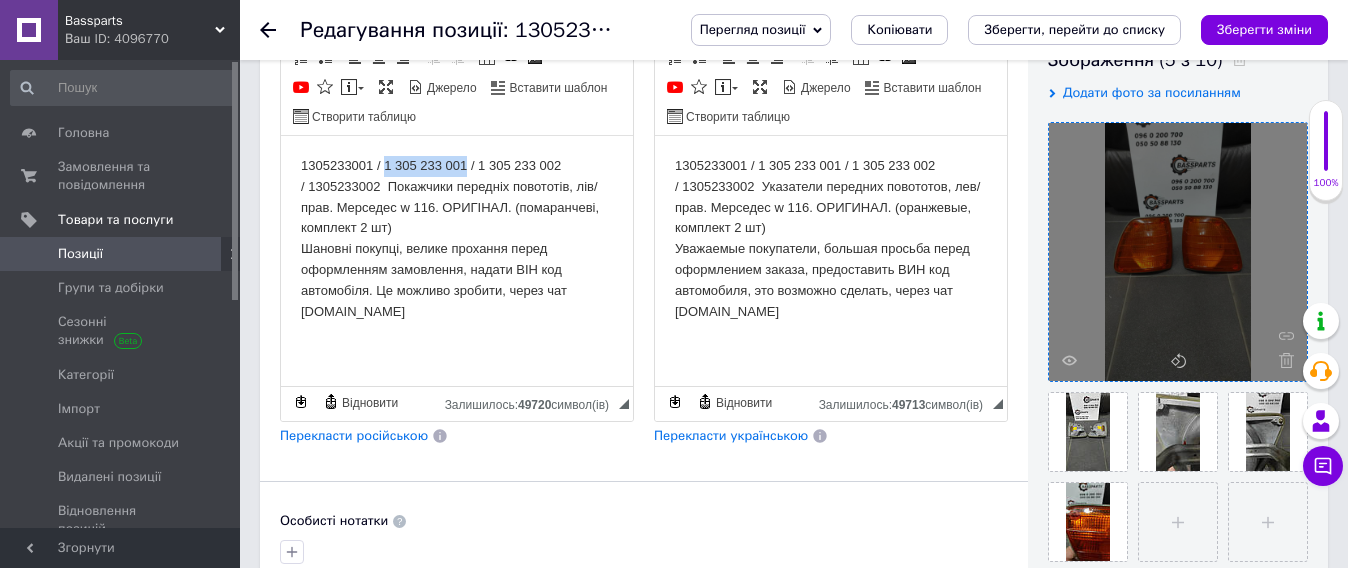 drag, startPoint x: 386, startPoint y: 160, endPoint x: 466, endPoint y: 160, distance: 80 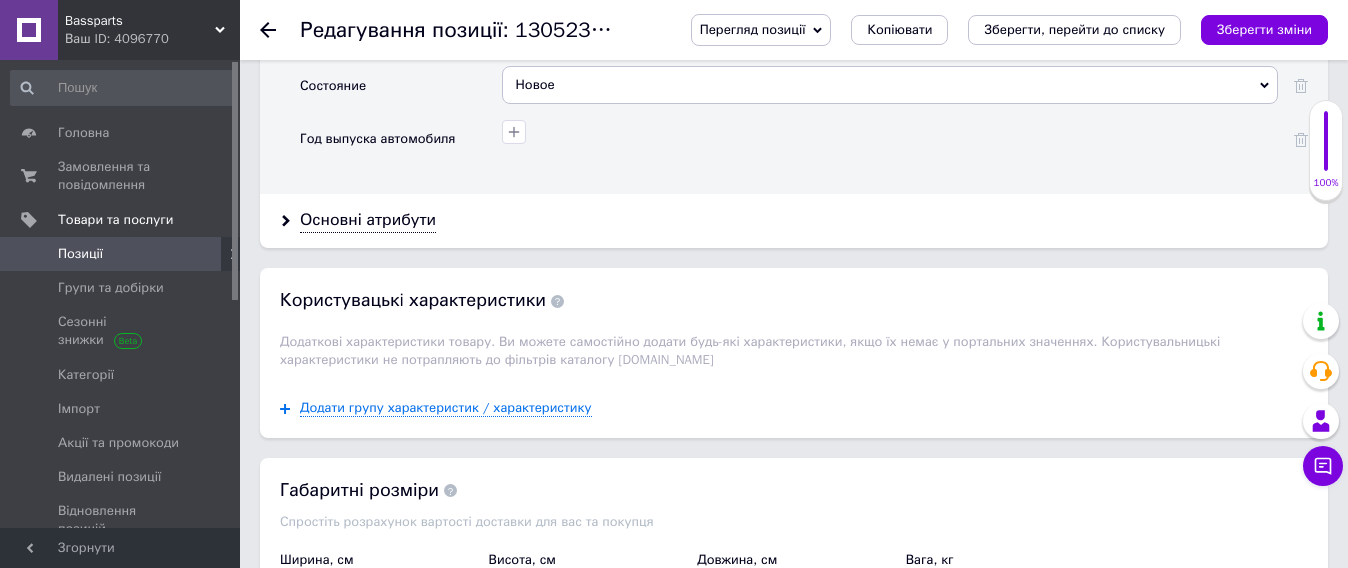 scroll, scrollTop: 2125, scrollLeft: 0, axis: vertical 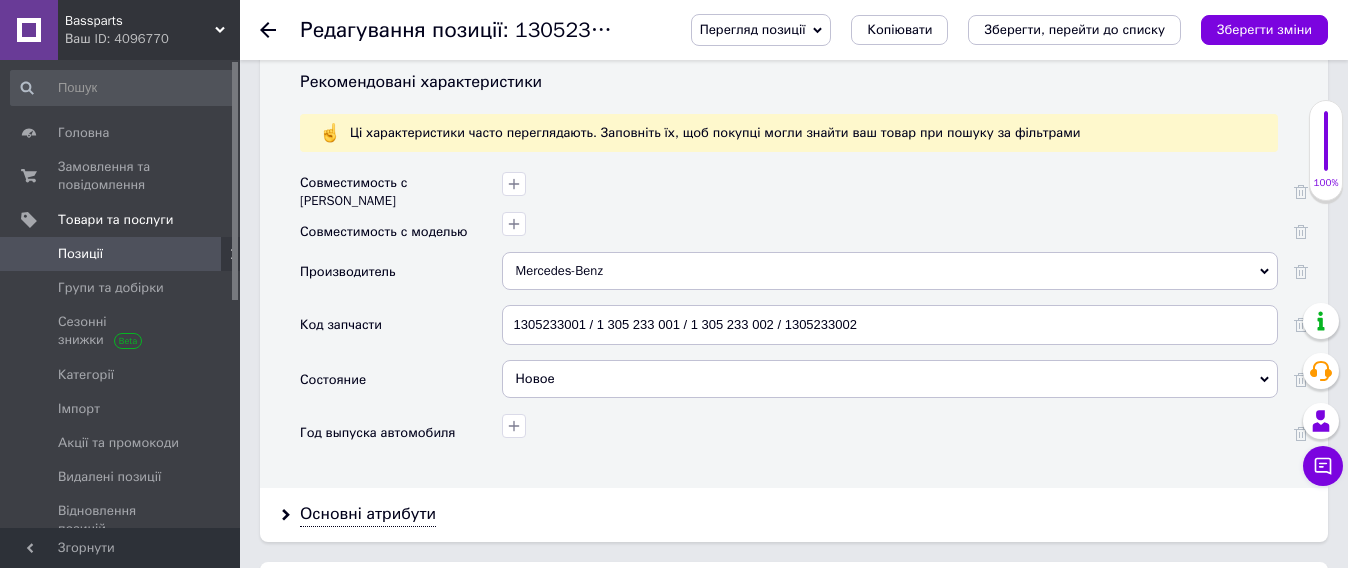 click on "1305233001 / 1 305 233 001 / 1 305 233 002 / 1305233002" at bounding box center [890, 325] 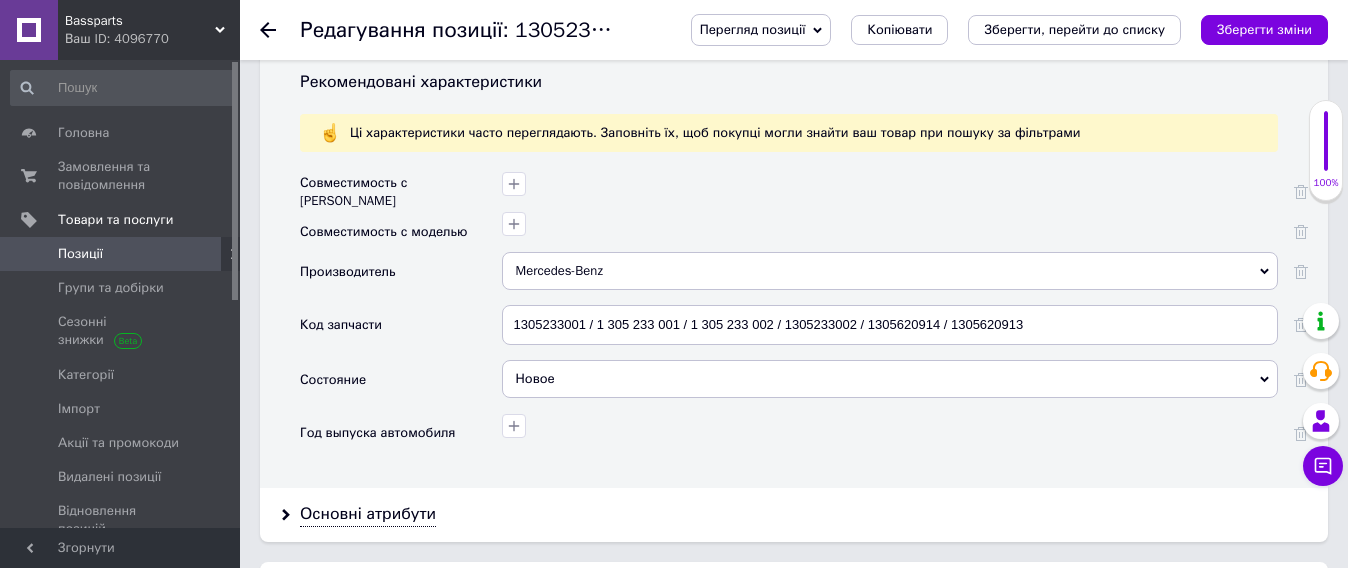 drag, startPoint x: 866, startPoint y: 303, endPoint x: 1080, endPoint y: 294, distance: 214.18916 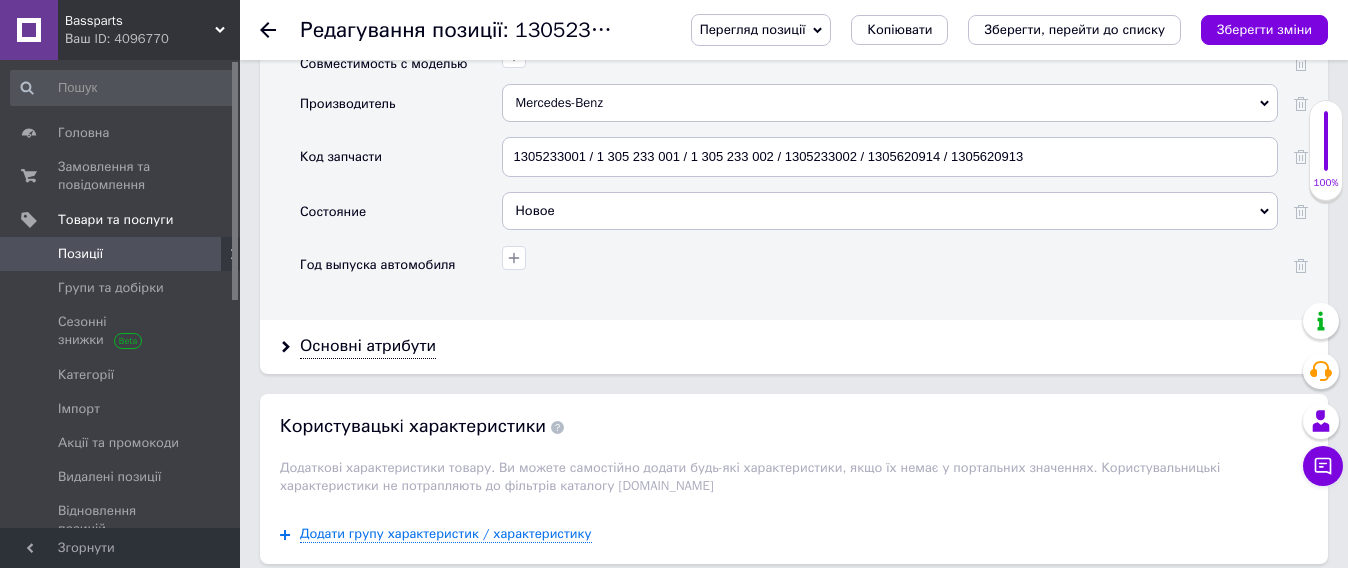 scroll, scrollTop: 2000, scrollLeft: 0, axis: vertical 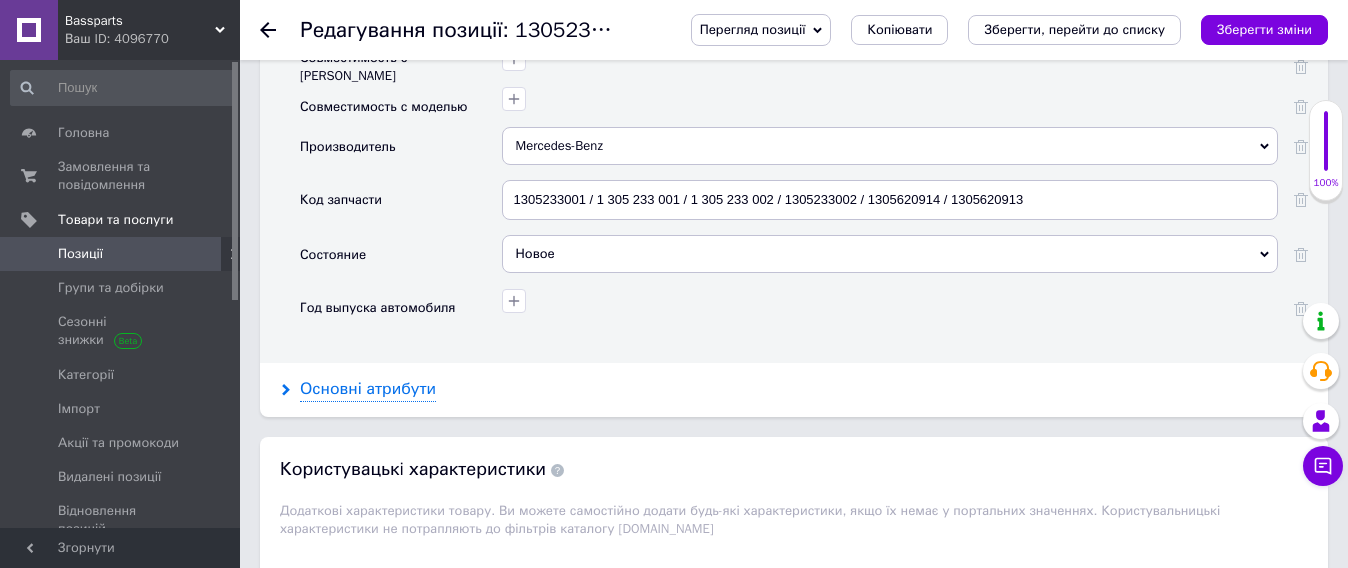 type on "1305233001 / 1 305 233 001 / 1 305 233 002 / 1305233002 / 1305620914 / 1305620913" 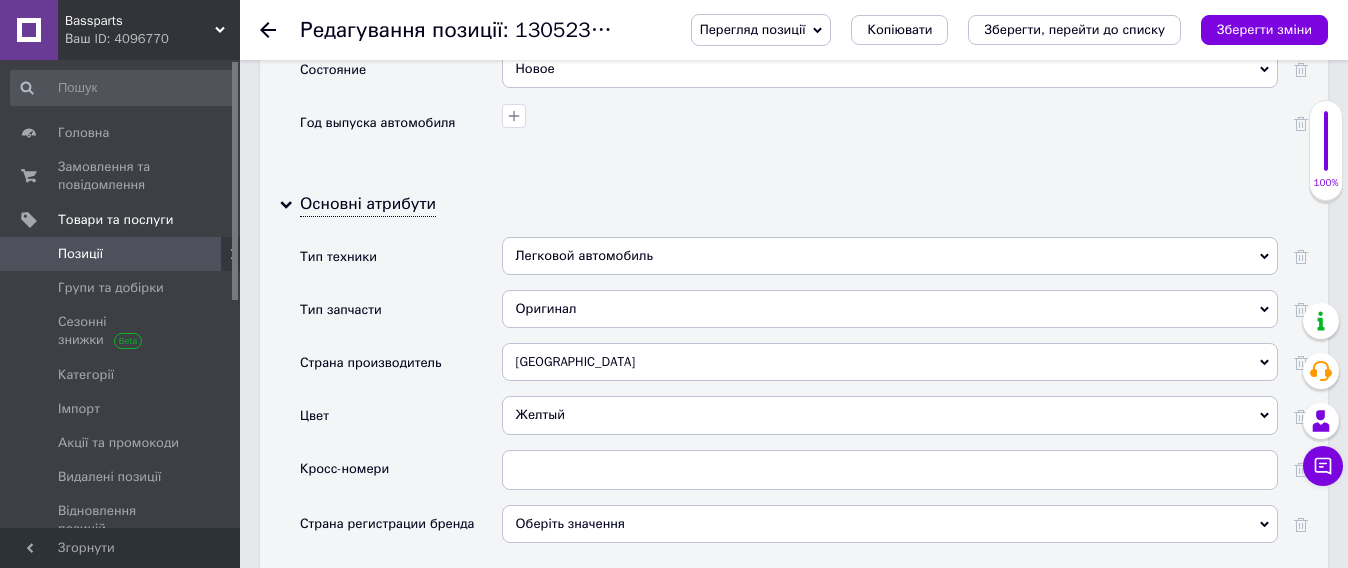 scroll, scrollTop: 2500, scrollLeft: 0, axis: vertical 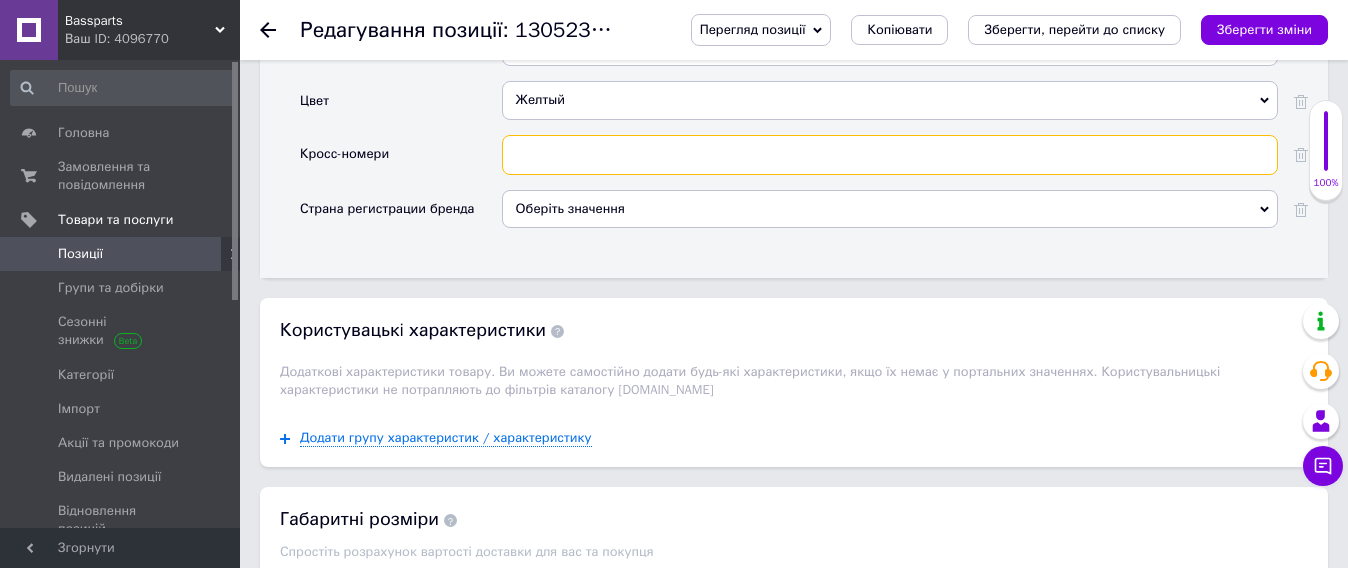 click at bounding box center [890, 155] 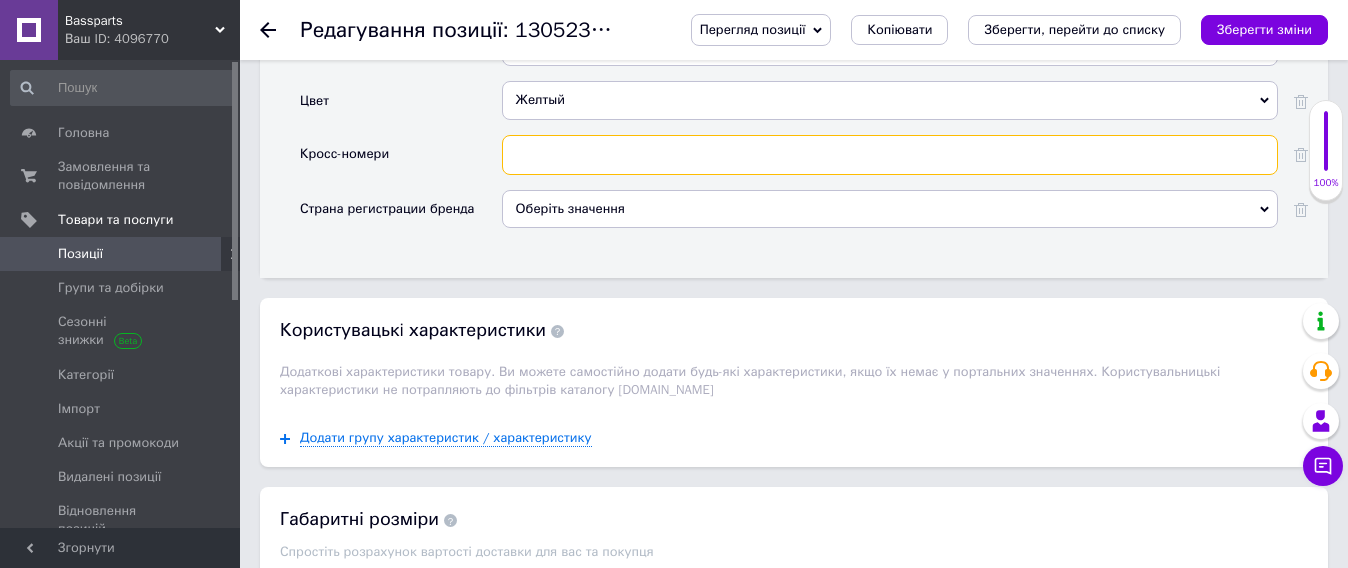 paste on "1305620914 / 1305620913" 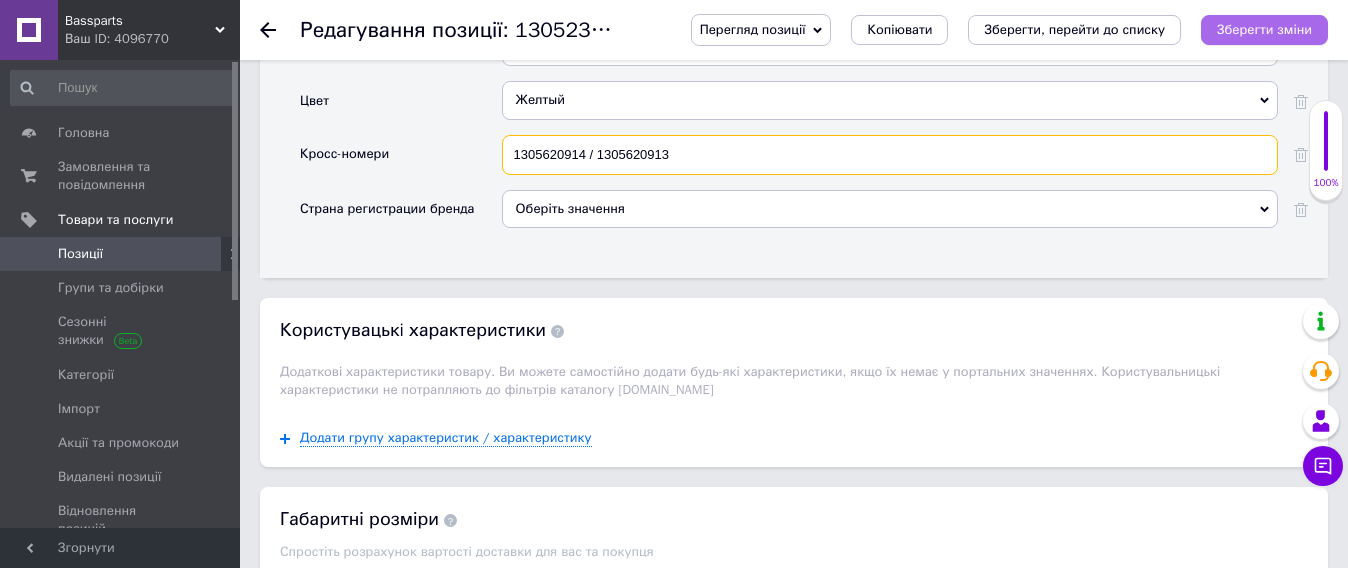 type on "1305620914 / 1305620913" 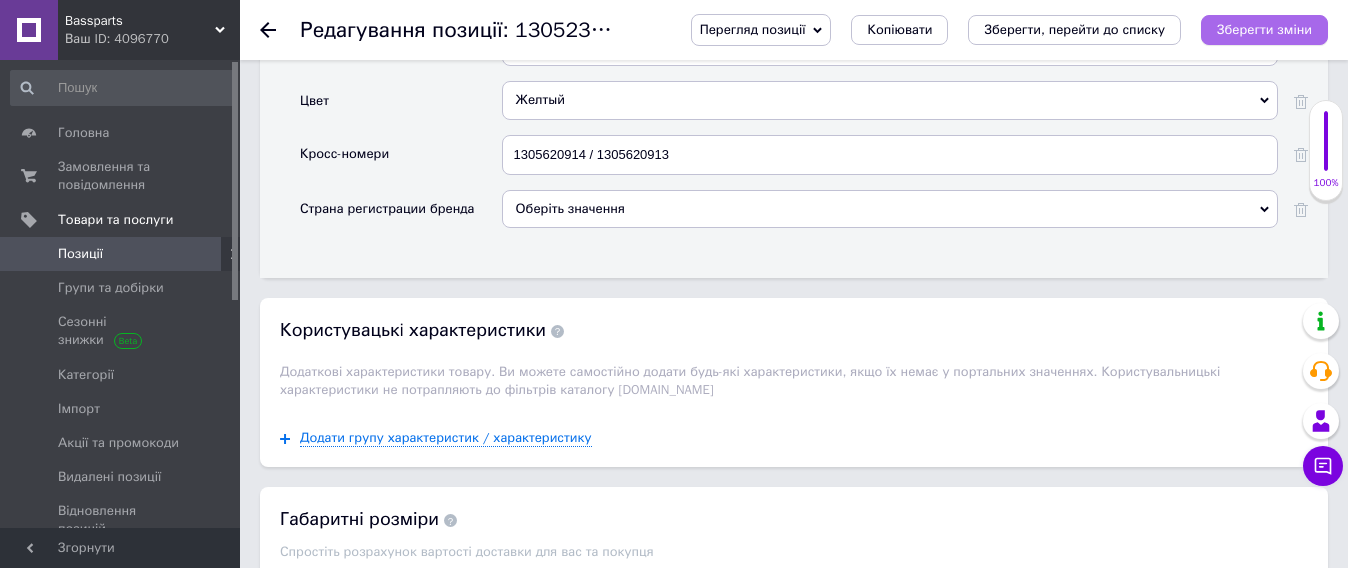 click on "Зберегти зміни" at bounding box center [1264, 29] 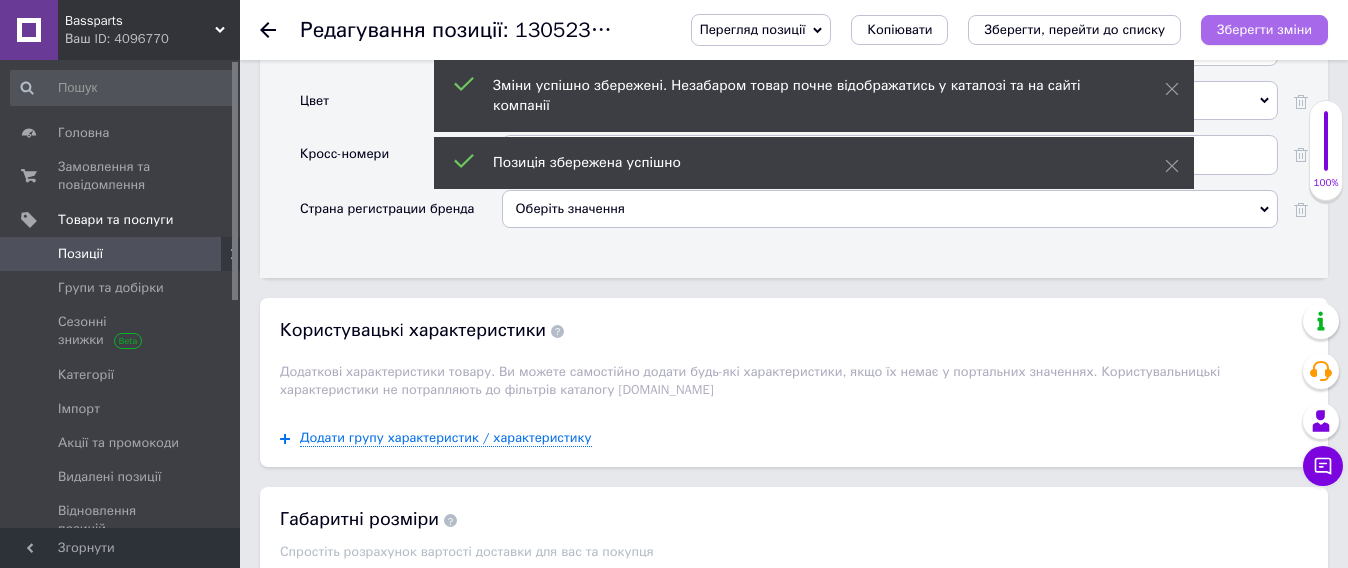 click on "Зберегти зміни" at bounding box center [1264, 29] 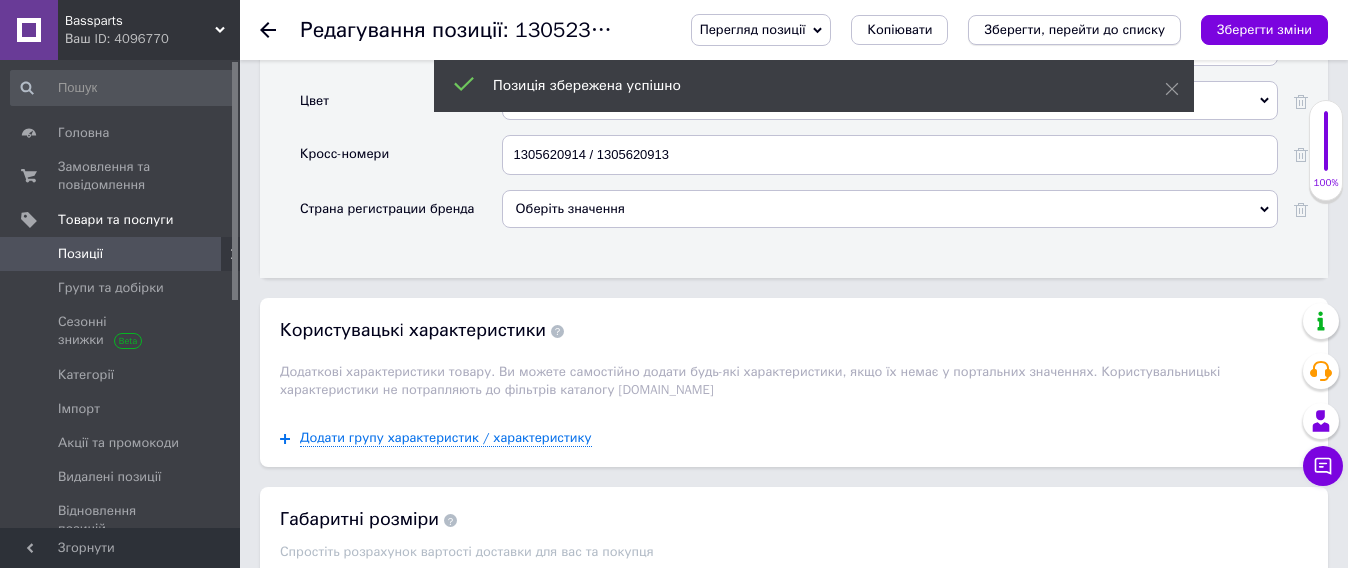 click on "Зберегти, перейти до списку" at bounding box center [1074, 29] 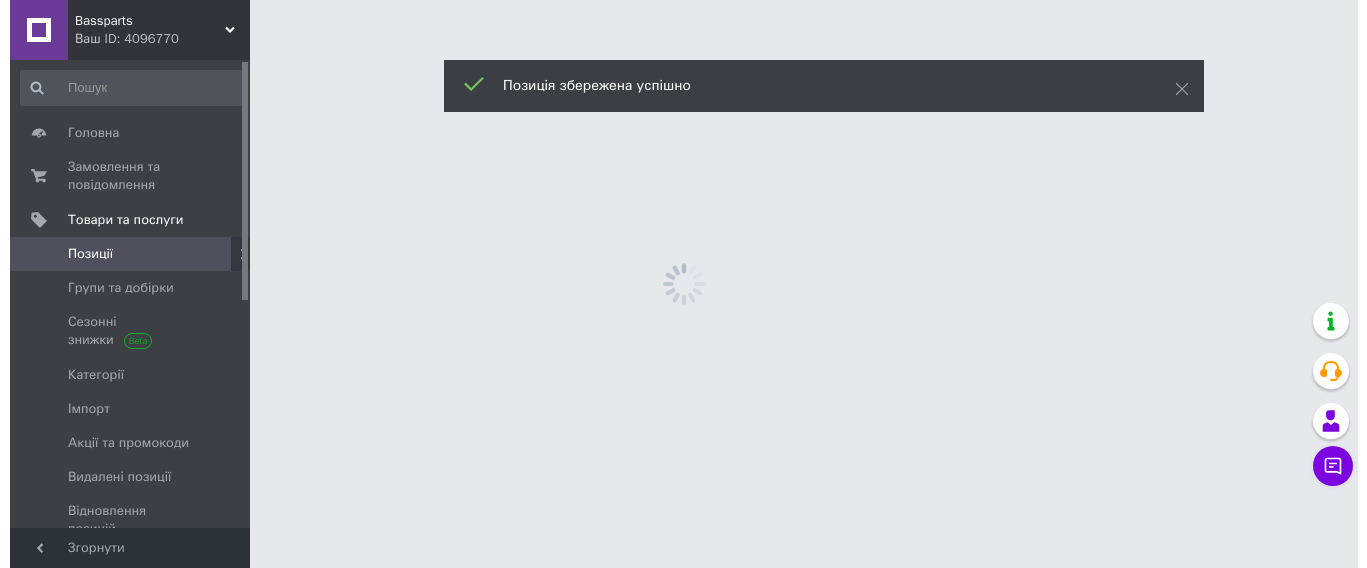 scroll, scrollTop: 0, scrollLeft: 0, axis: both 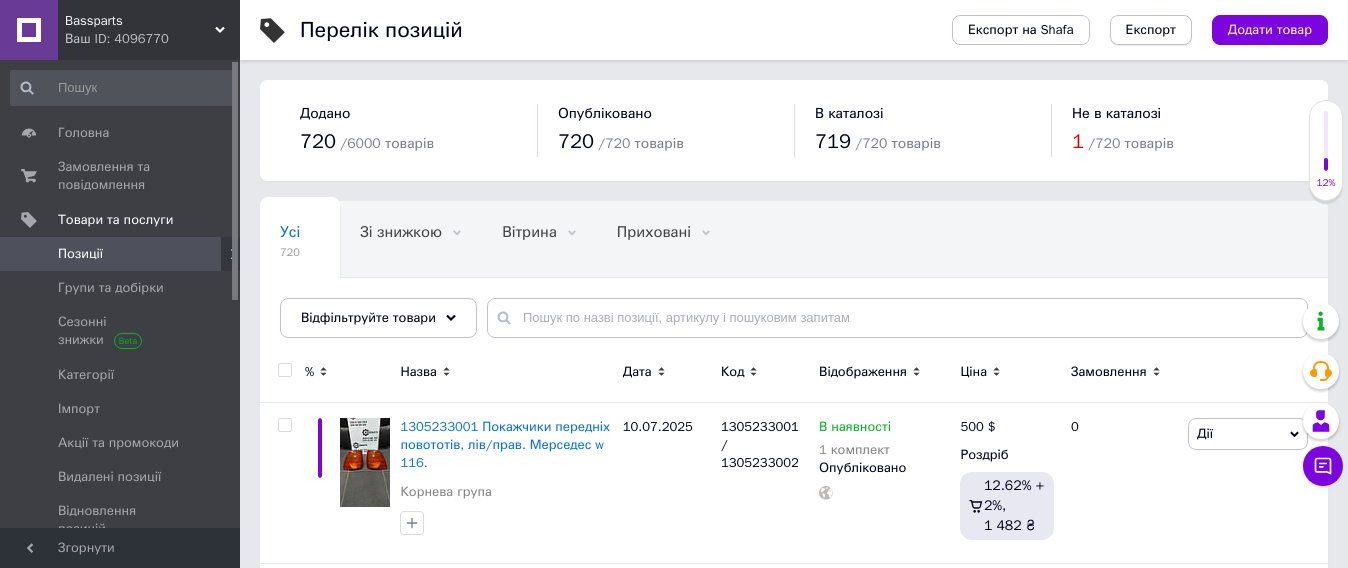 click on "Експорт" at bounding box center [1151, 30] 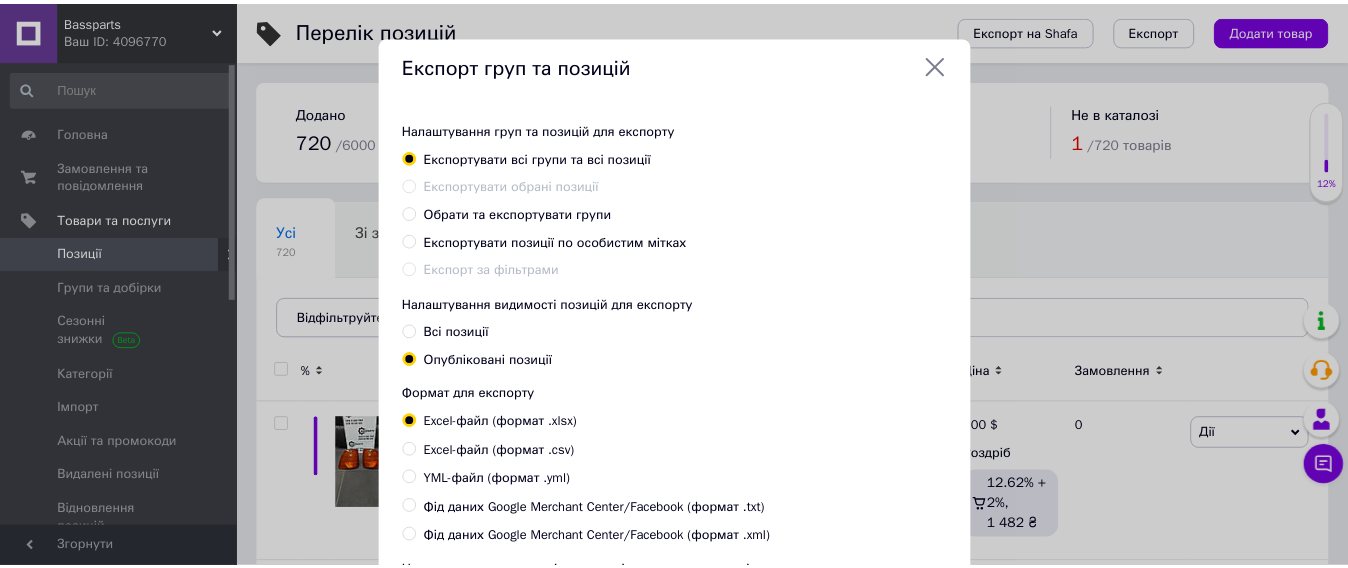 scroll, scrollTop: 304, scrollLeft: 0, axis: vertical 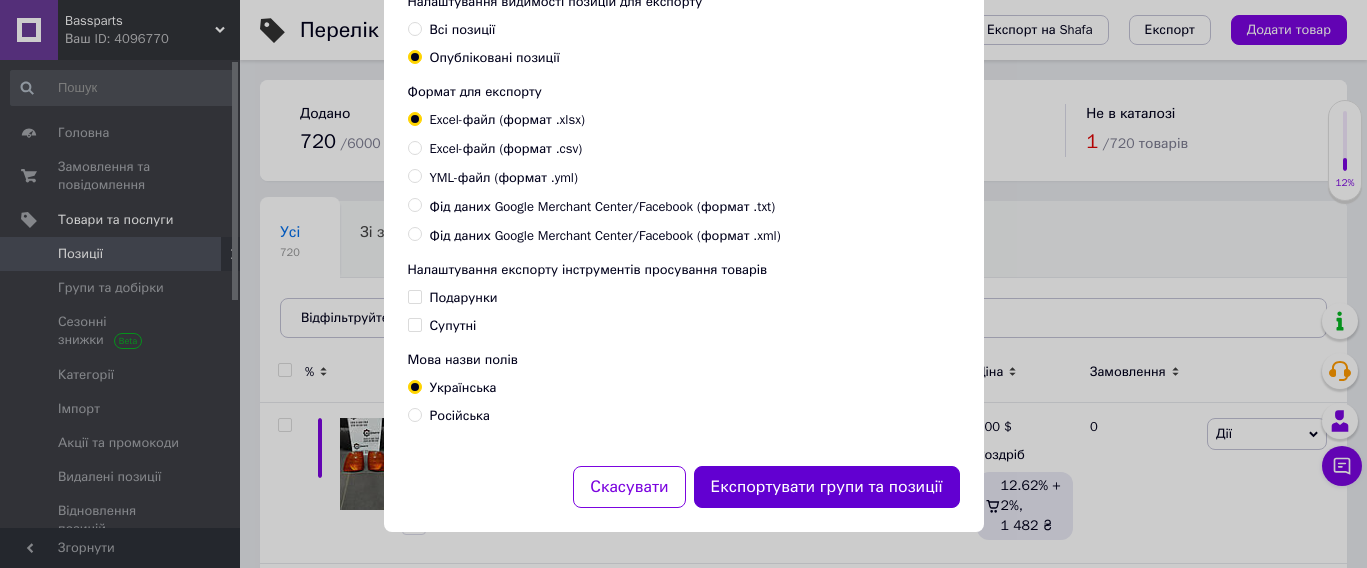 click on "Експортувати групи та позиції" at bounding box center (827, 487) 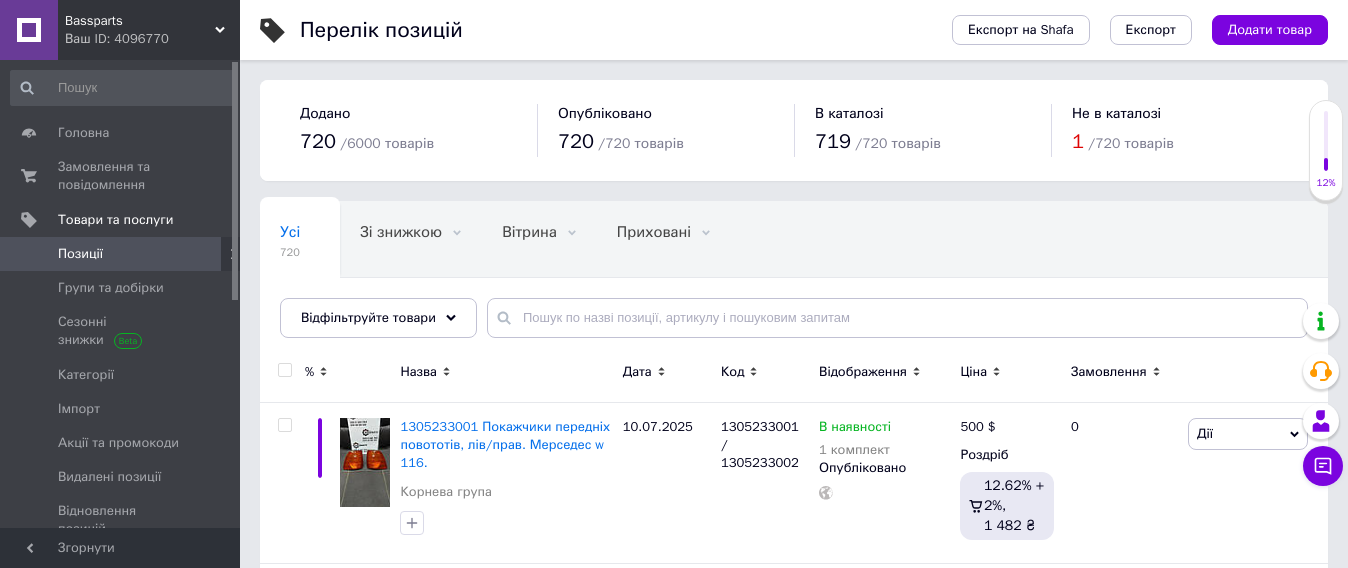 click on "Bassparts Ваш ID: 4096770" at bounding box center [149, 30] 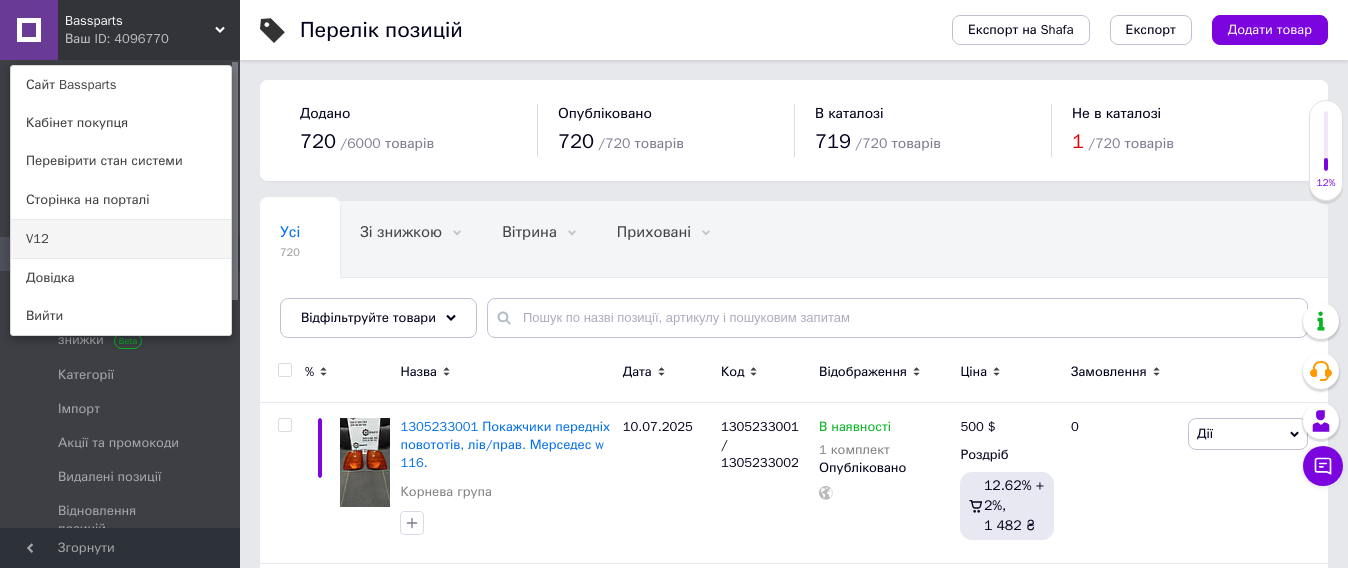 click on "V12" at bounding box center [121, 239] 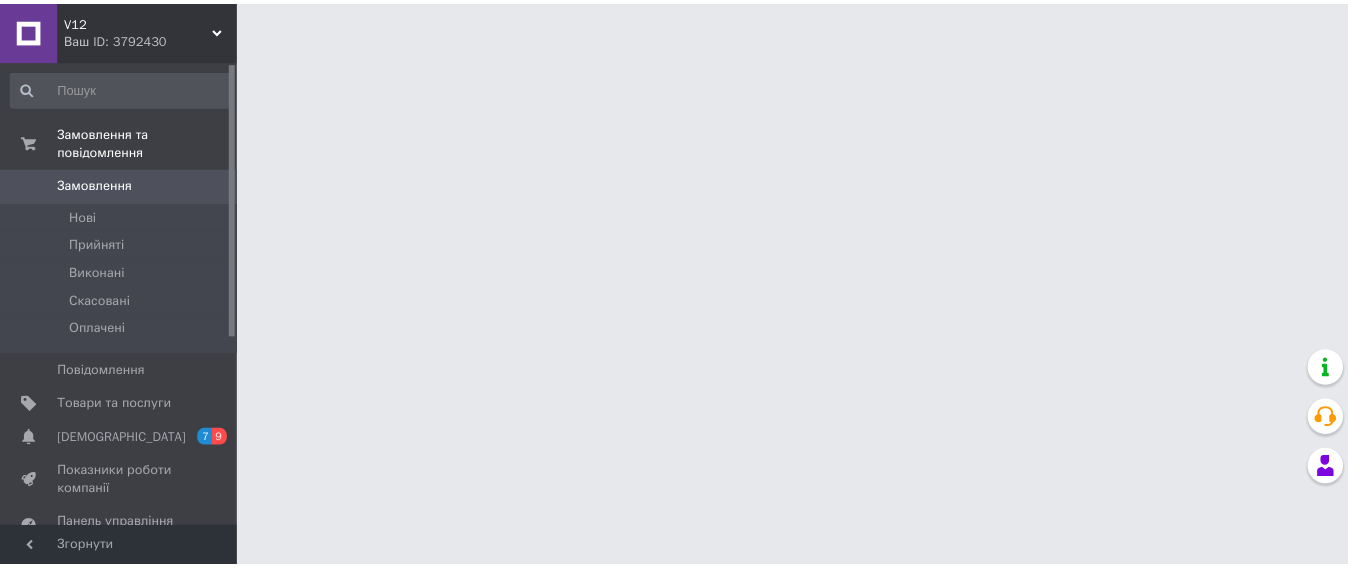 scroll, scrollTop: 0, scrollLeft: 0, axis: both 